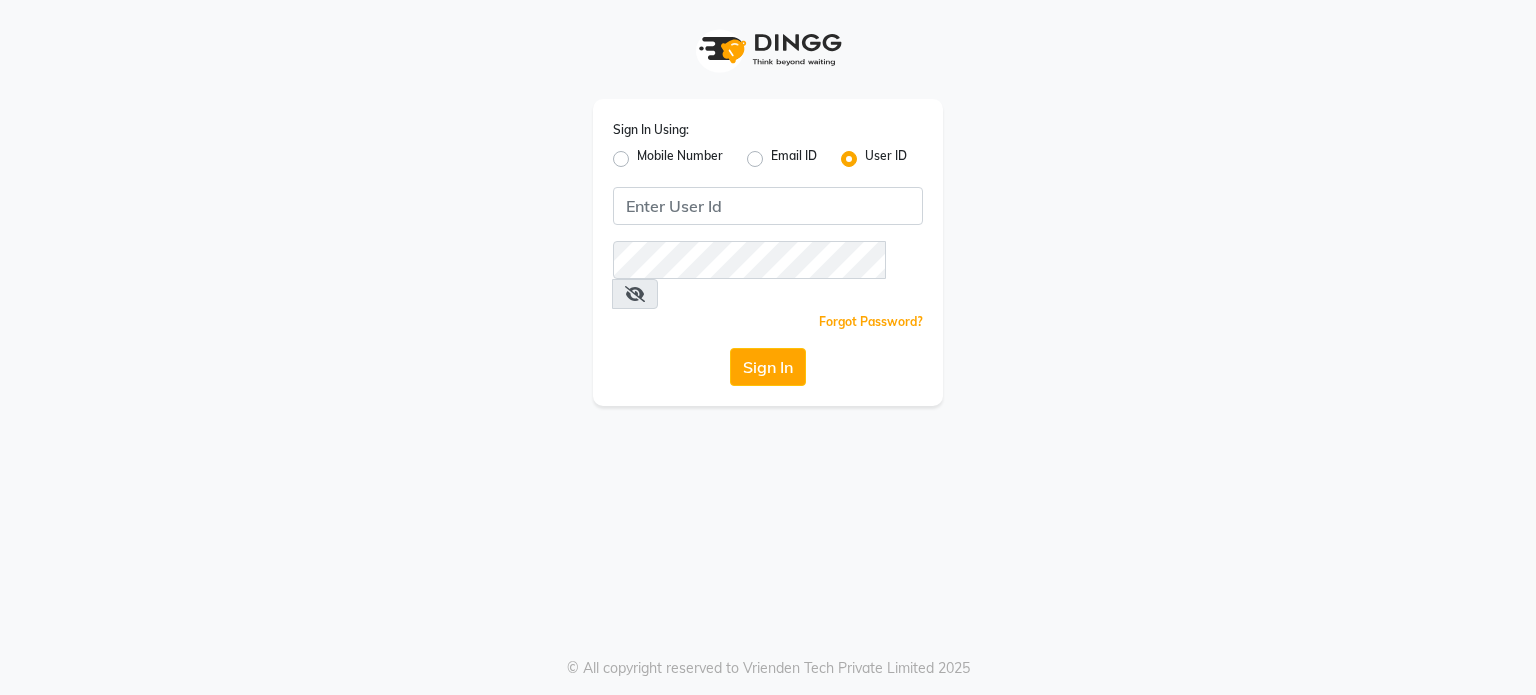 scroll, scrollTop: 0, scrollLeft: 0, axis: both 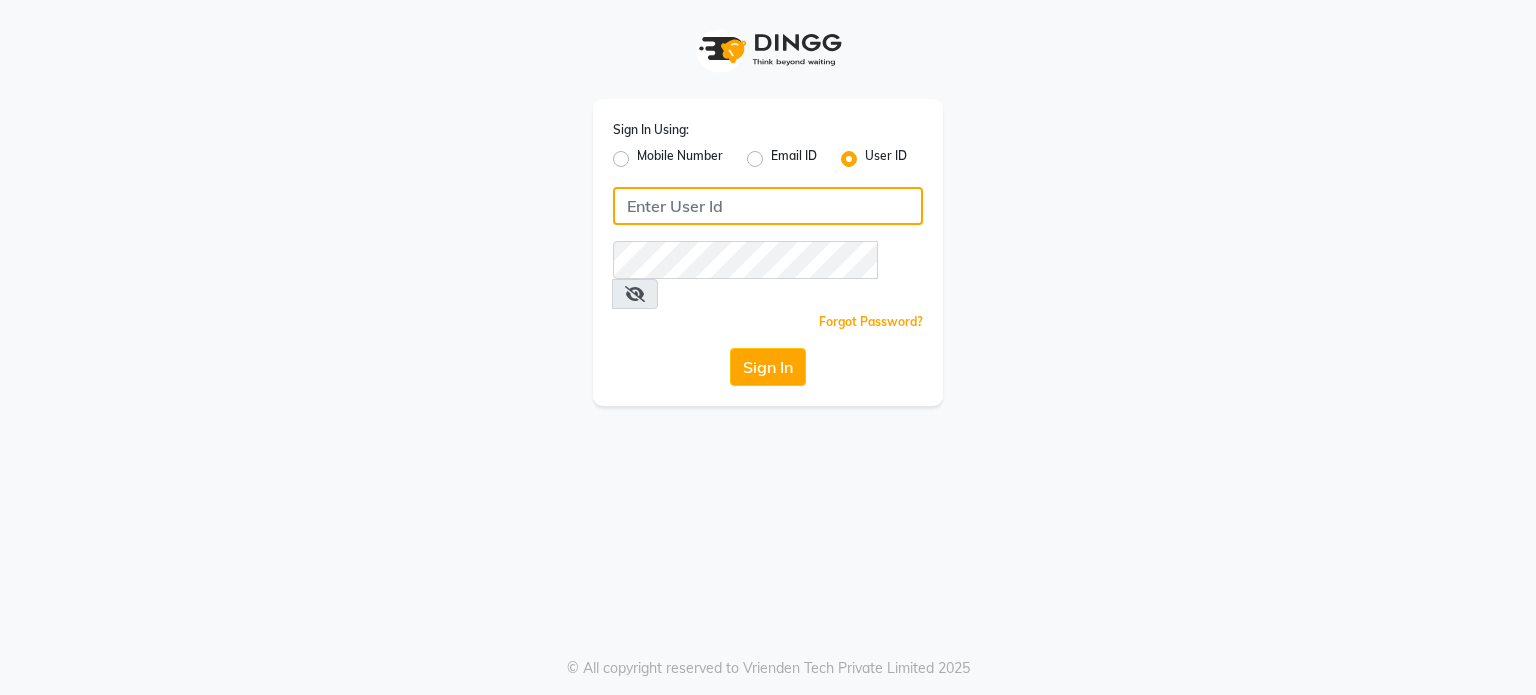 type on "8408993355" 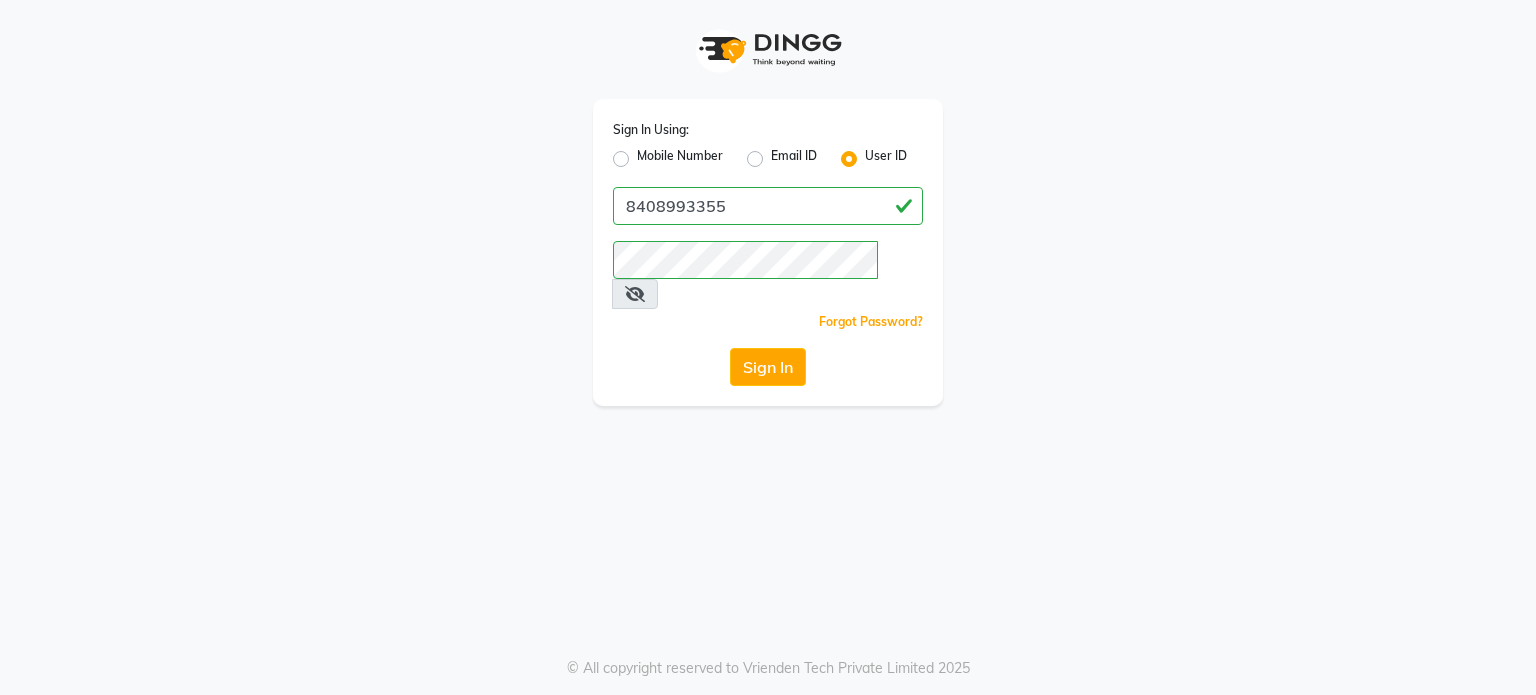 click at bounding box center (635, 294) 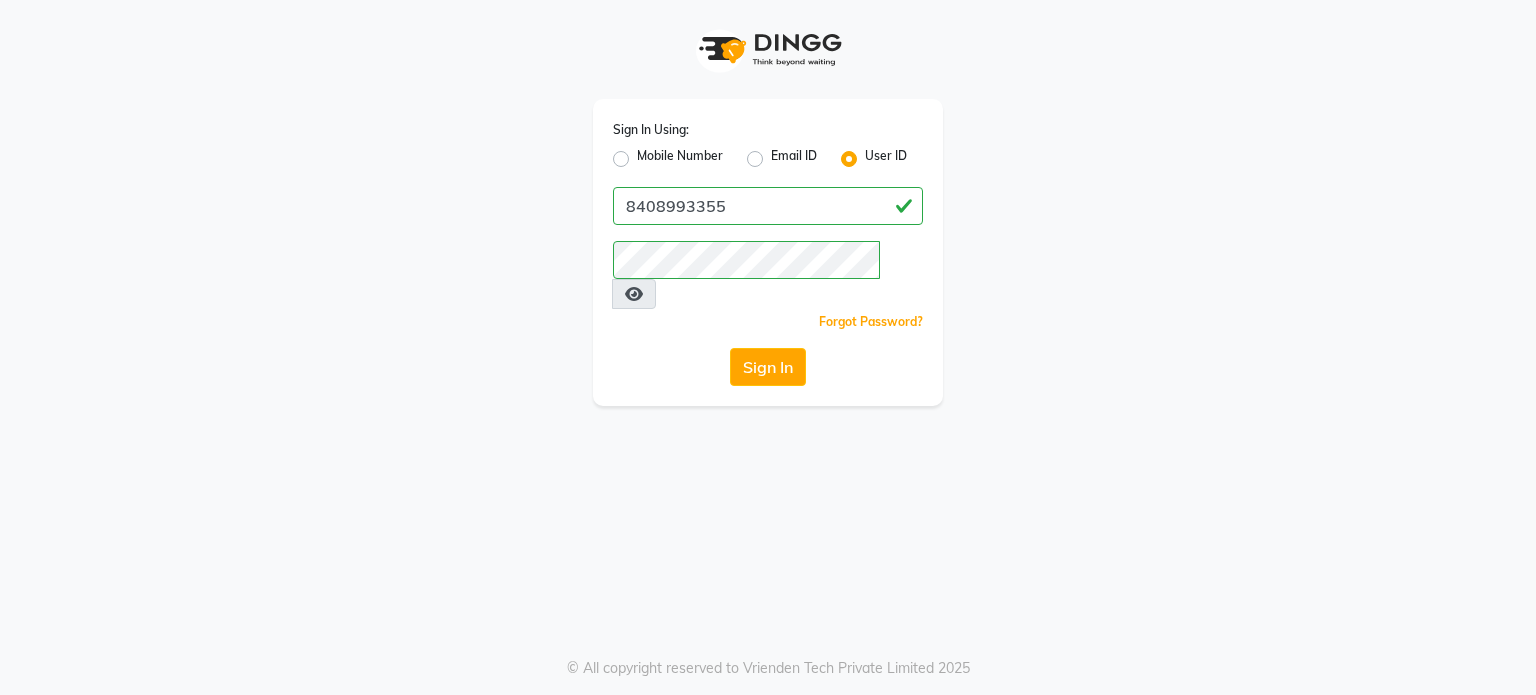 click at bounding box center [634, 294] 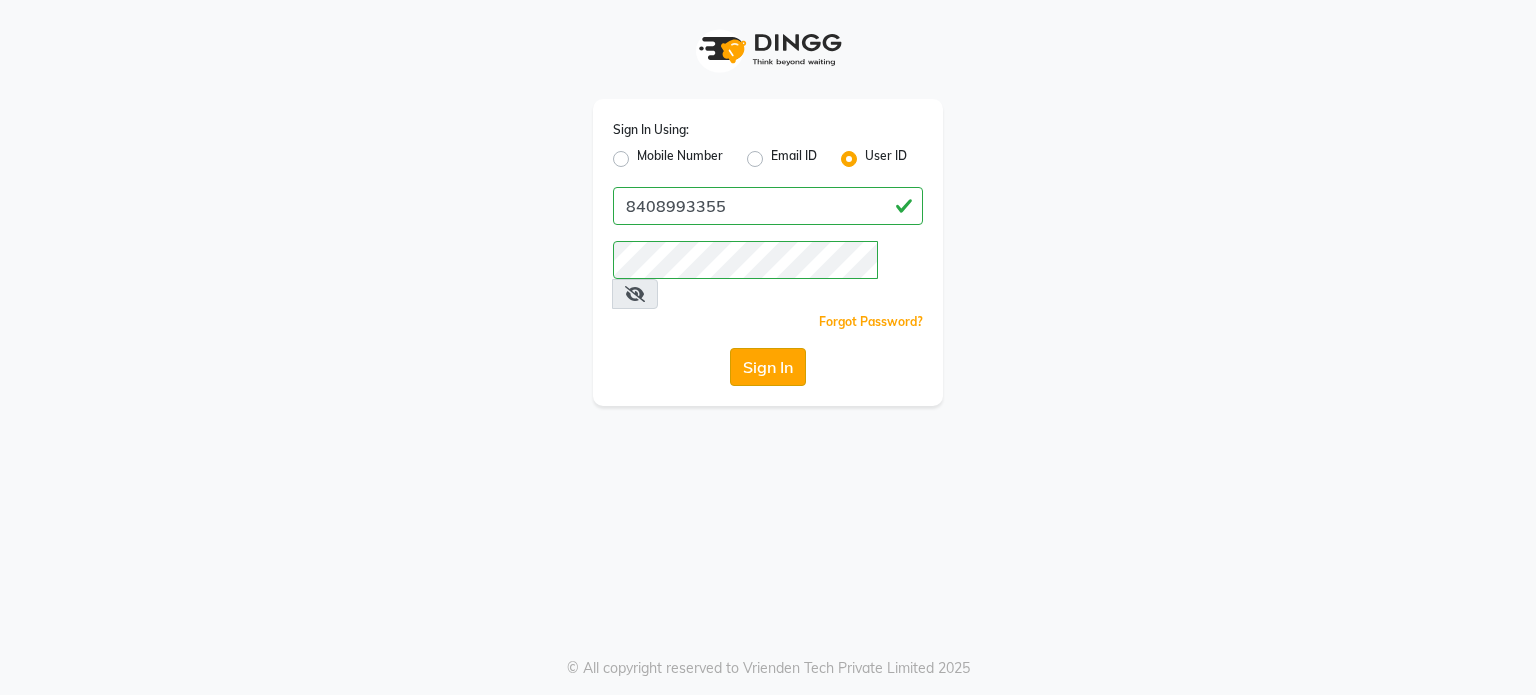 click on "Sign In" 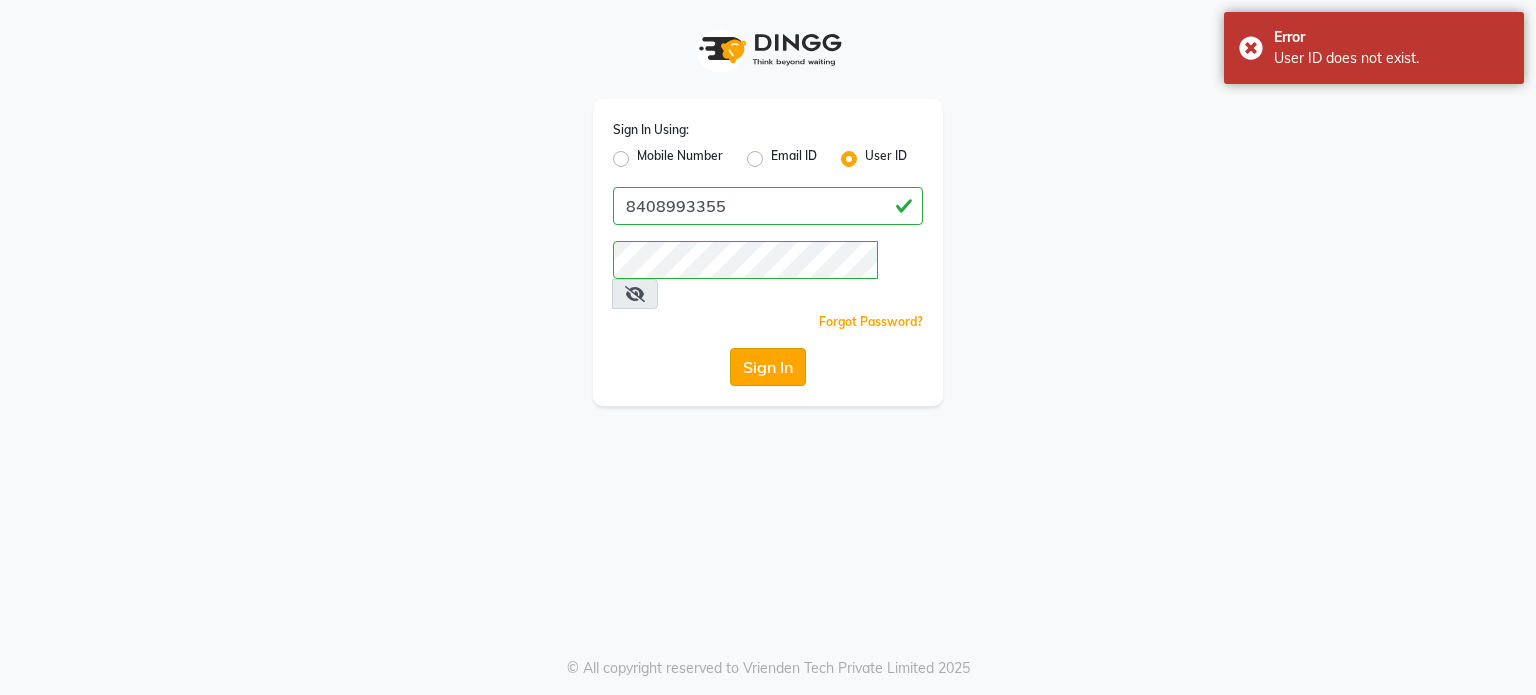 click on "Sign In" 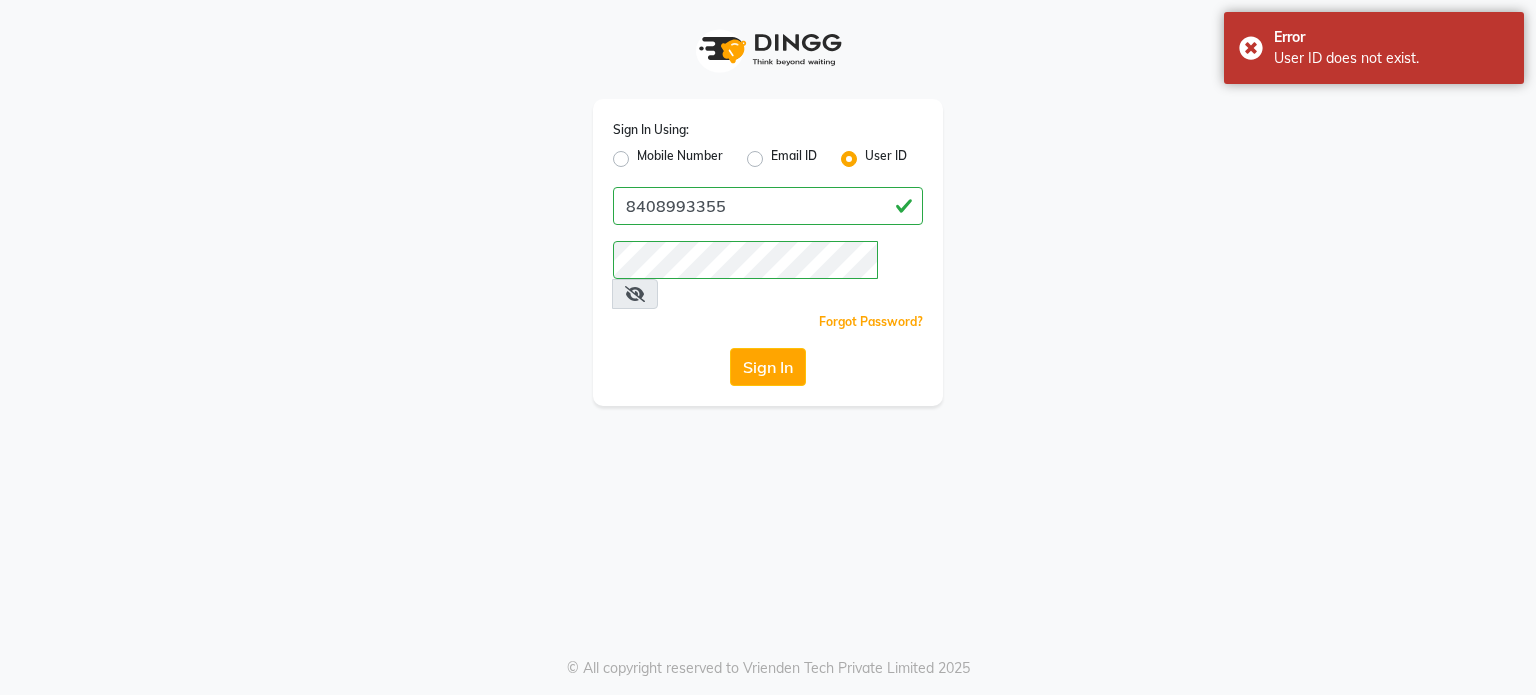 click at bounding box center [635, 294] 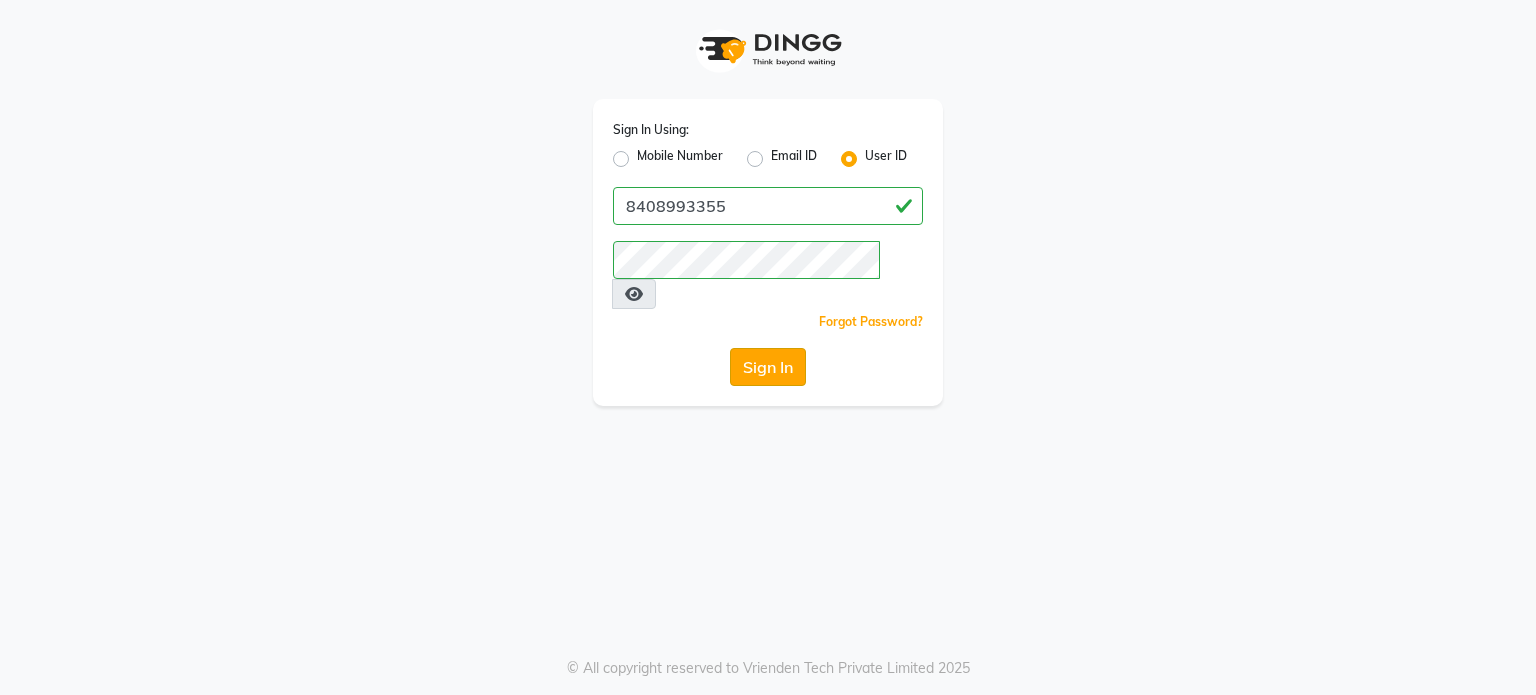 click on "Sign In" 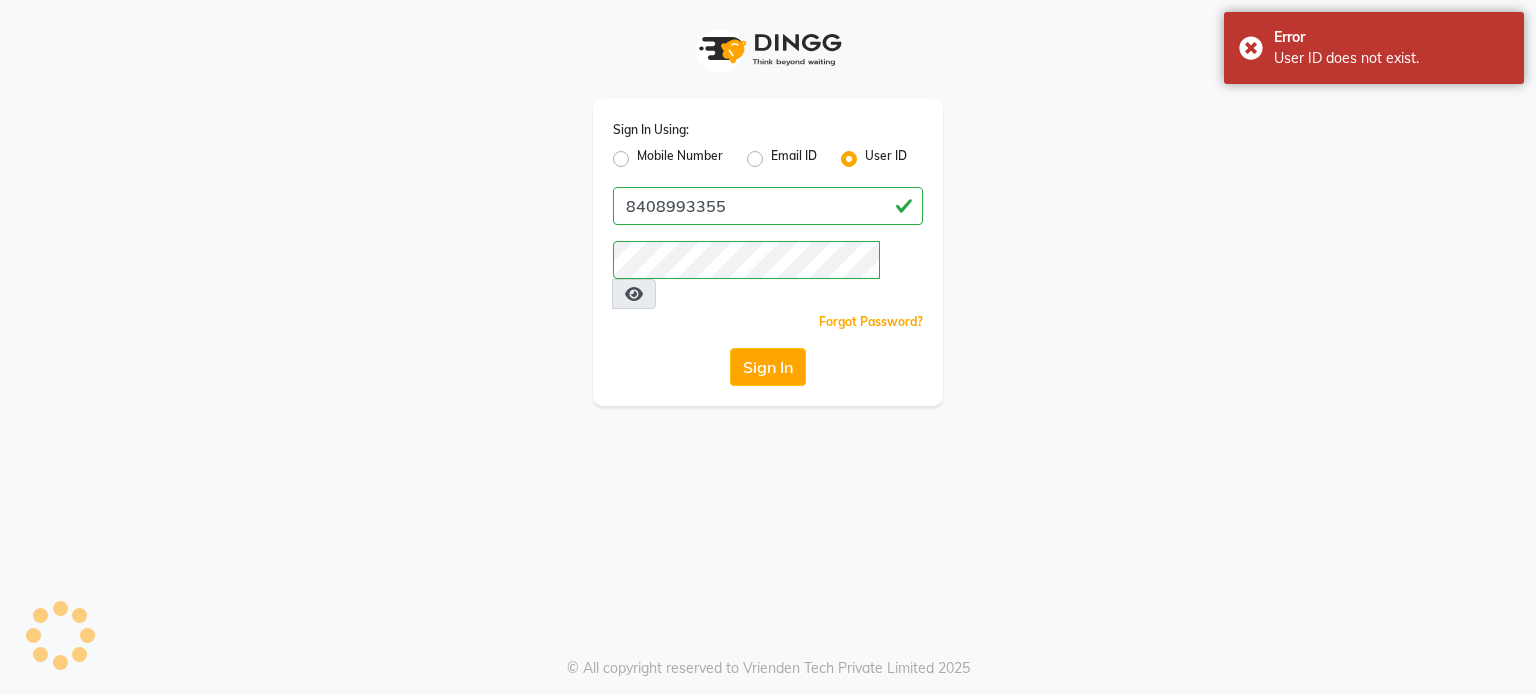 click on "Mobile Number" 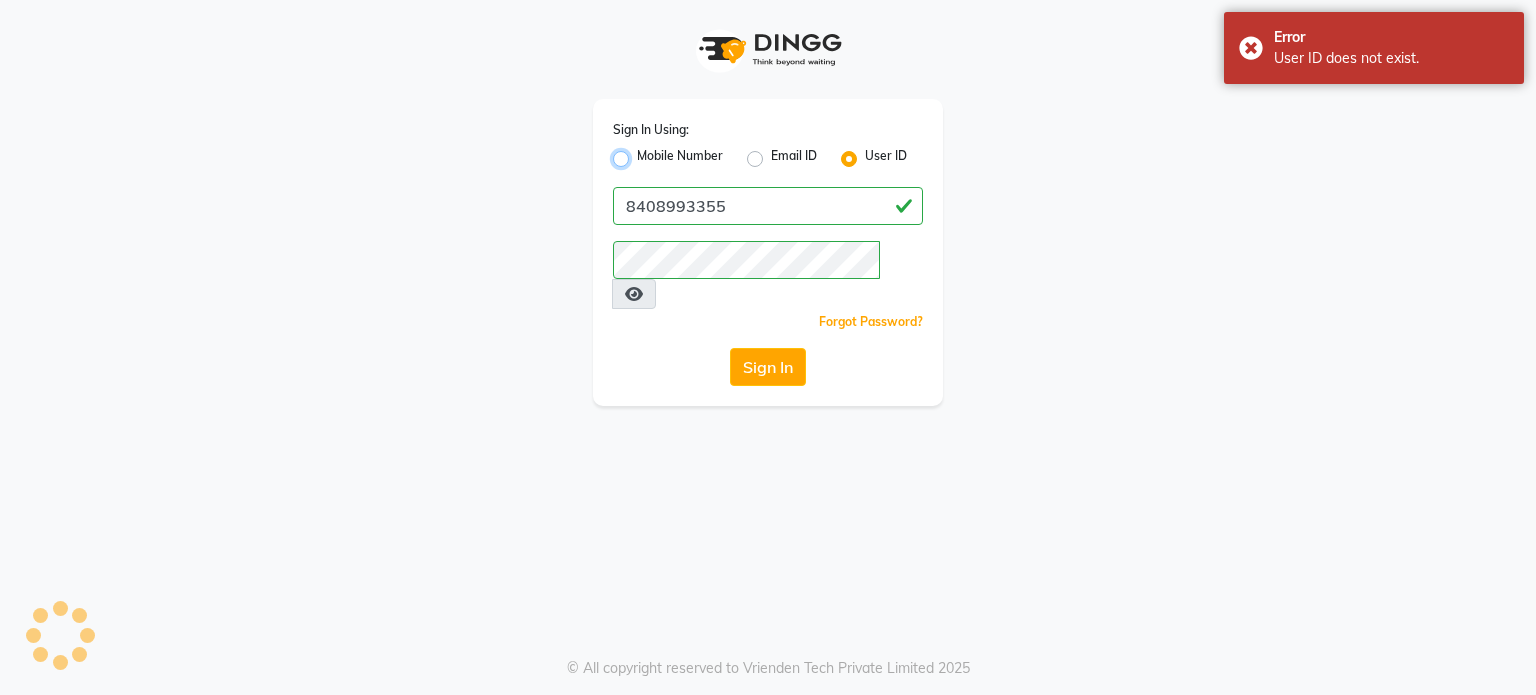 click on "Mobile Number" at bounding box center (643, 153) 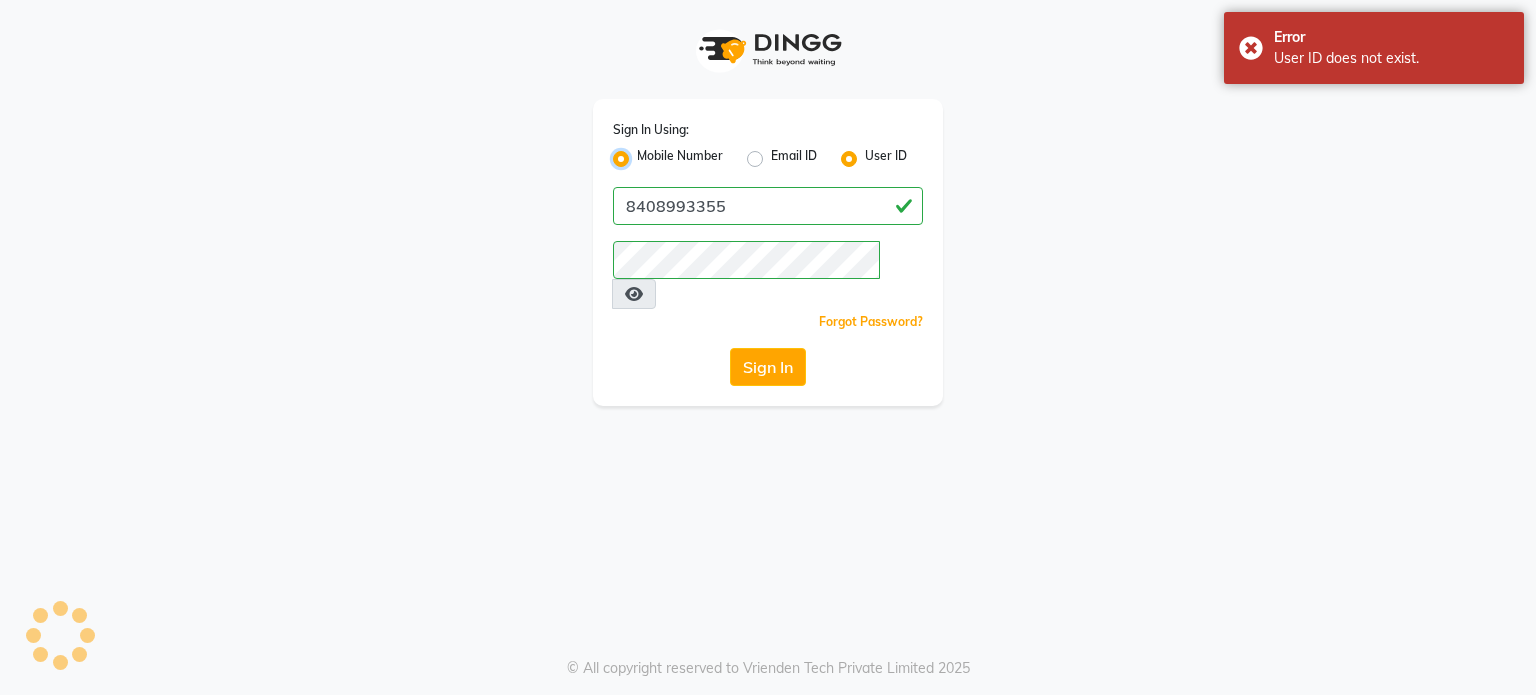 radio on "false" 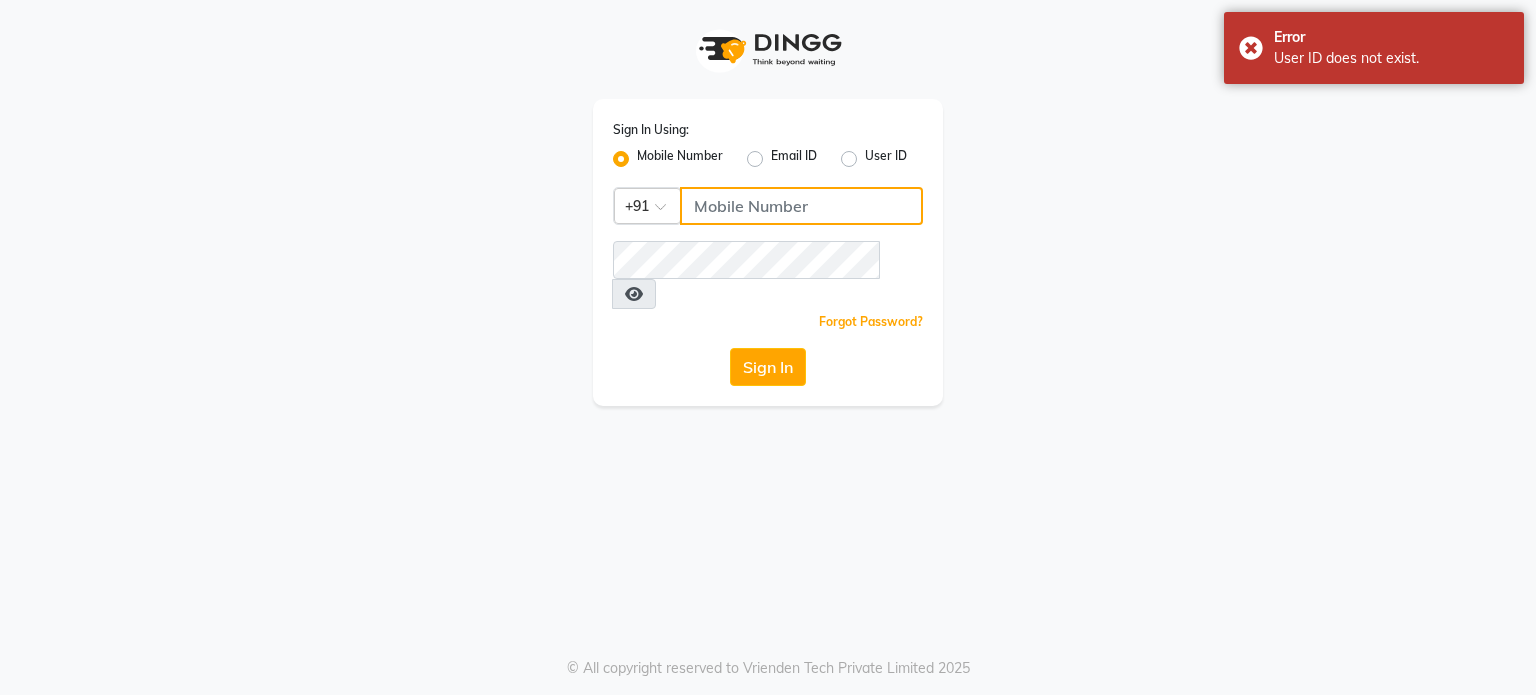 click 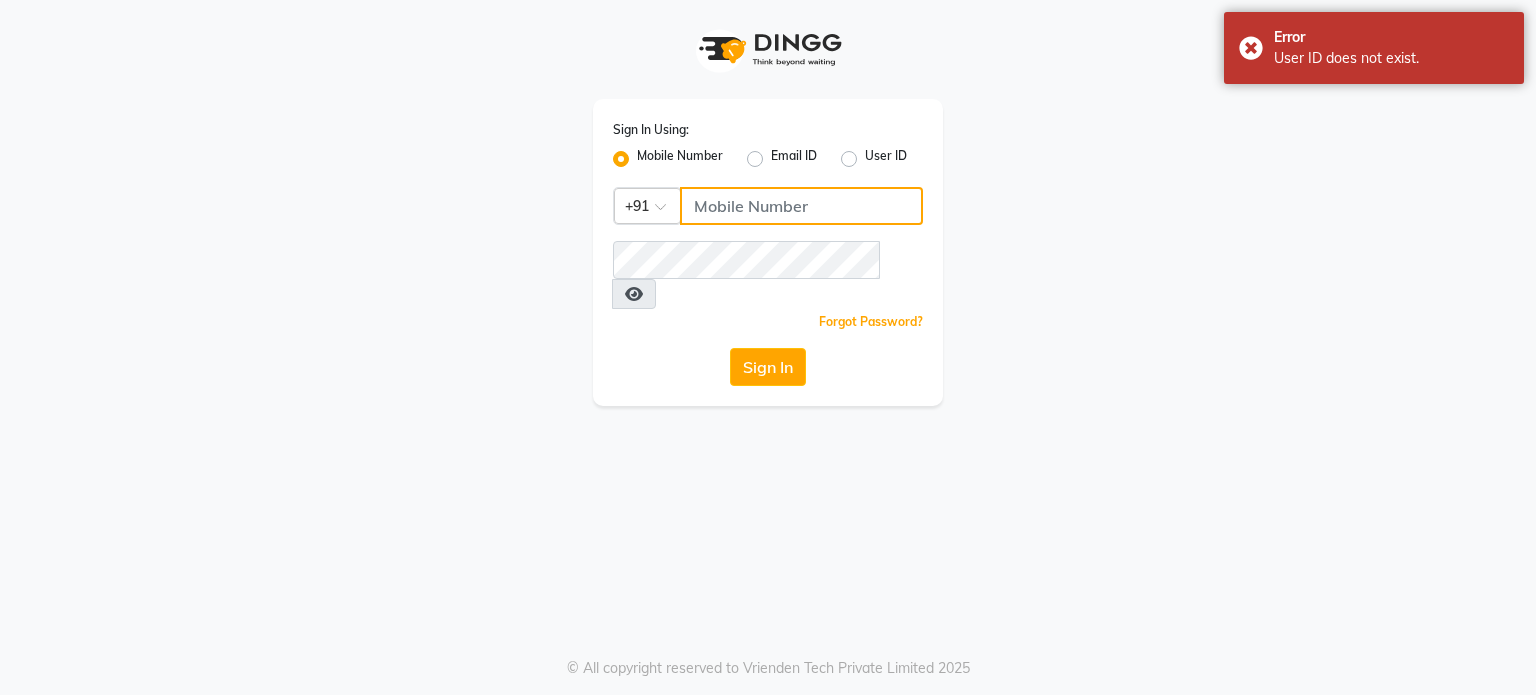 type on "8408993355" 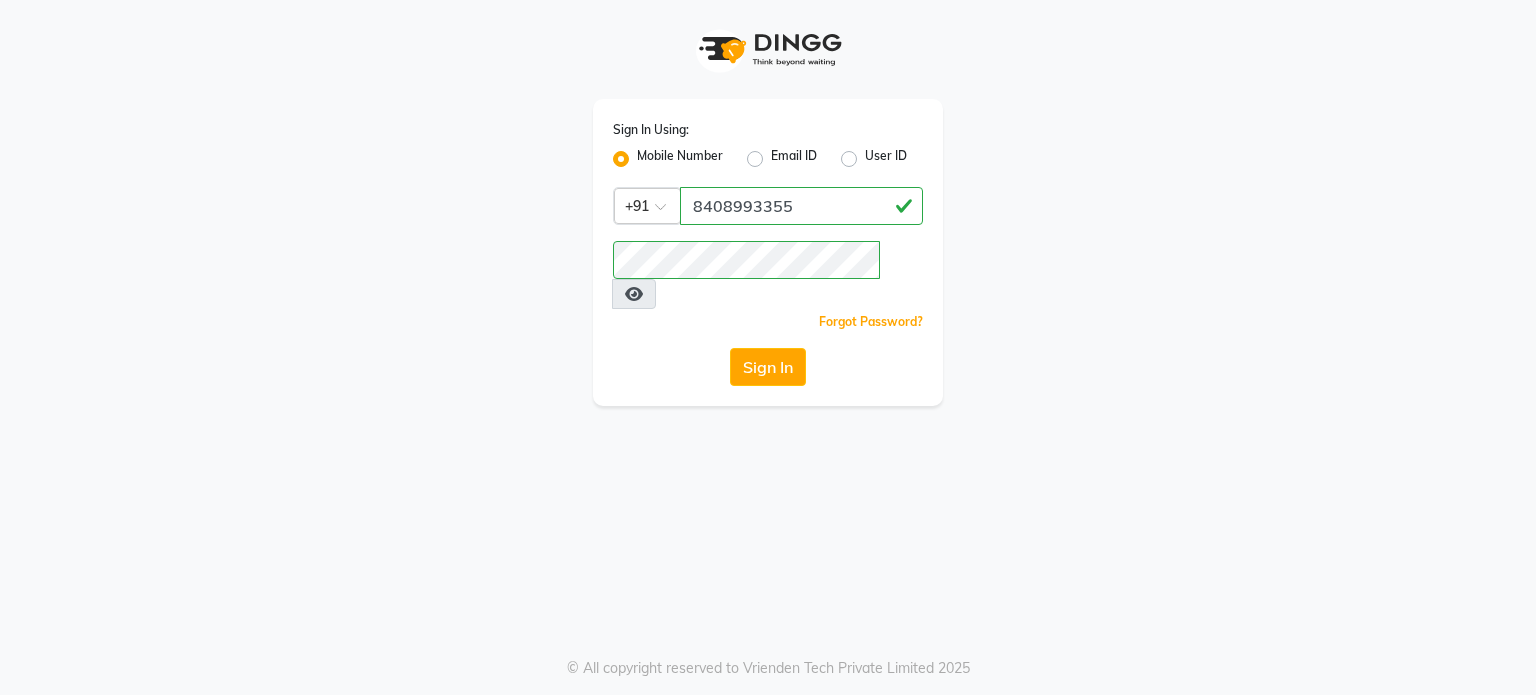 click at bounding box center [634, 294] 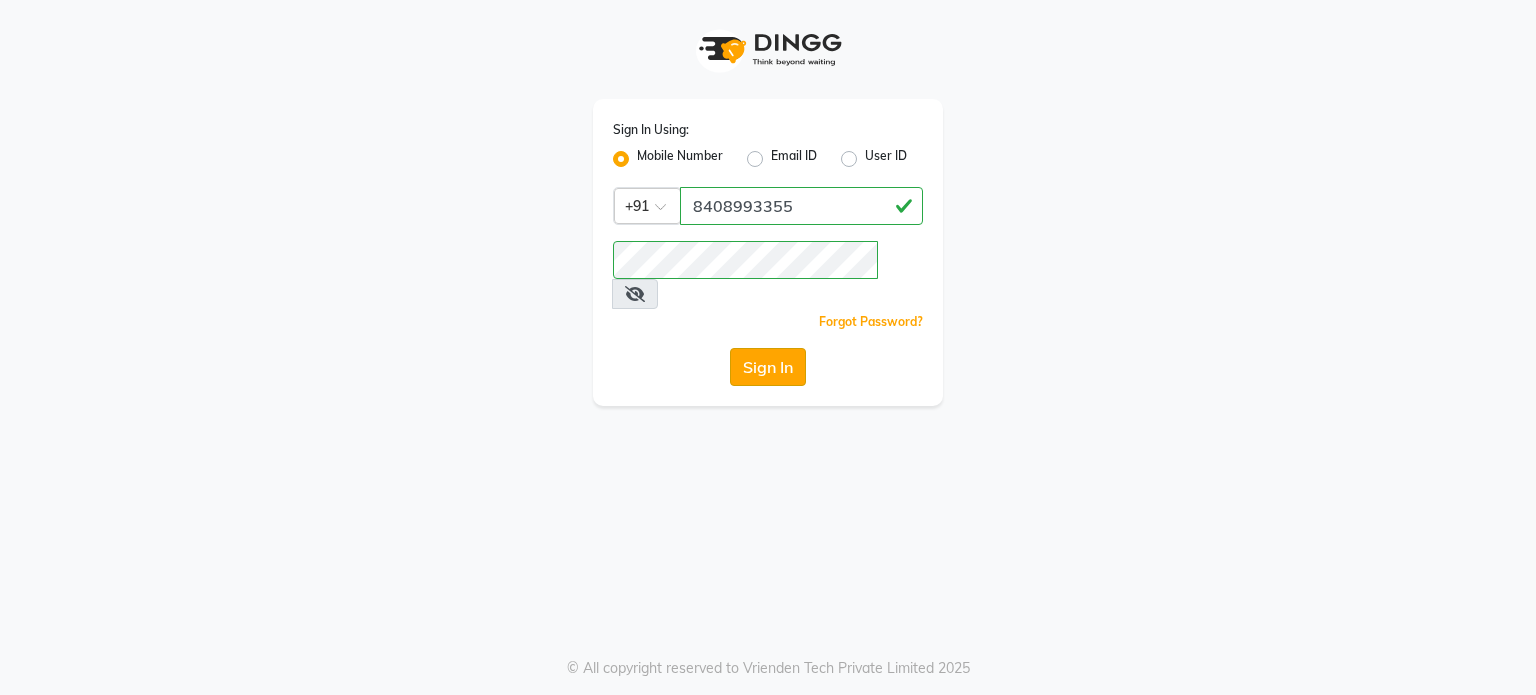 click on "Sign In" 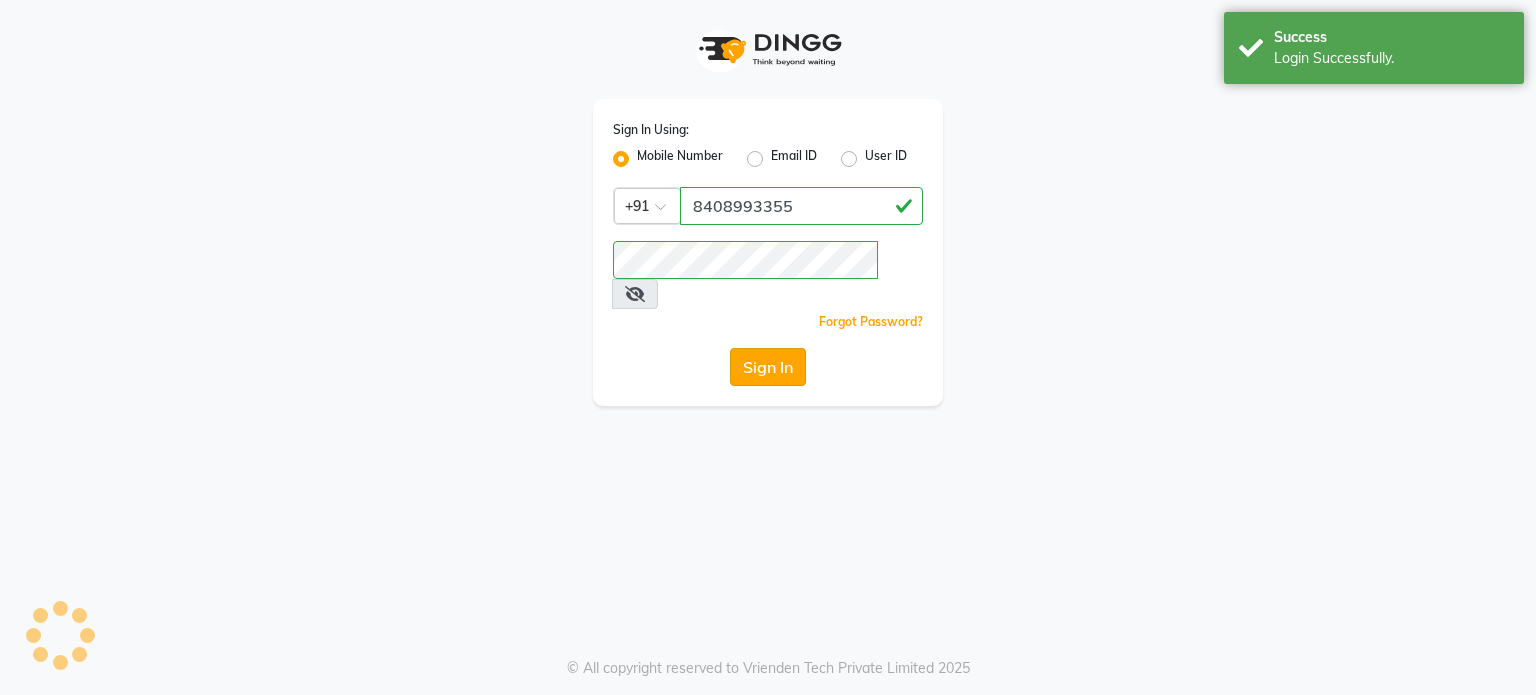 select on "service" 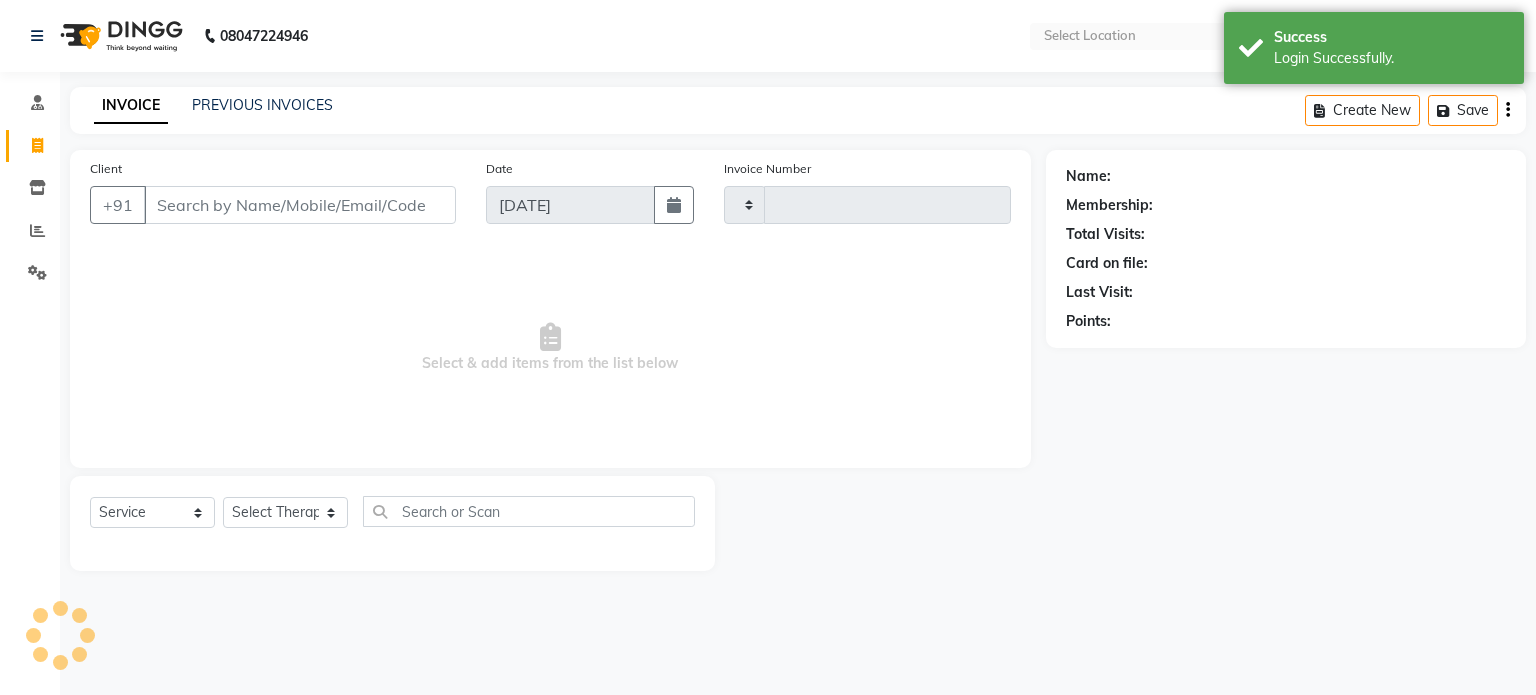 select on "en" 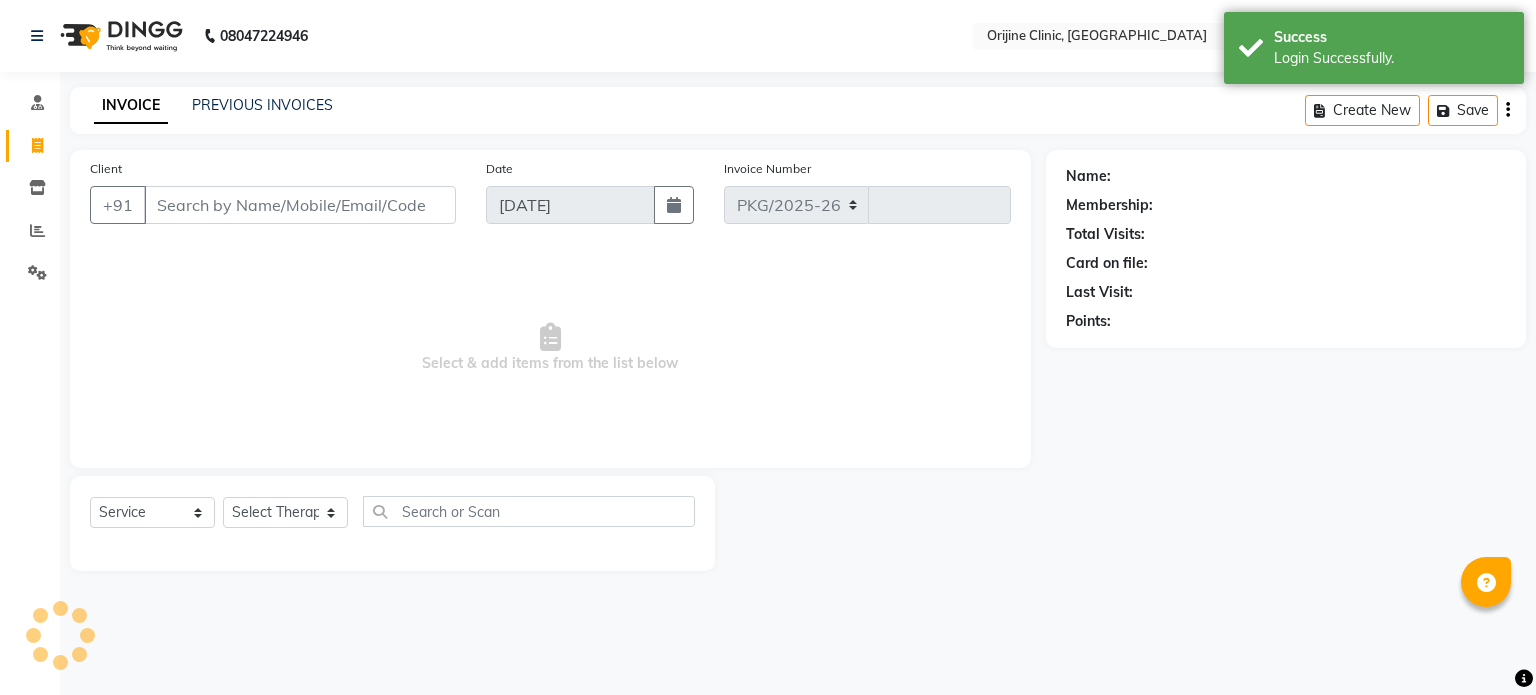 select on "702" 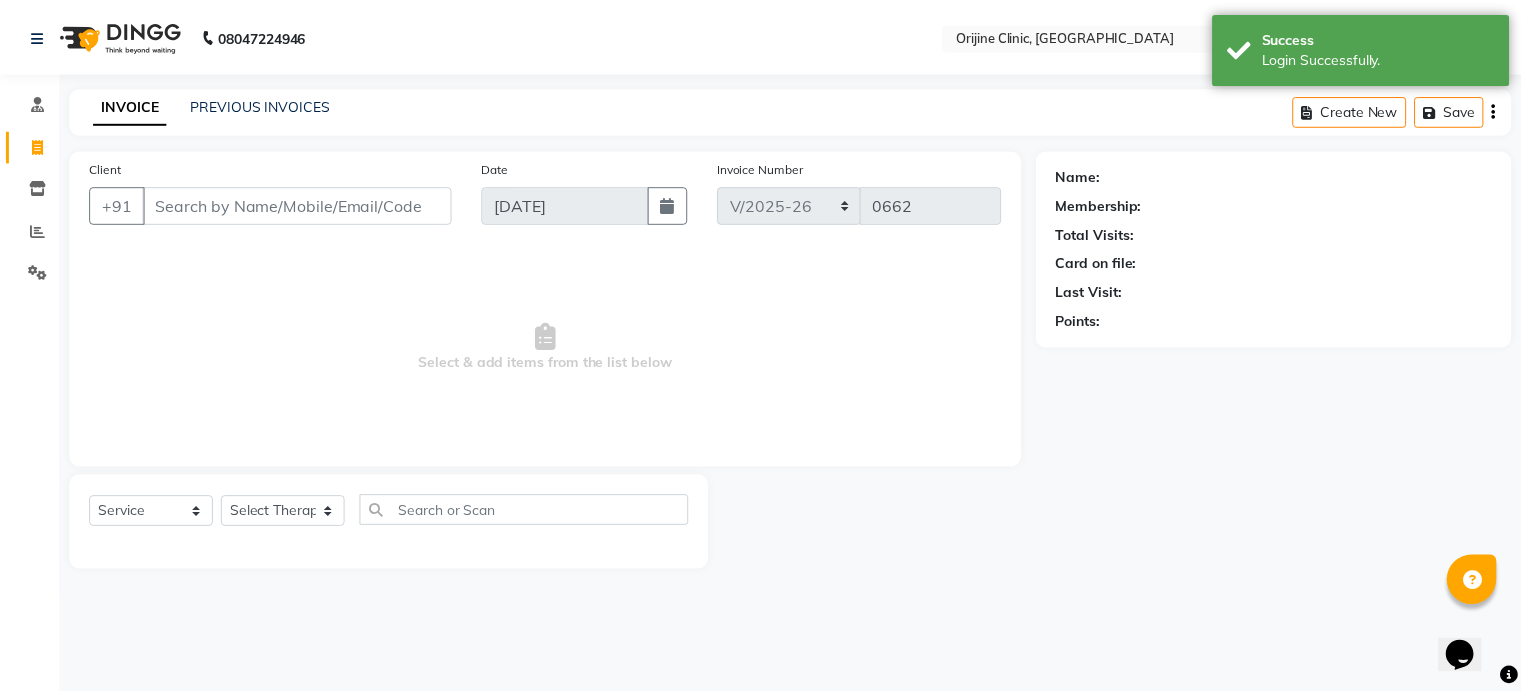 scroll, scrollTop: 0, scrollLeft: 0, axis: both 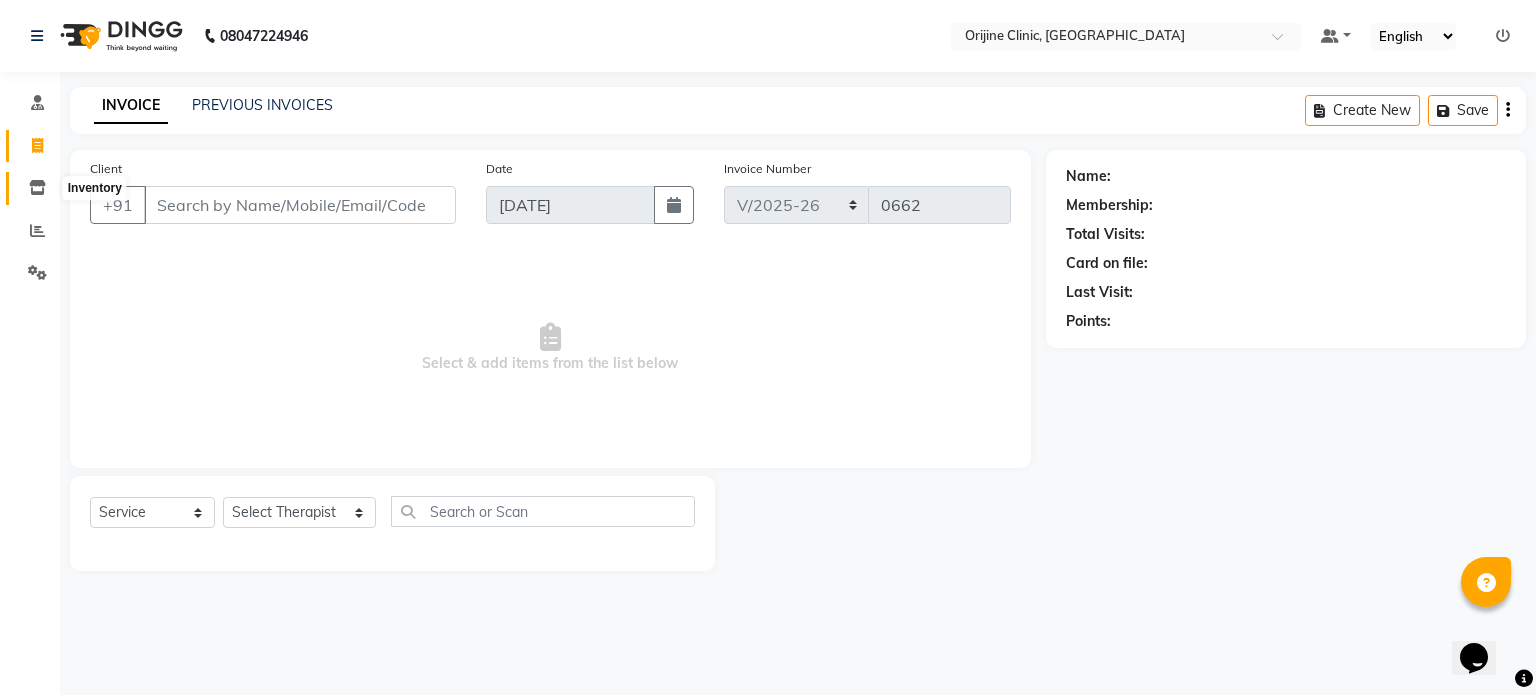 click 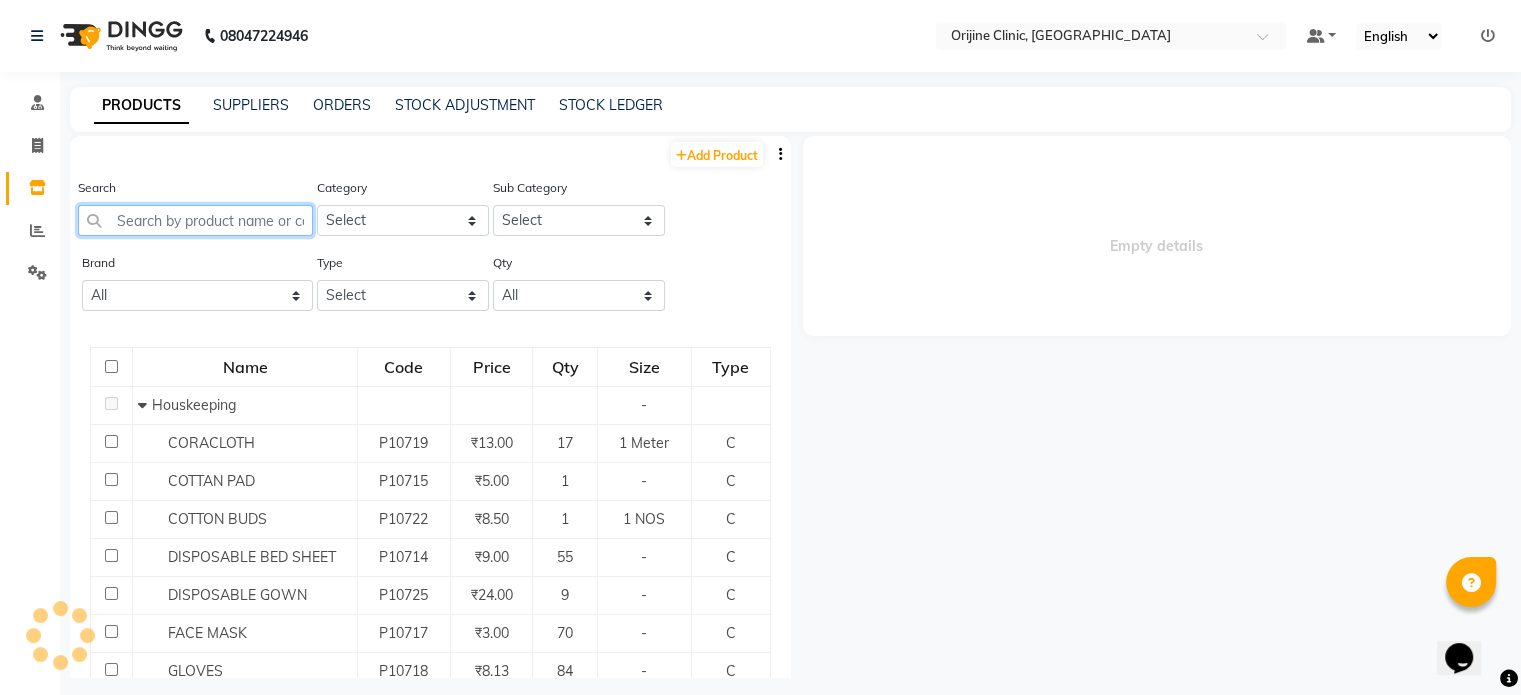 click 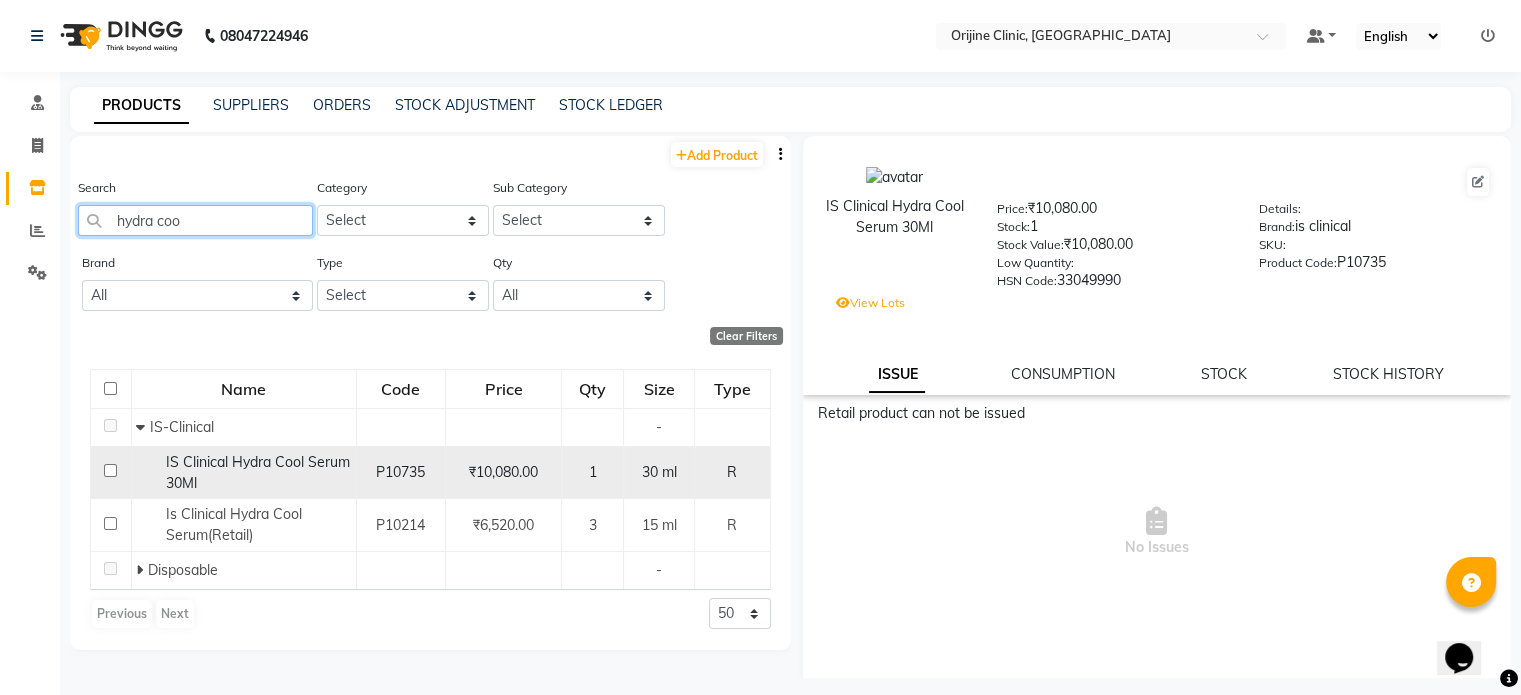 type on "hydra coo" 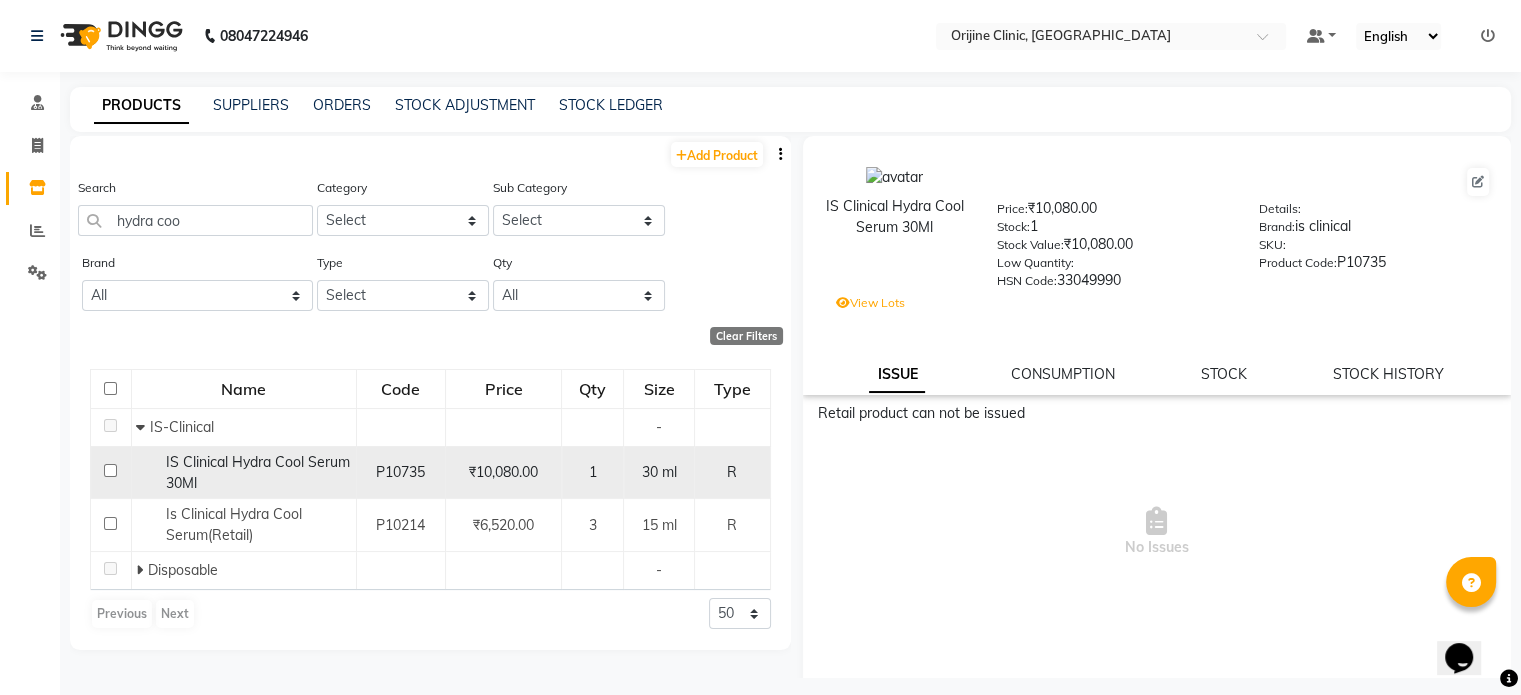 click on "P10735" 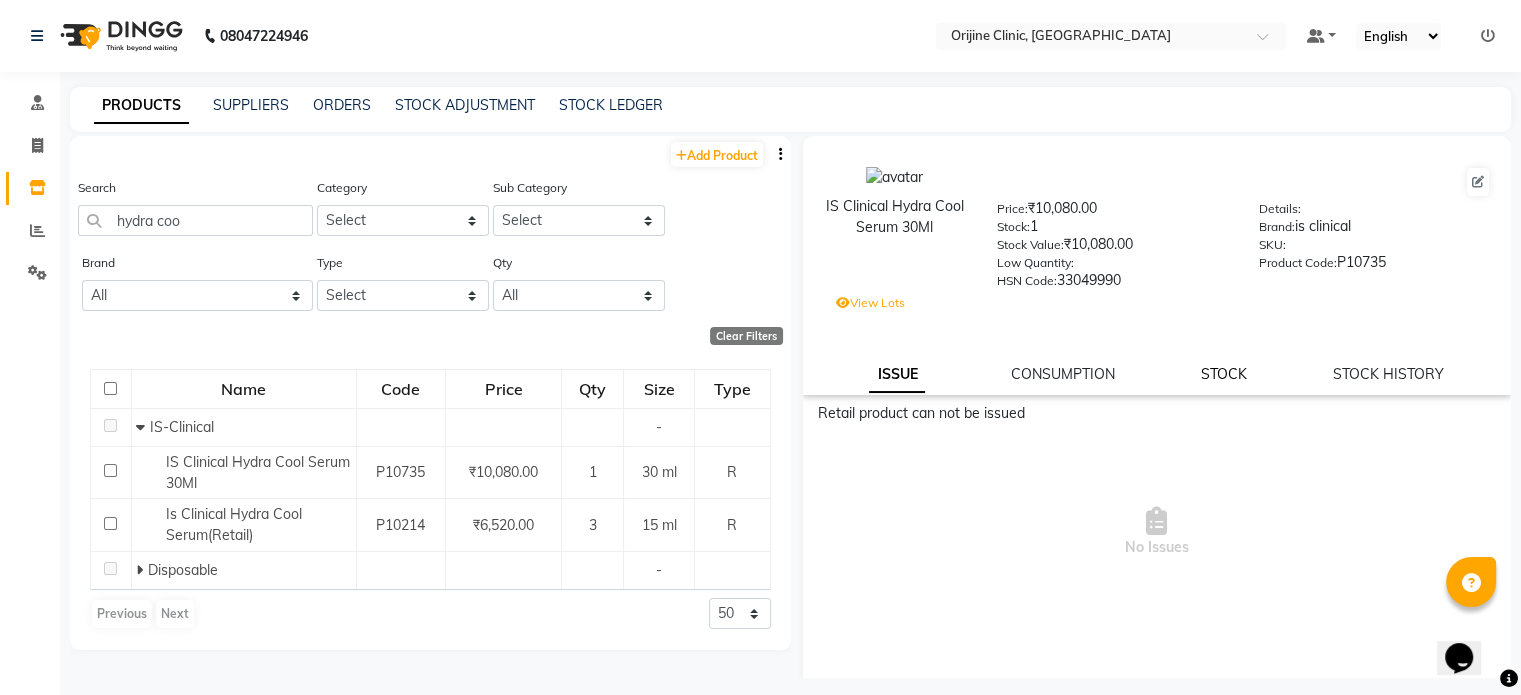 click on "STOCK" 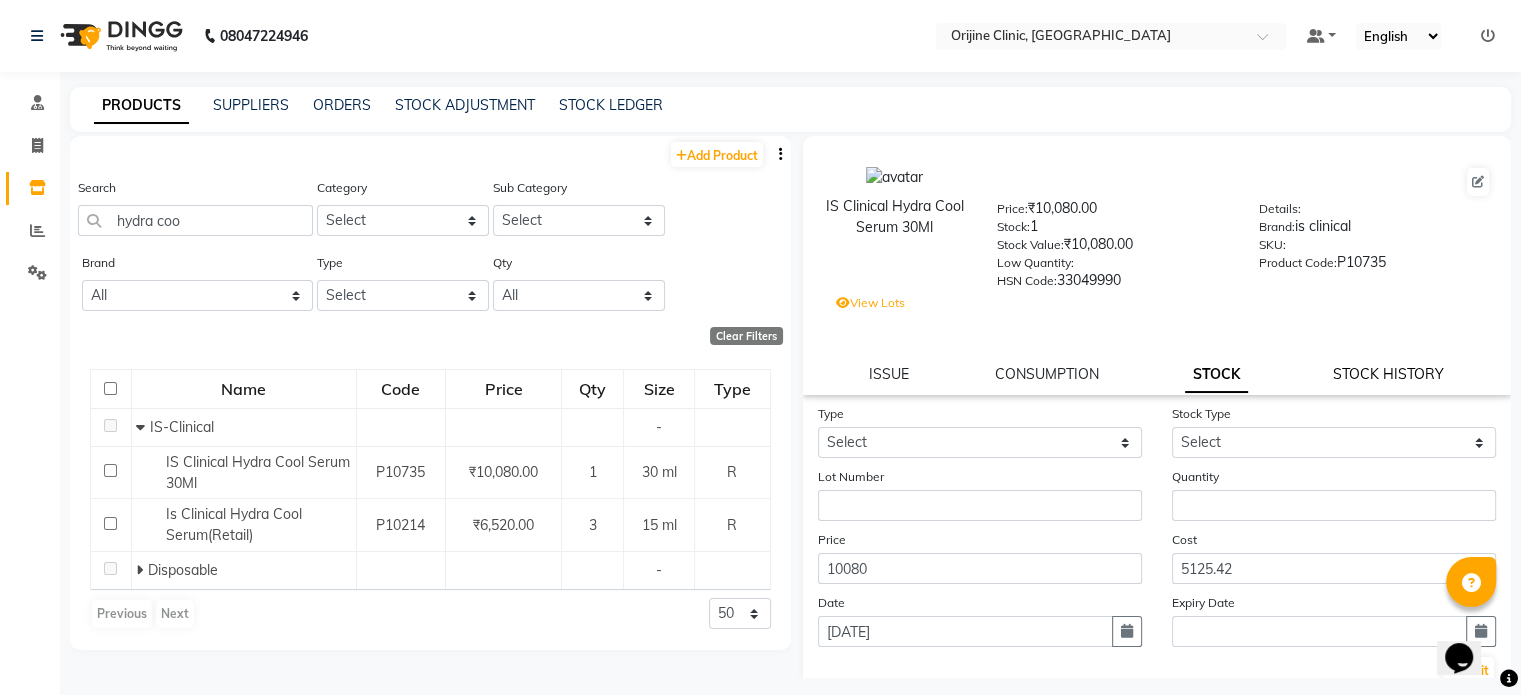 click on "STOCK HISTORY" 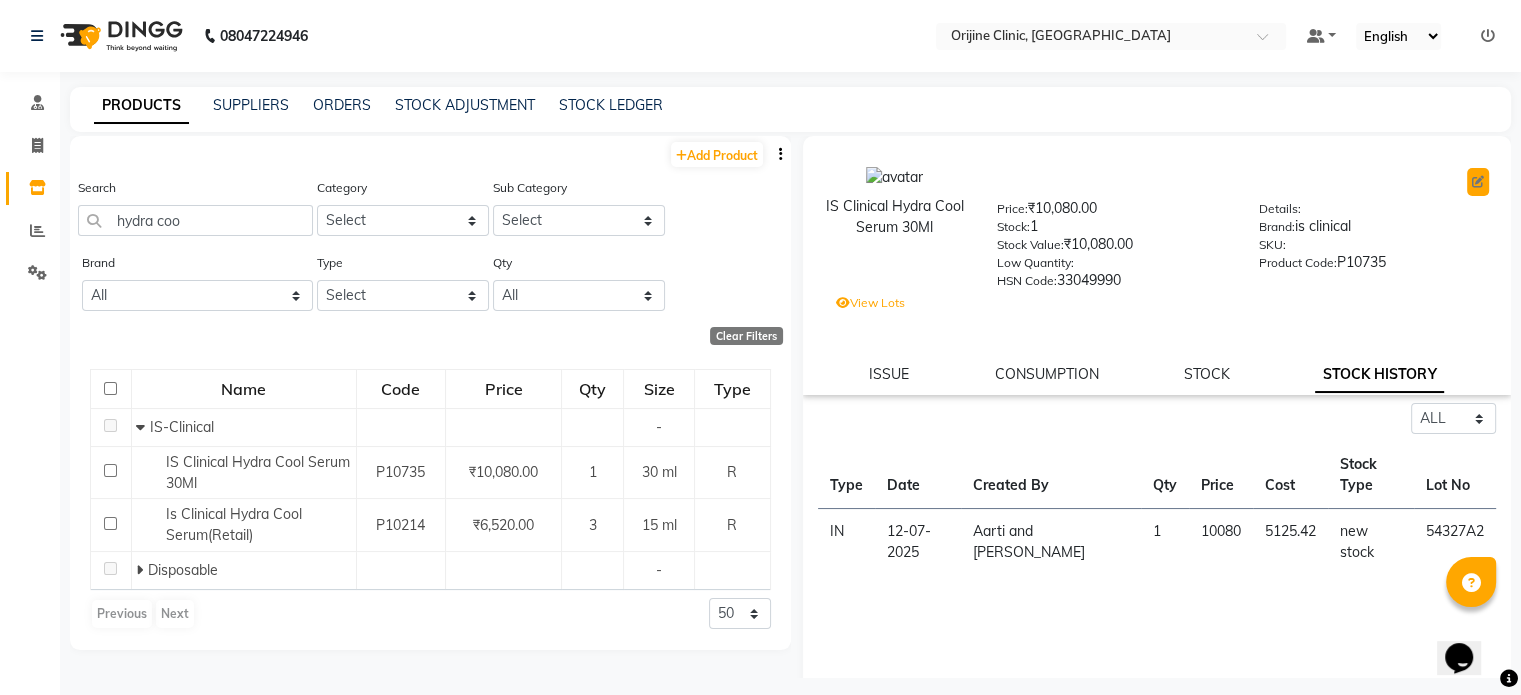 click 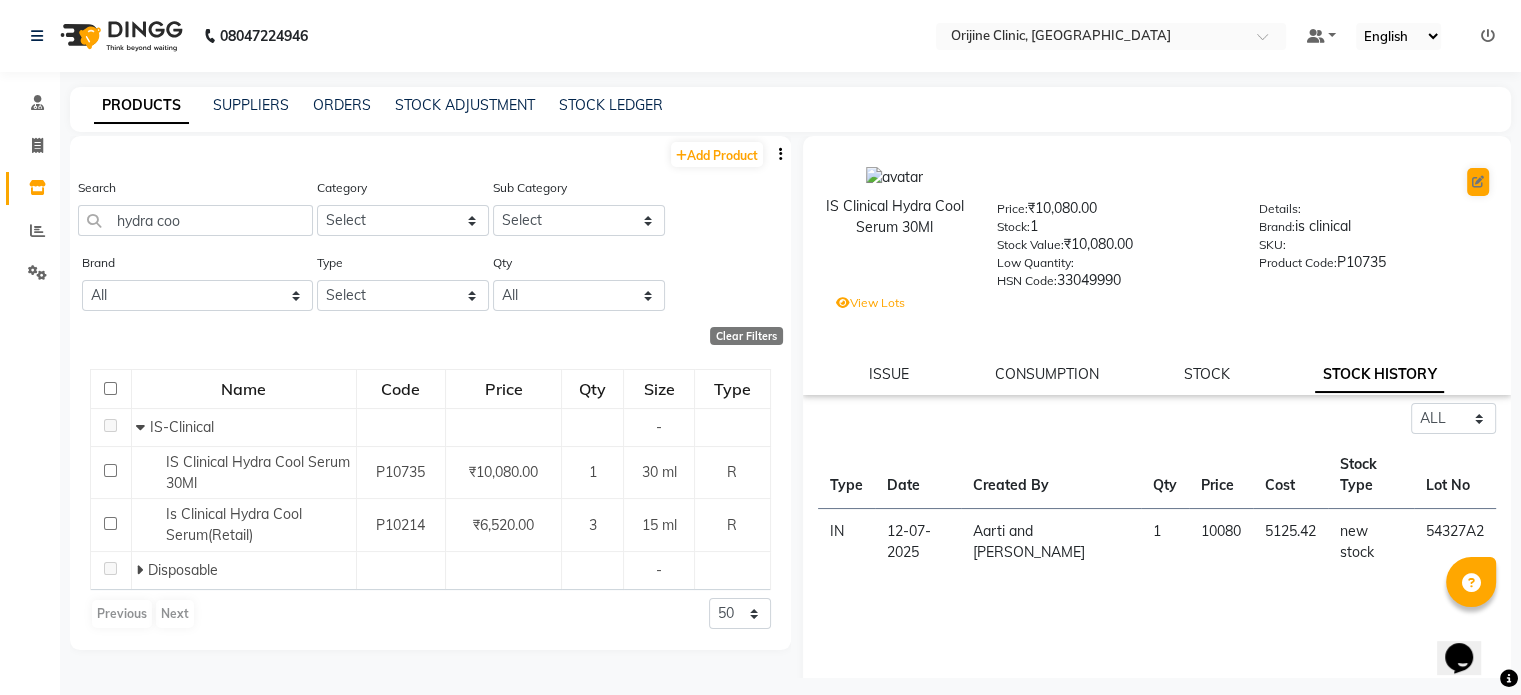 select on "true" 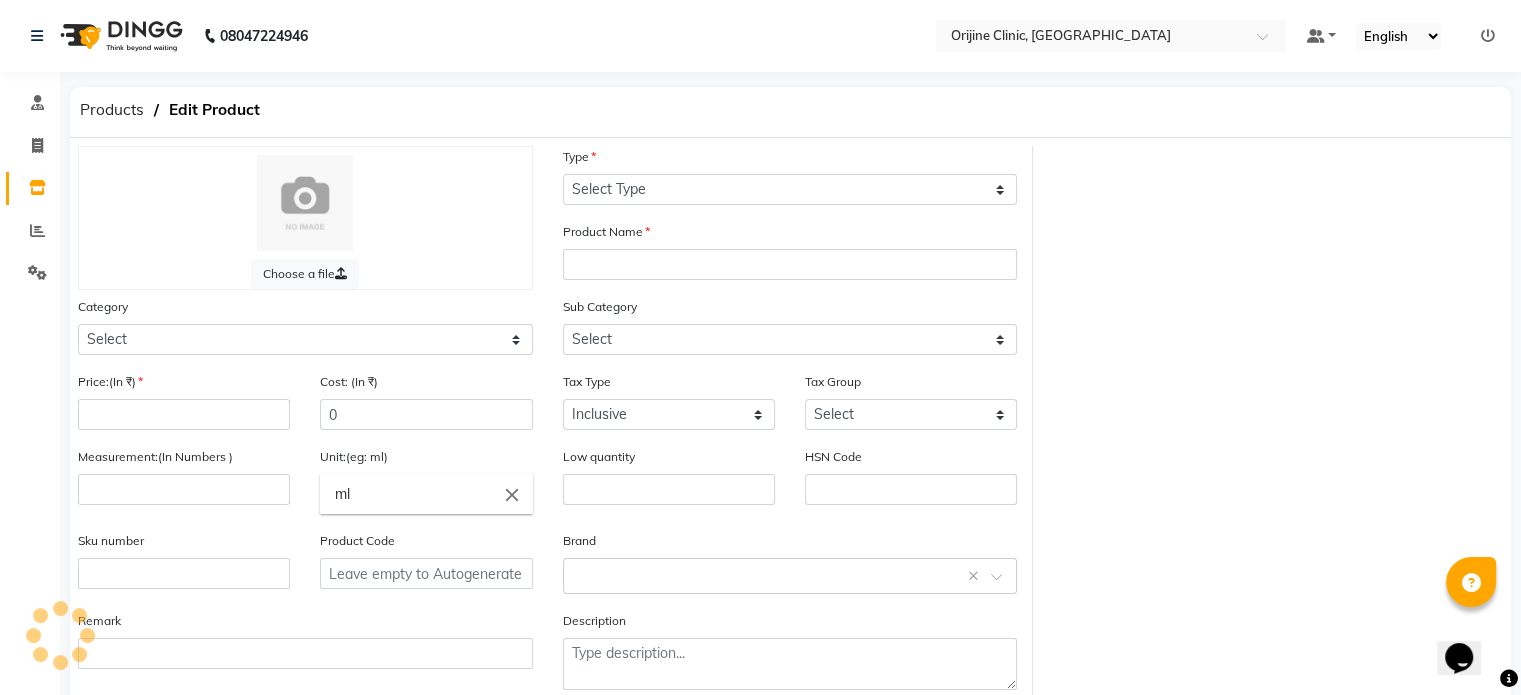 select on "R" 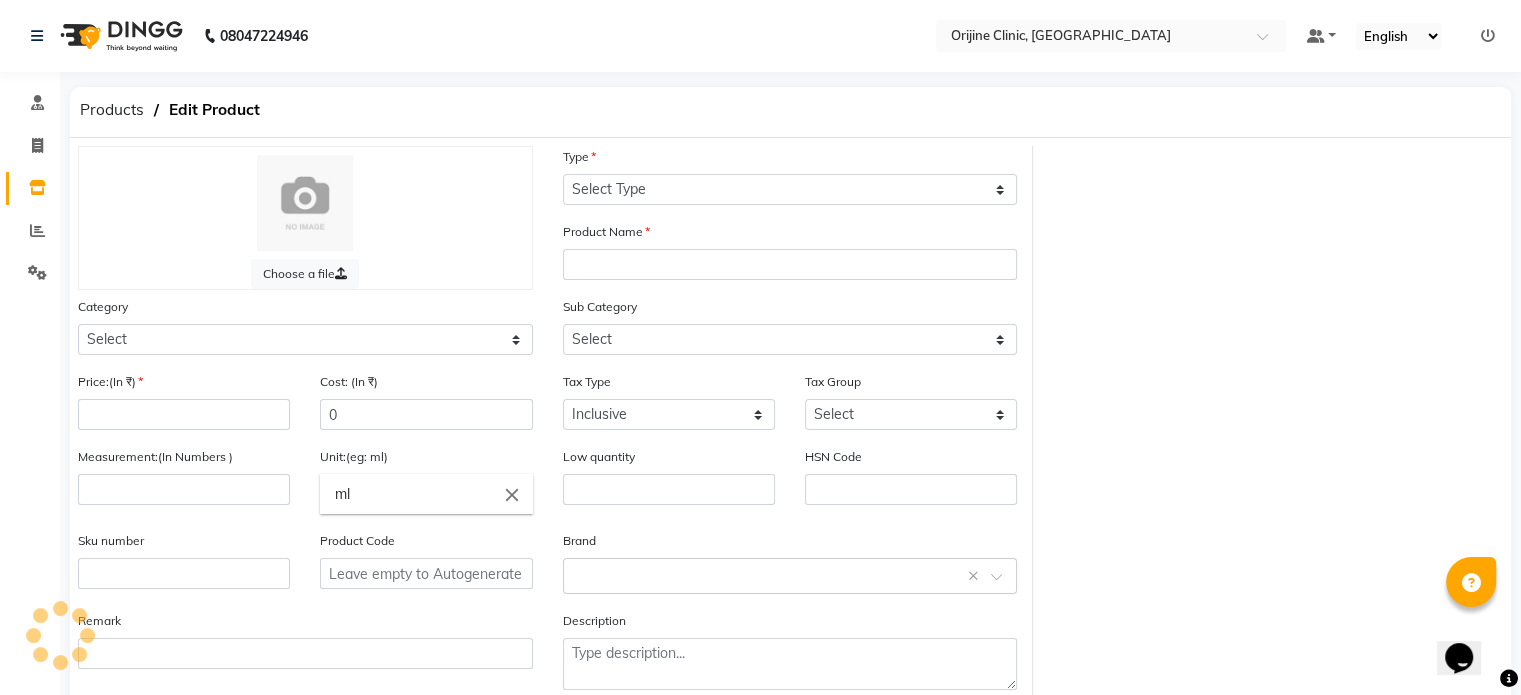 type on "IS Clinical  Hydra Cool Serum 30Ml" 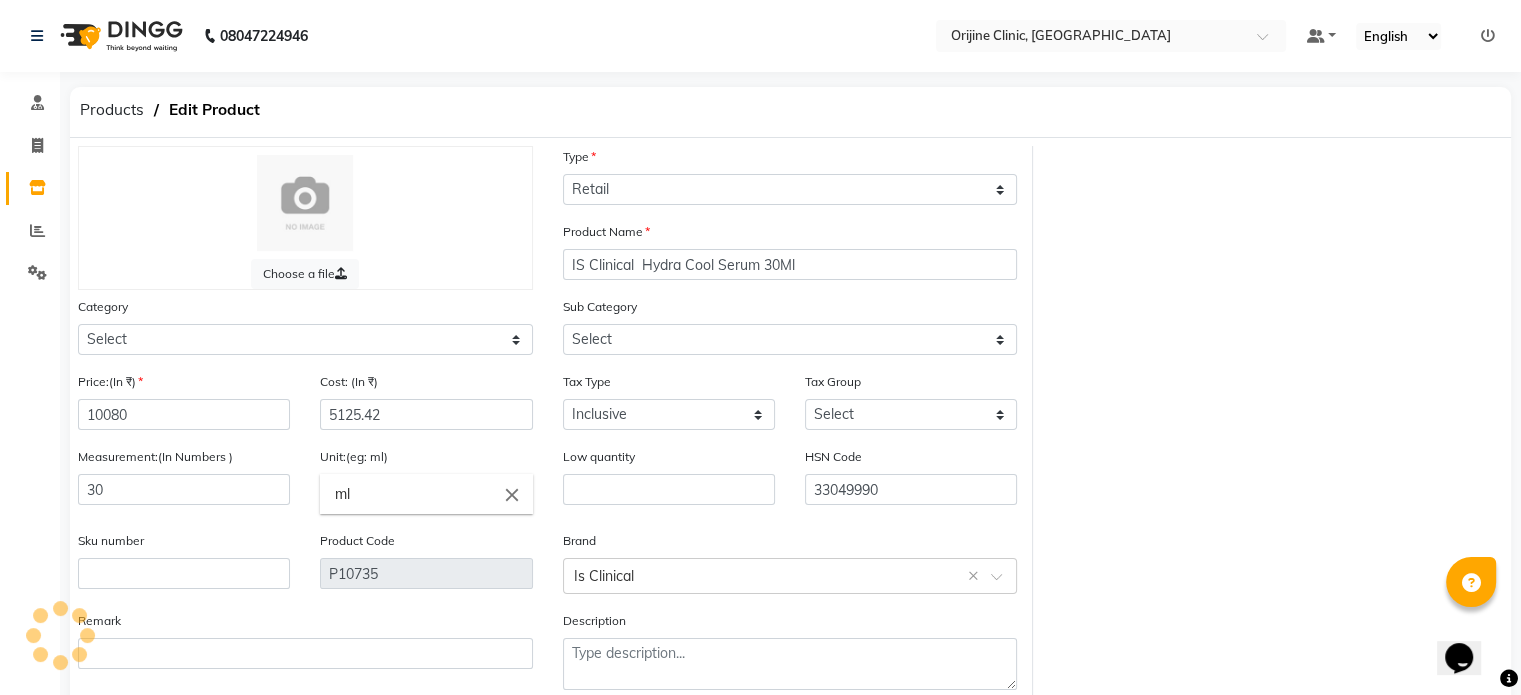 select on "289115400" 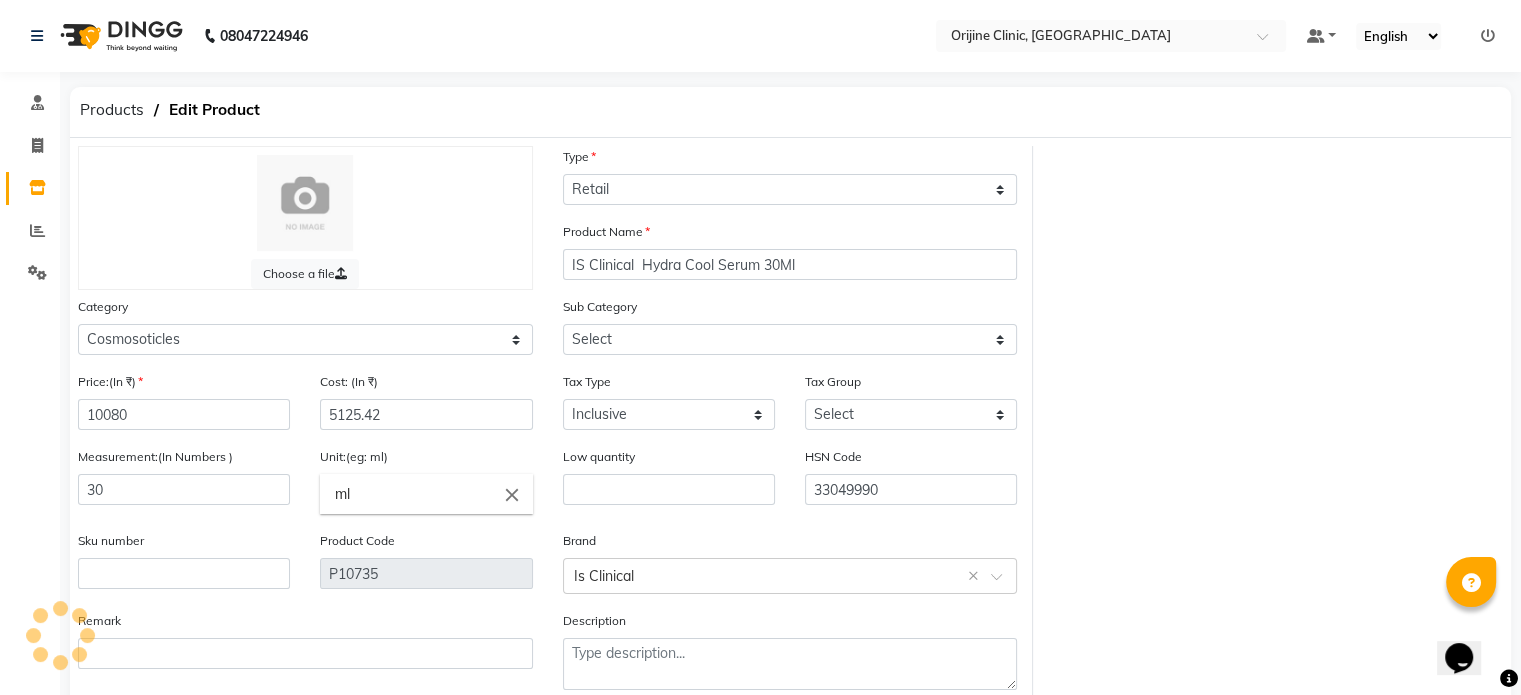 select on "908" 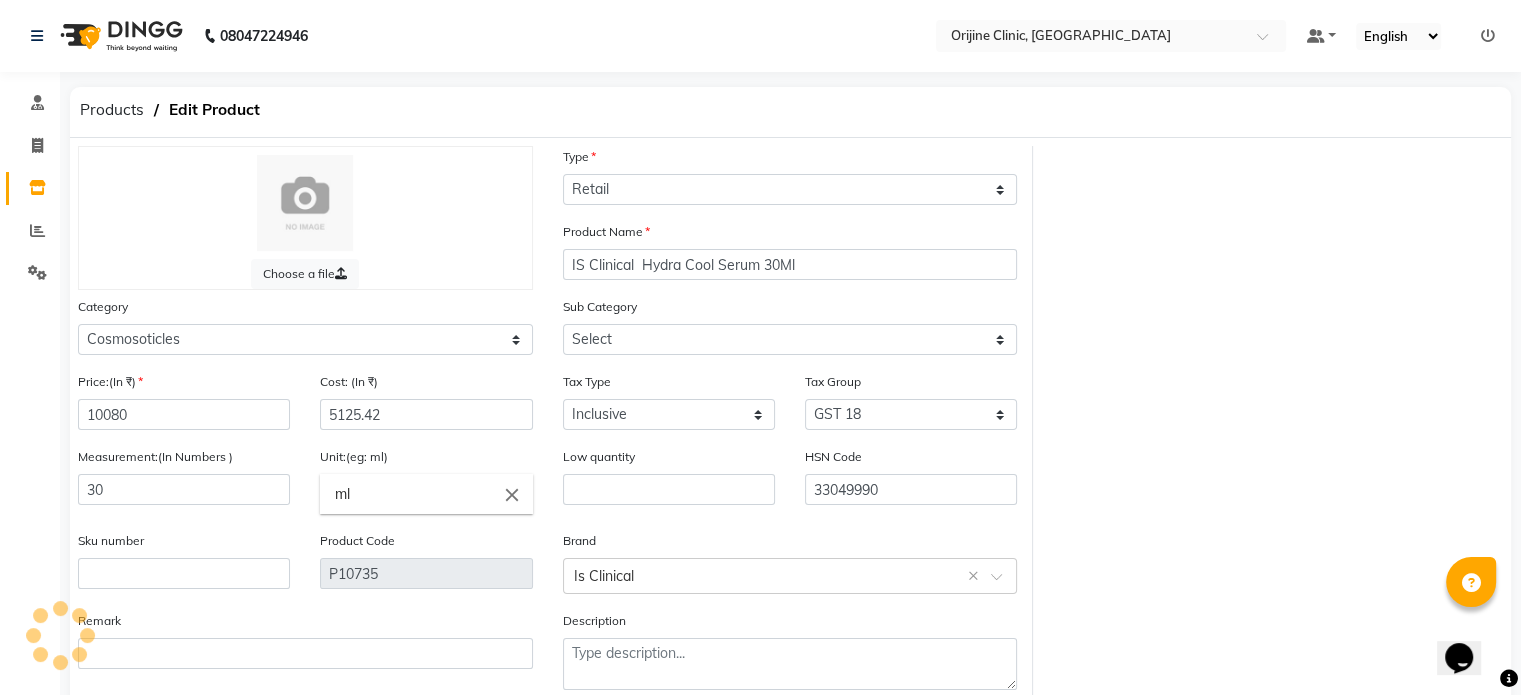 select on "2891154010" 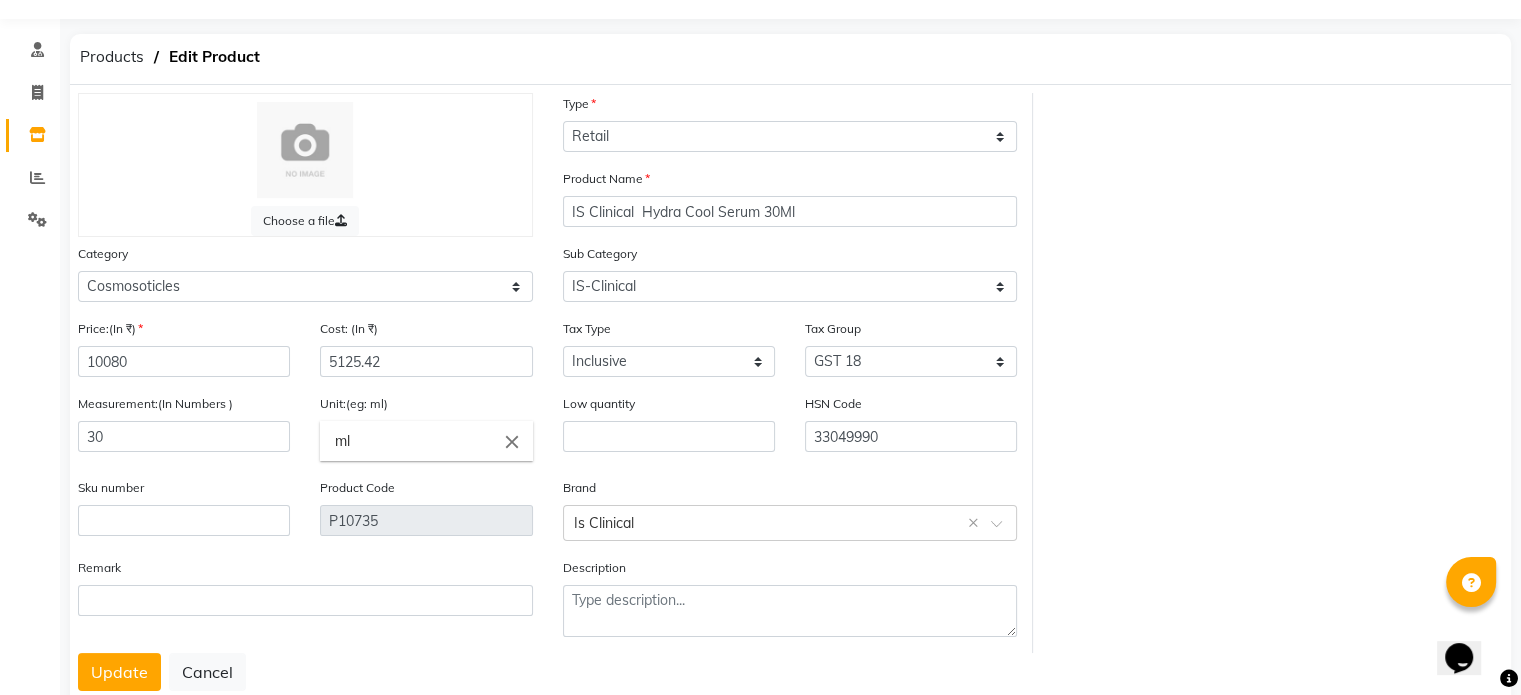 scroll, scrollTop: 52, scrollLeft: 0, axis: vertical 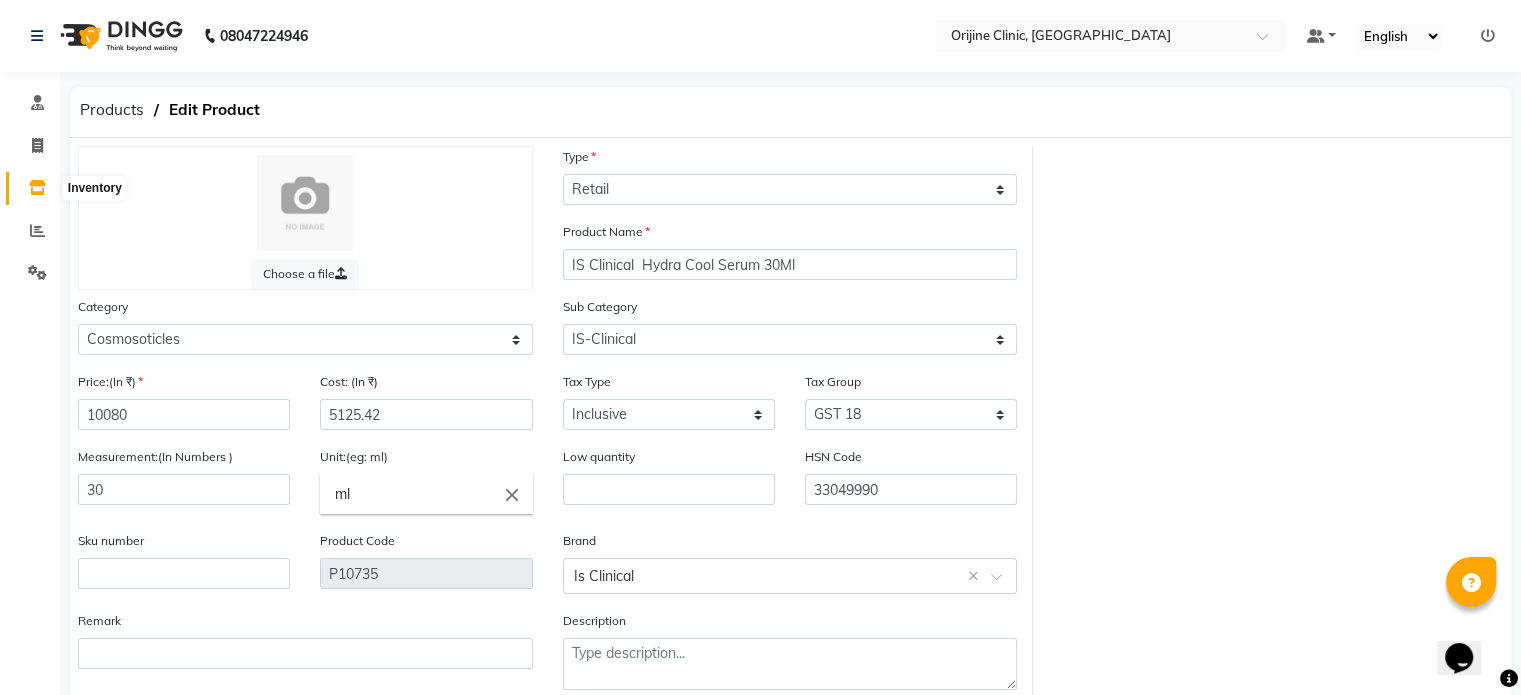 click 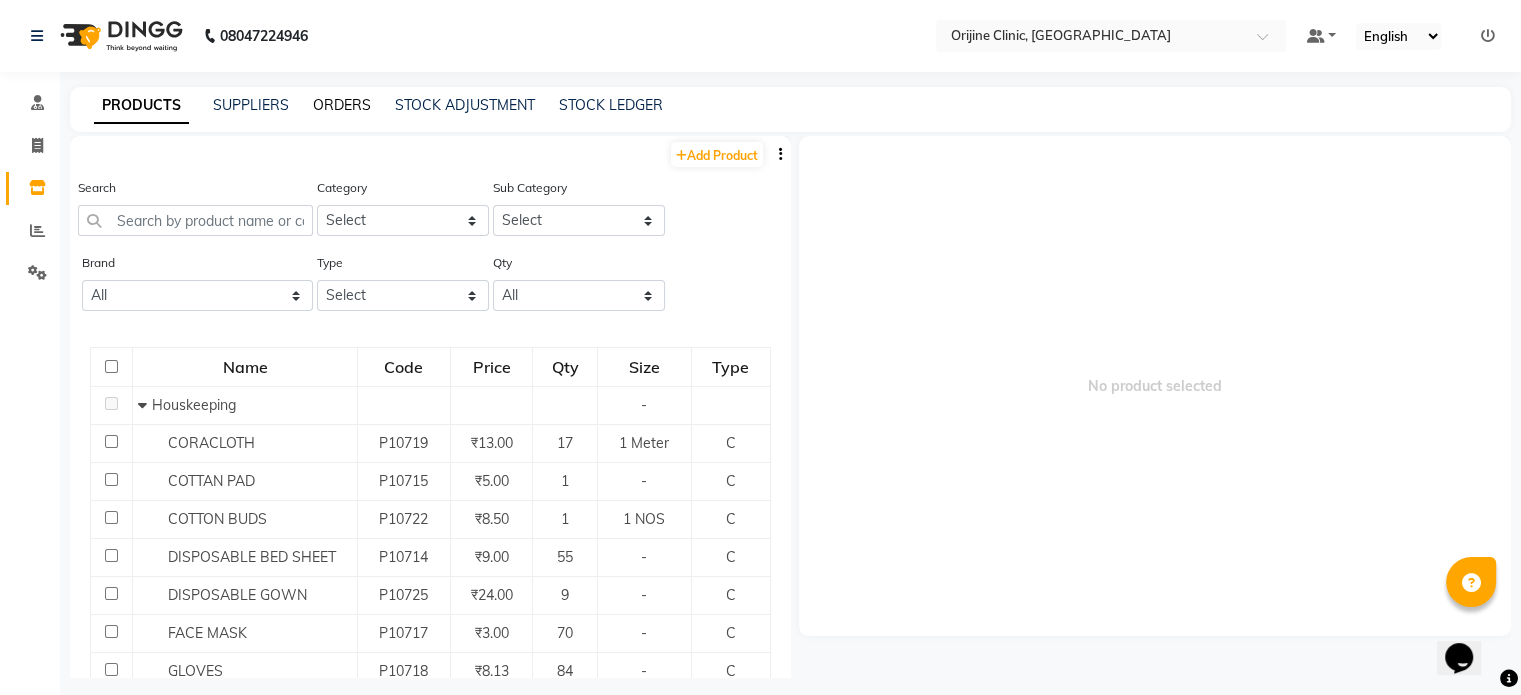 click on "ORDERS" 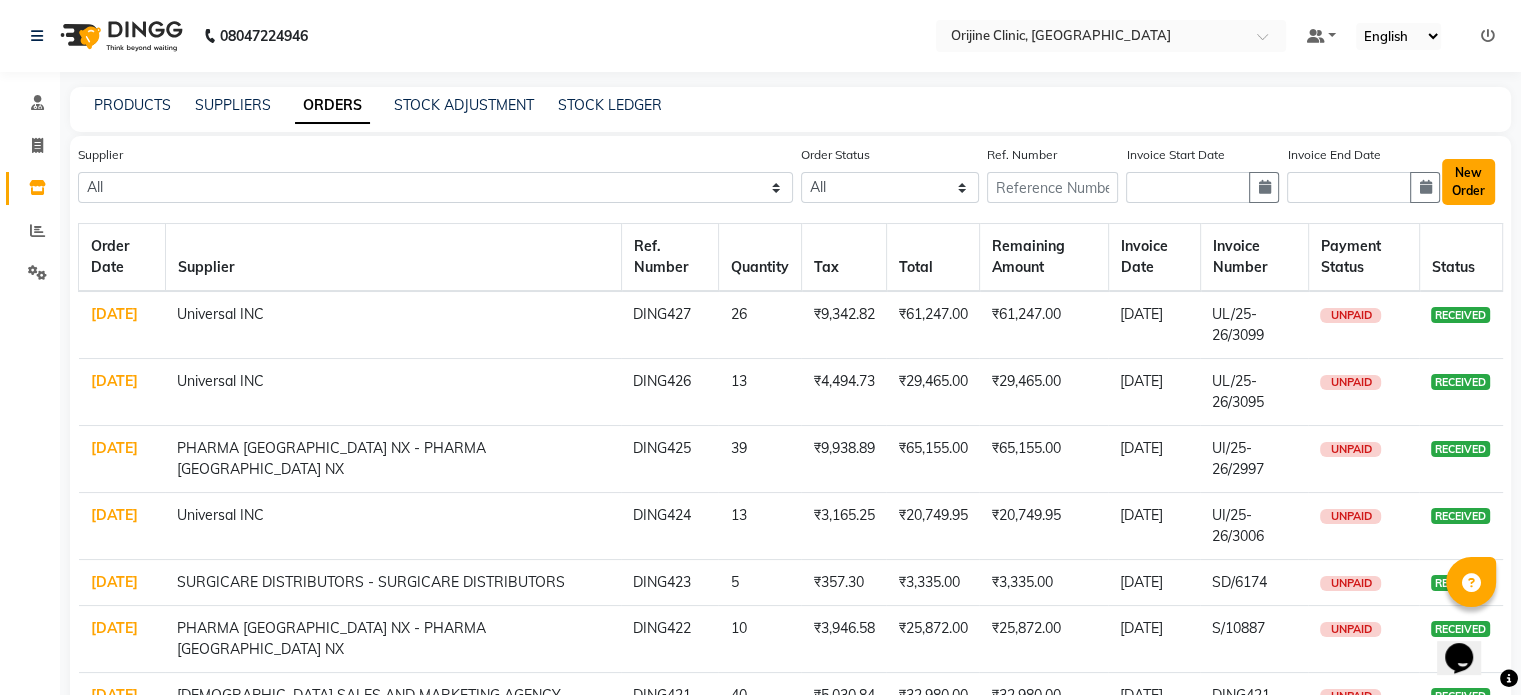 click on "New Order" 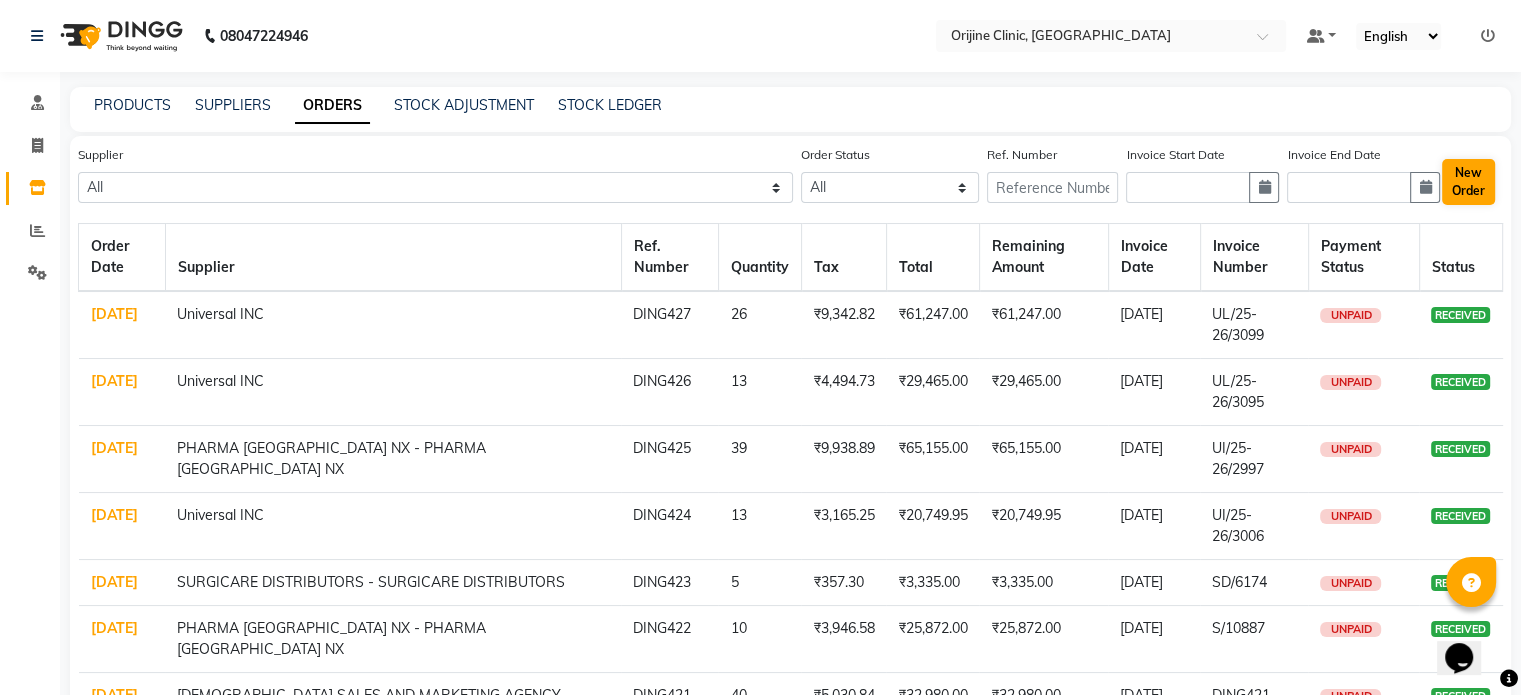 select on "true" 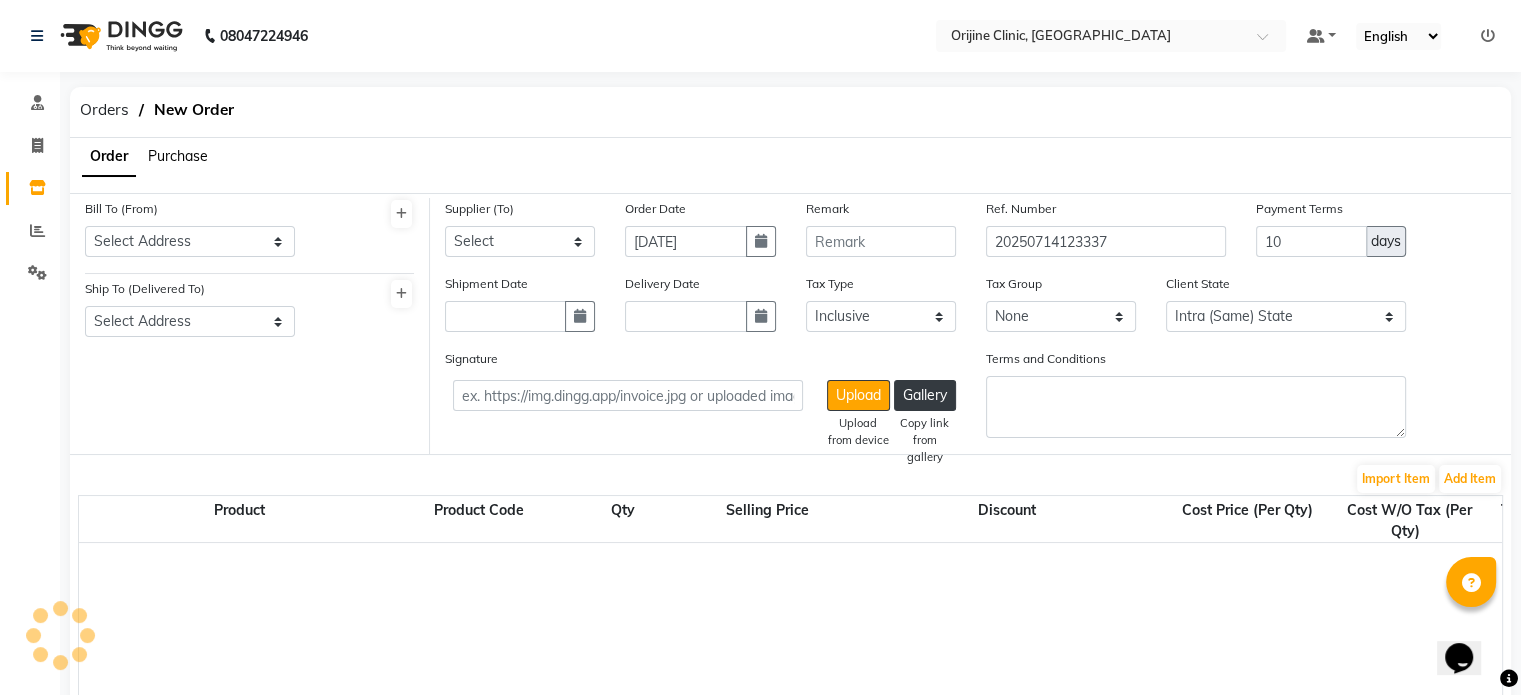 select on "908" 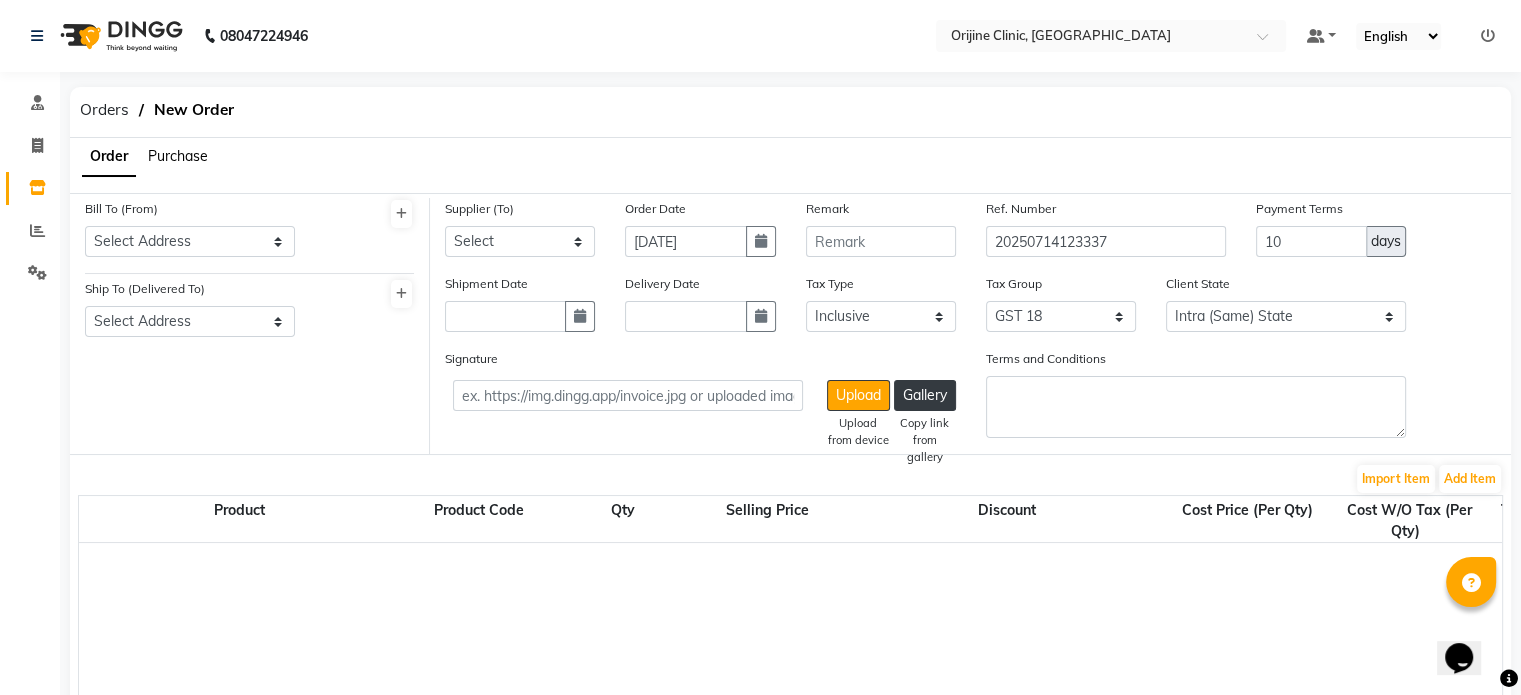 click on "Purchase" 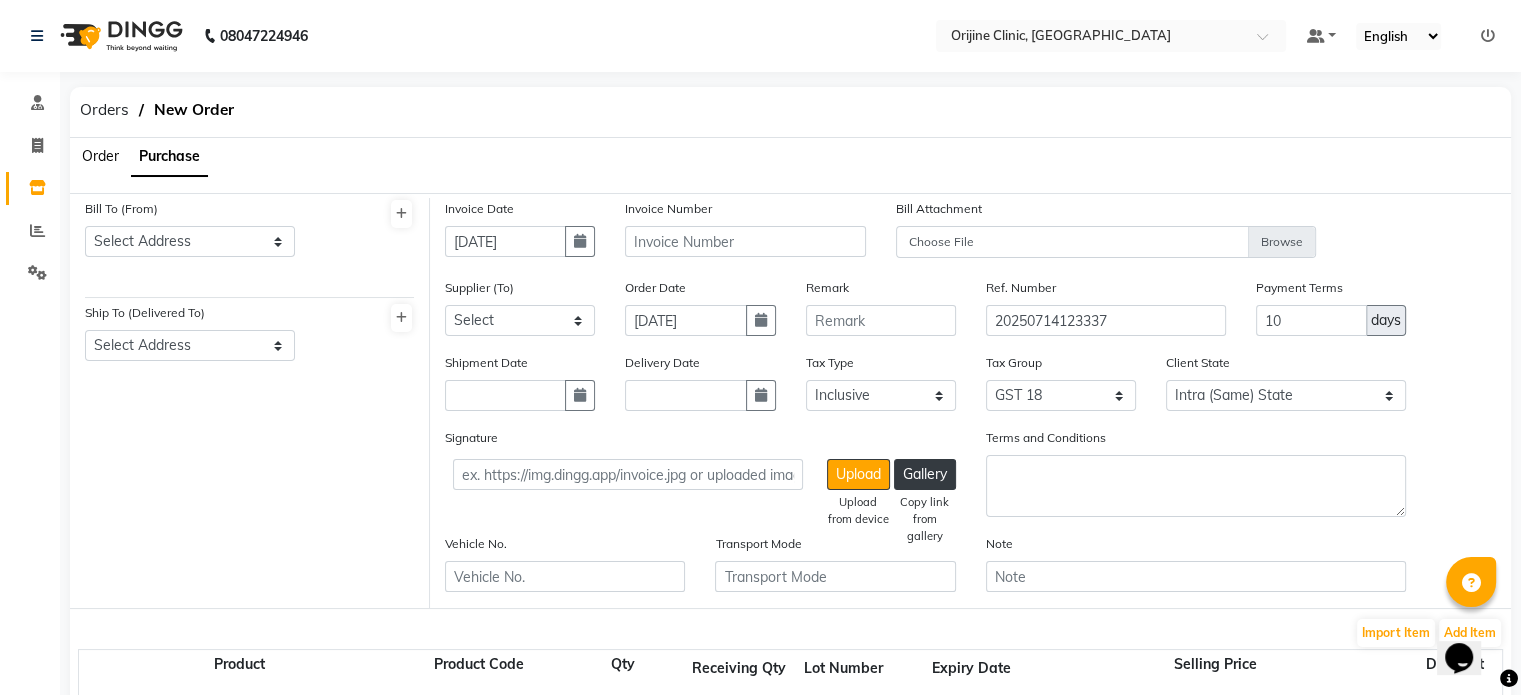 click on "Purchase" 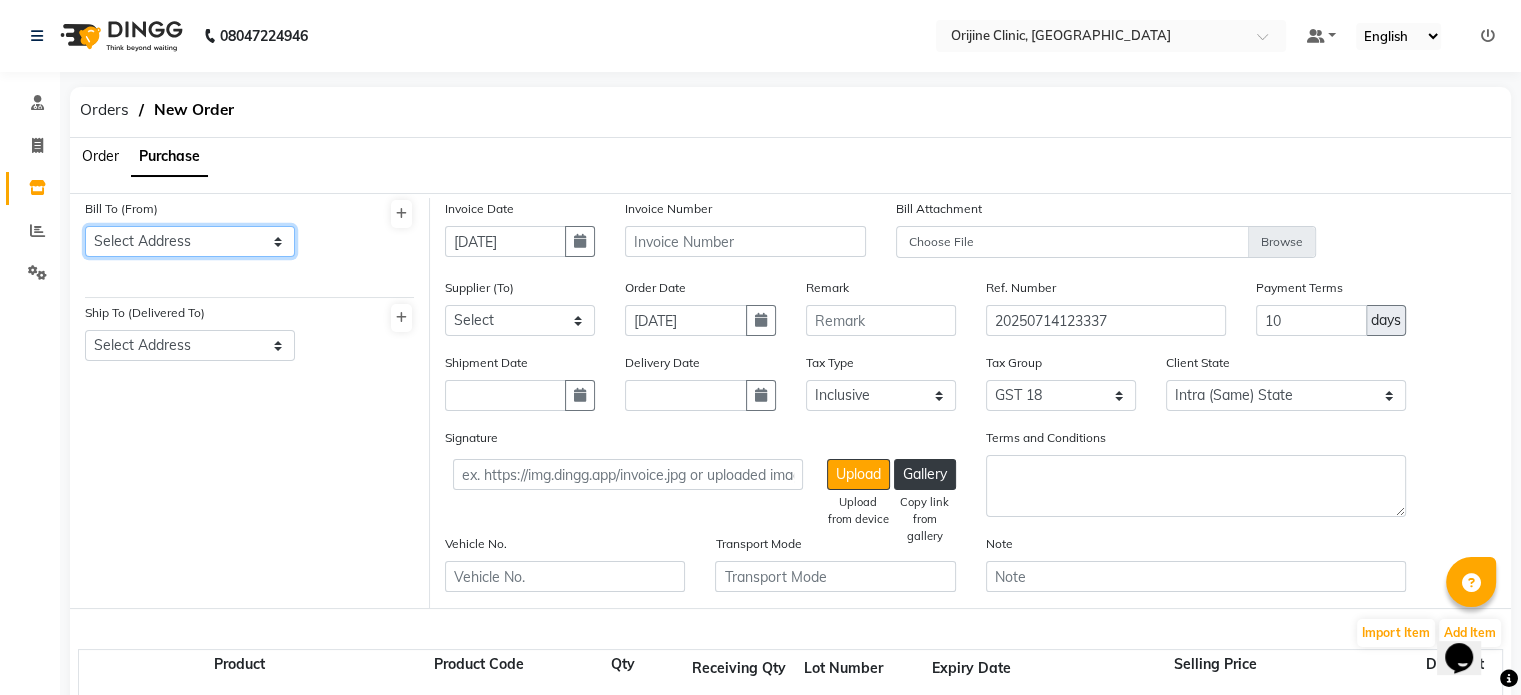 click on "Select Address  [GEOGRAPHIC_DATA]   [GEOGRAPHIC_DATA]   [GEOGRAPHIC_DATA]   [GEOGRAPHIC_DATA]   [GEOGRAPHIC_DATA]   [GEOGRAPHIC_DATA]   [GEOGRAPHIC_DATA]   [GEOGRAPHIC_DATA]   [GEOGRAPHIC_DATA]   [GEOGRAPHIC_DATA]   [GEOGRAPHIC_DATA]   [GEOGRAPHIC_DATA]   [GEOGRAPHIC_DATA]   [GEOGRAPHIC_DATA]   [GEOGRAPHIC_DATA]" 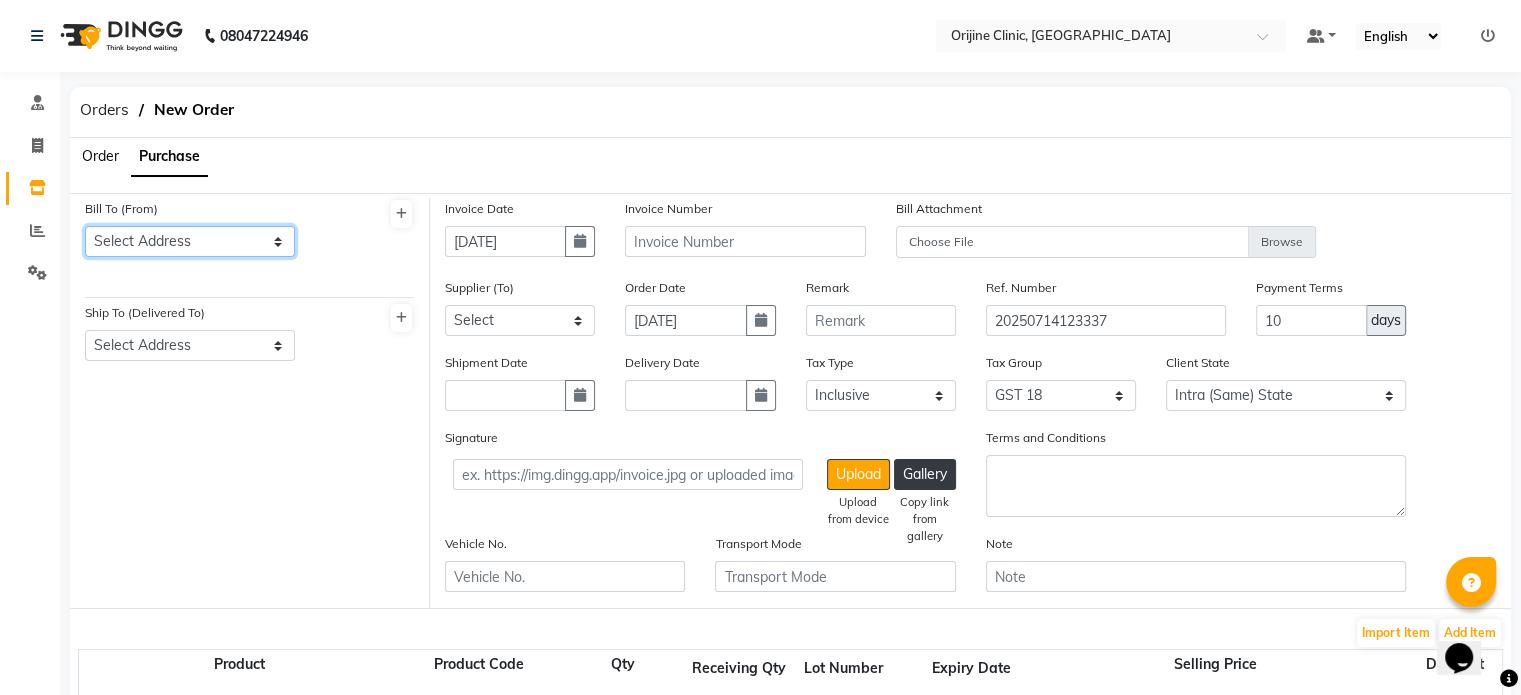 select on "885" 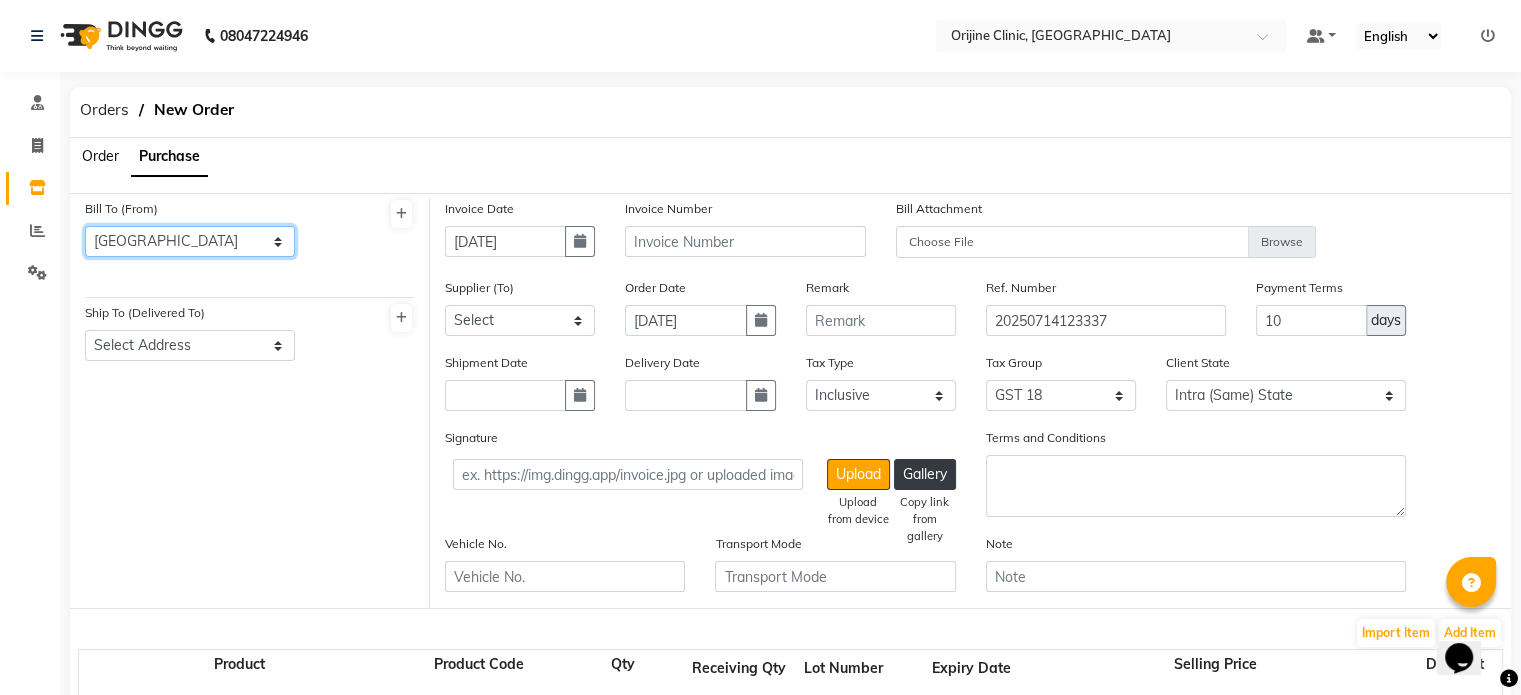 click on "Select Address  [GEOGRAPHIC_DATA]   [GEOGRAPHIC_DATA]   [GEOGRAPHIC_DATA]   [GEOGRAPHIC_DATA]   [GEOGRAPHIC_DATA]   [GEOGRAPHIC_DATA]   [GEOGRAPHIC_DATA]   [GEOGRAPHIC_DATA]   [GEOGRAPHIC_DATA]   [GEOGRAPHIC_DATA]   [GEOGRAPHIC_DATA]   [GEOGRAPHIC_DATA]   [GEOGRAPHIC_DATA]   [GEOGRAPHIC_DATA]   [GEOGRAPHIC_DATA]" 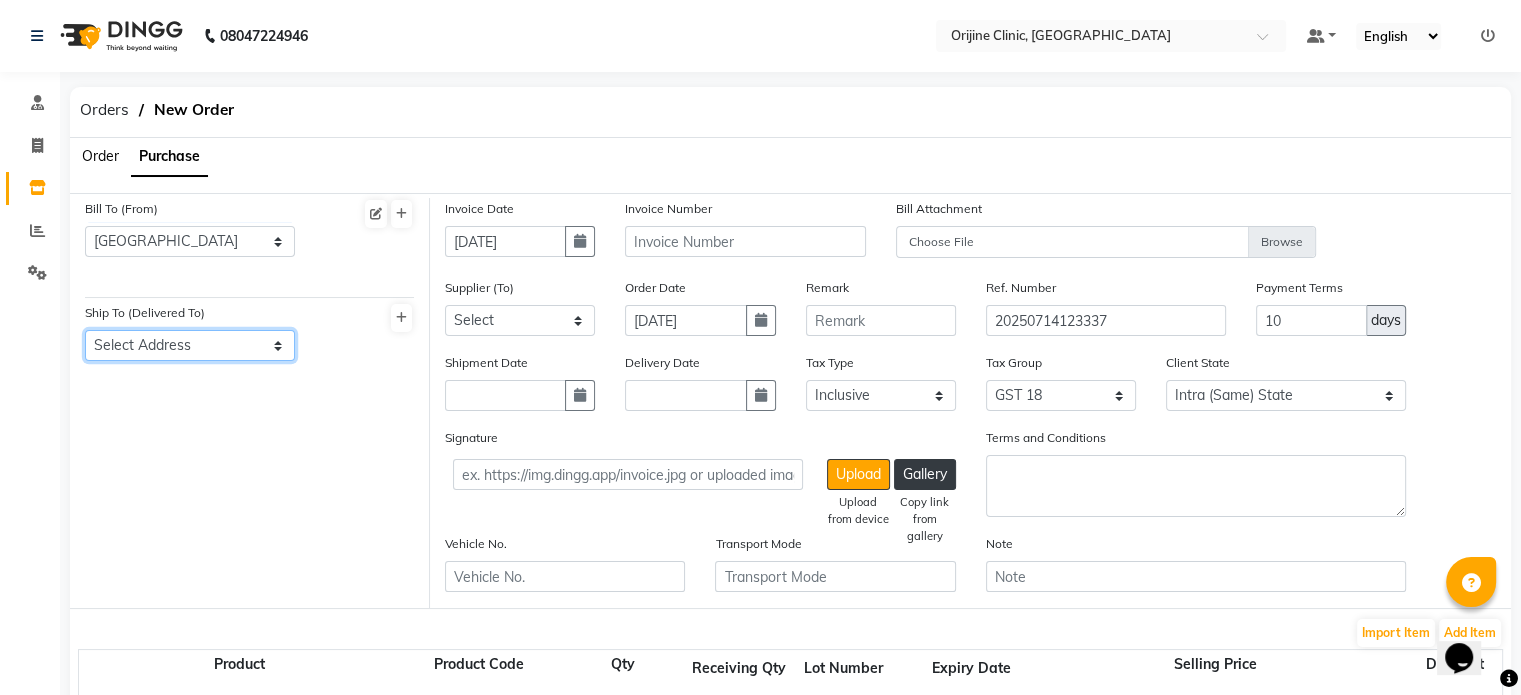 click on "Select Address  [GEOGRAPHIC_DATA]" 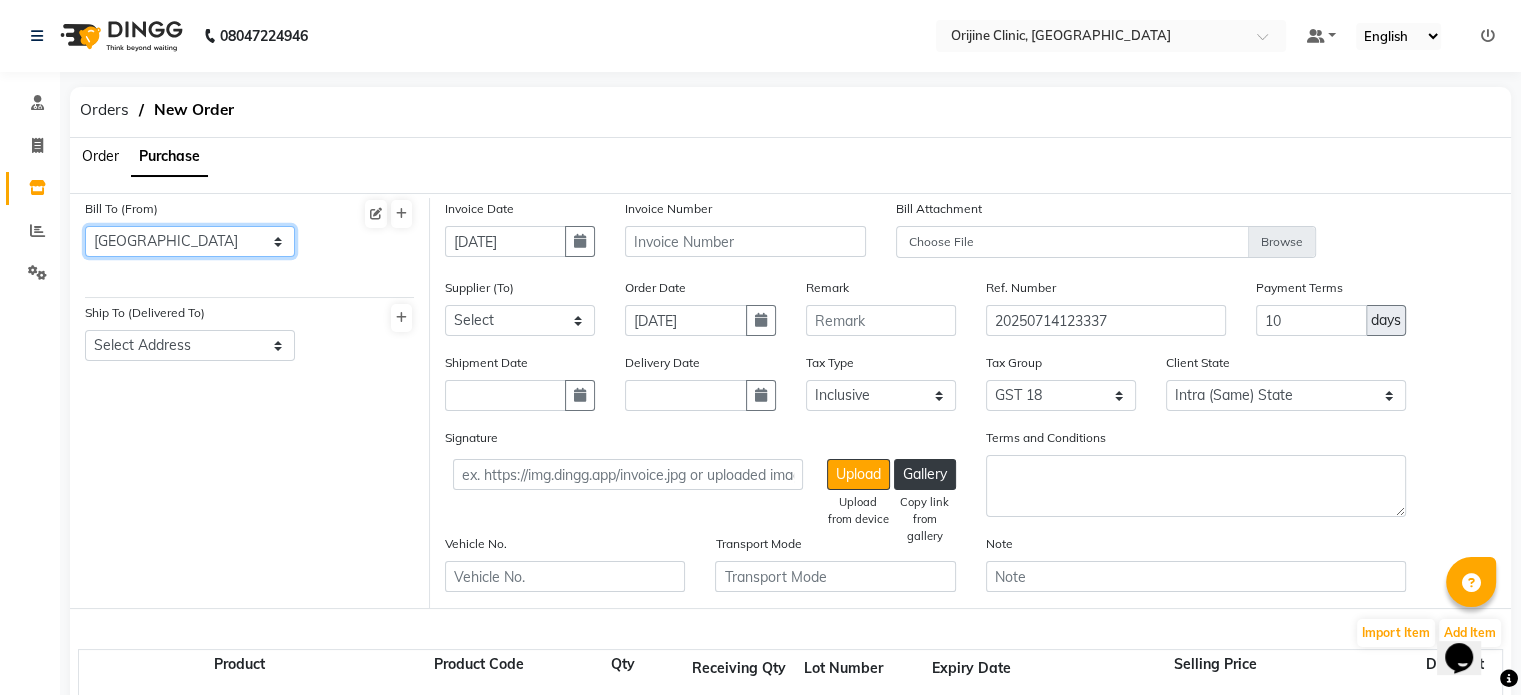 click on "Select Address  [GEOGRAPHIC_DATA]   [GEOGRAPHIC_DATA]   [GEOGRAPHIC_DATA]   [GEOGRAPHIC_DATA]   [GEOGRAPHIC_DATA]   [GEOGRAPHIC_DATA]   [GEOGRAPHIC_DATA]   [GEOGRAPHIC_DATA]   [GEOGRAPHIC_DATA]   [GEOGRAPHIC_DATA]   [GEOGRAPHIC_DATA]   [GEOGRAPHIC_DATA]   [GEOGRAPHIC_DATA]   [GEOGRAPHIC_DATA]   [GEOGRAPHIC_DATA]" 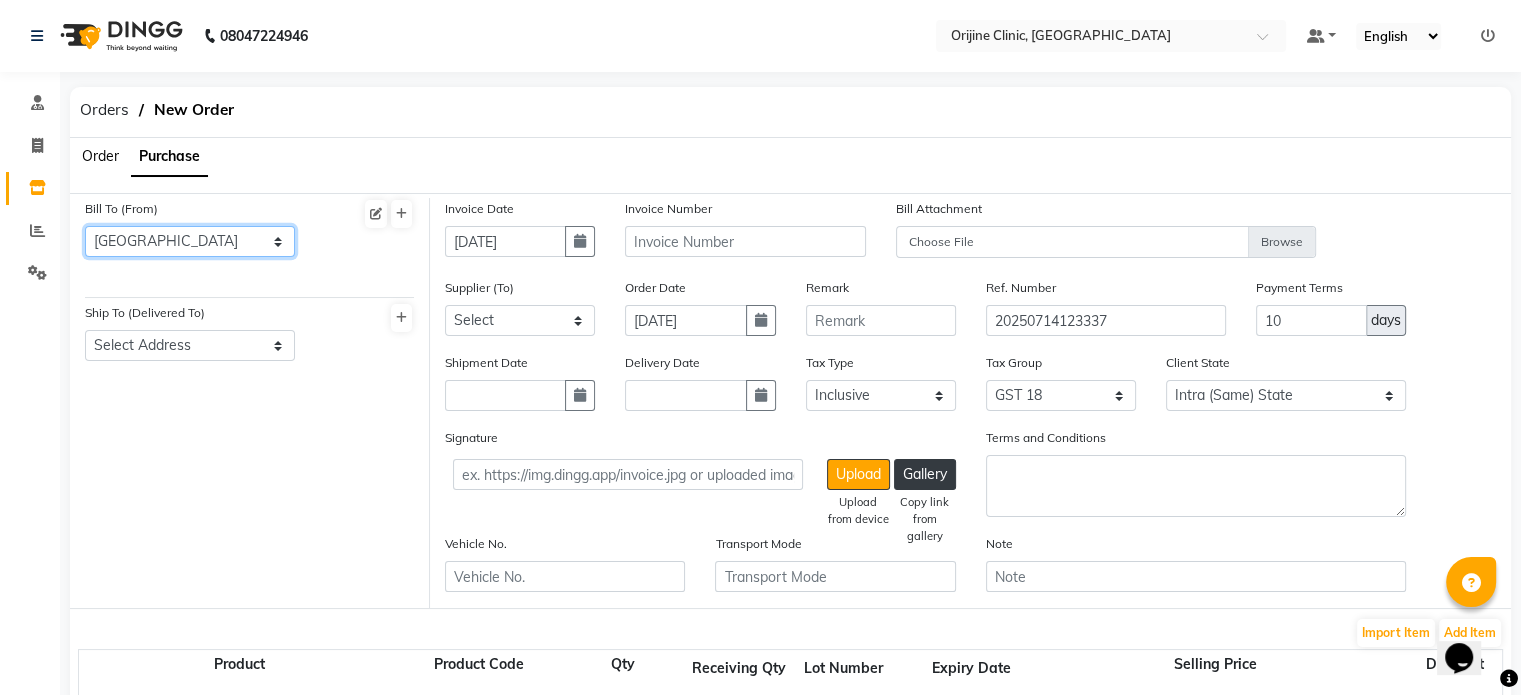 click on "Select Address  [GEOGRAPHIC_DATA]   [GEOGRAPHIC_DATA]   [GEOGRAPHIC_DATA]   [GEOGRAPHIC_DATA]   [GEOGRAPHIC_DATA]   [GEOGRAPHIC_DATA]   [GEOGRAPHIC_DATA]   [GEOGRAPHIC_DATA]   [GEOGRAPHIC_DATA]   [GEOGRAPHIC_DATA]   [GEOGRAPHIC_DATA]   [GEOGRAPHIC_DATA]   [GEOGRAPHIC_DATA]   [GEOGRAPHIC_DATA]   [GEOGRAPHIC_DATA]" 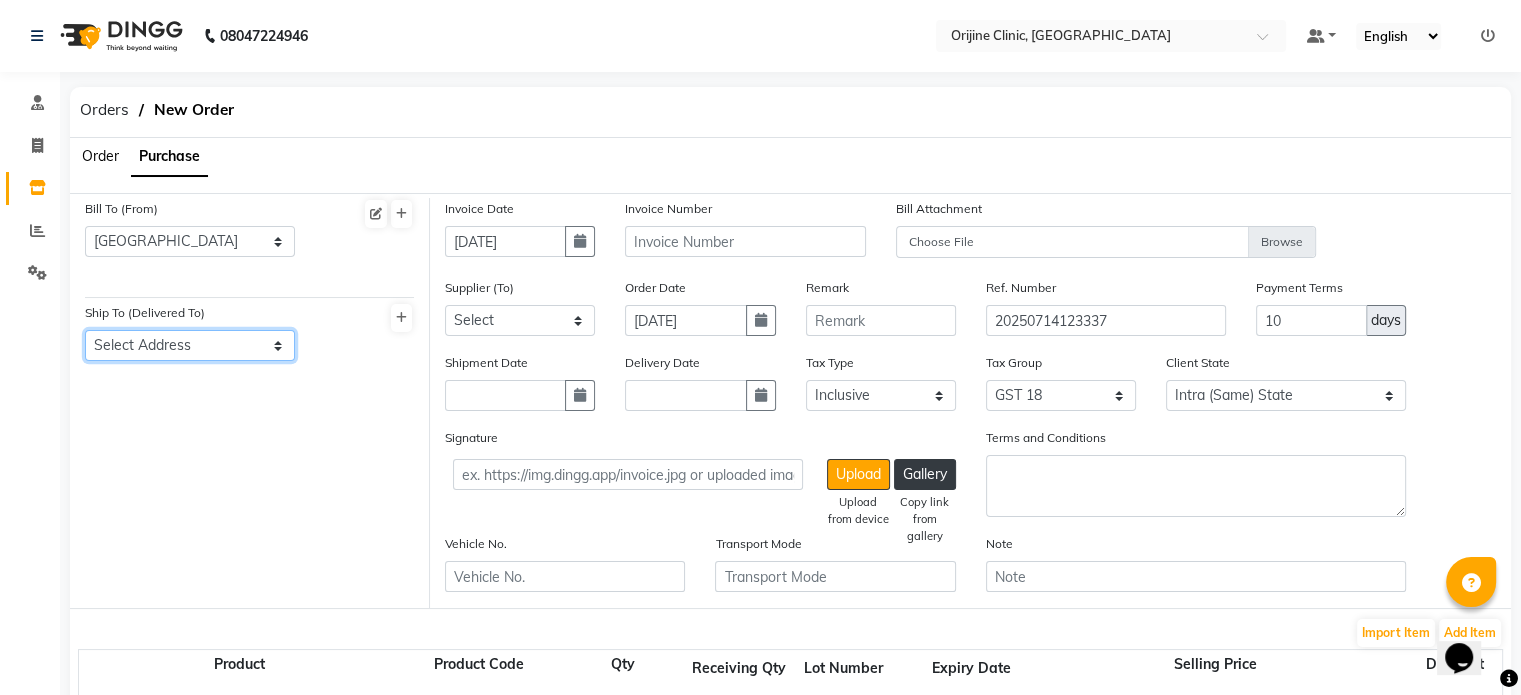 click on "Select Address  [GEOGRAPHIC_DATA]" 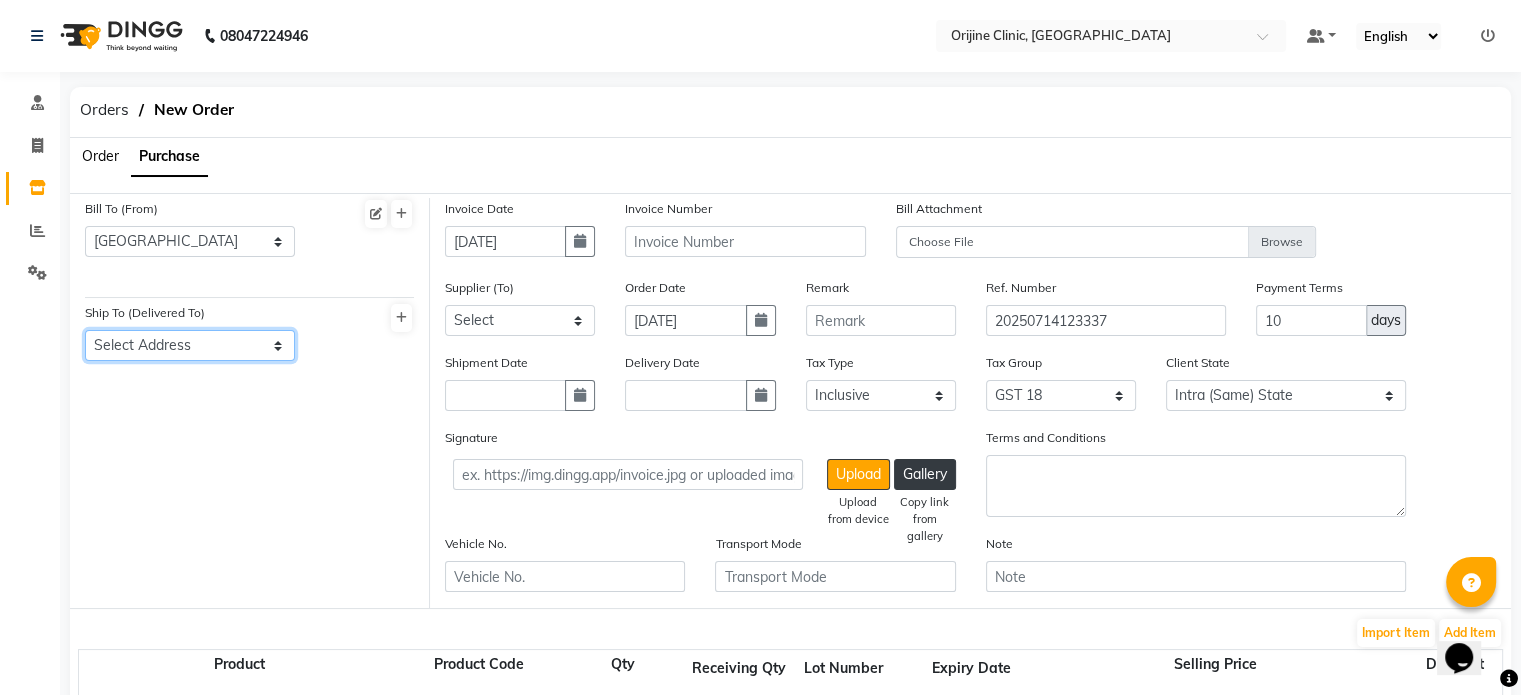 select on "884" 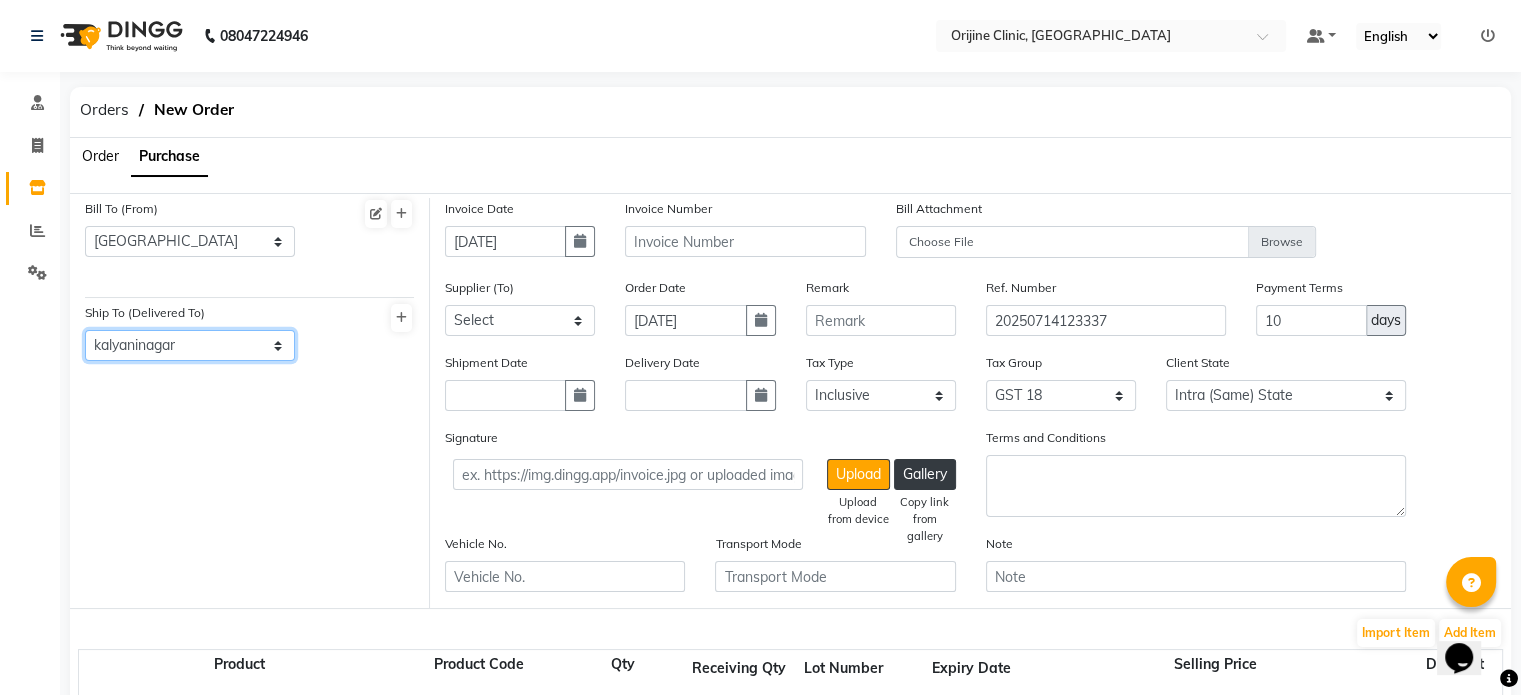click on "Select Address  [GEOGRAPHIC_DATA]" 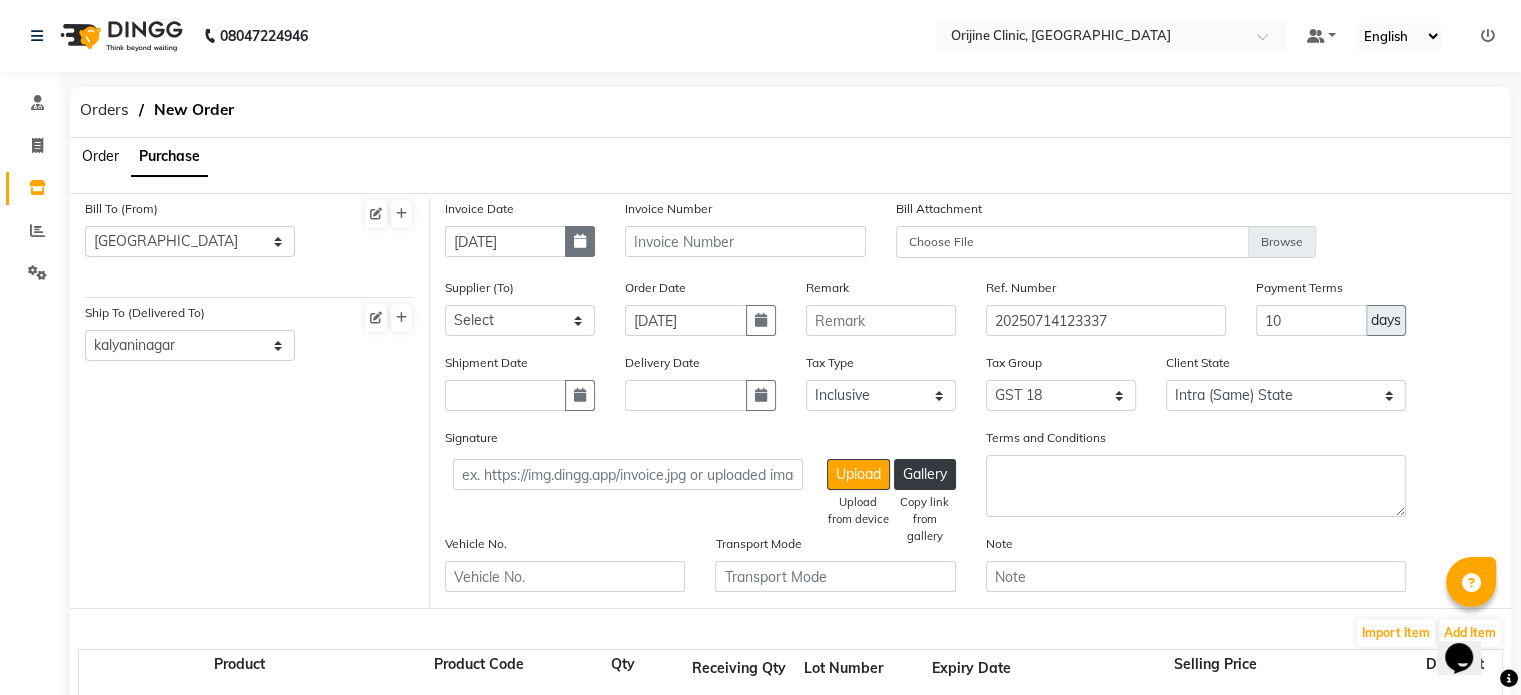 click 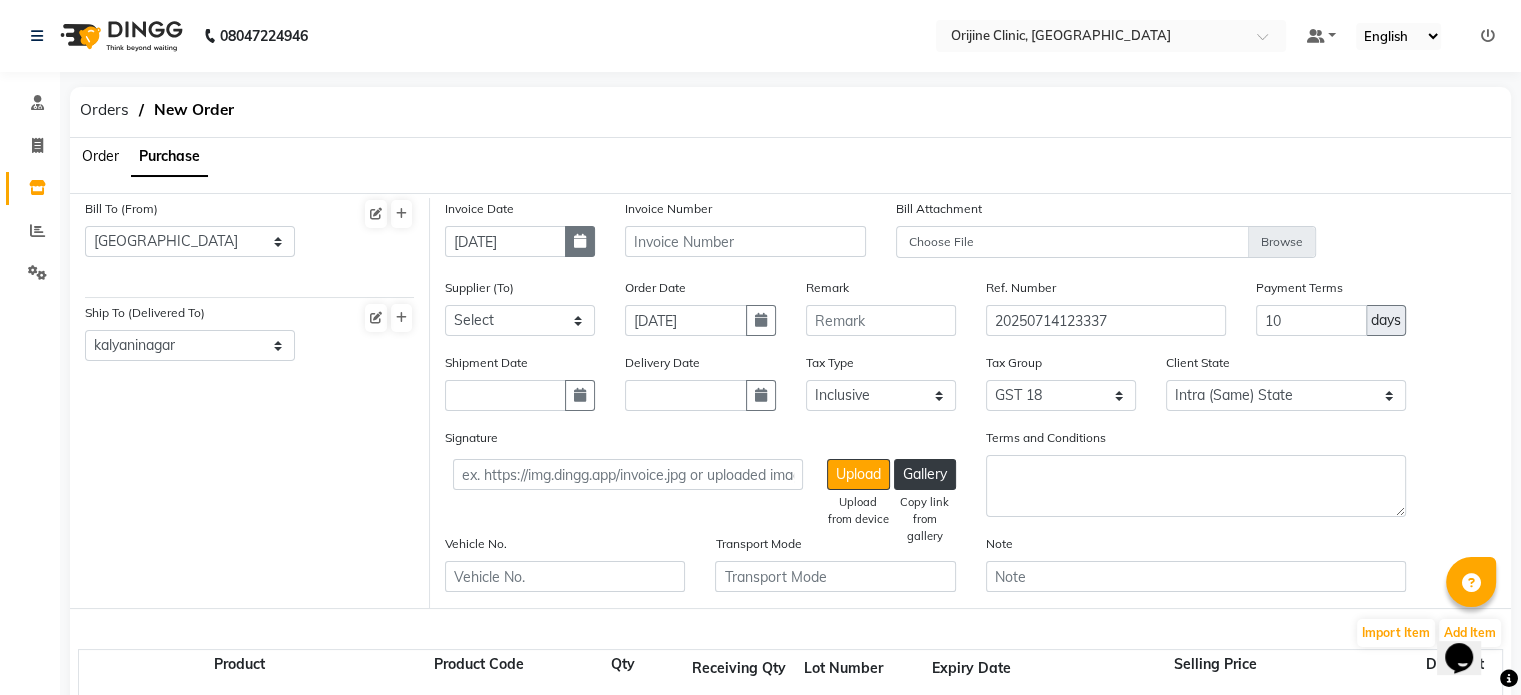 select on "7" 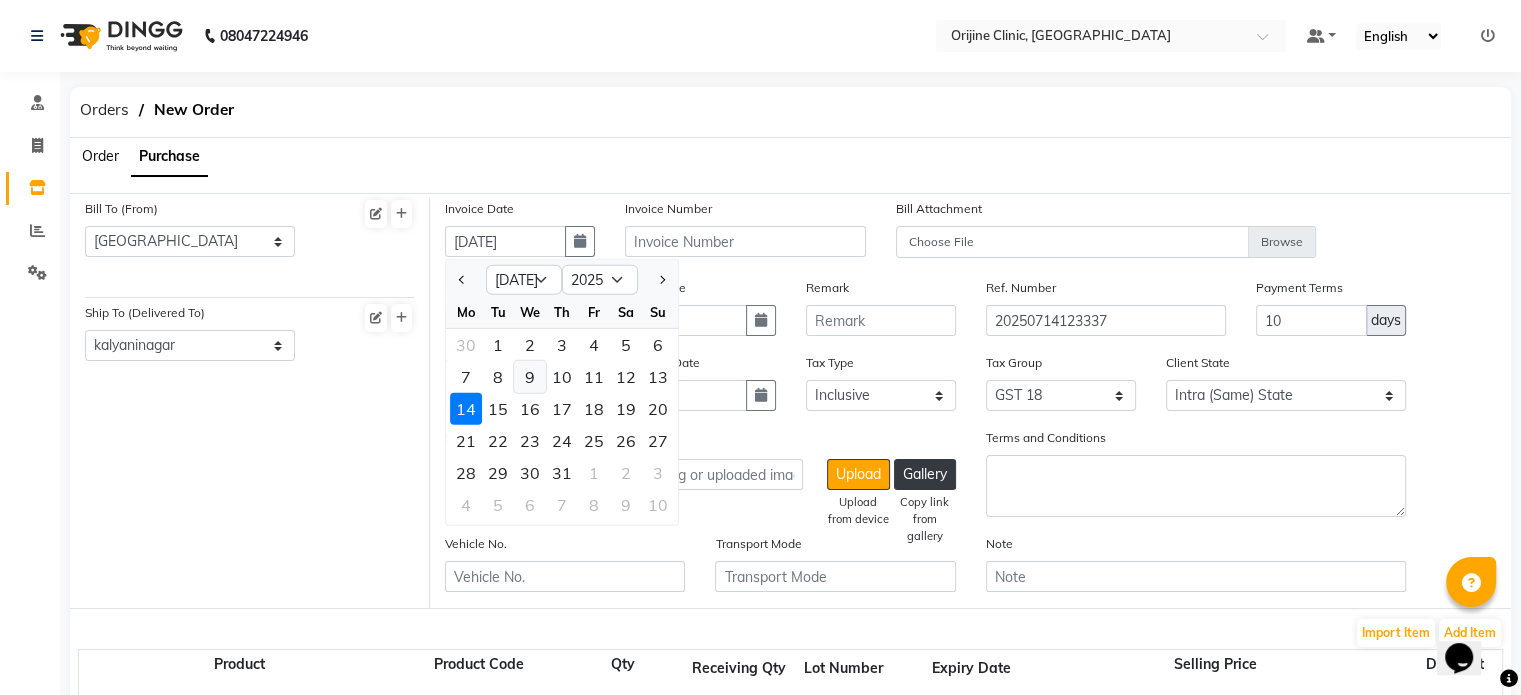 click on "9" 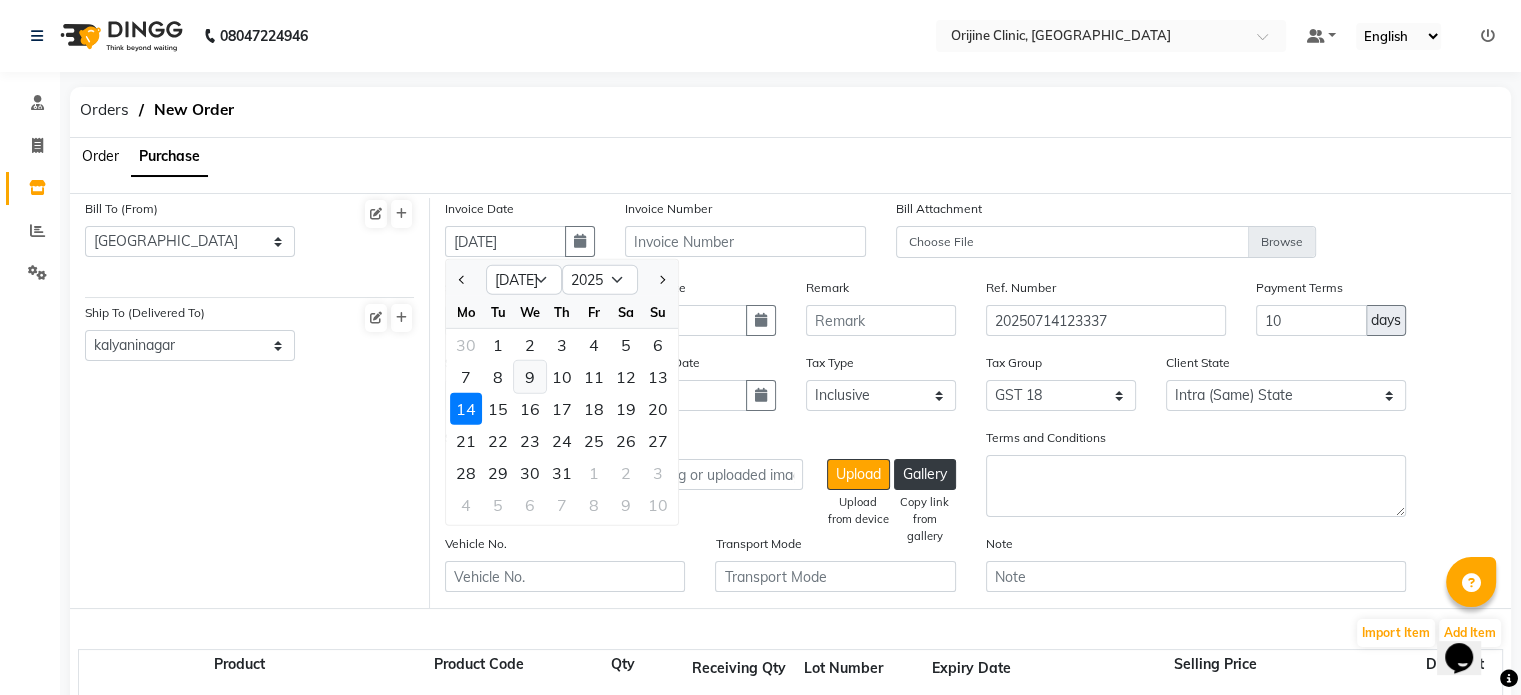 type on "[DATE]" 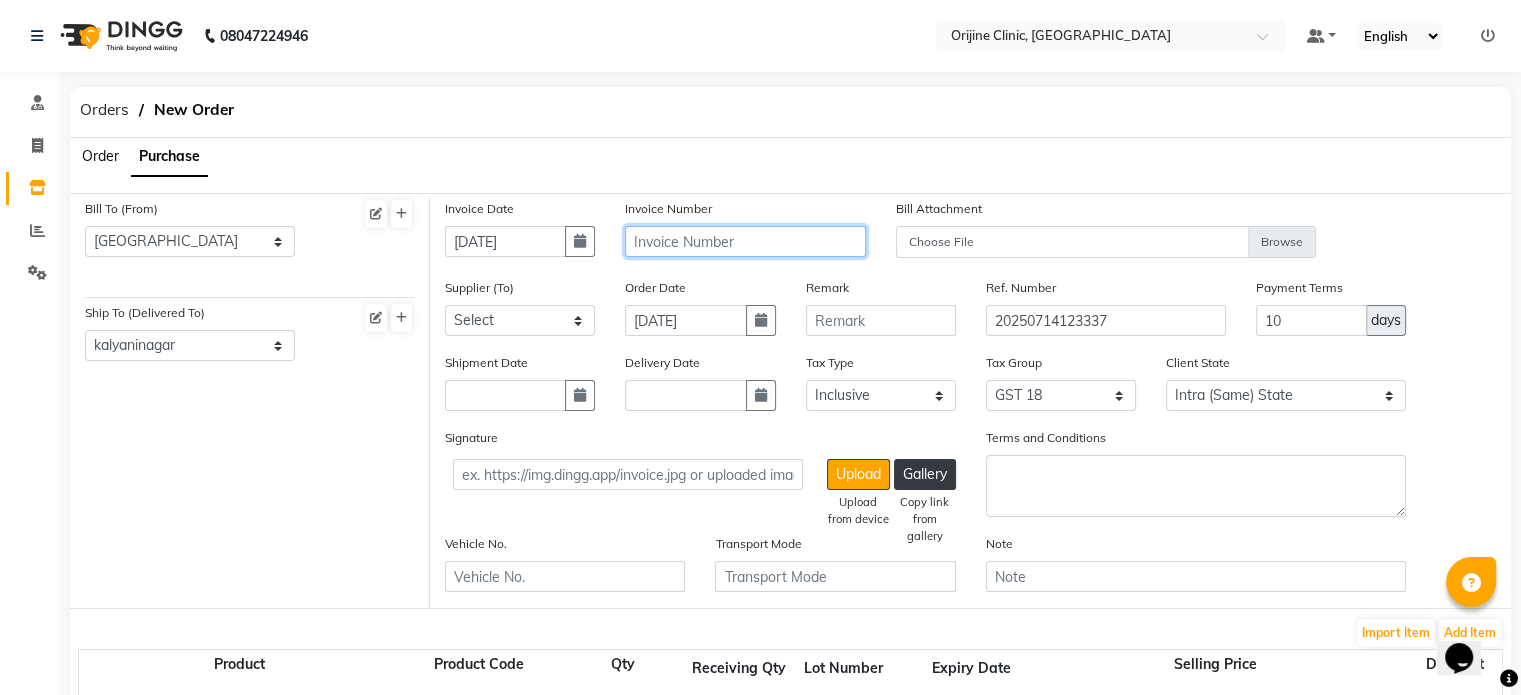 click 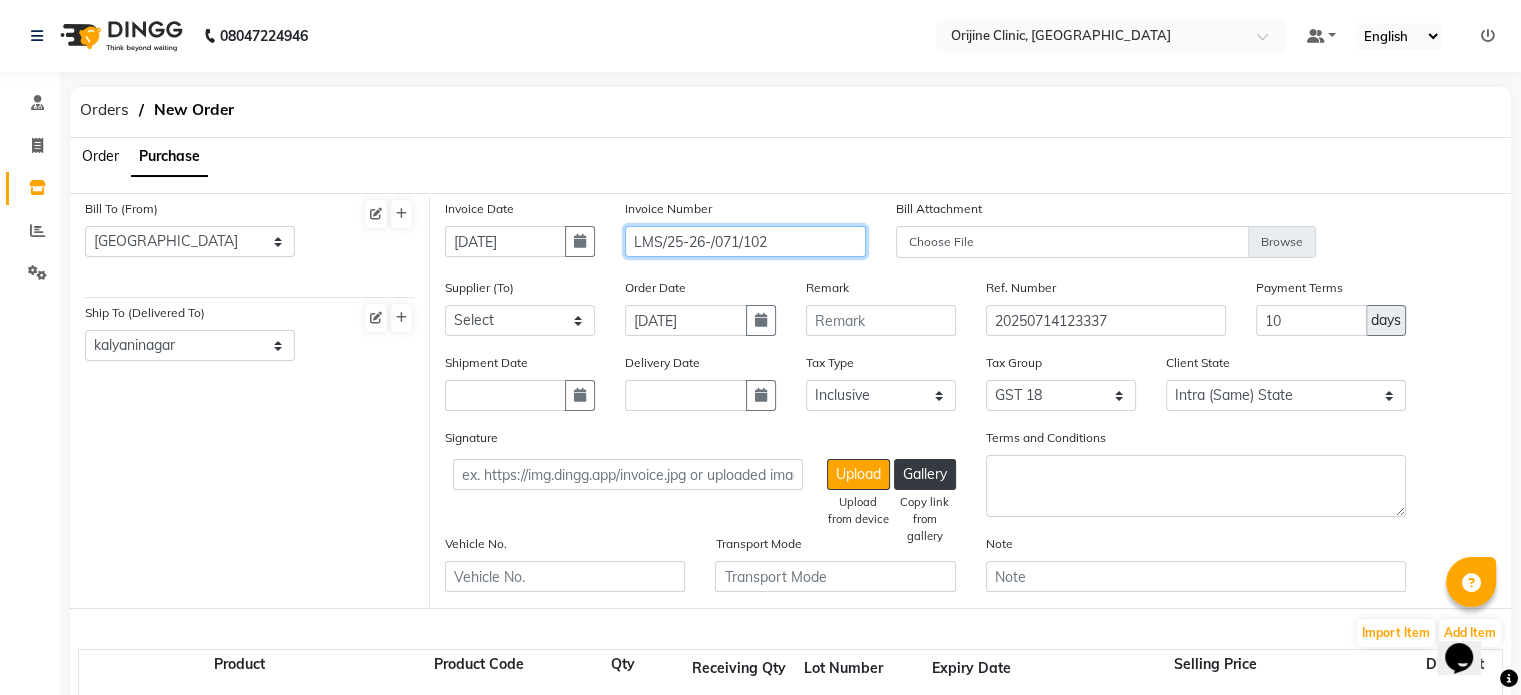 type on "LMS/25-26-/071/102" 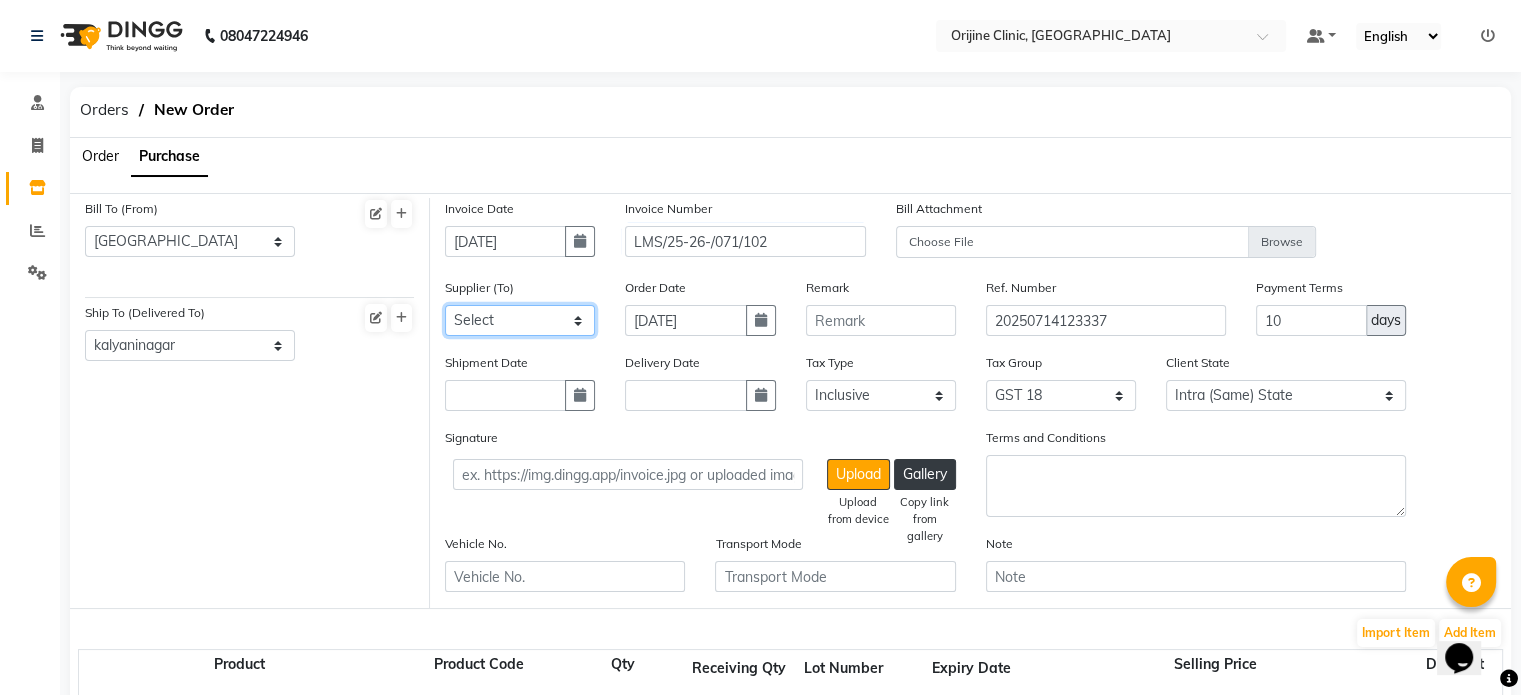 click on "Select Universal INC leader medical system - Leader Medical System PHARMA [GEOGRAPHIC_DATA] NX - PHARMA [GEOGRAPHIC_DATA] NX ETERNO DISTRIBUTORS - ETERNO DISTIBUTORS PVT LTD DIOS SALES AND MARKETING AGENCY - DIOA SALES AND MARKETING AGENCY G3 Medical System Private Limited - G3 Medical System Private Limited parmar surgicals - Parmar Surgicals Spectra Medicals - SPECTRA MEDICALS INDIA RAJAN SALES CORPORATION - RAJAN SALES CORPORATION SURGICARE DISTRIBUTORS - SURGICARE DISTRIBUTORS SHAUNON ENTERPRISES - SHAUNON ENTERPRISES REMI SALES & ENGINEERING LIMITED - REMI SALES & ENGINEERING LIMITED KGB LOGISTICS - KGB LOGISTICS ORIJINE CLINIC - ORIJINE CLINIC Goa Medical Distributors - Goa Medical Distributors Bioquest Pharmaceuticals - Bioquest Pharmaceuticals PVT  RIESSA ENTERPRISE INC - RIESSA ENTERPRISE INC NORDEN - DERMA PHARMA VIE PHARMA LLP - VIE PHARMA LLP G.R.K Enterprises - G.R.K Enterprises AVIVA PHARMAZHONE PRIVATE LIMITED - AVIVA PHARMAZHONE PRIVATE LIMITED ORBIT PHARMA - ORBIT PHARMA VIE PHARMA LL[ - VIE PHARMA LLP GLOW - GLOW" 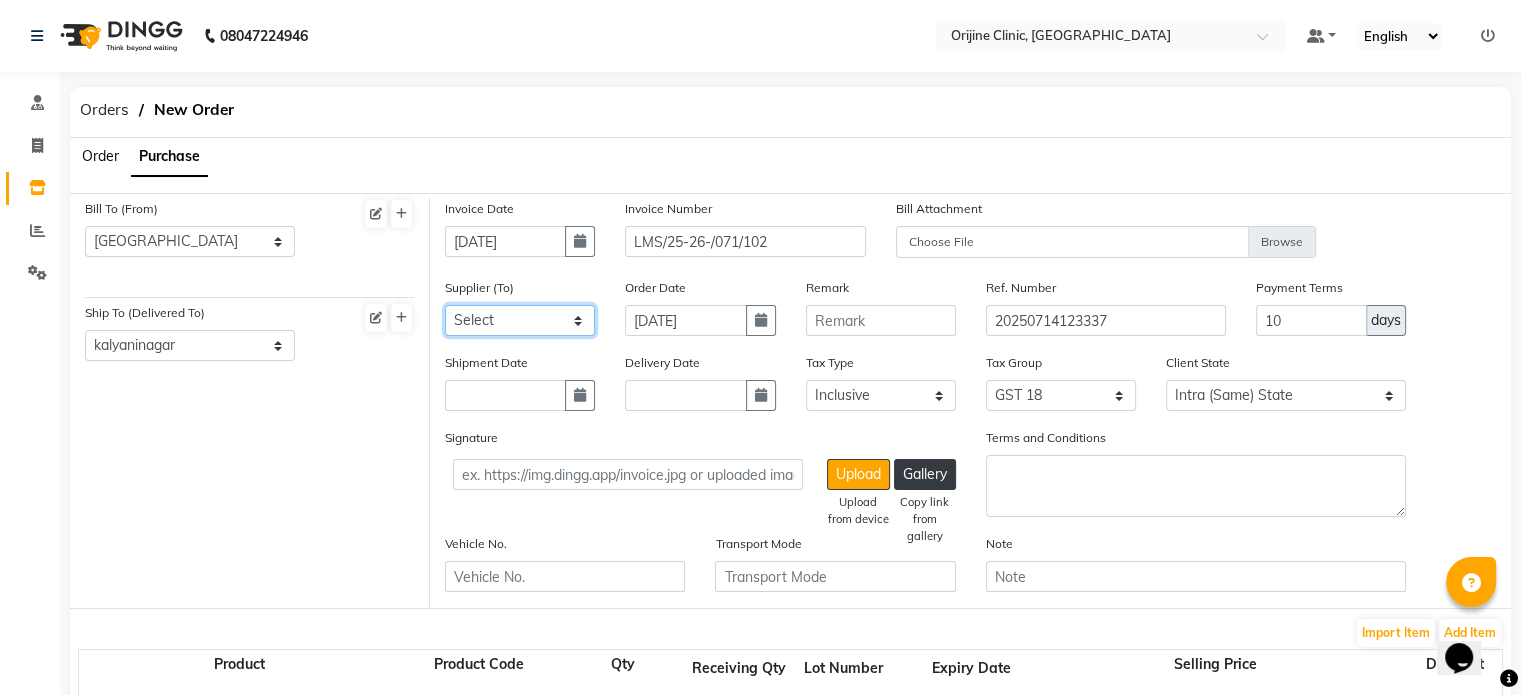select on "2316" 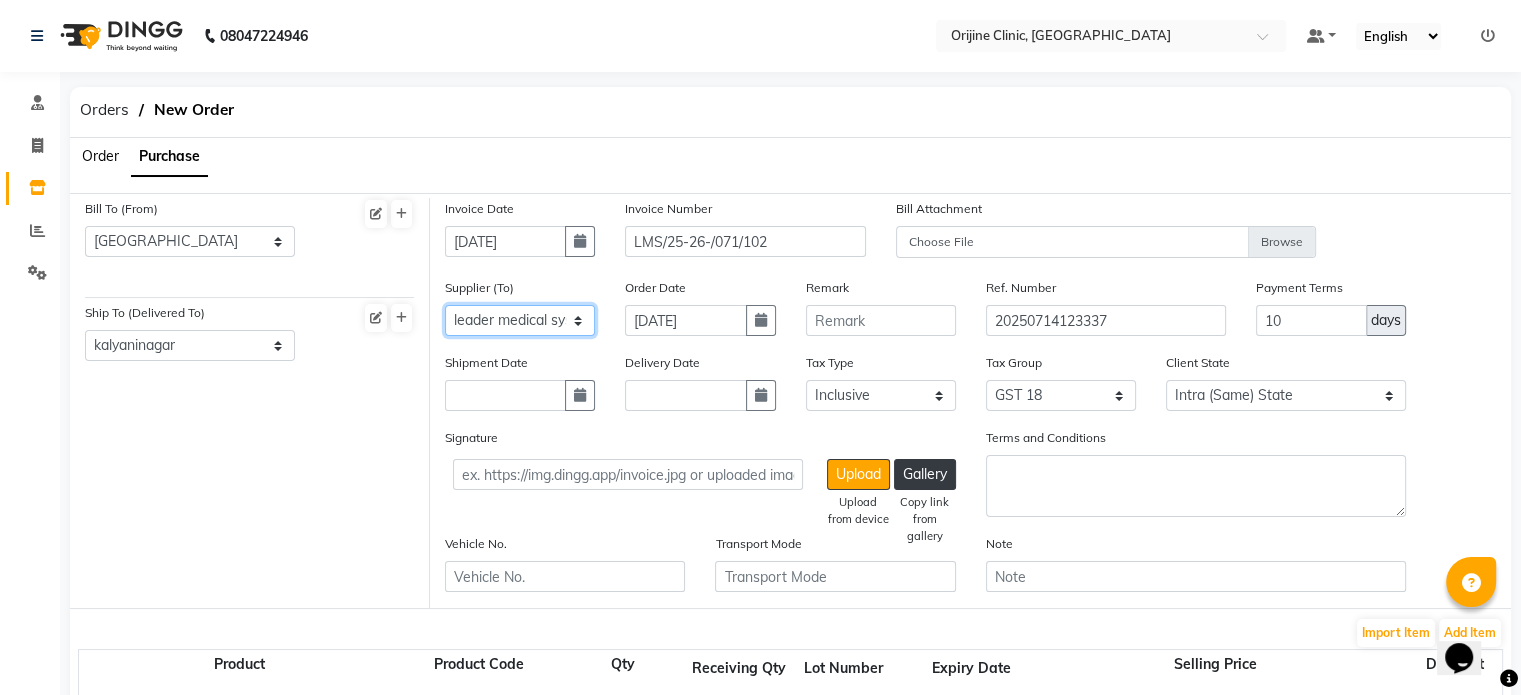 click on "Select Universal INC leader medical system - Leader Medical System PHARMA [GEOGRAPHIC_DATA] NX - PHARMA [GEOGRAPHIC_DATA] NX ETERNO DISTRIBUTORS - ETERNO DISTIBUTORS PVT LTD DIOS SALES AND MARKETING AGENCY - DIOA SALES AND MARKETING AGENCY G3 Medical System Private Limited - G3 Medical System Private Limited parmar surgicals - Parmar Surgicals Spectra Medicals - SPECTRA MEDICALS INDIA RAJAN SALES CORPORATION - RAJAN SALES CORPORATION SURGICARE DISTRIBUTORS - SURGICARE DISTRIBUTORS SHAUNON ENTERPRISES - SHAUNON ENTERPRISES REMI SALES & ENGINEERING LIMITED - REMI SALES & ENGINEERING LIMITED KGB LOGISTICS - KGB LOGISTICS ORIJINE CLINIC - ORIJINE CLINIC Goa Medical Distributors - Goa Medical Distributors Bioquest Pharmaceuticals - Bioquest Pharmaceuticals PVT  RIESSA ENTERPRISE INC - RIESSA ENTERPRISE INC NORDEN - DERMA PHARMA VIE PHARMA LLP - VIE PHARMA LLP G.R.K Enterprises - G.R.K Enterprises AVIVA PHARMAZHONE PRIVATE LIMITED - AVIVA PHARMAZHONE PRIVATE LIMITED ORBIT PHARMA - ORBIT PHARMA VIE PHARMA LL[ - VIE PHARMA LLP GLOW - GLOW" 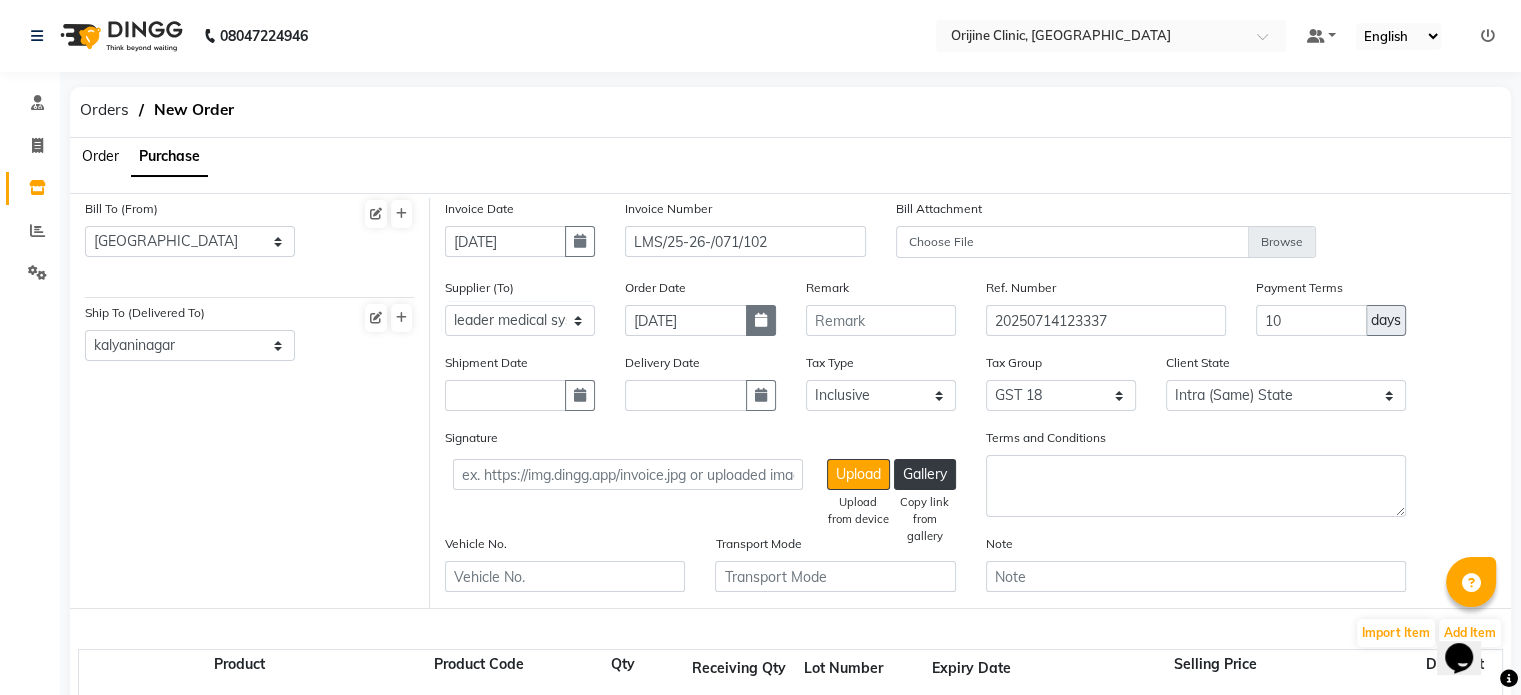 click 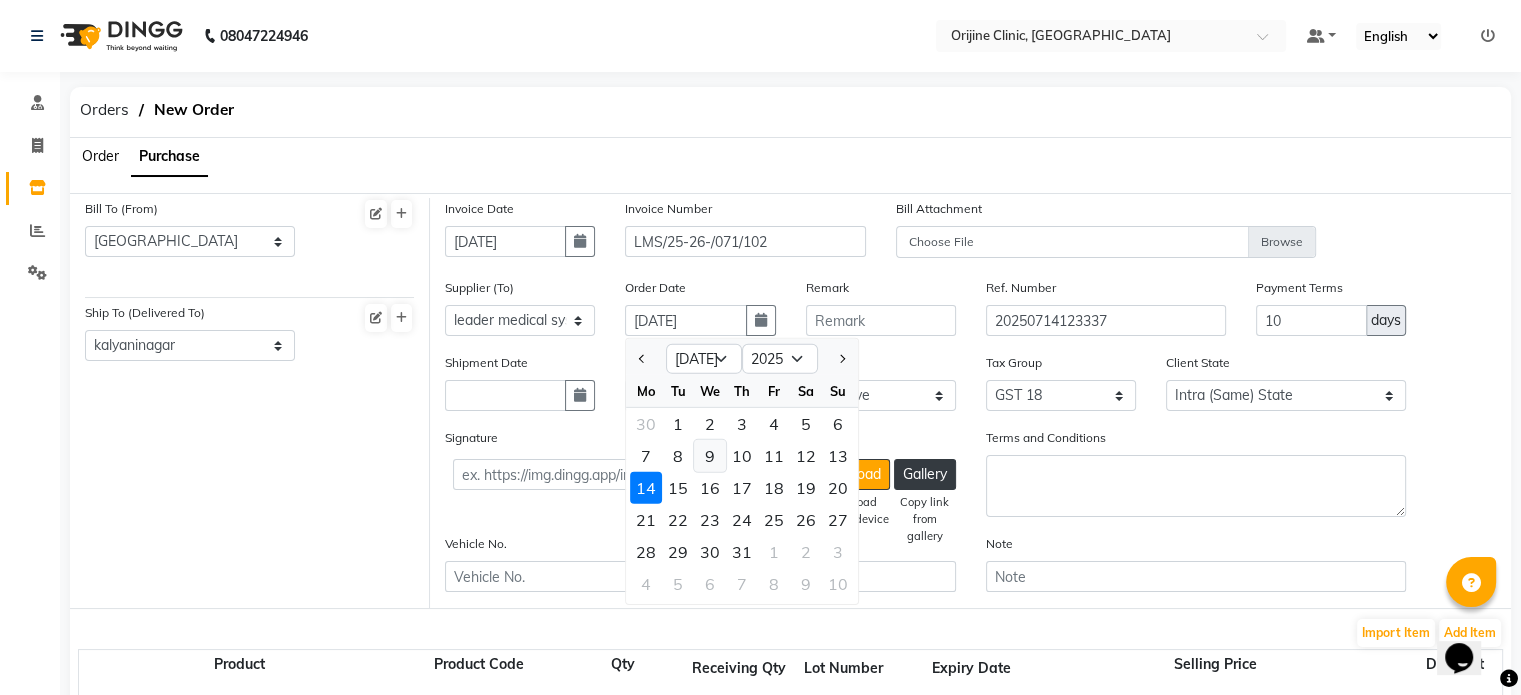 click on "9" 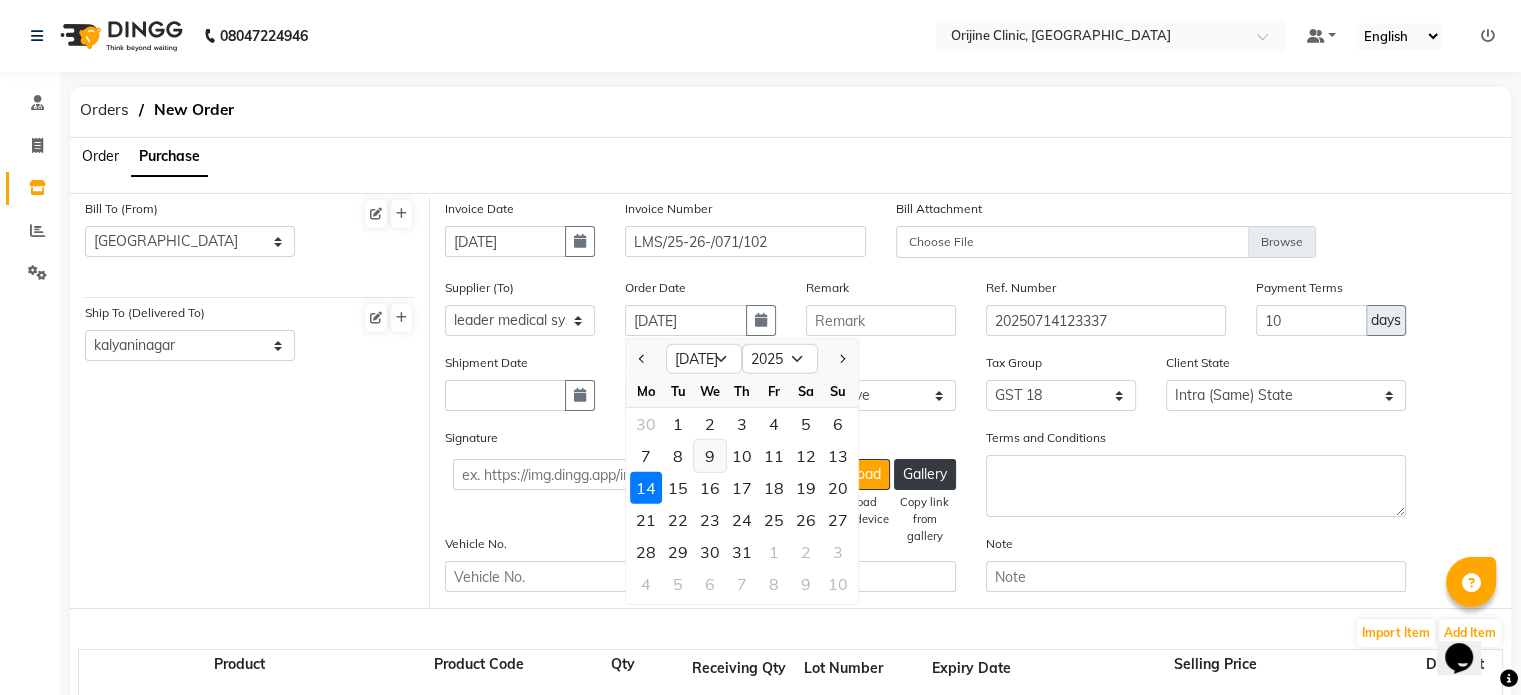 type on "[DATE]" 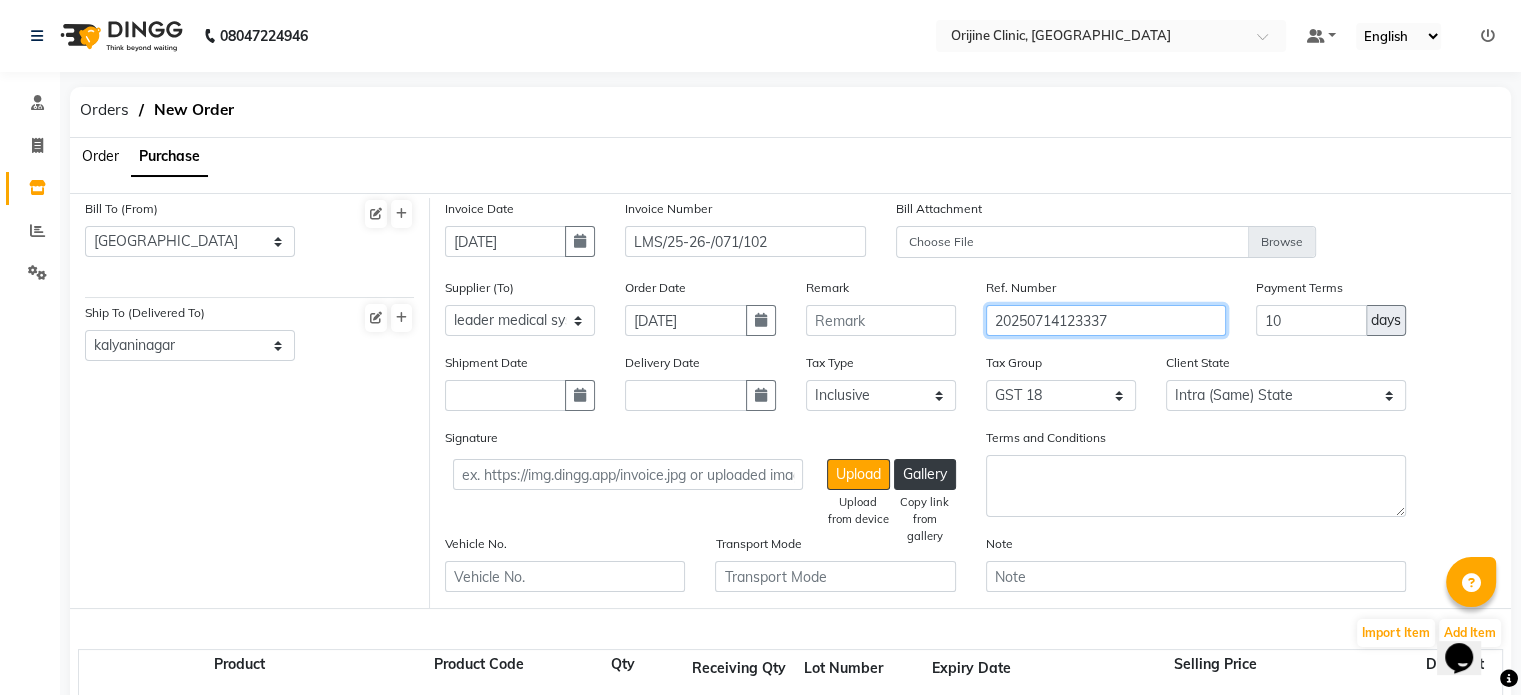 drag, startPoint x: 1121, startPoint y: 322, endPoint x: 944, endPoint y: 337, distance: 177.63446 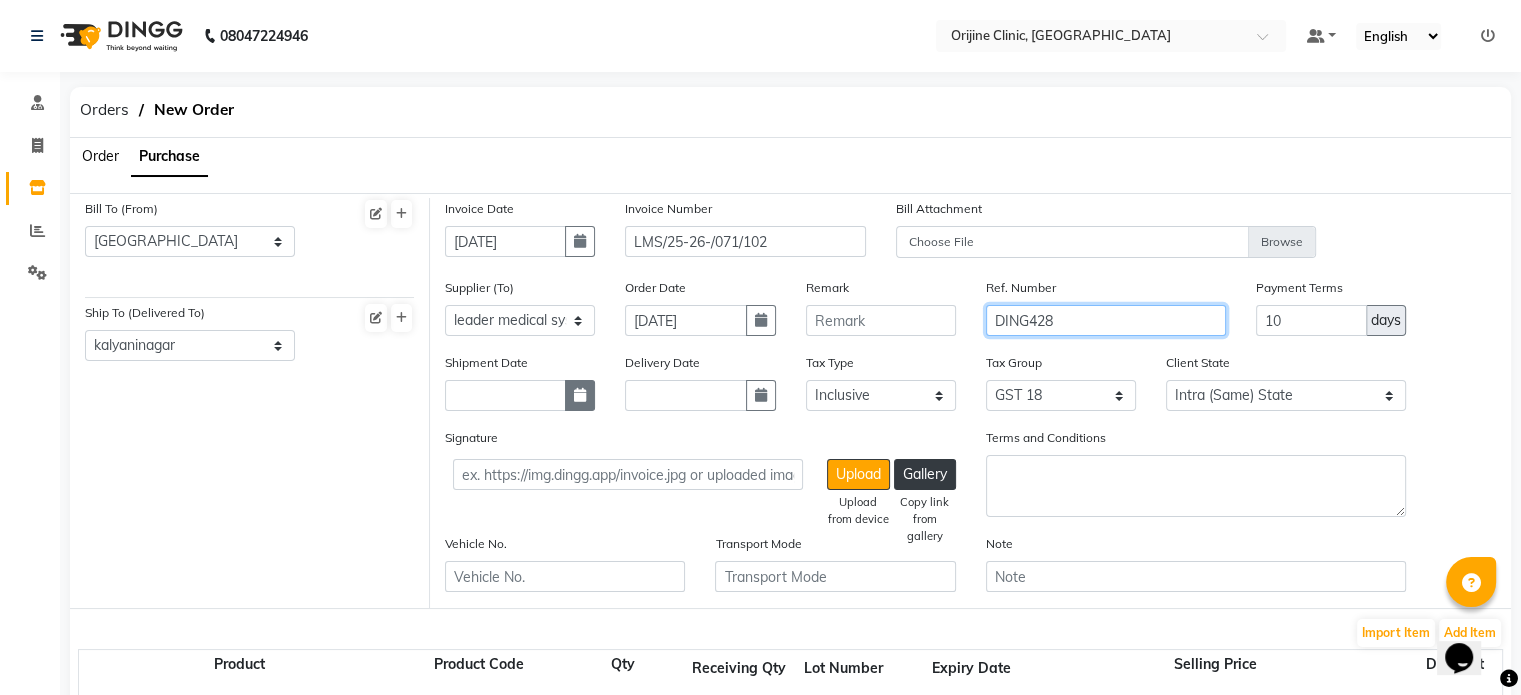 type on "DING428" 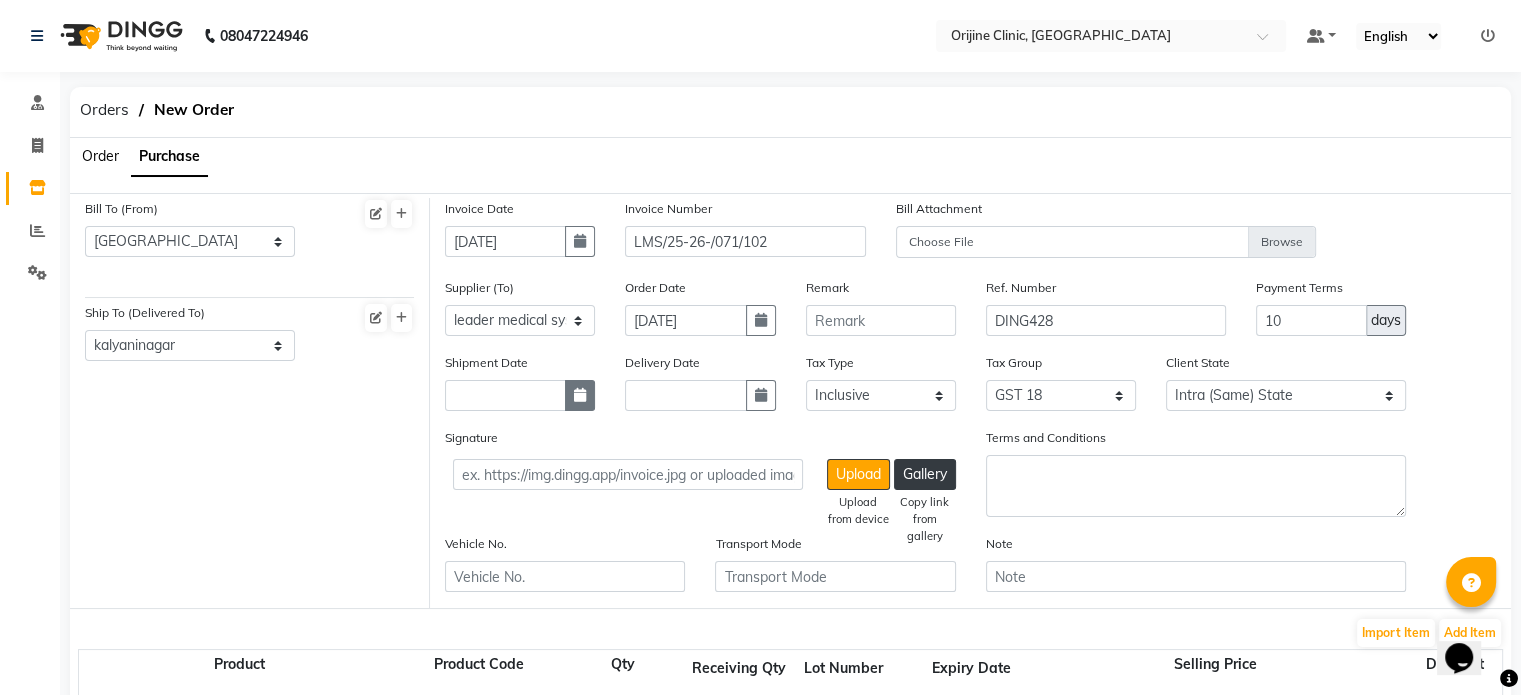 click 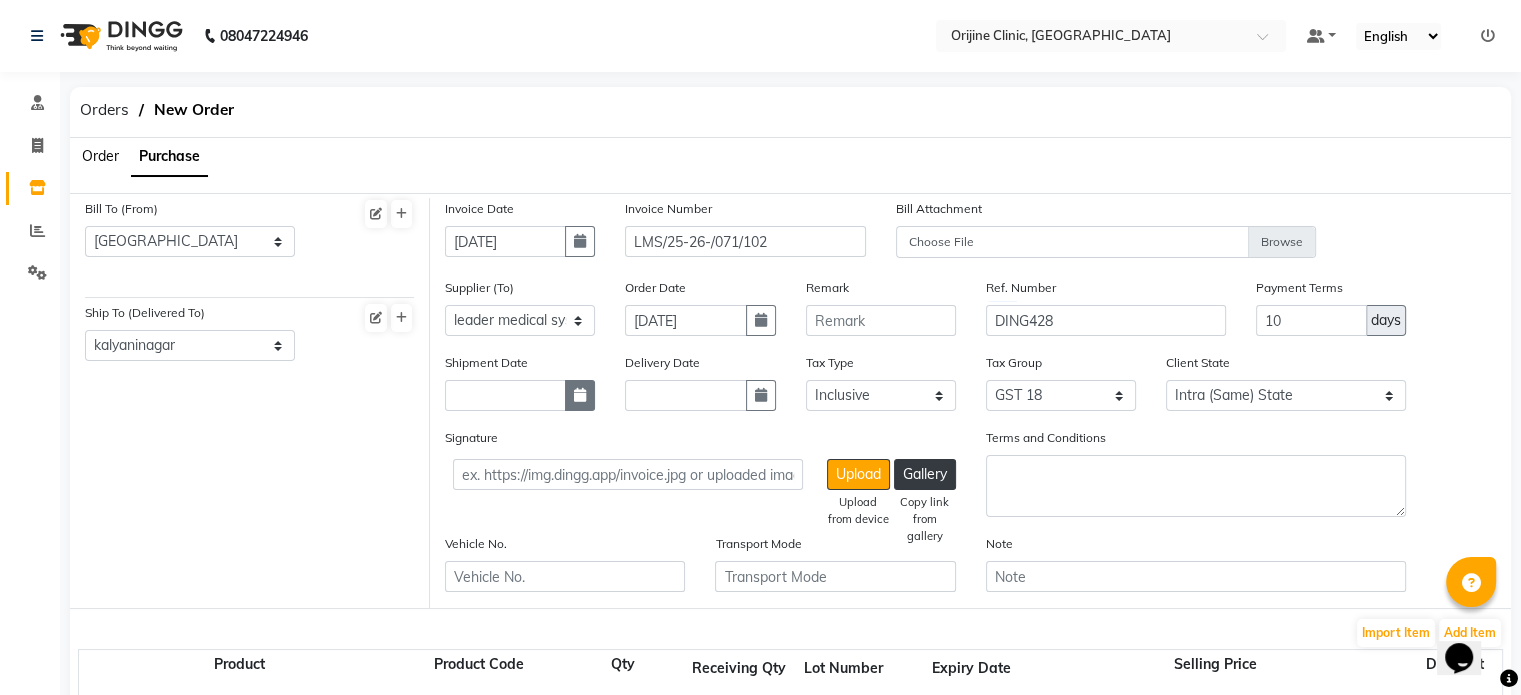 select on "7" 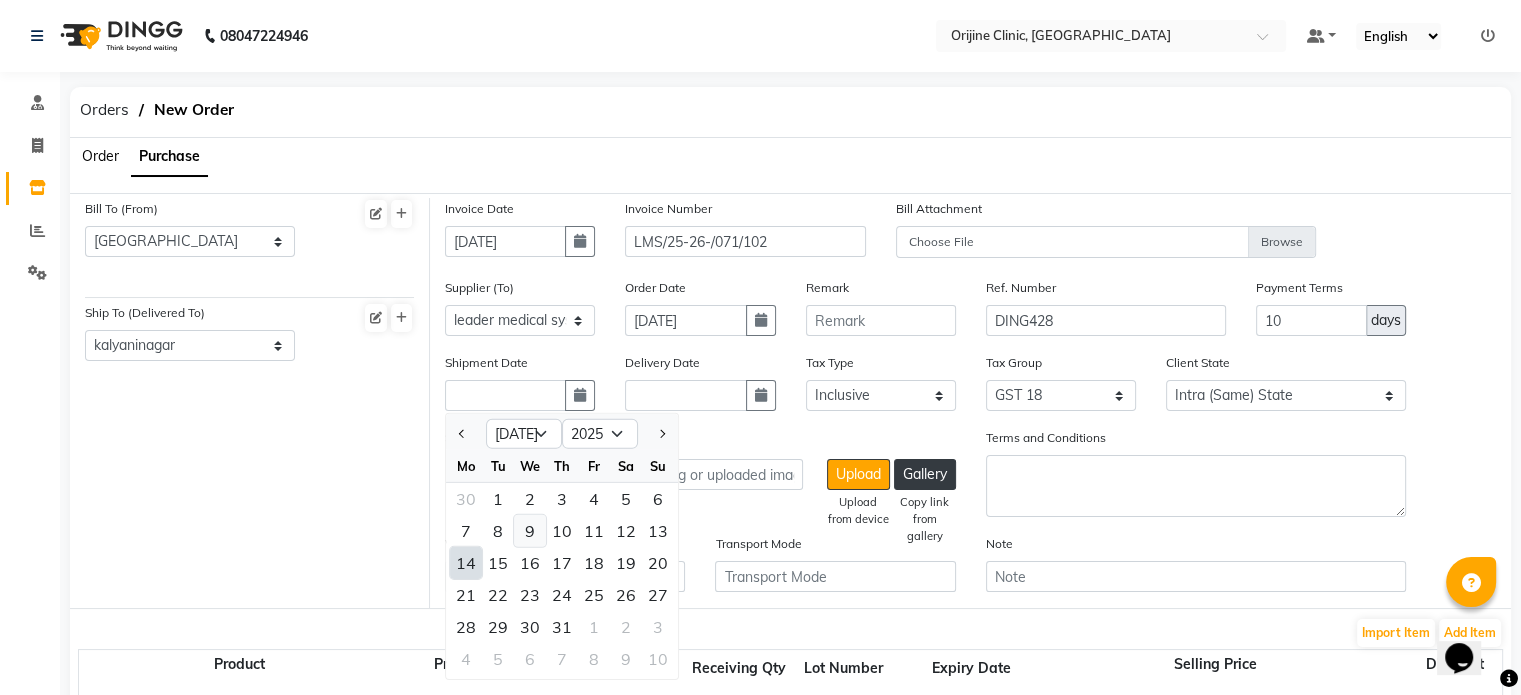 click on "9" 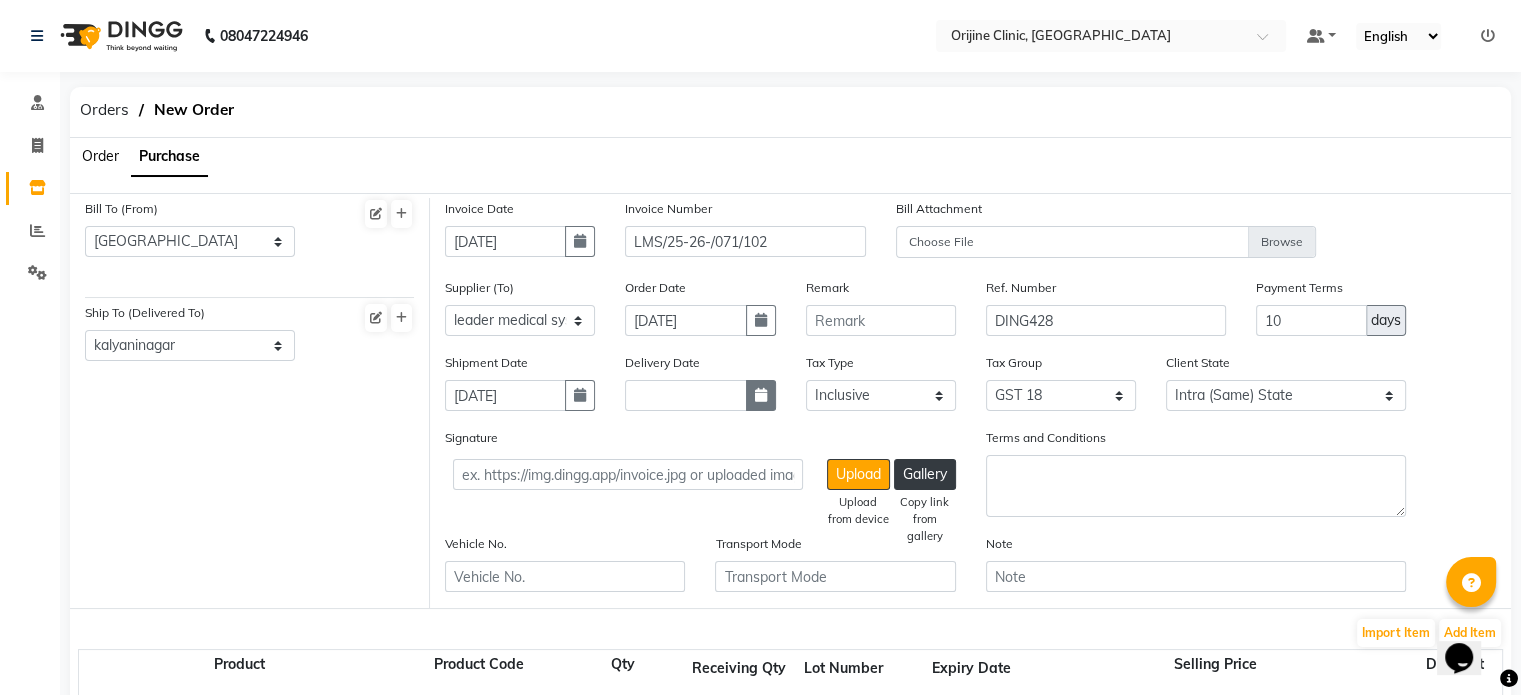 click 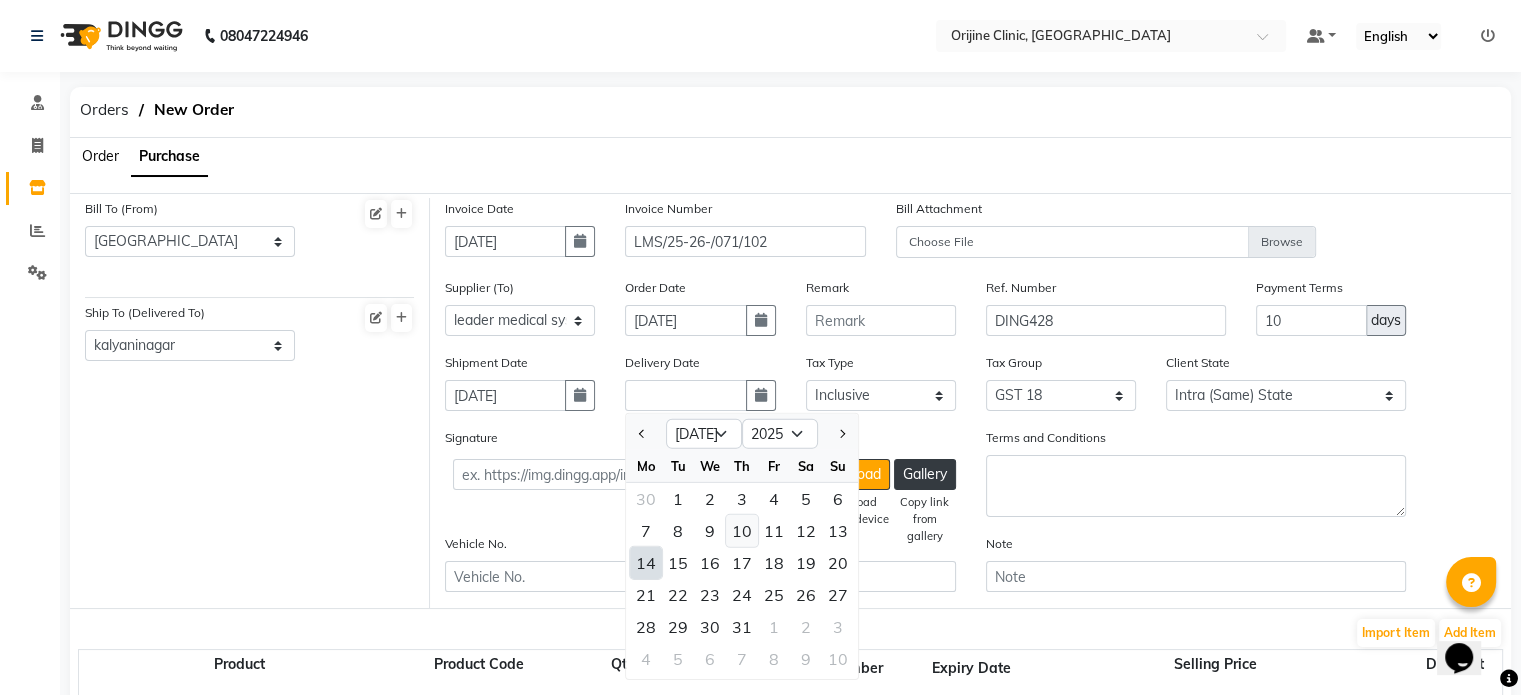 click on "10" 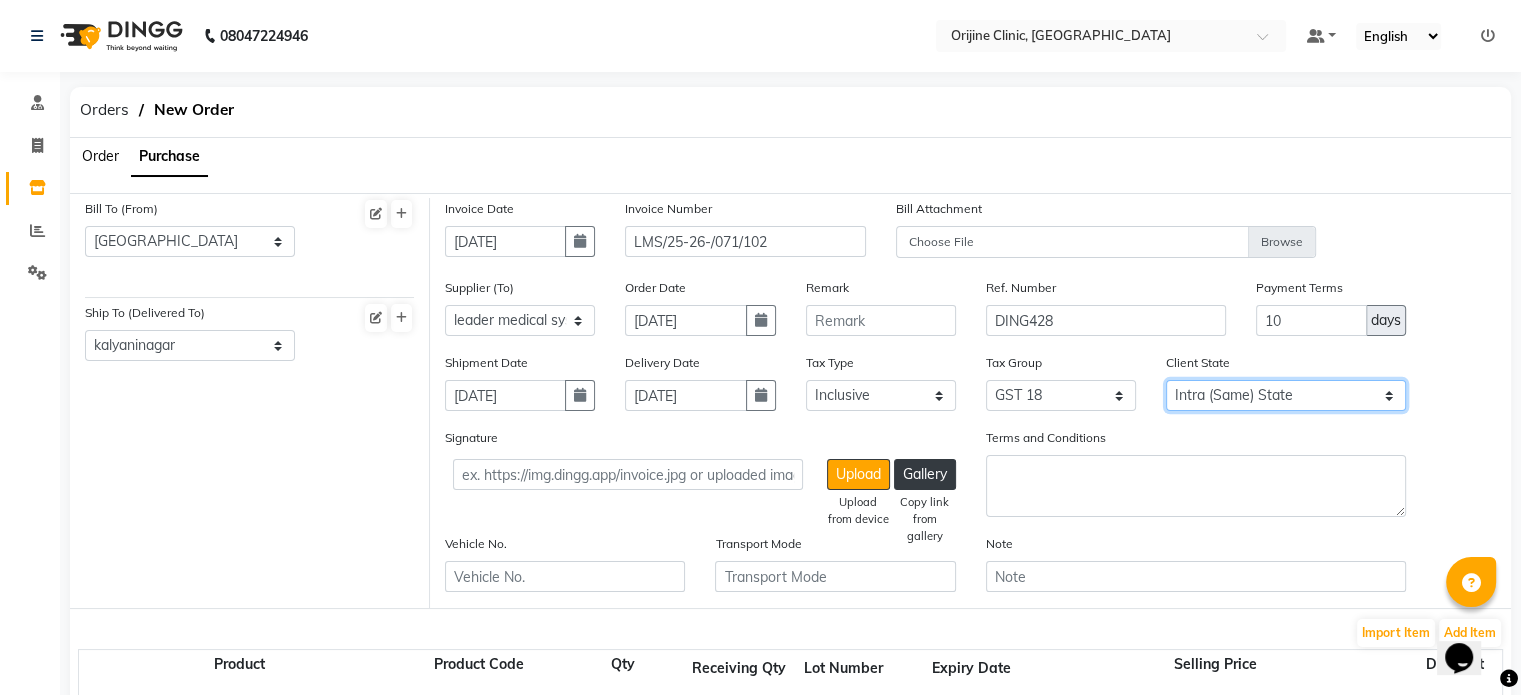 click on "Intra (Same) State Inter (Other) State" 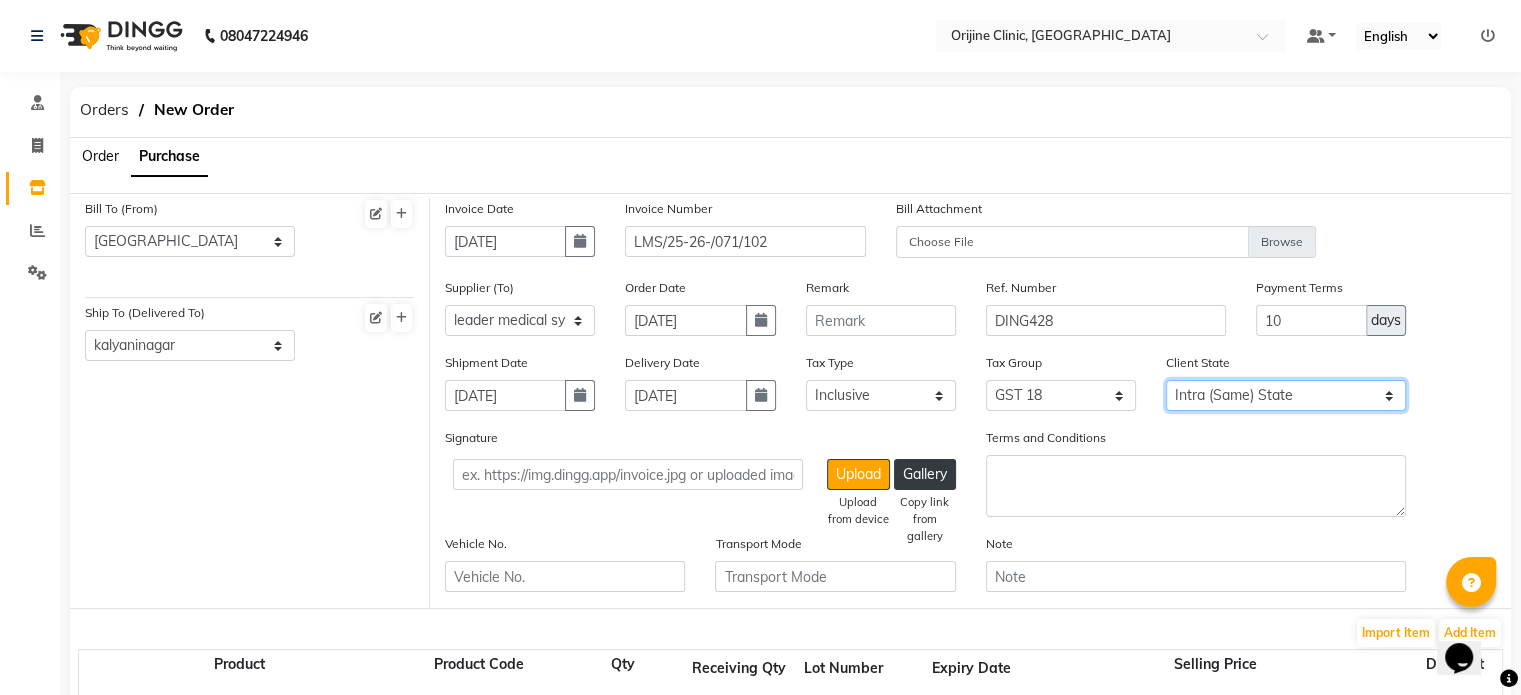 select on "false" 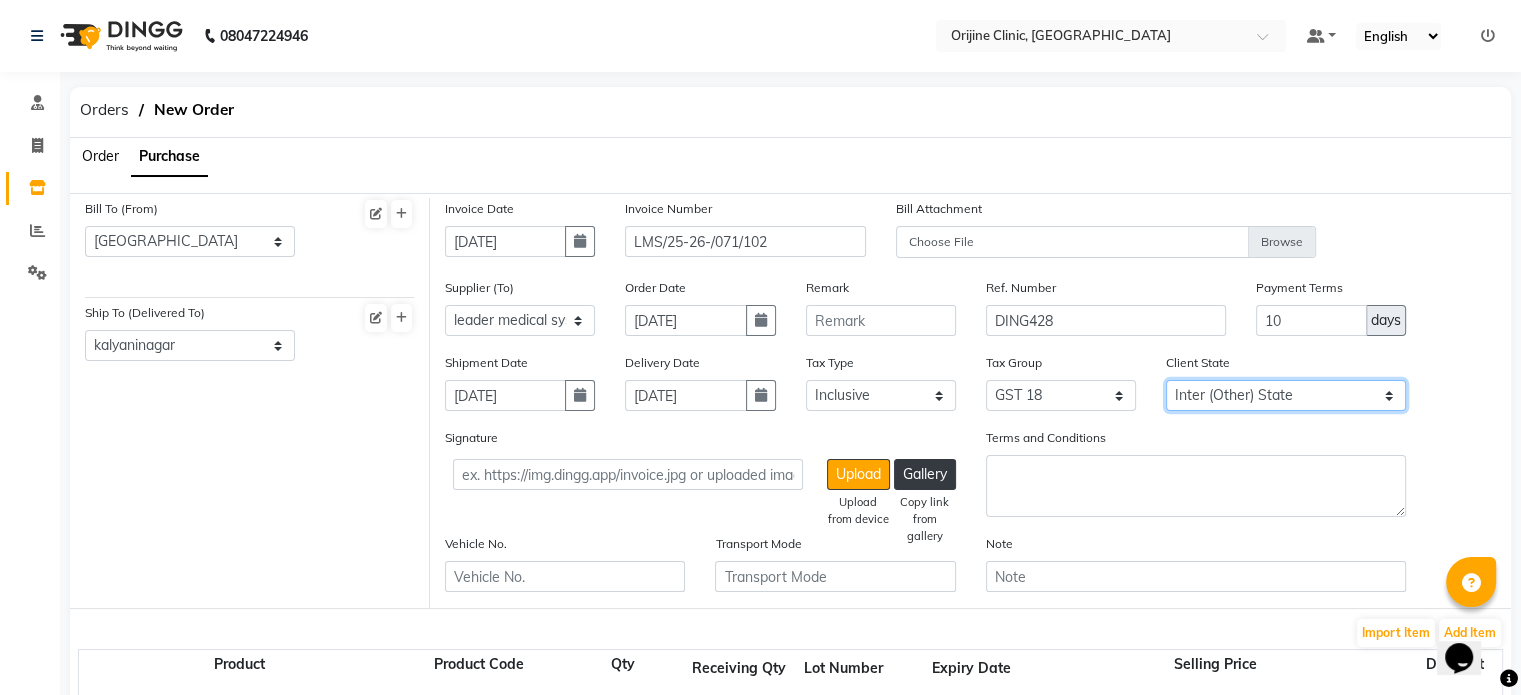 click on "Intra (Same) State Inter (Other) State" 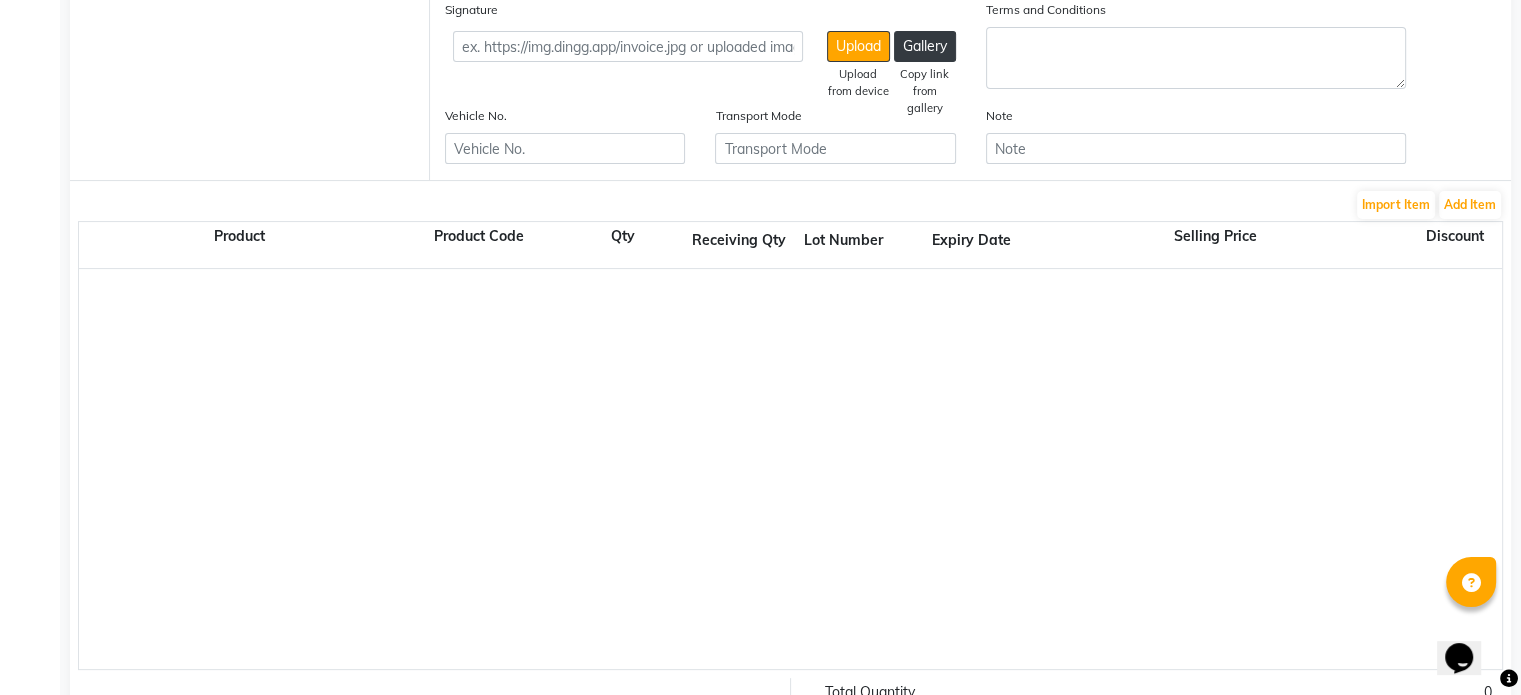 scroll, scrollTop: 424, scrollLeft: 0, axis: vertical 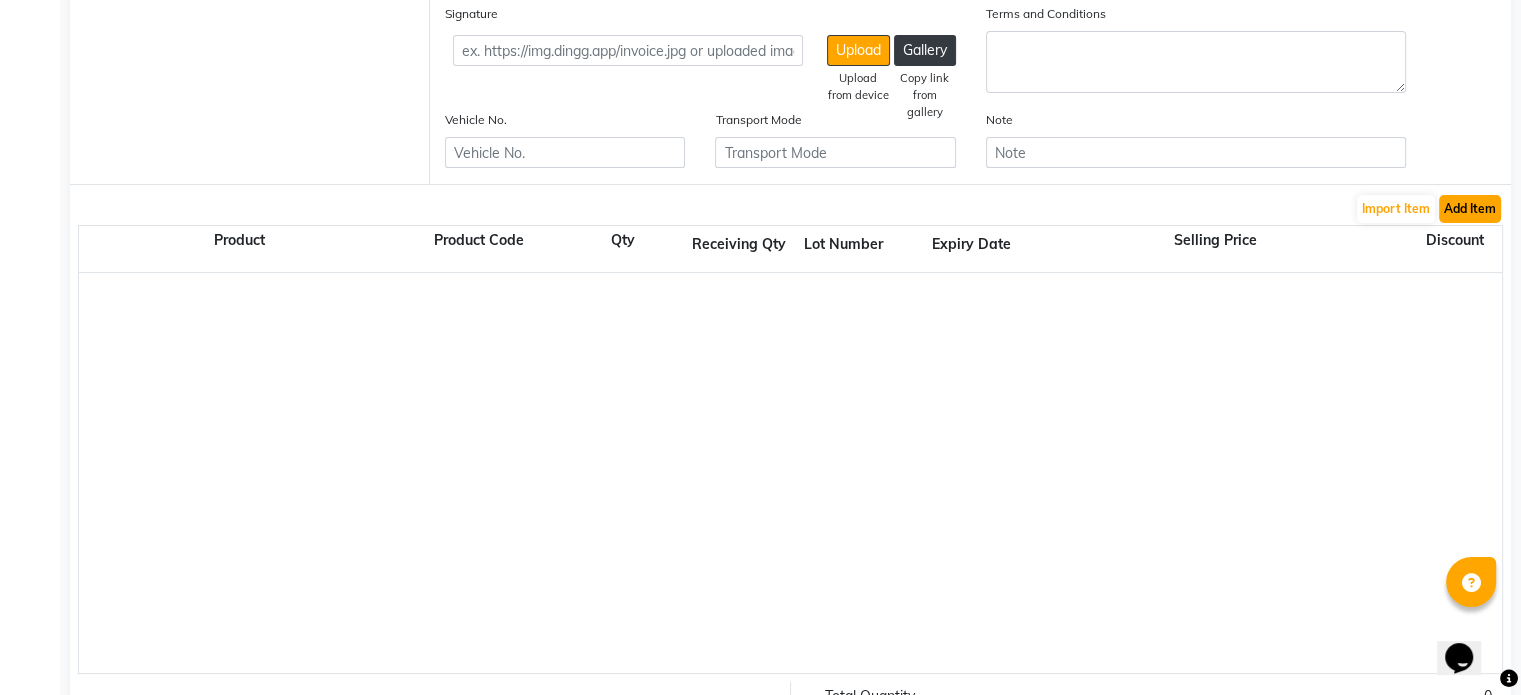 click on "Add Item" 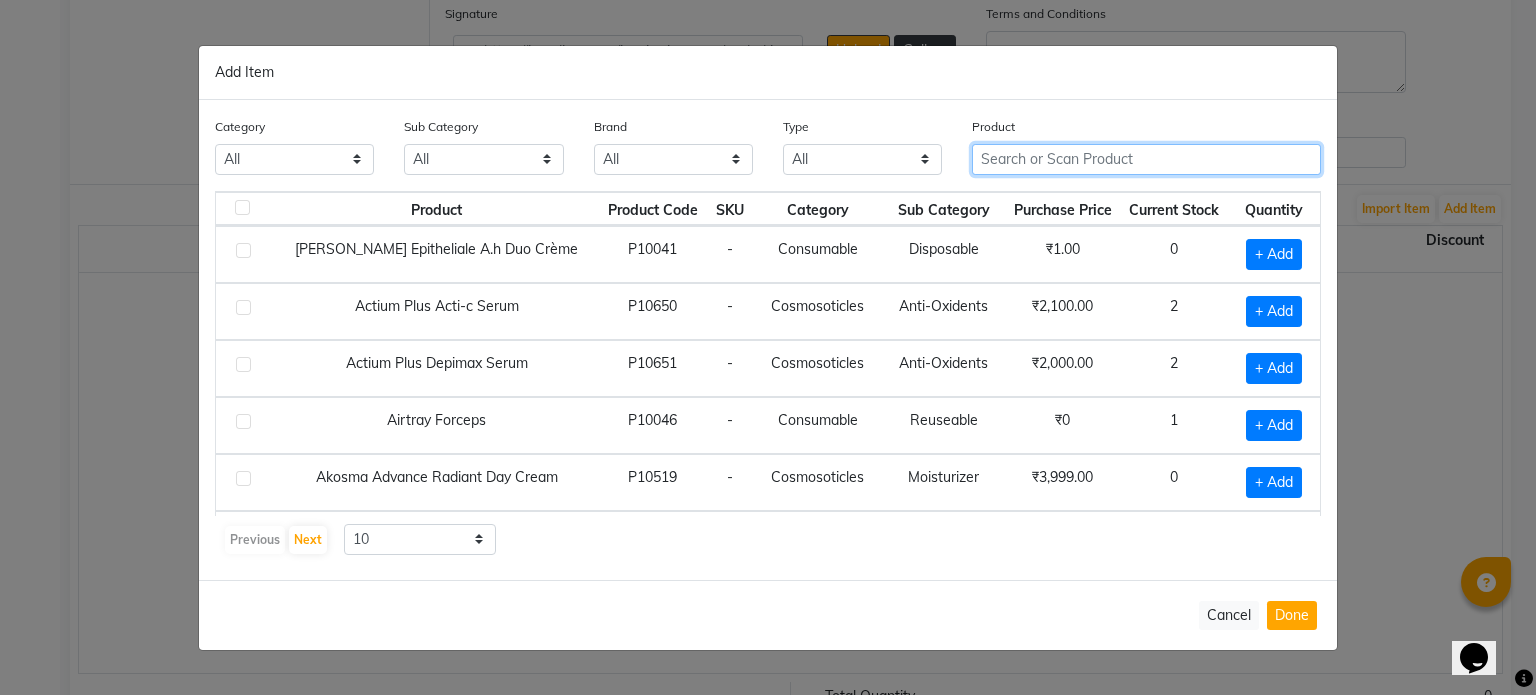 click 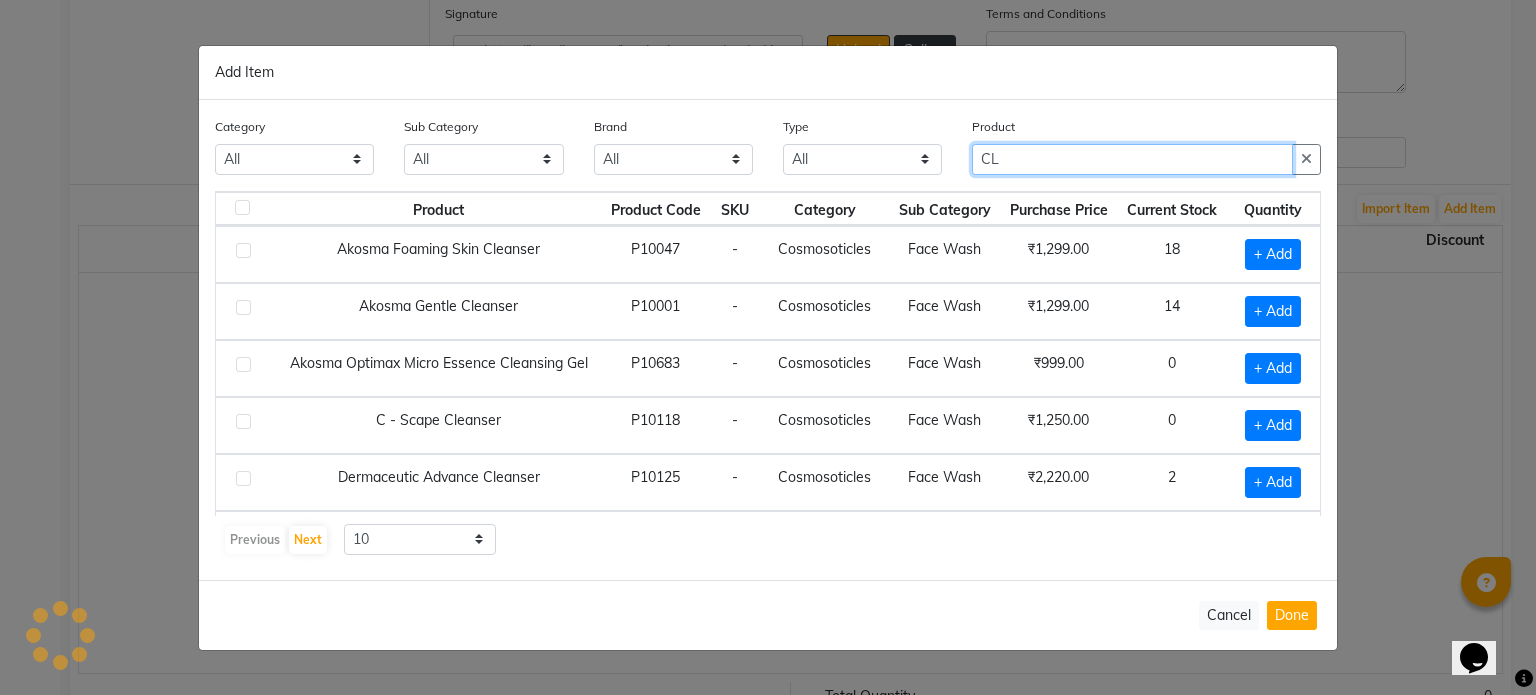 type on "C" 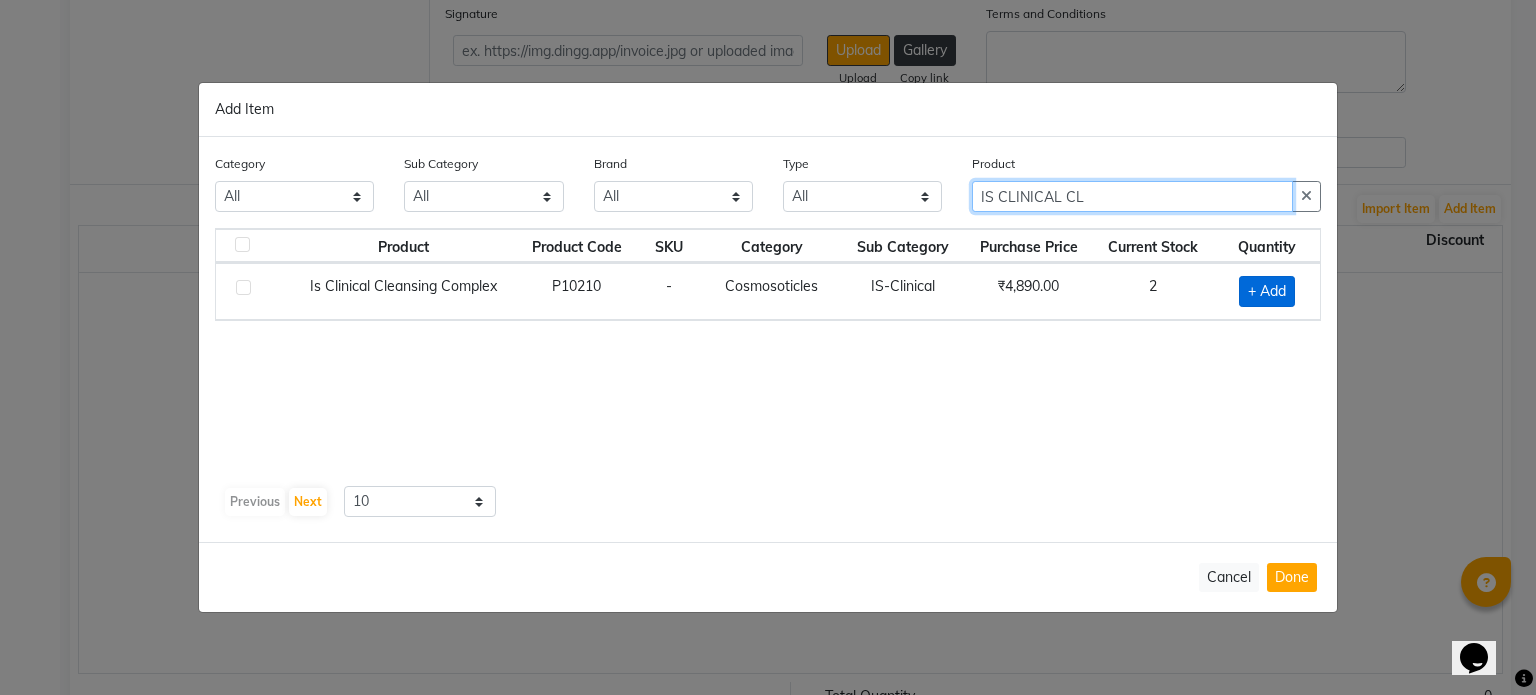type on "IS CLINICAL CL" 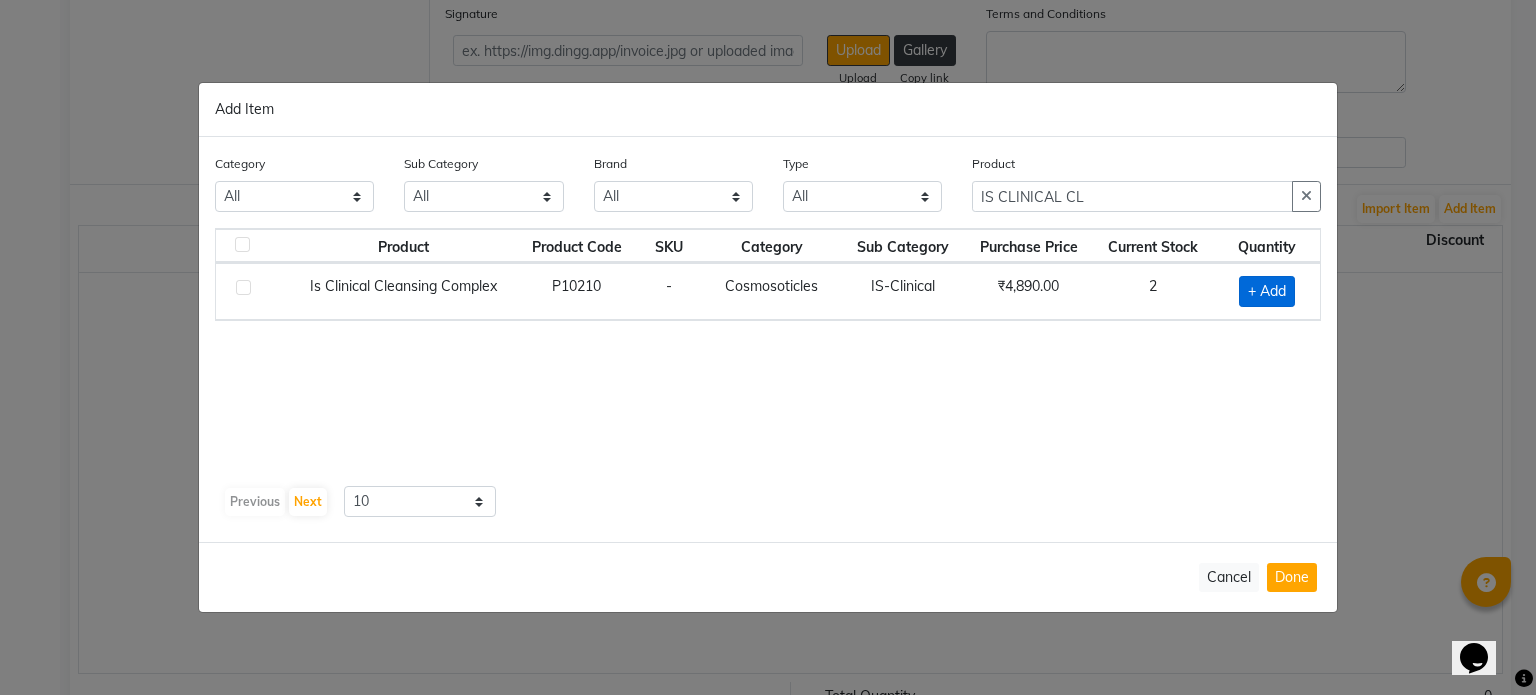 click on "+ Add" 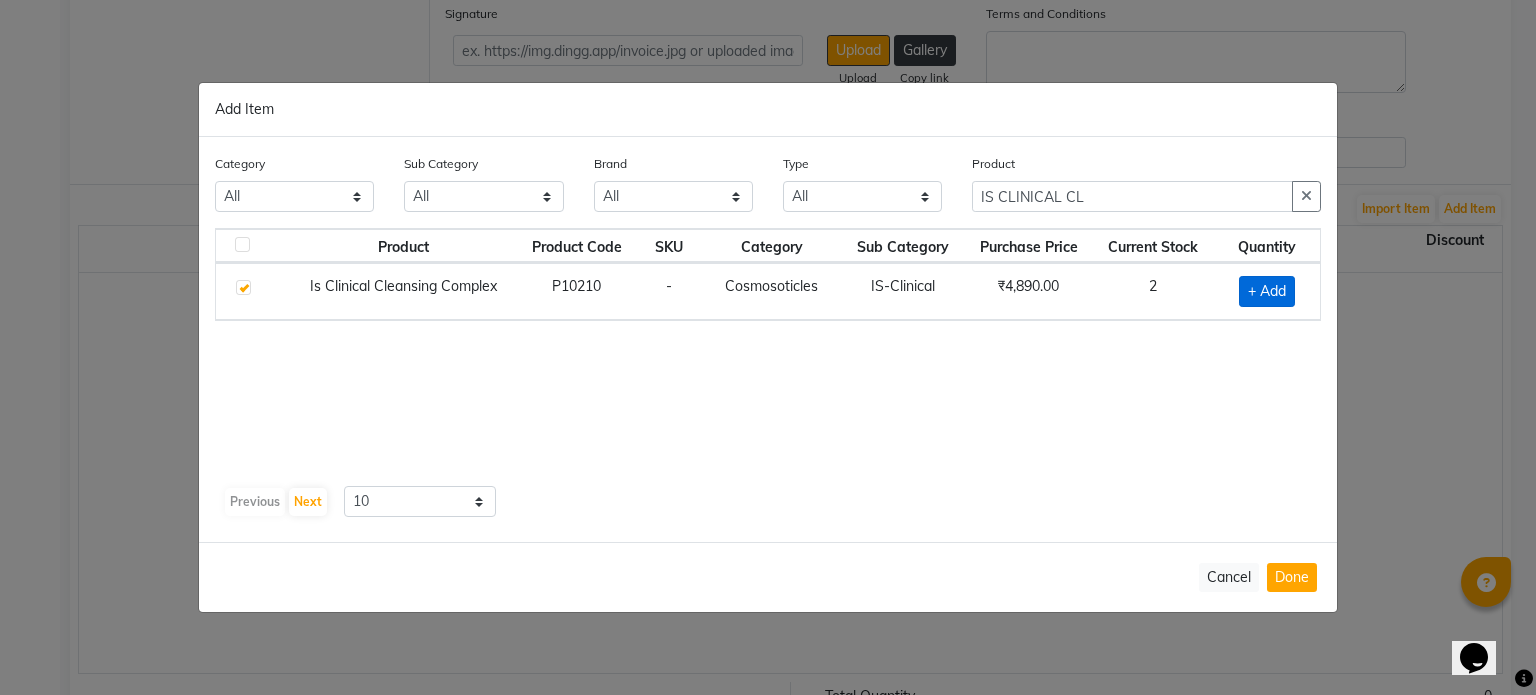 checkbox on "true" 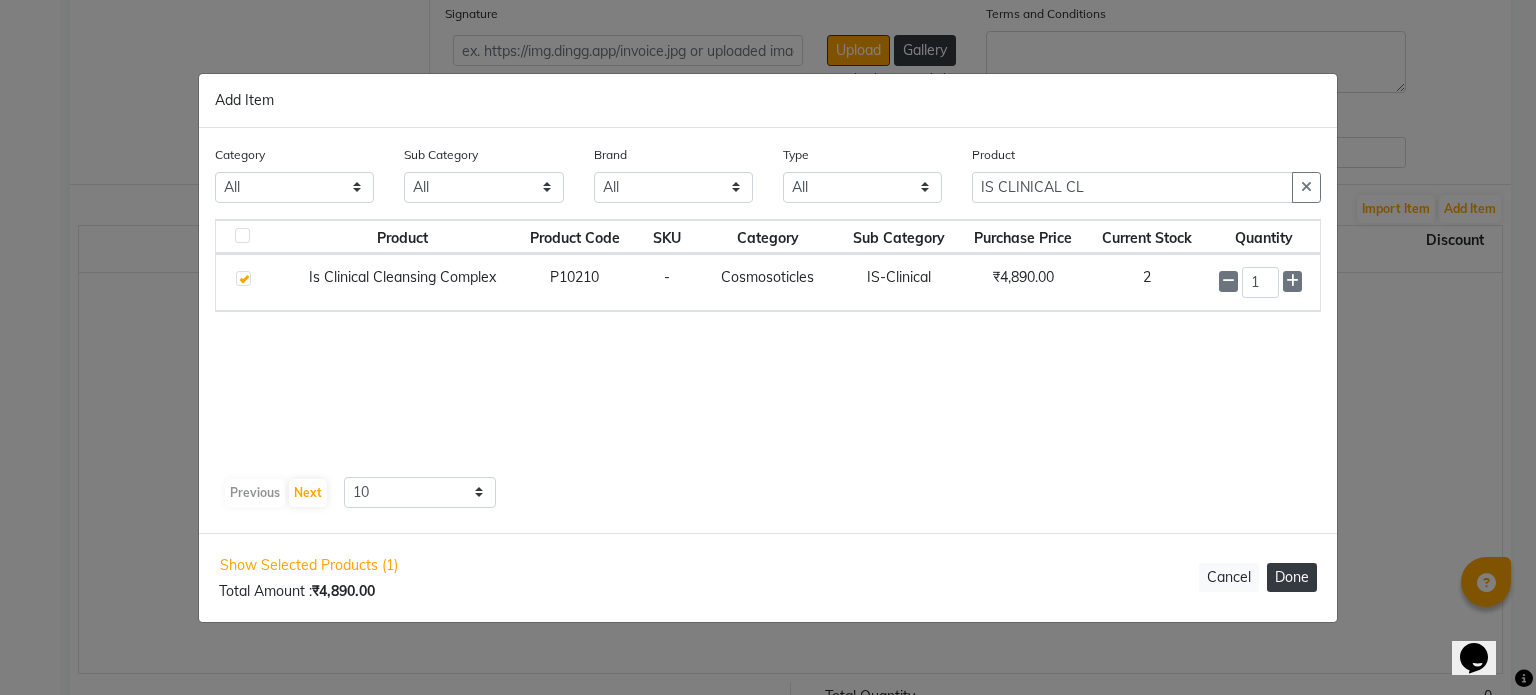 click on "Done" 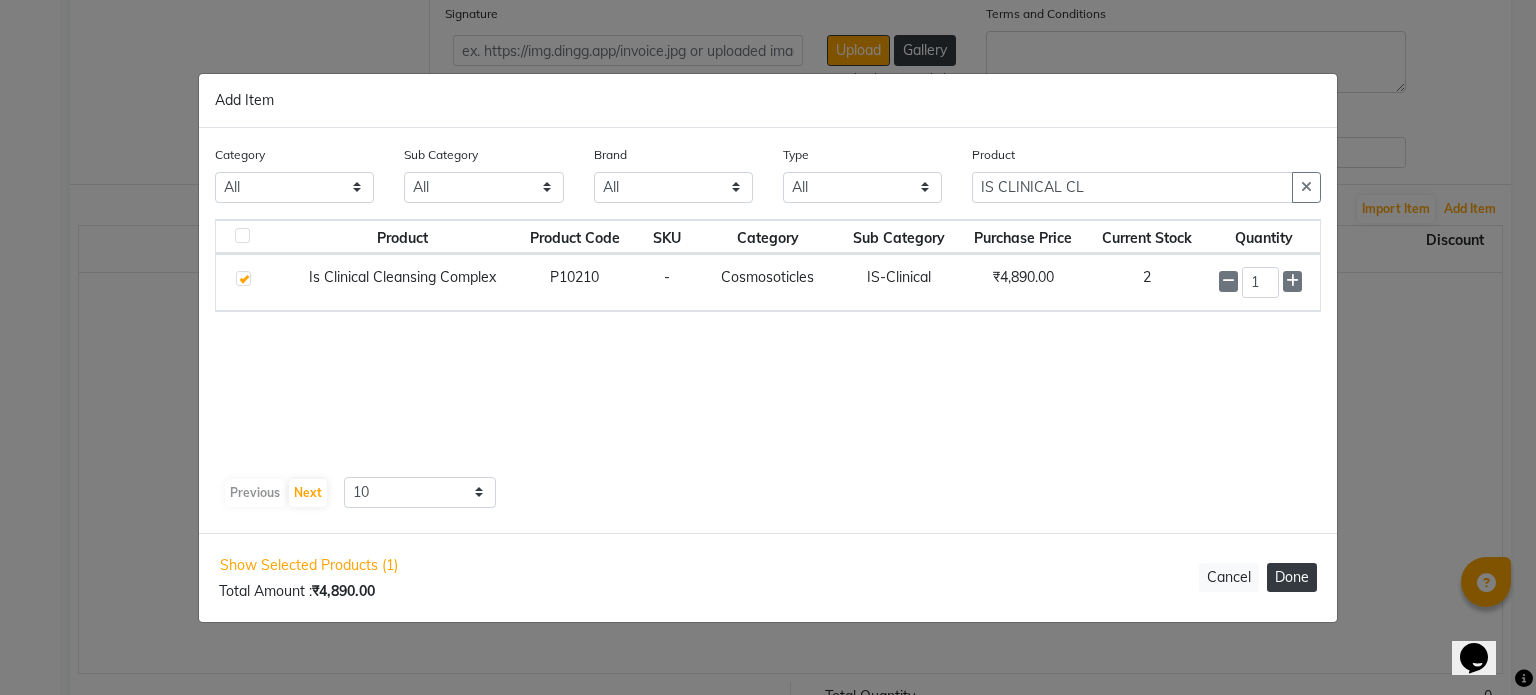 select on "908" 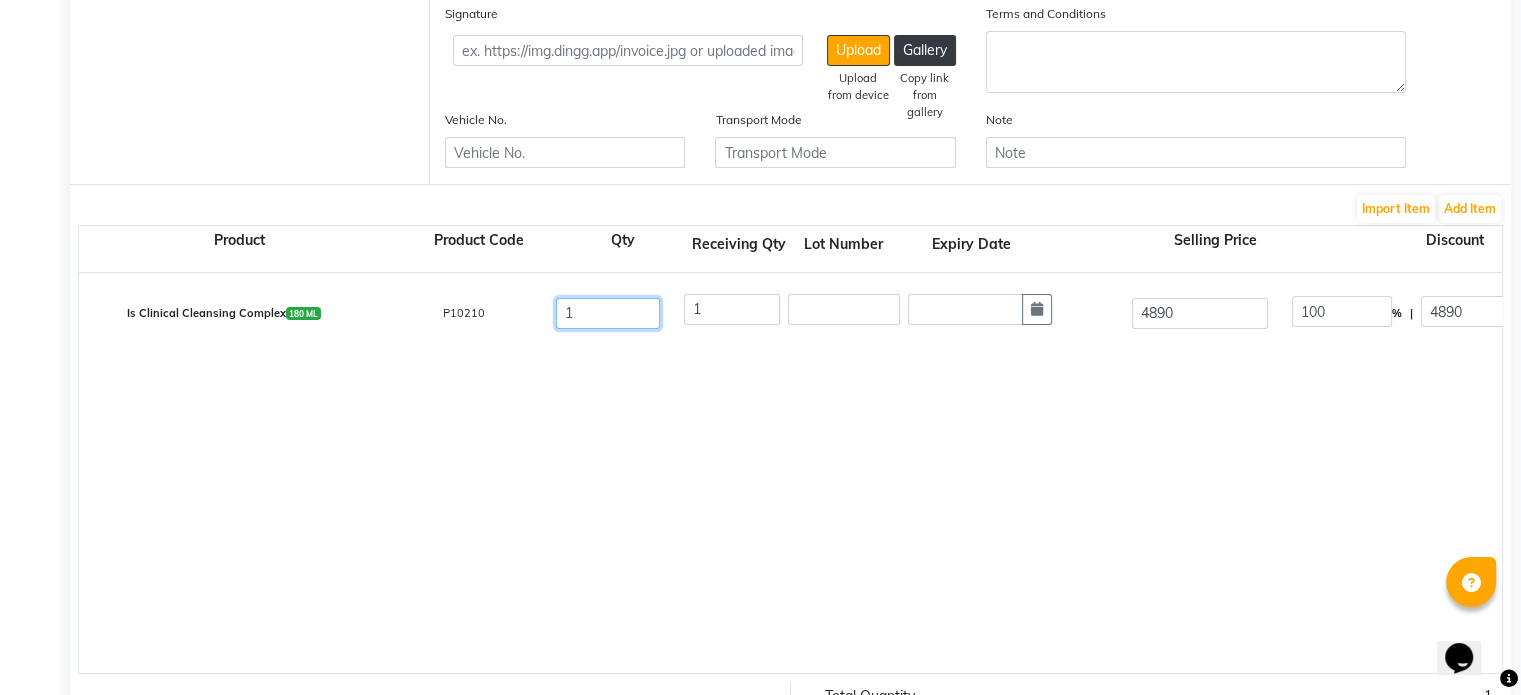 drag, startPoint x: 580, startPoint y: 315, endPoint x: 438, endPoint y: 341, distance: 144.36066 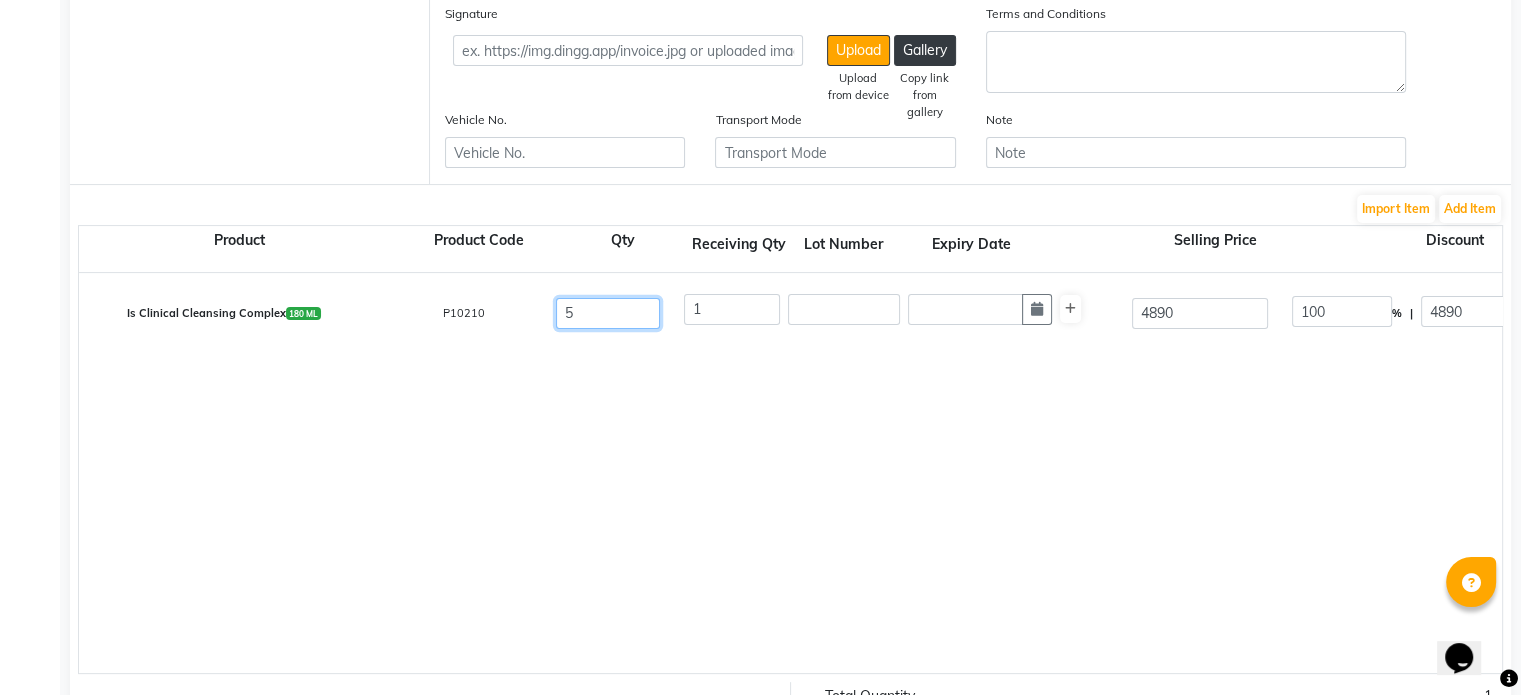 type on "5" 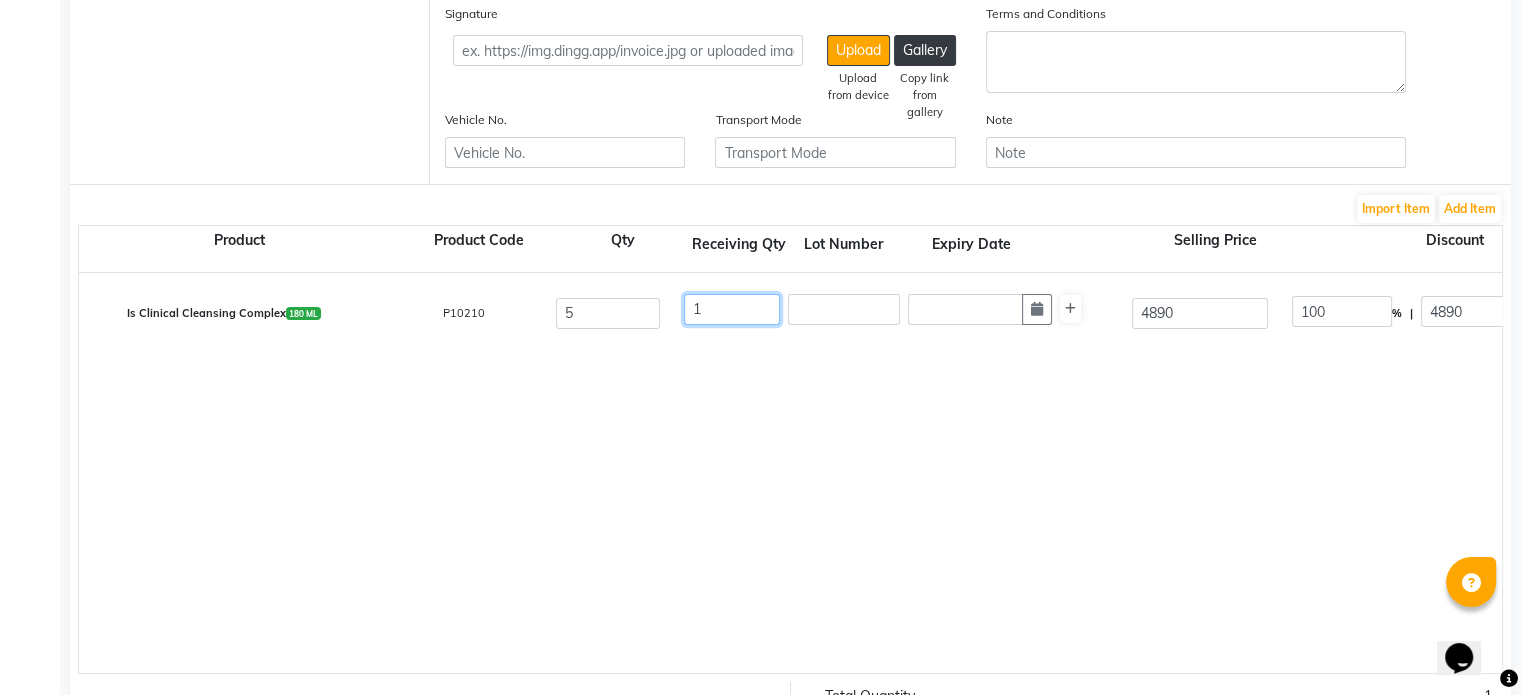 click on "1" 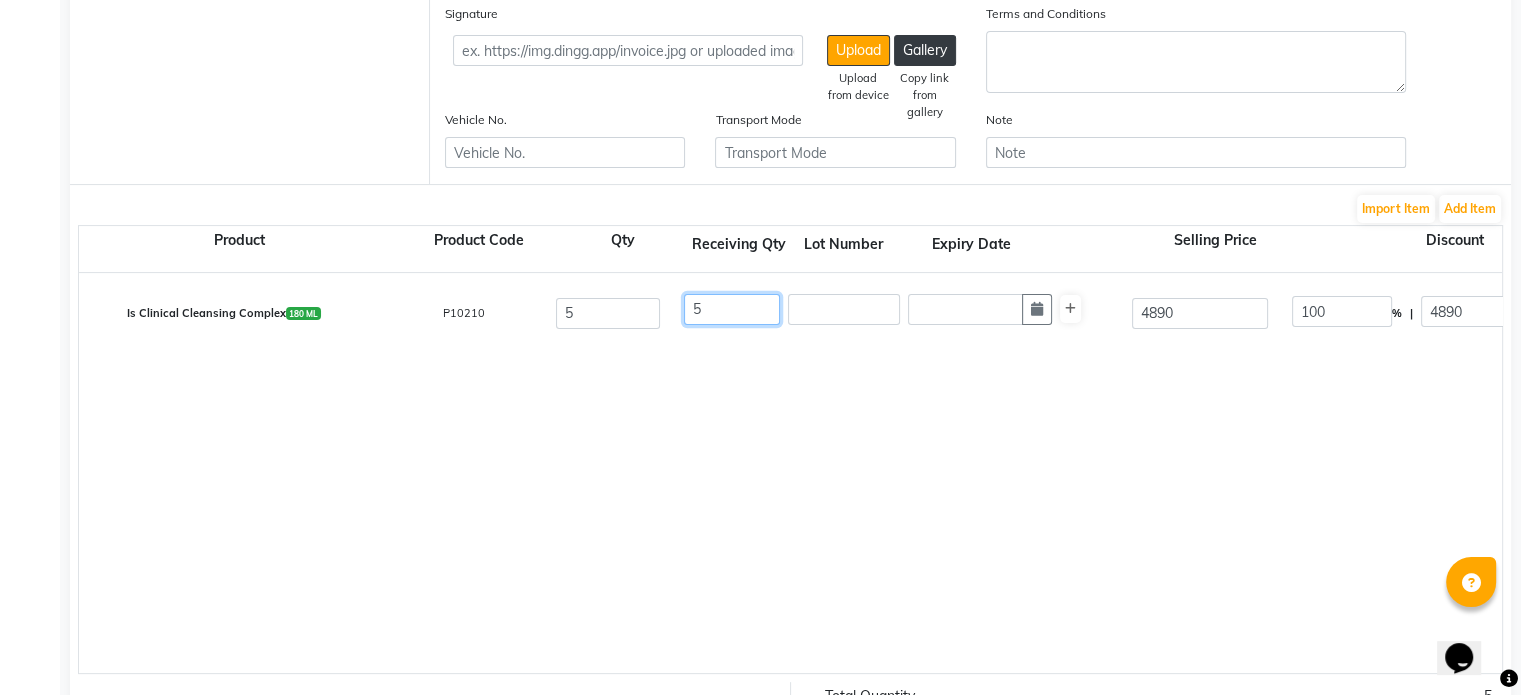 type on "5" 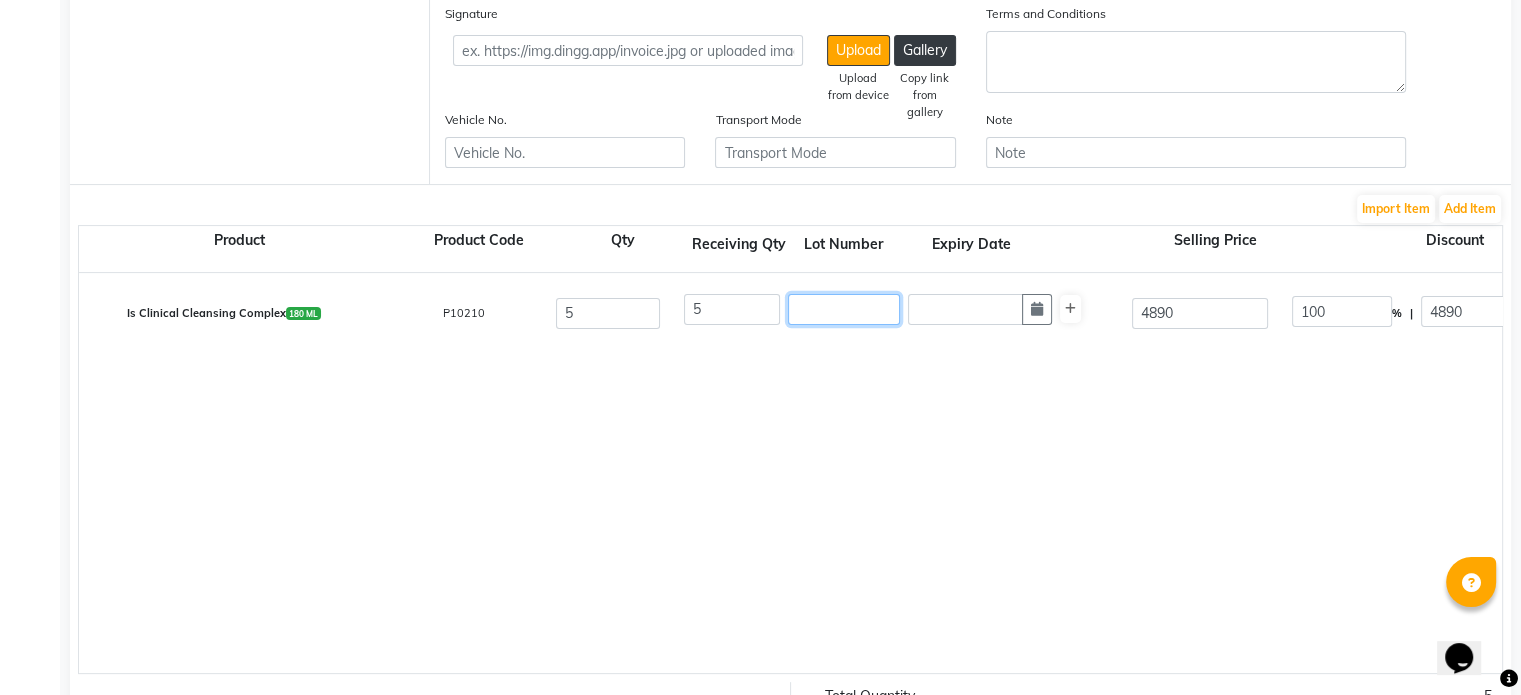 click 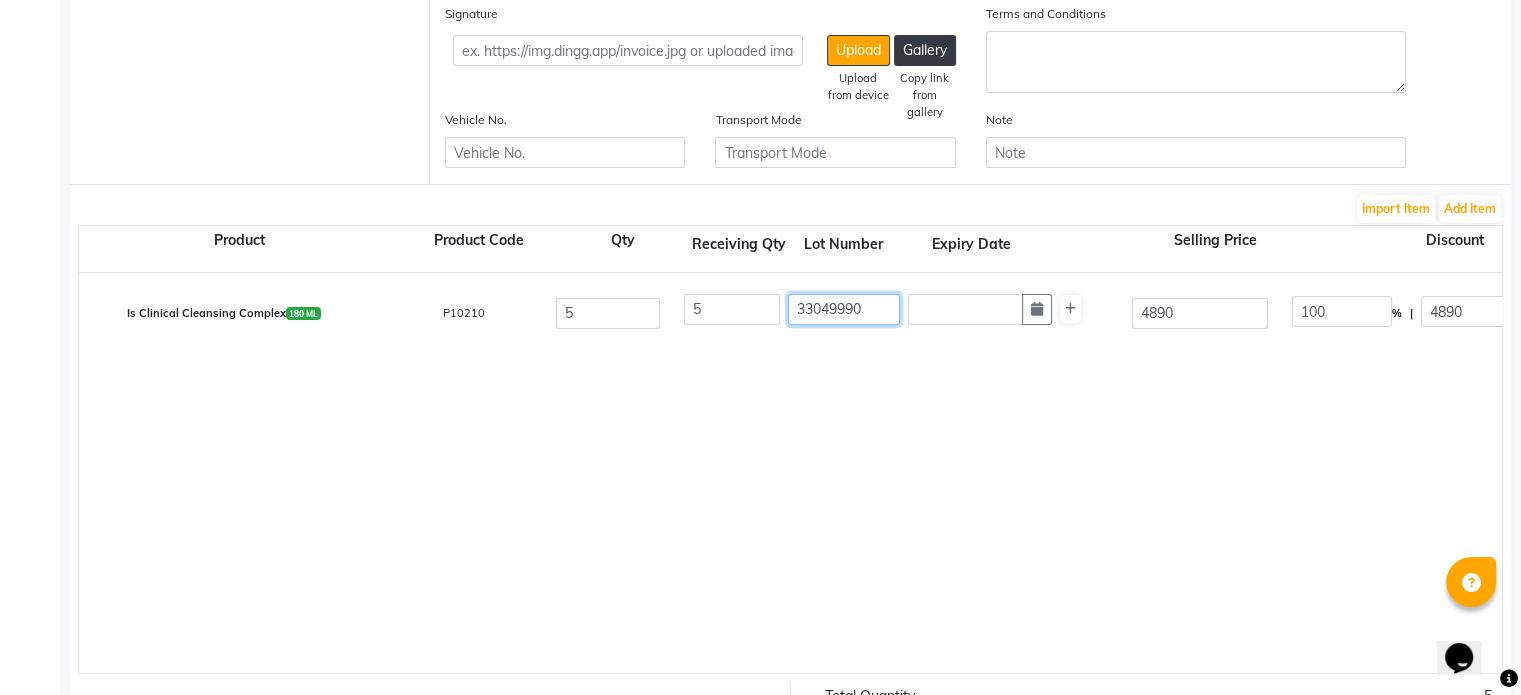 type on "33049990" 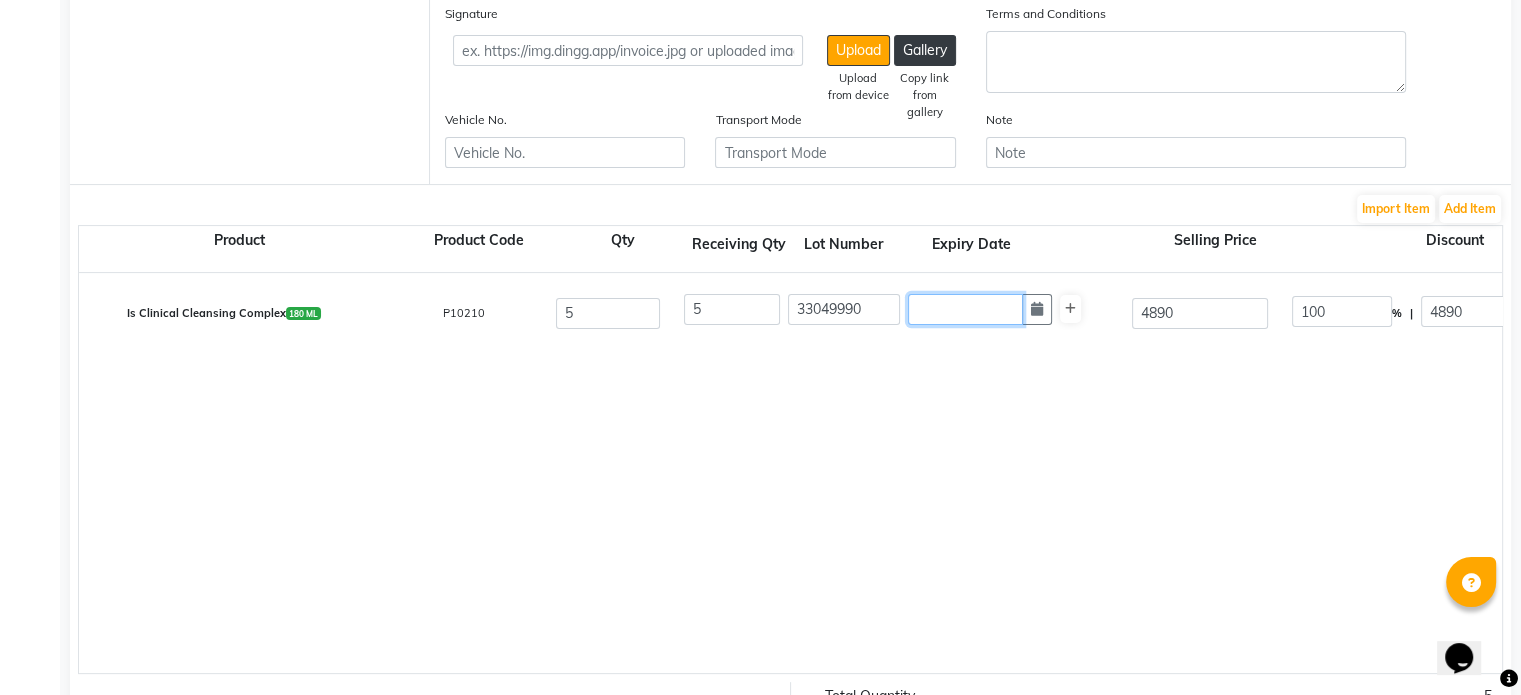click 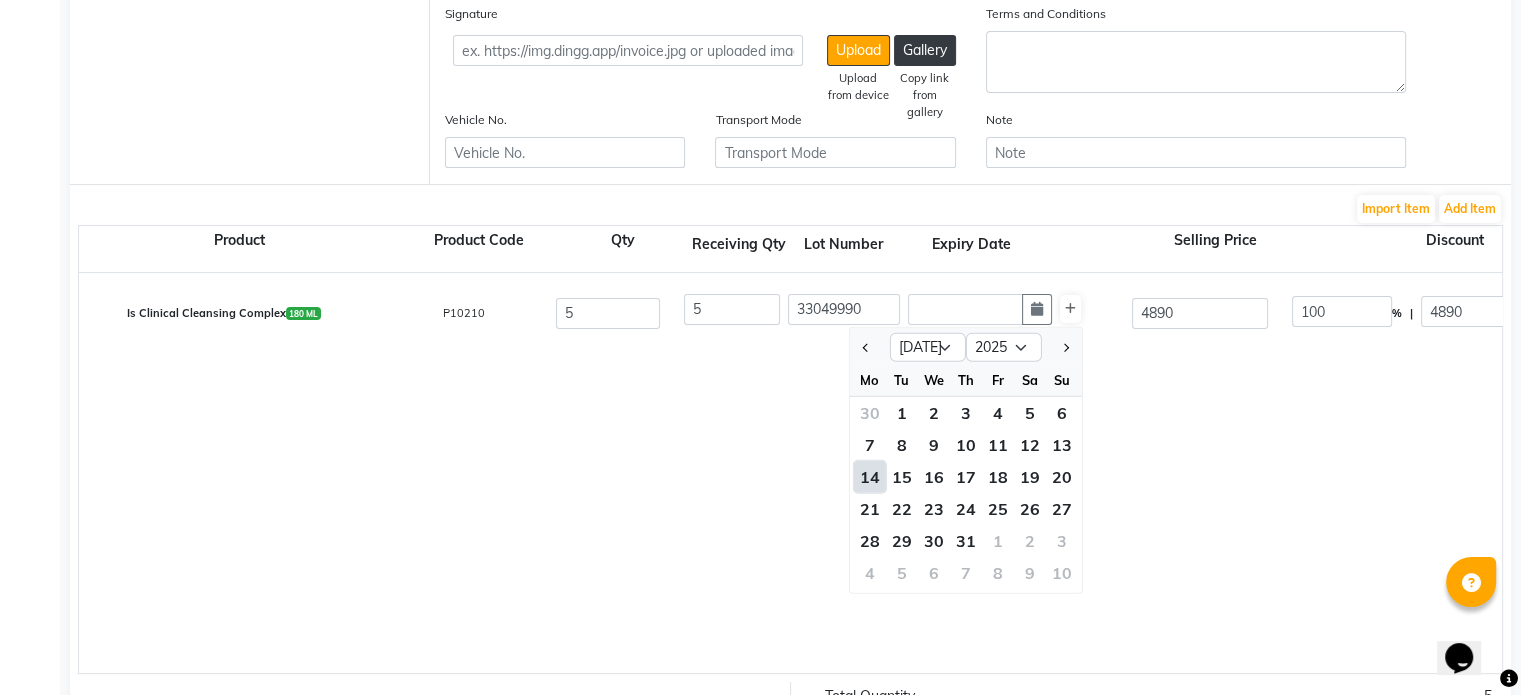 click 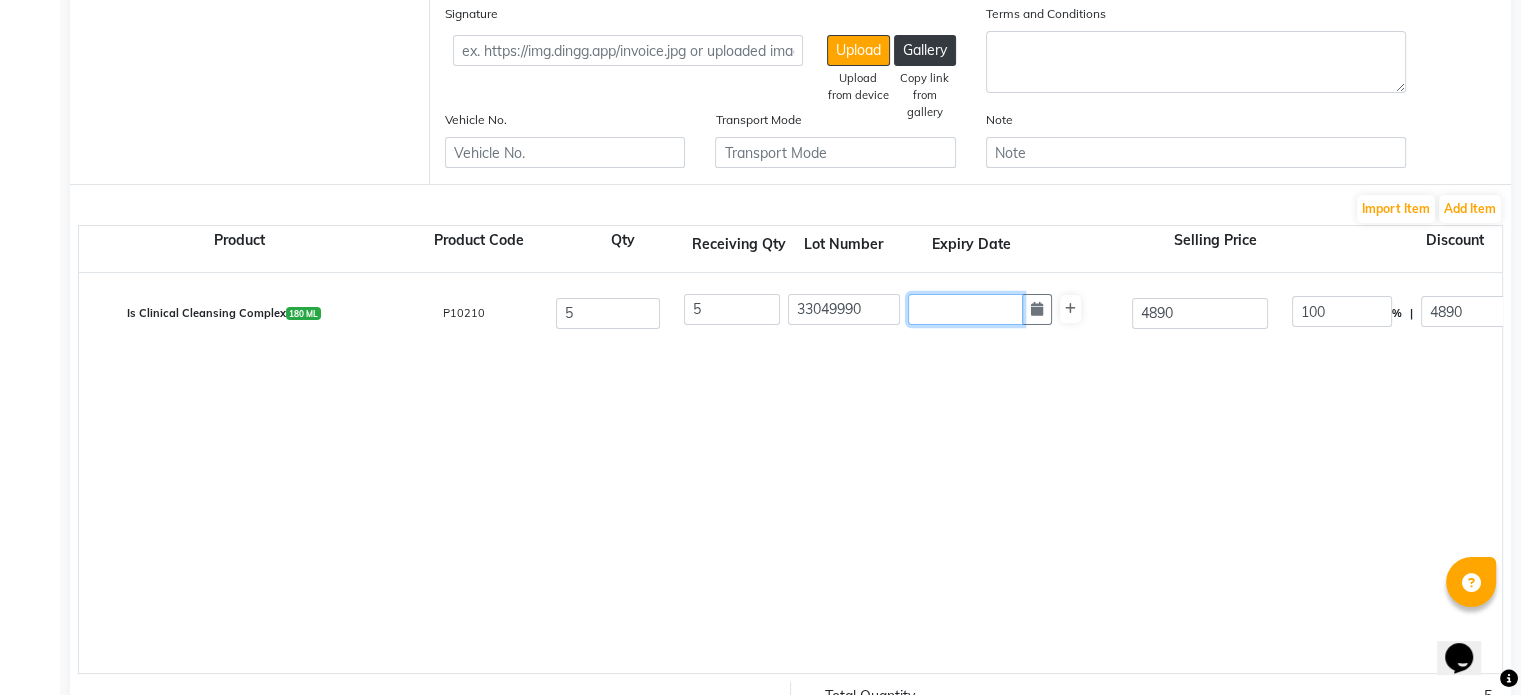 click 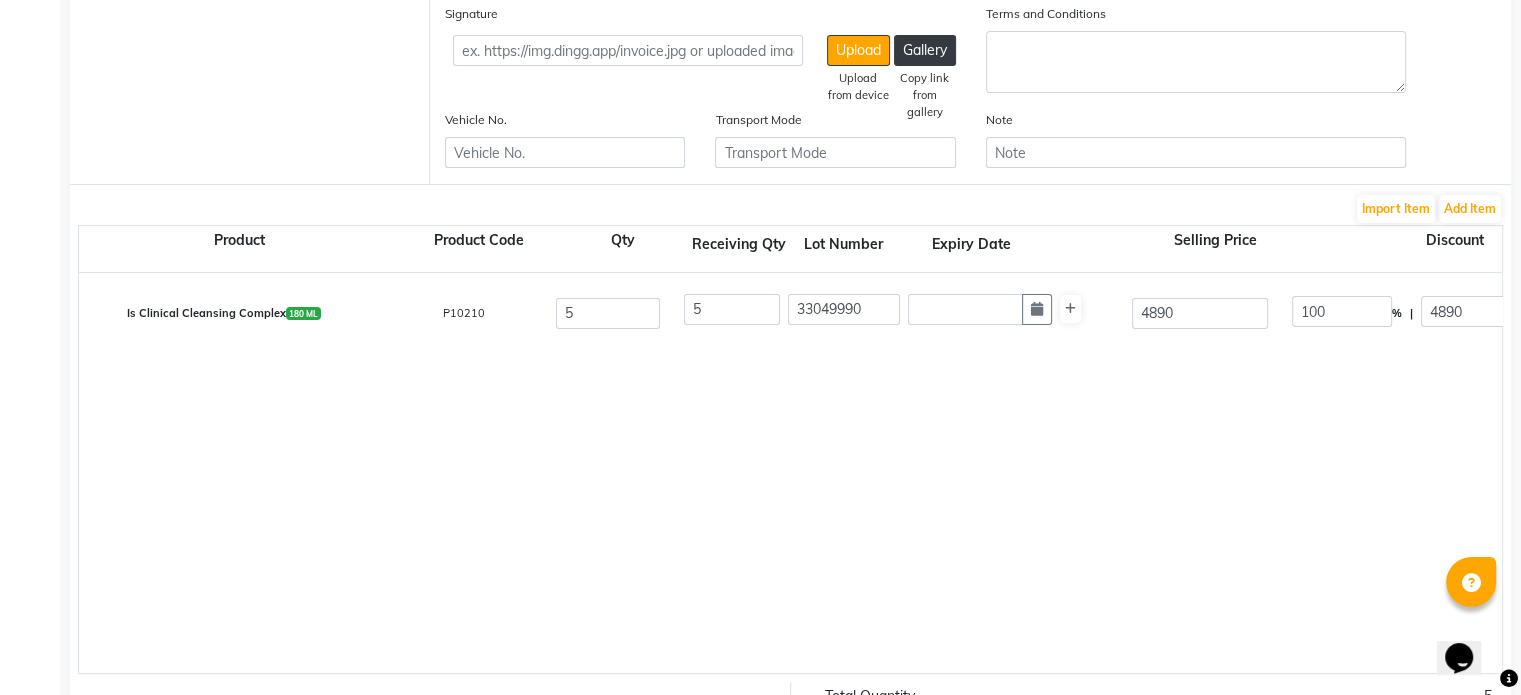 select on "7" 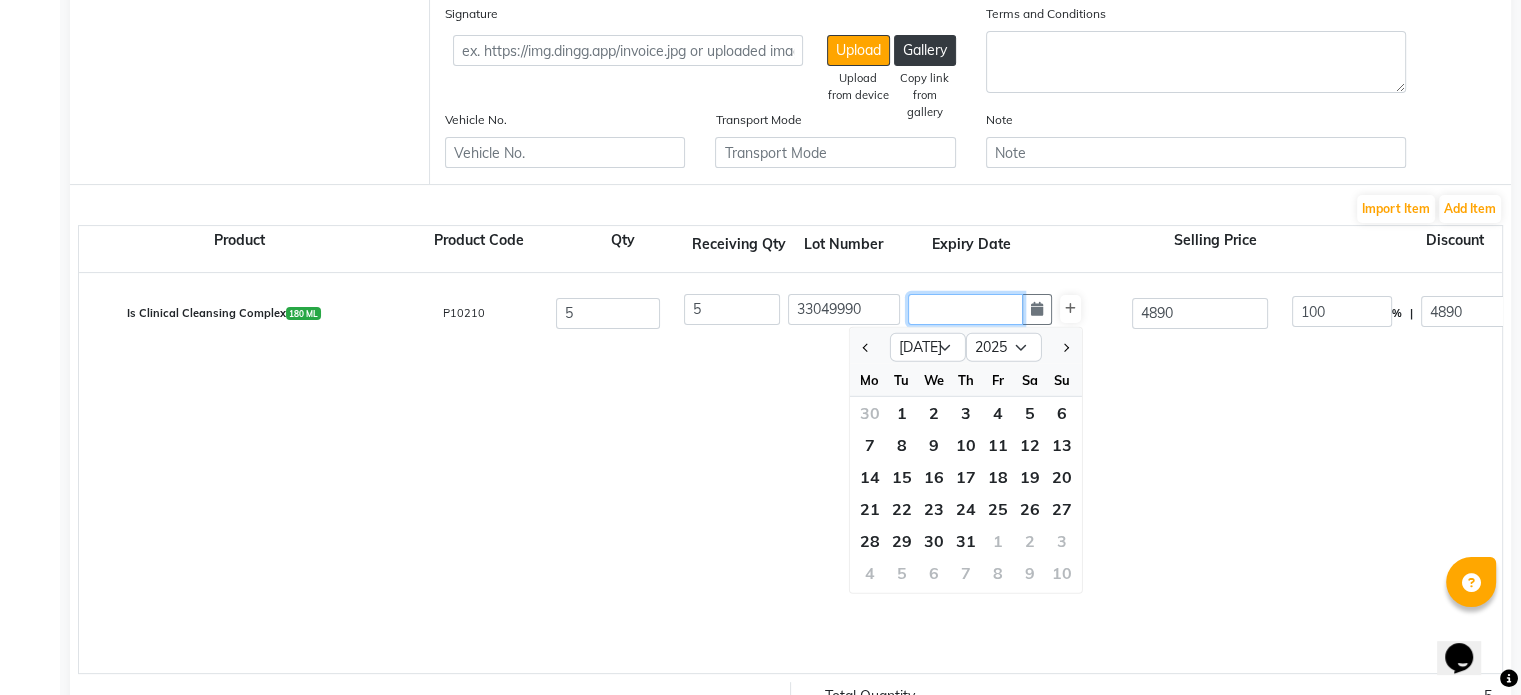 click 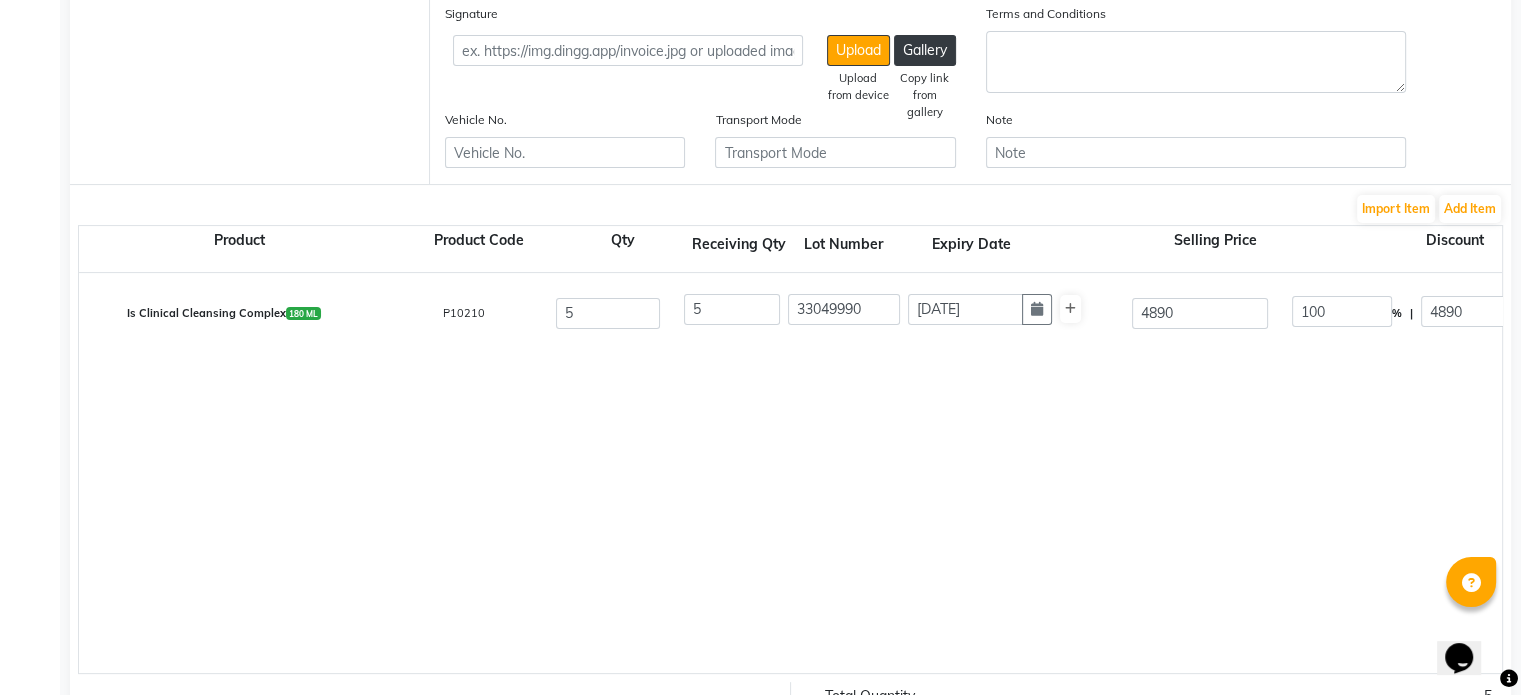 type on "[DATE]" 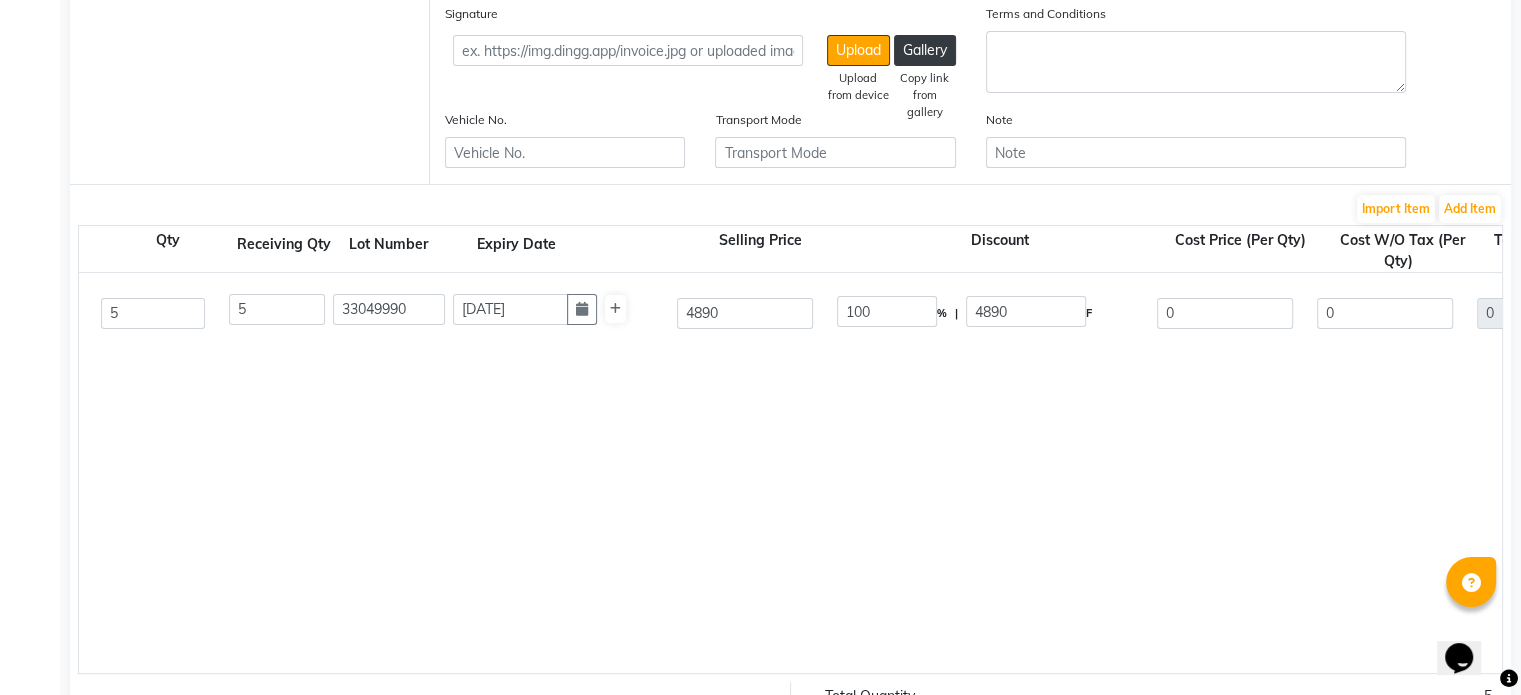 scroll, scrollTop: 0, scrollLeft: 462, axis: horizontal 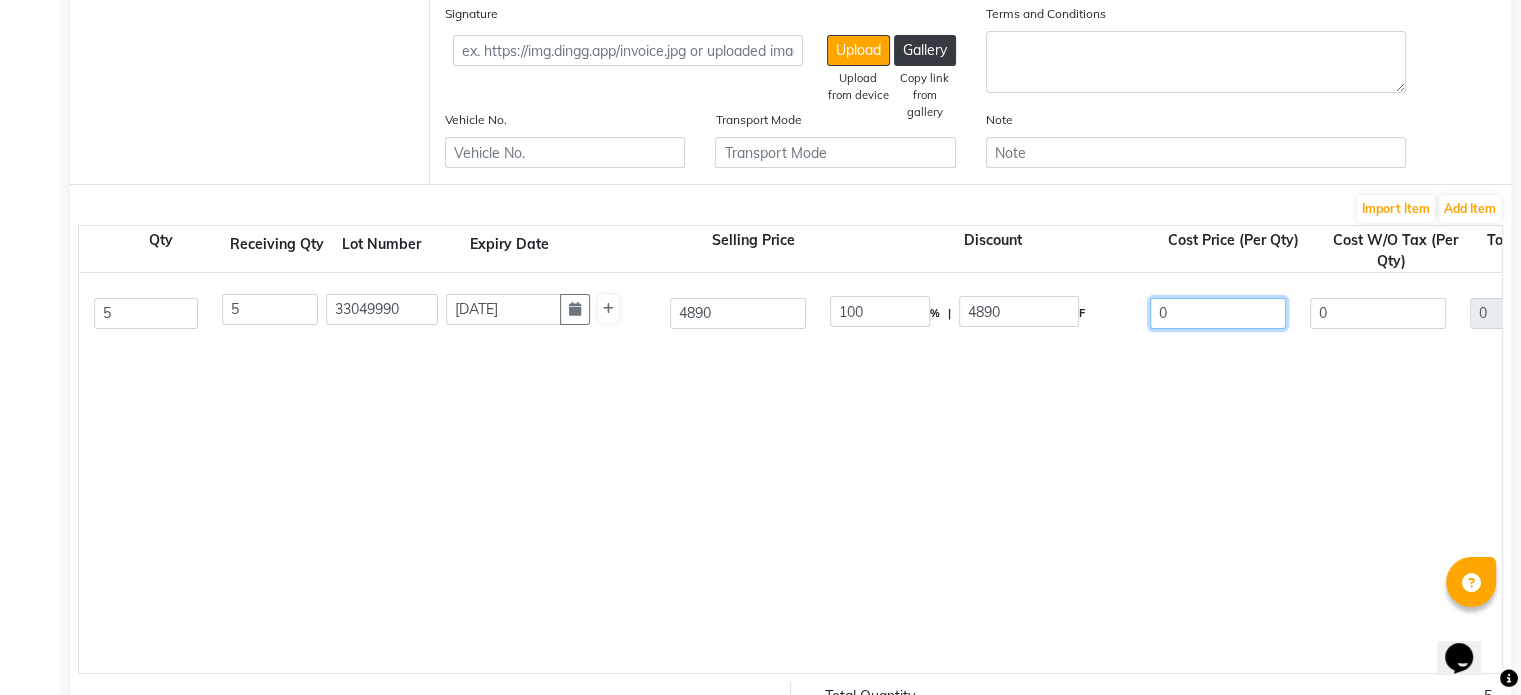drag, startPoint x: 1173, startPoint y: 320, endPoint x: 1096, endPoint y: 329, distance: 77.52419 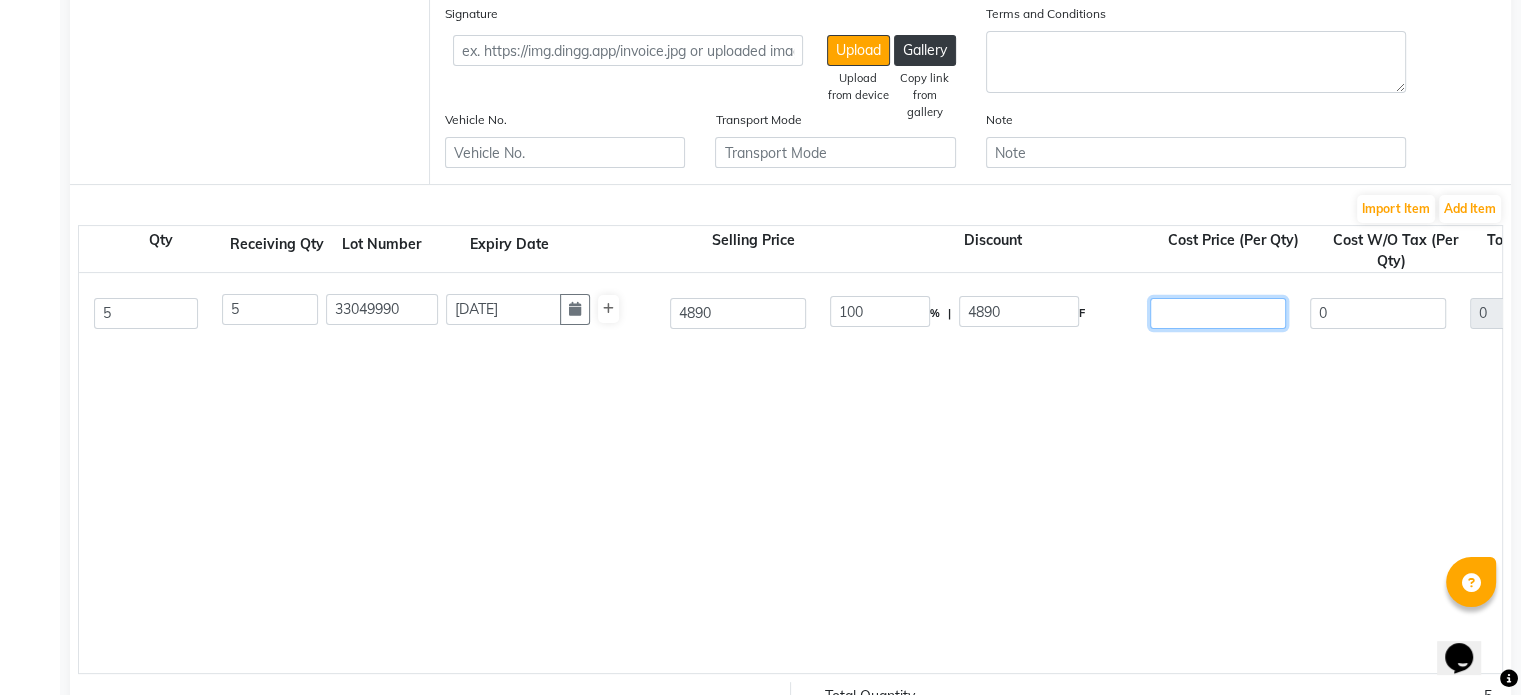 type on "2" 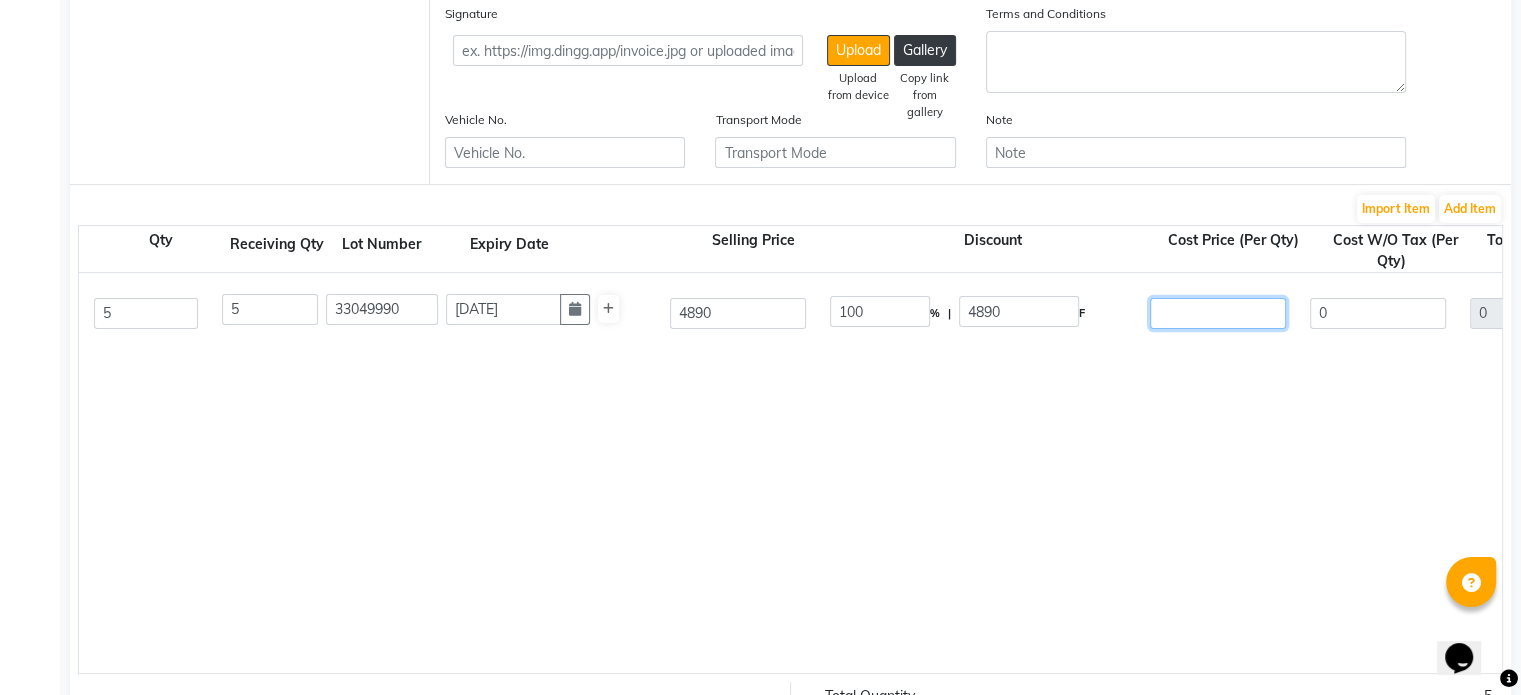 type on "8.47" 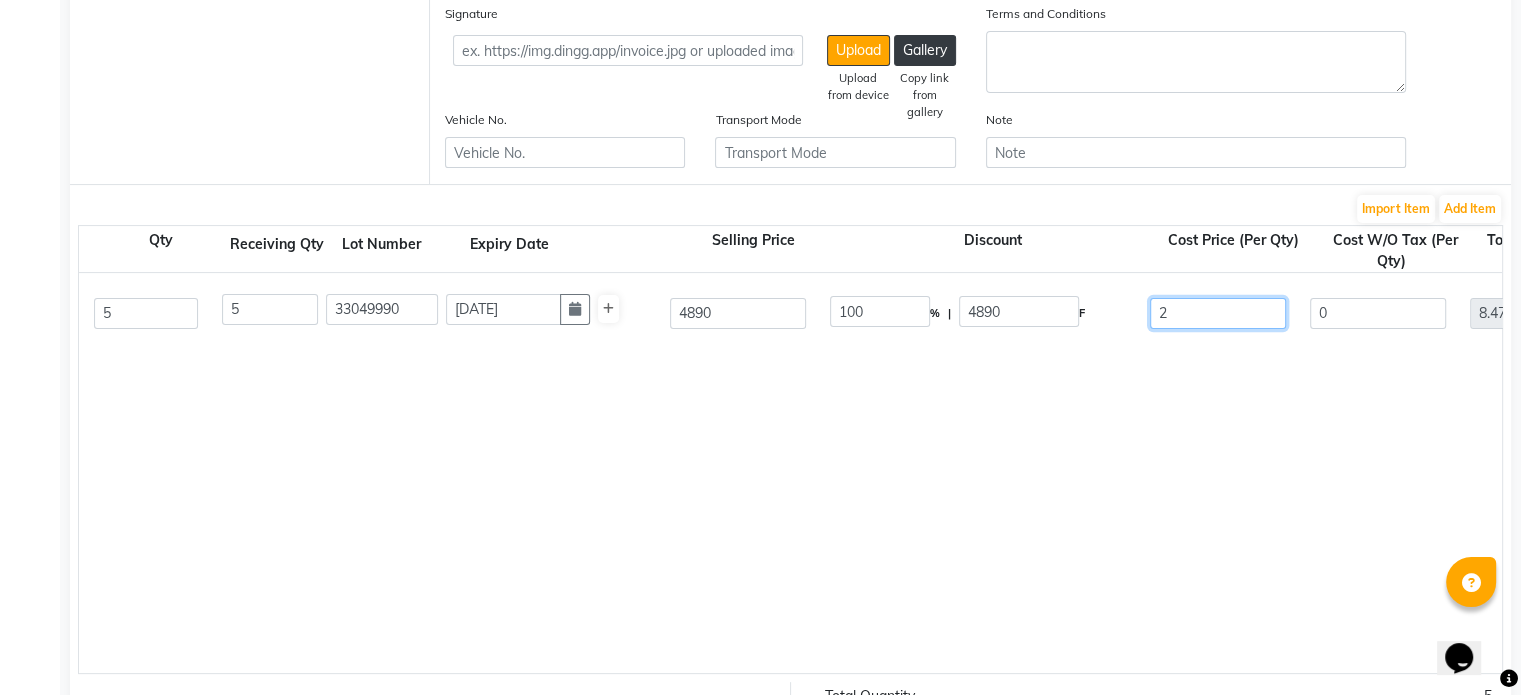 type on "24" 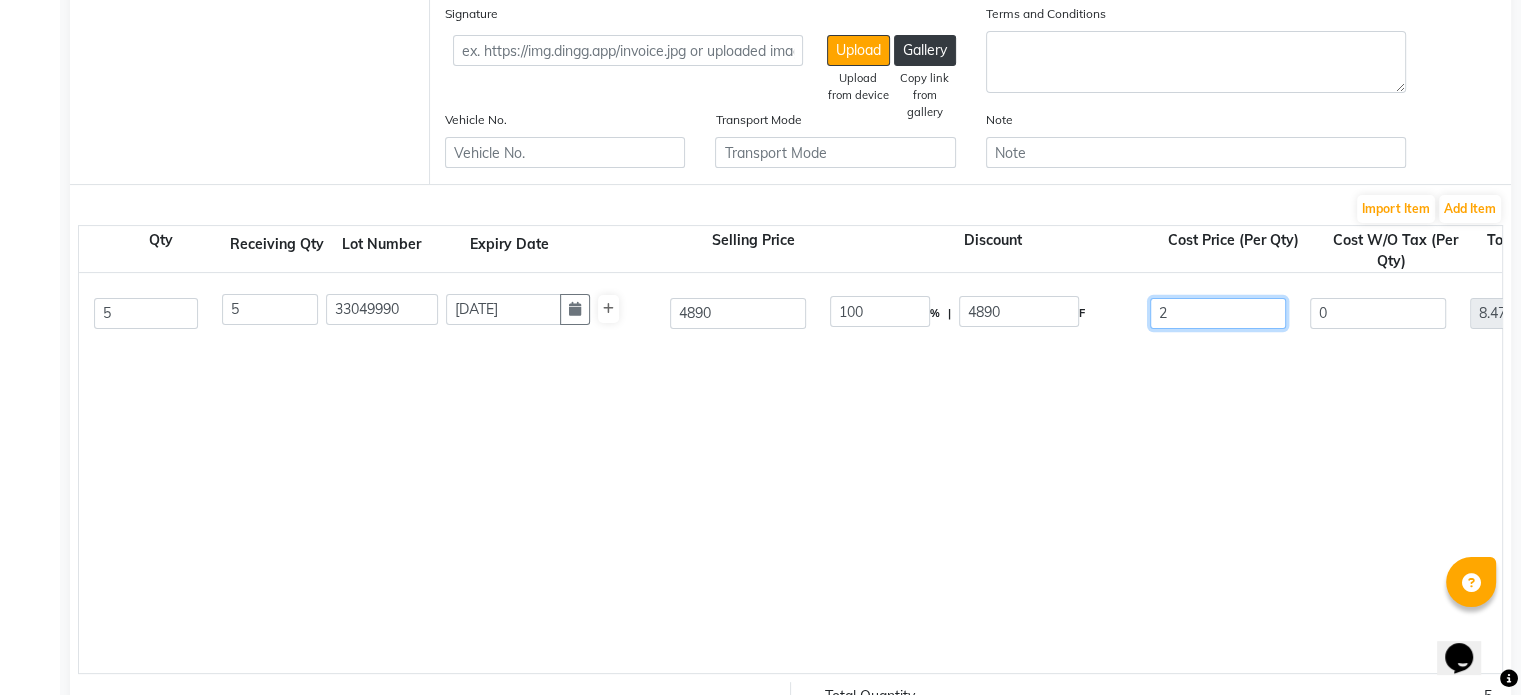 type on "101.69" 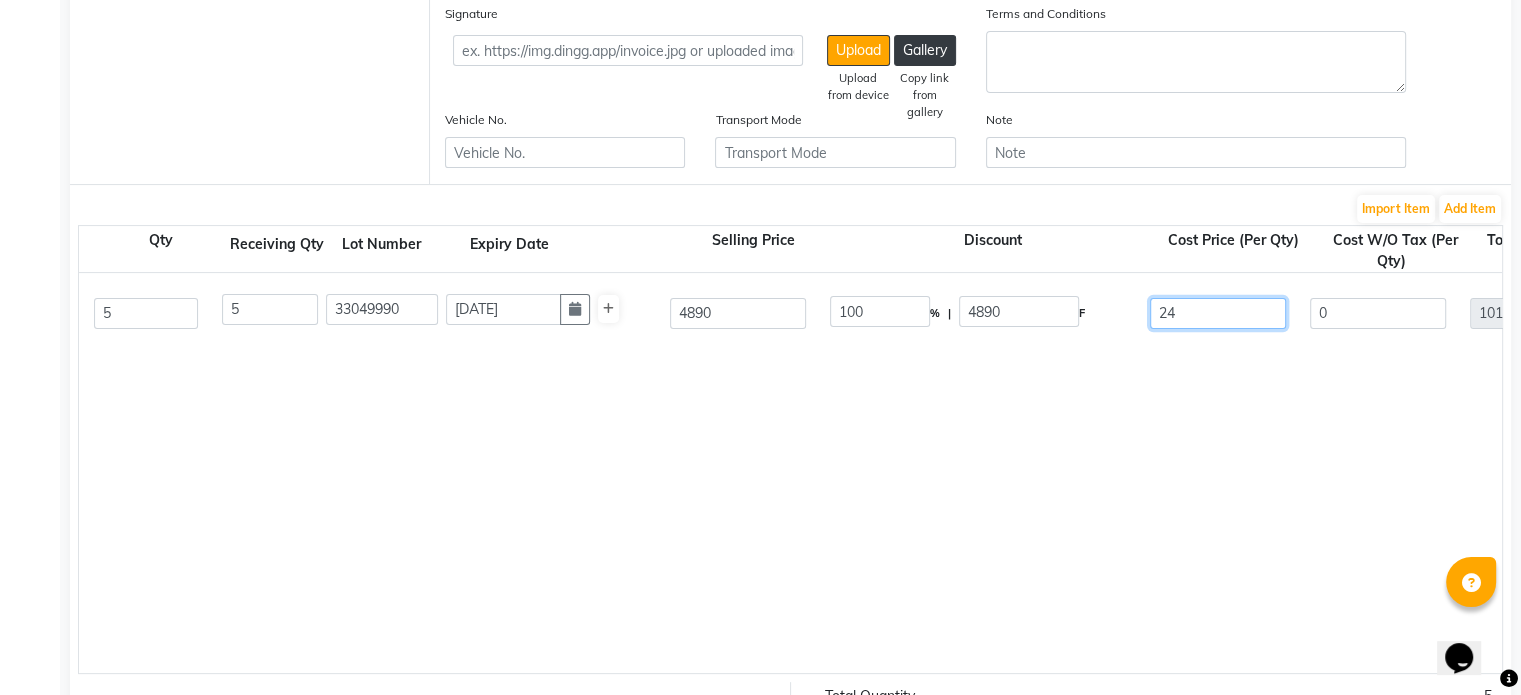 type on "248" 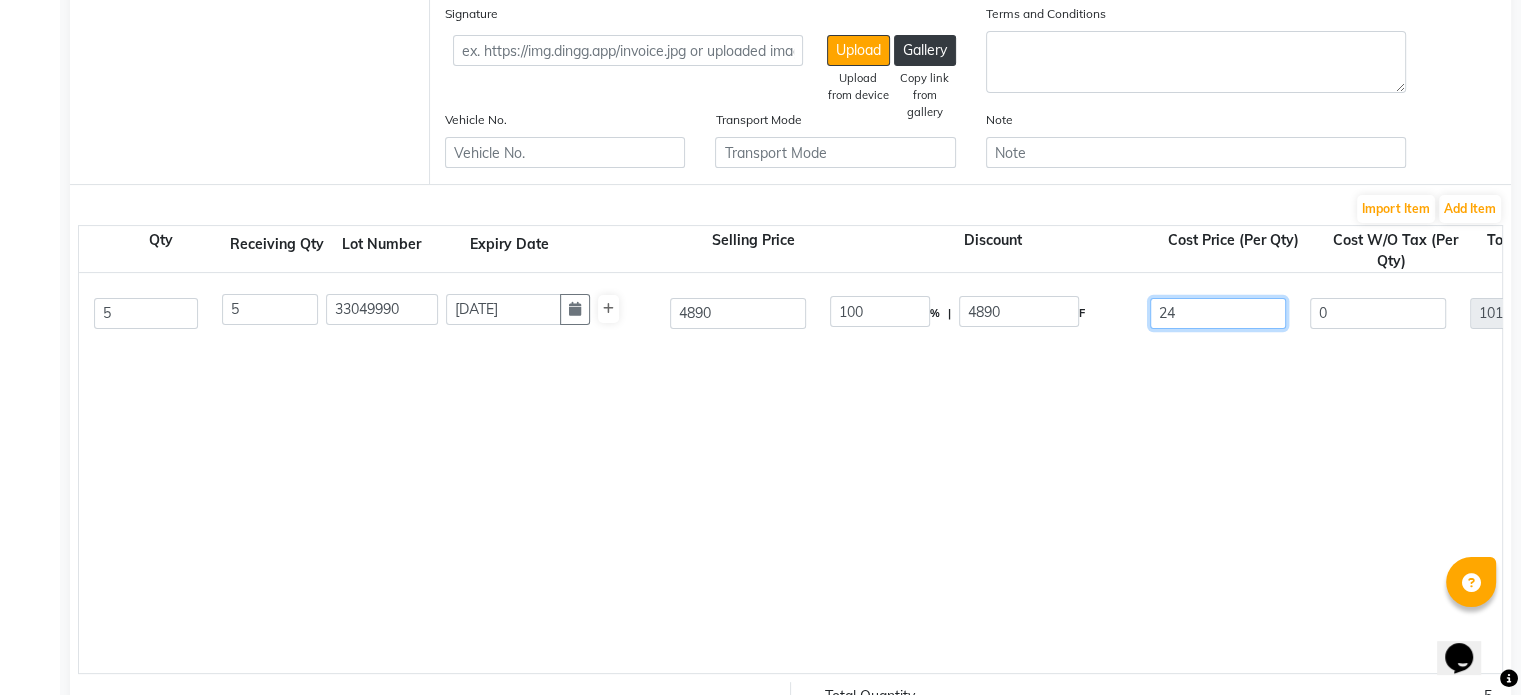 type on "1050.85" 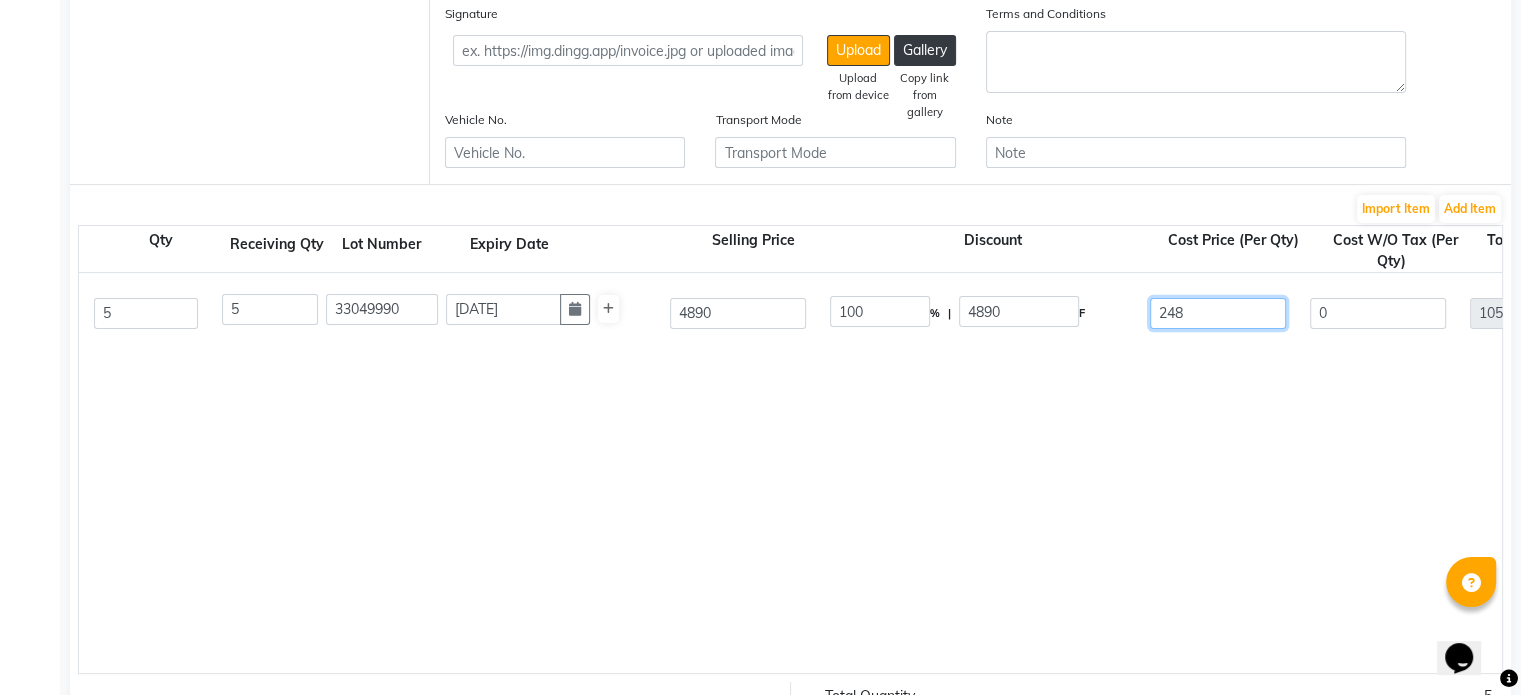 type on "2486" 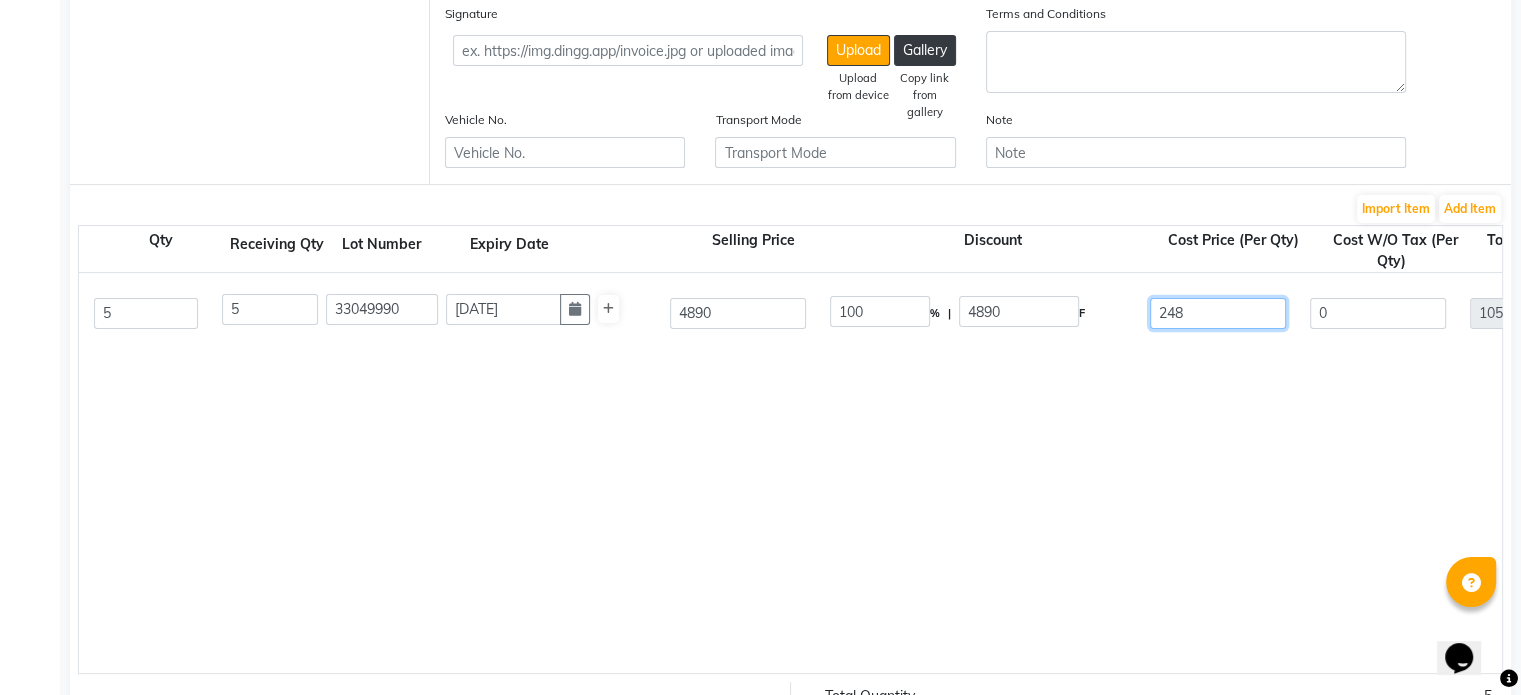 type on "10533.9" 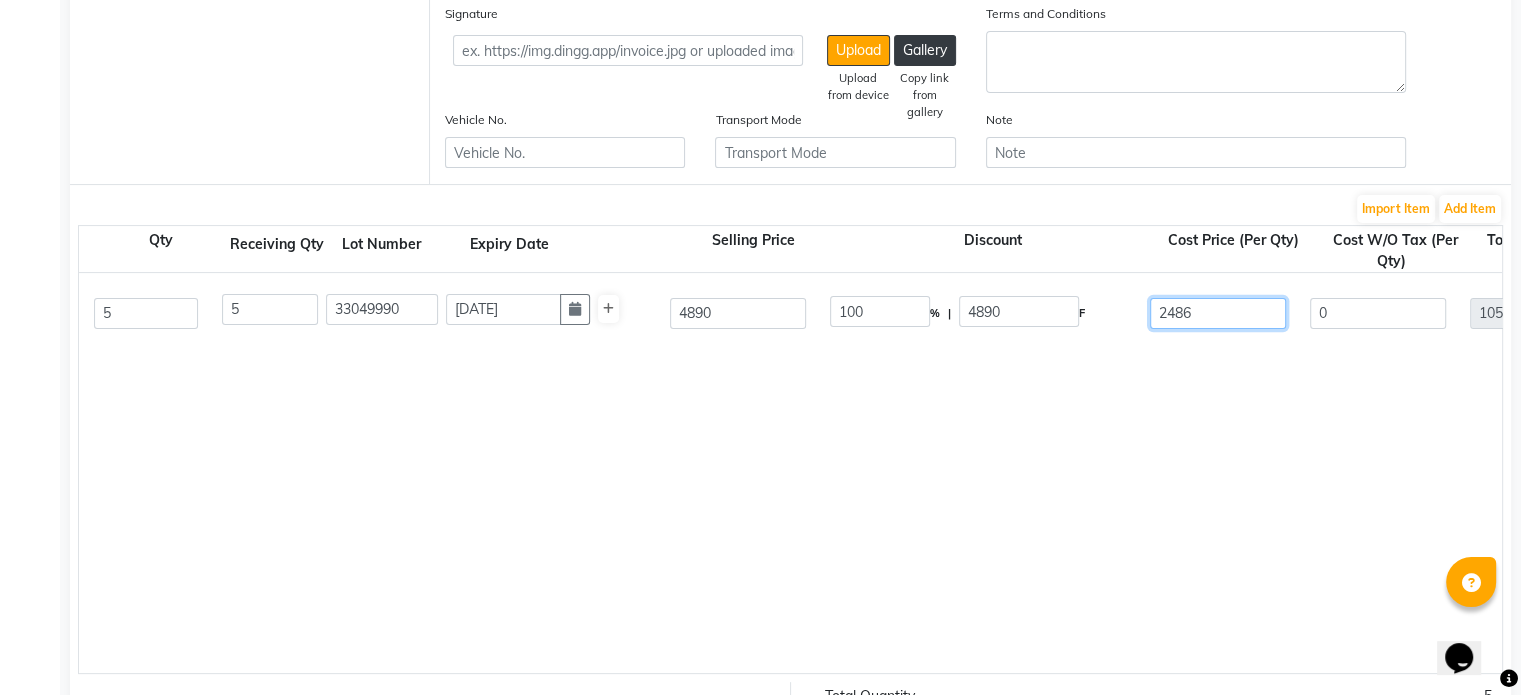 type on "2486.4" 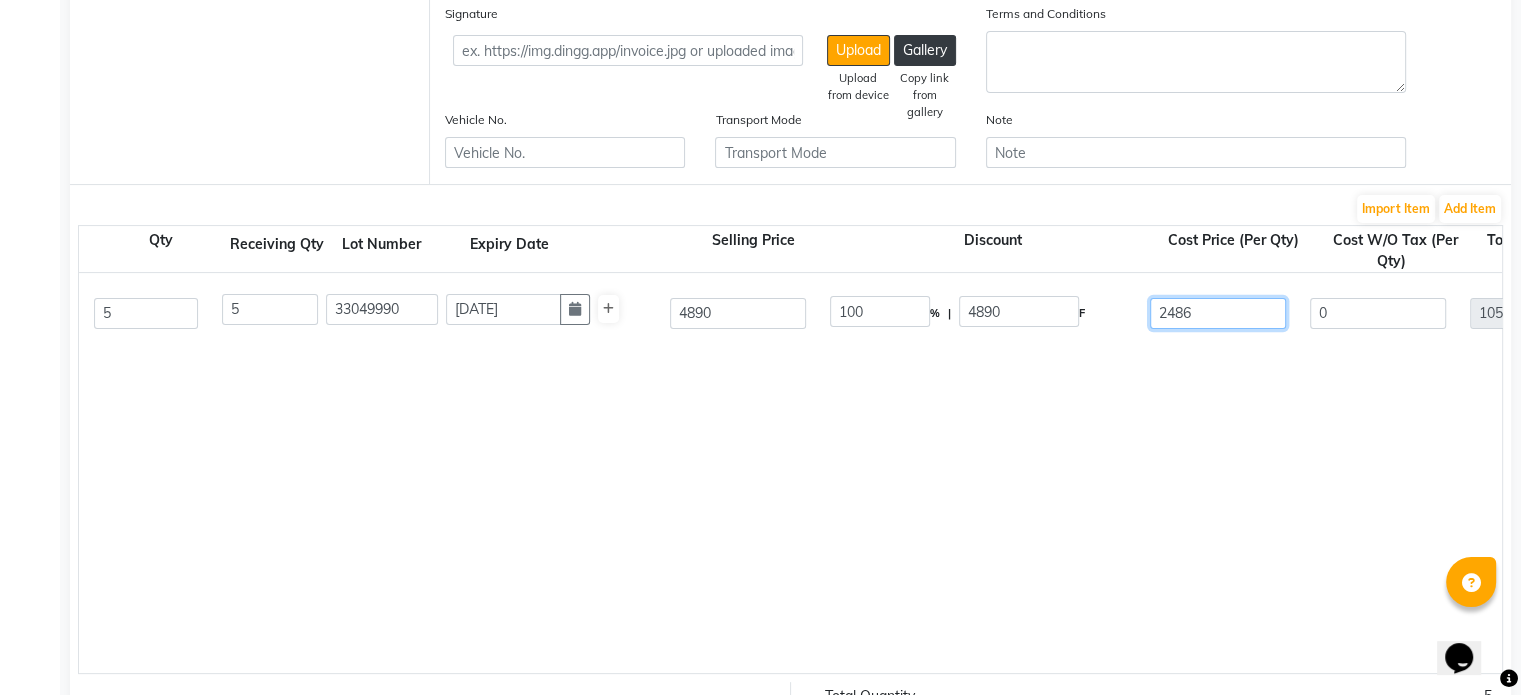type on "10535.59" 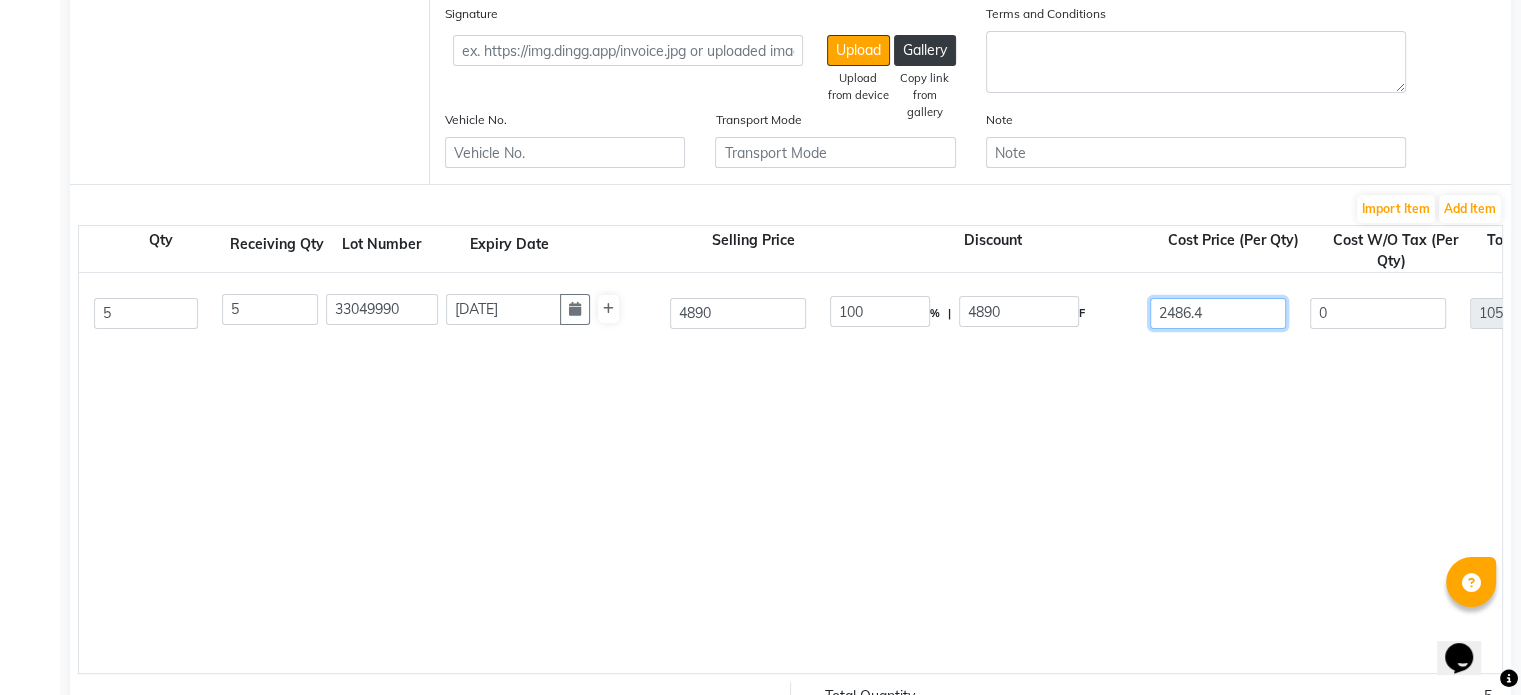 type on "2486.44" 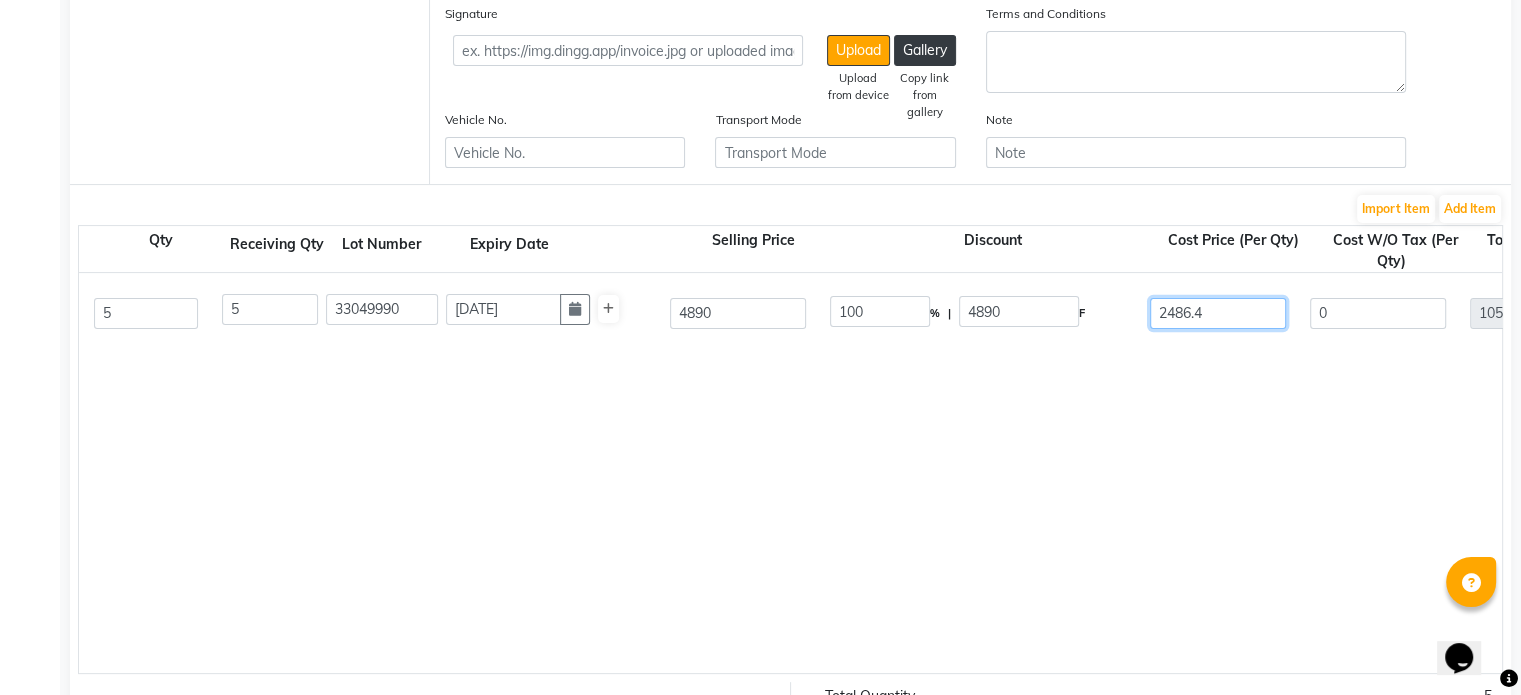 type on "10535.76" 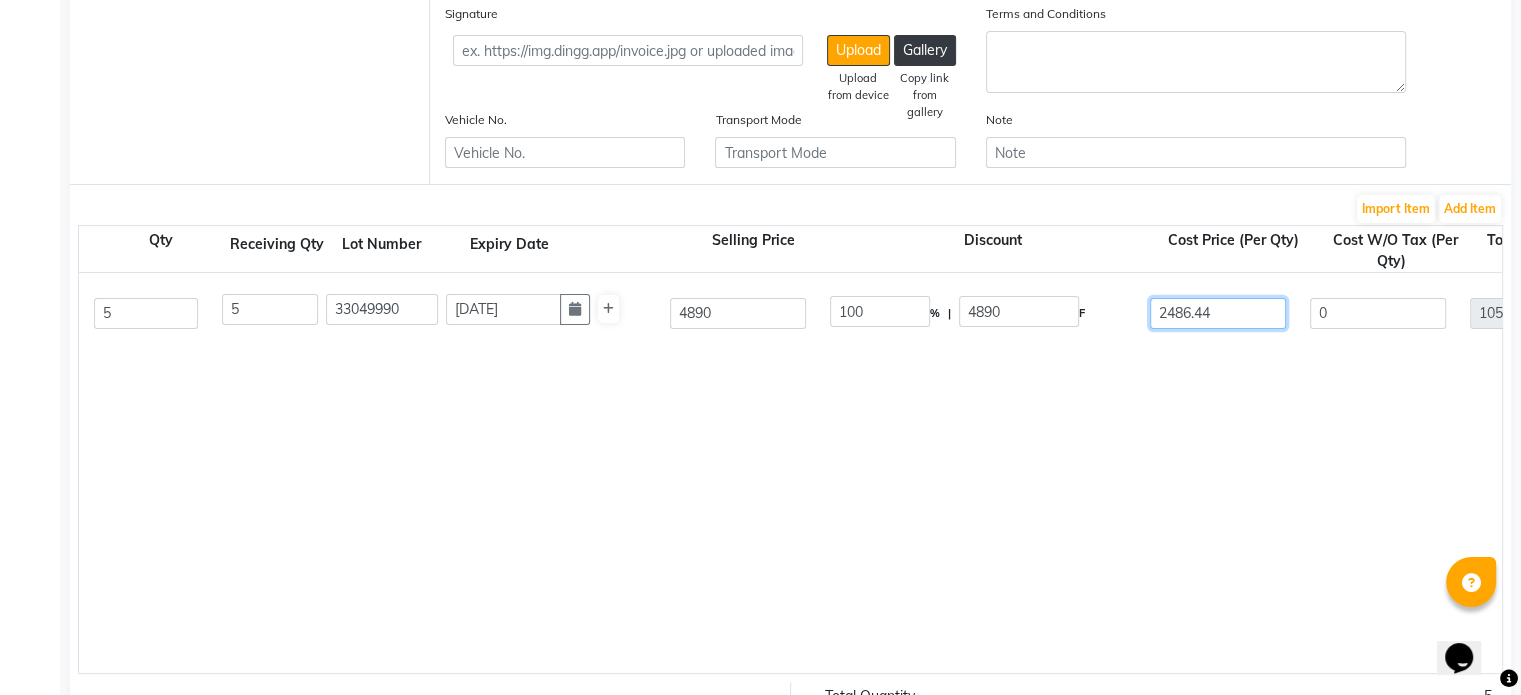 type on "2486.442" 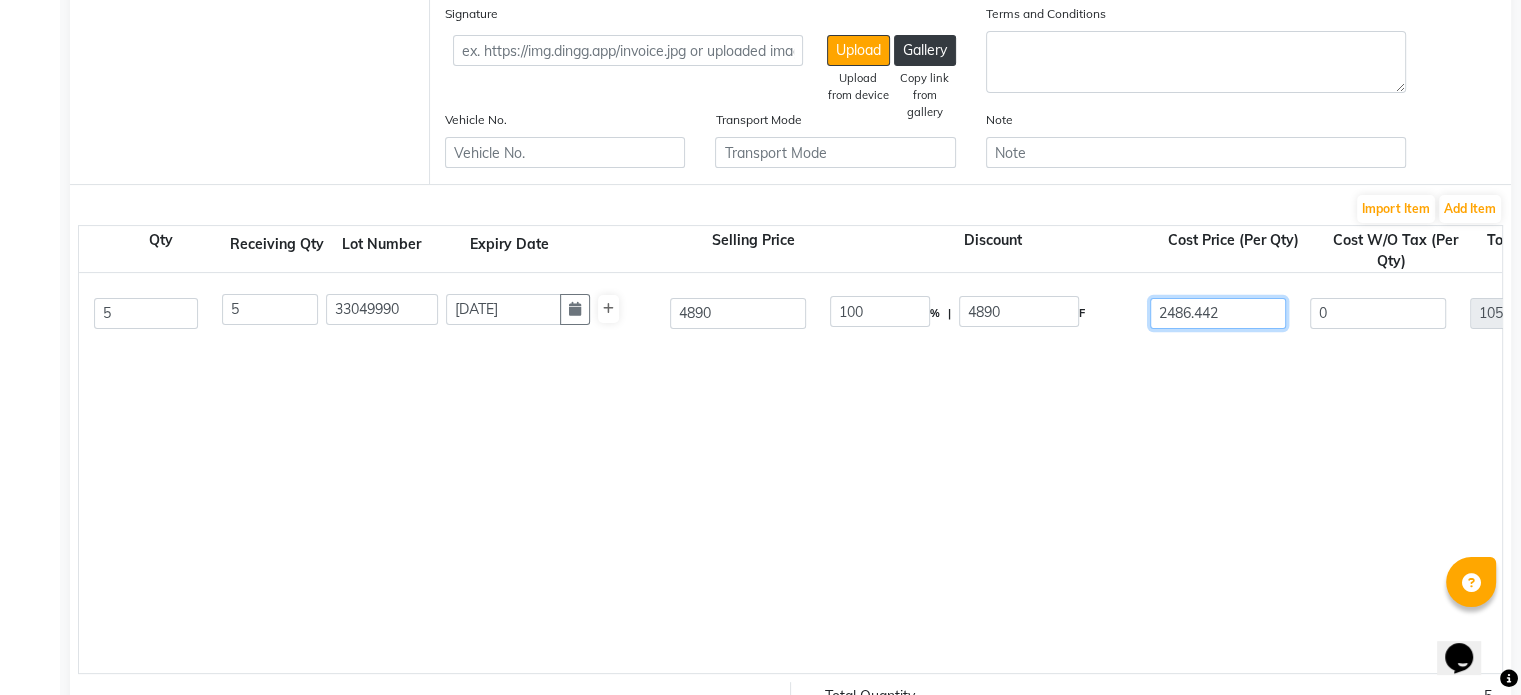 type on "2486.442" 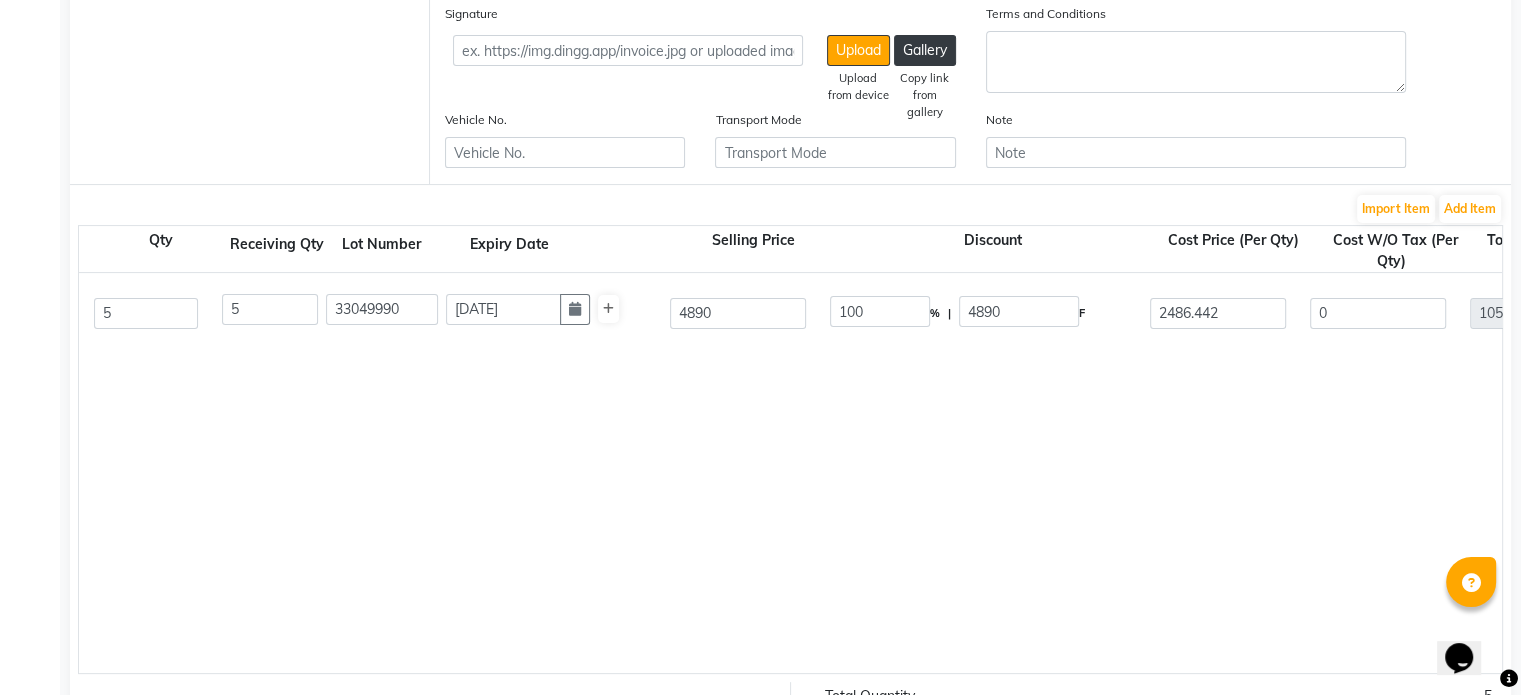 type on "49.15" 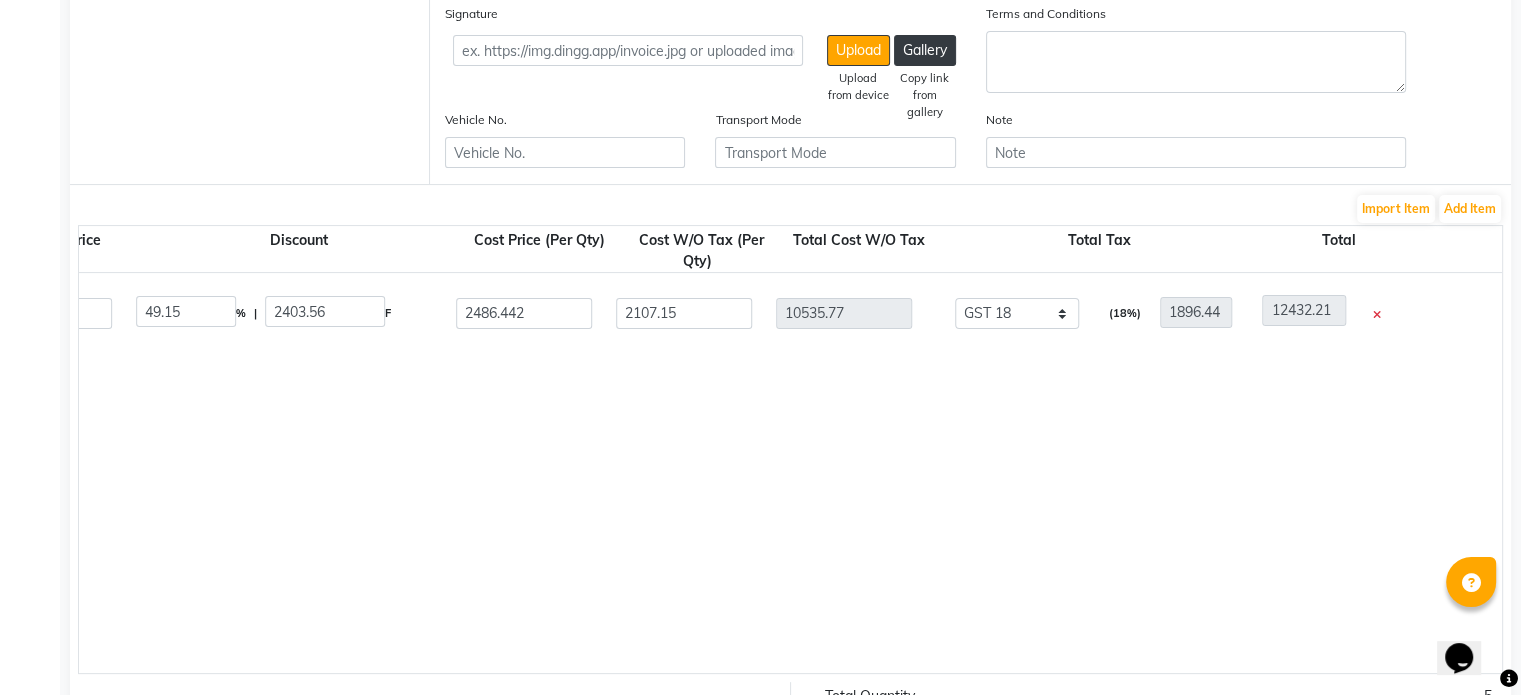 scroll, scrollTop: 0, scrollLeft: 1156, axis: horizontal 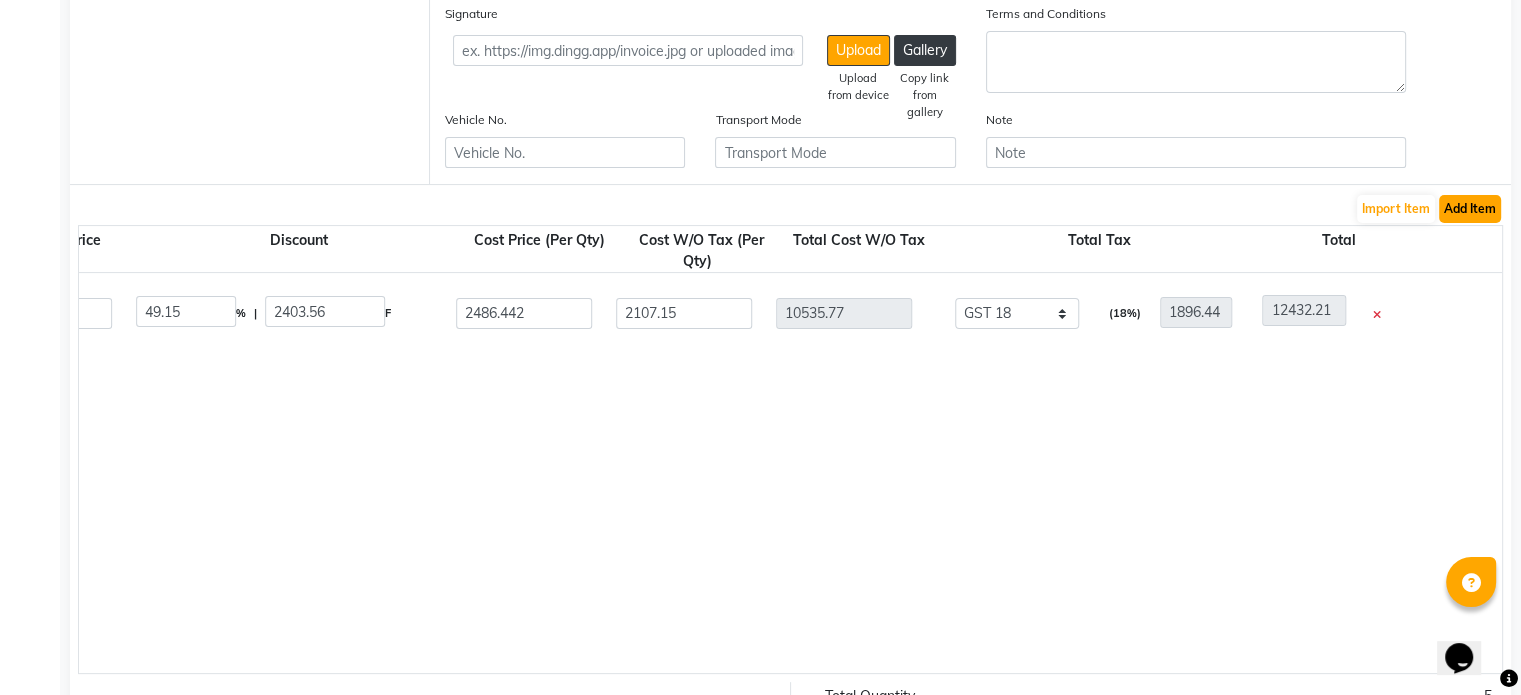 click on "Add Item" 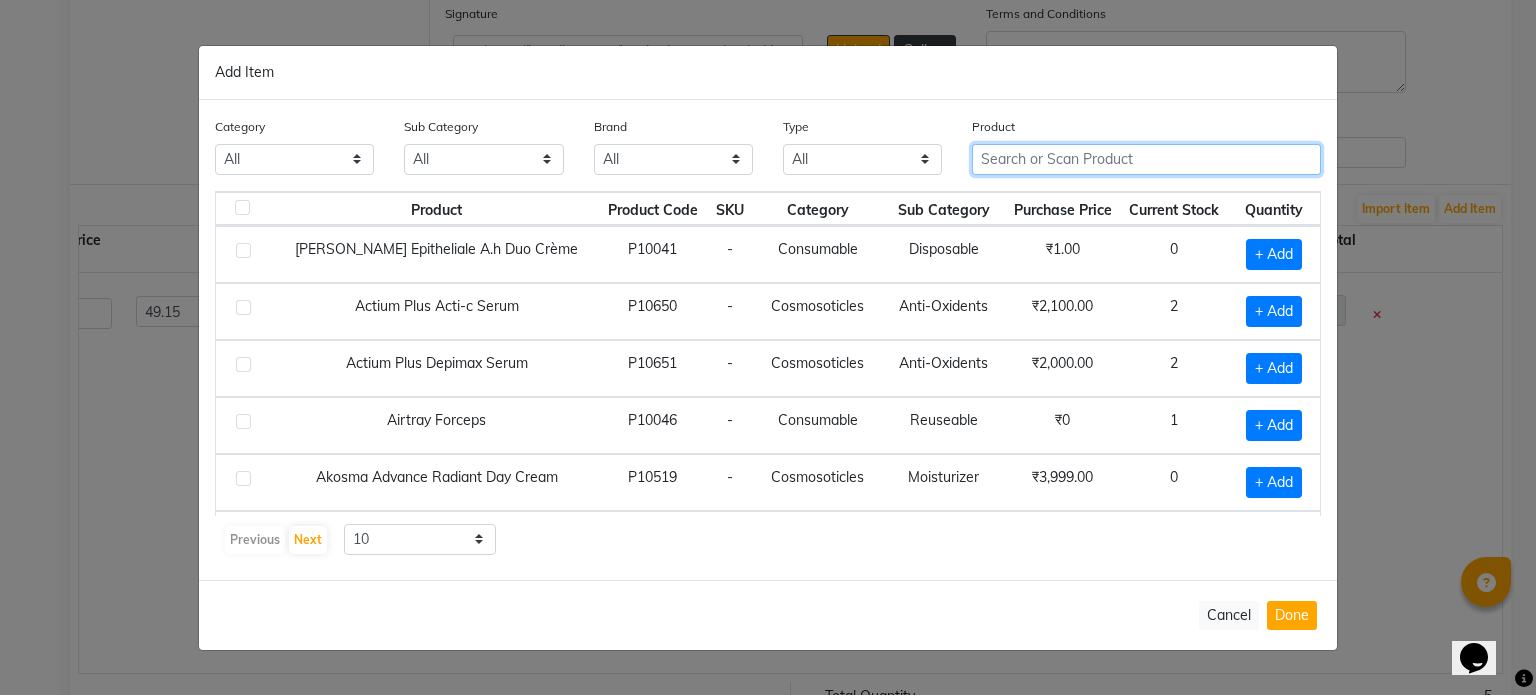 click 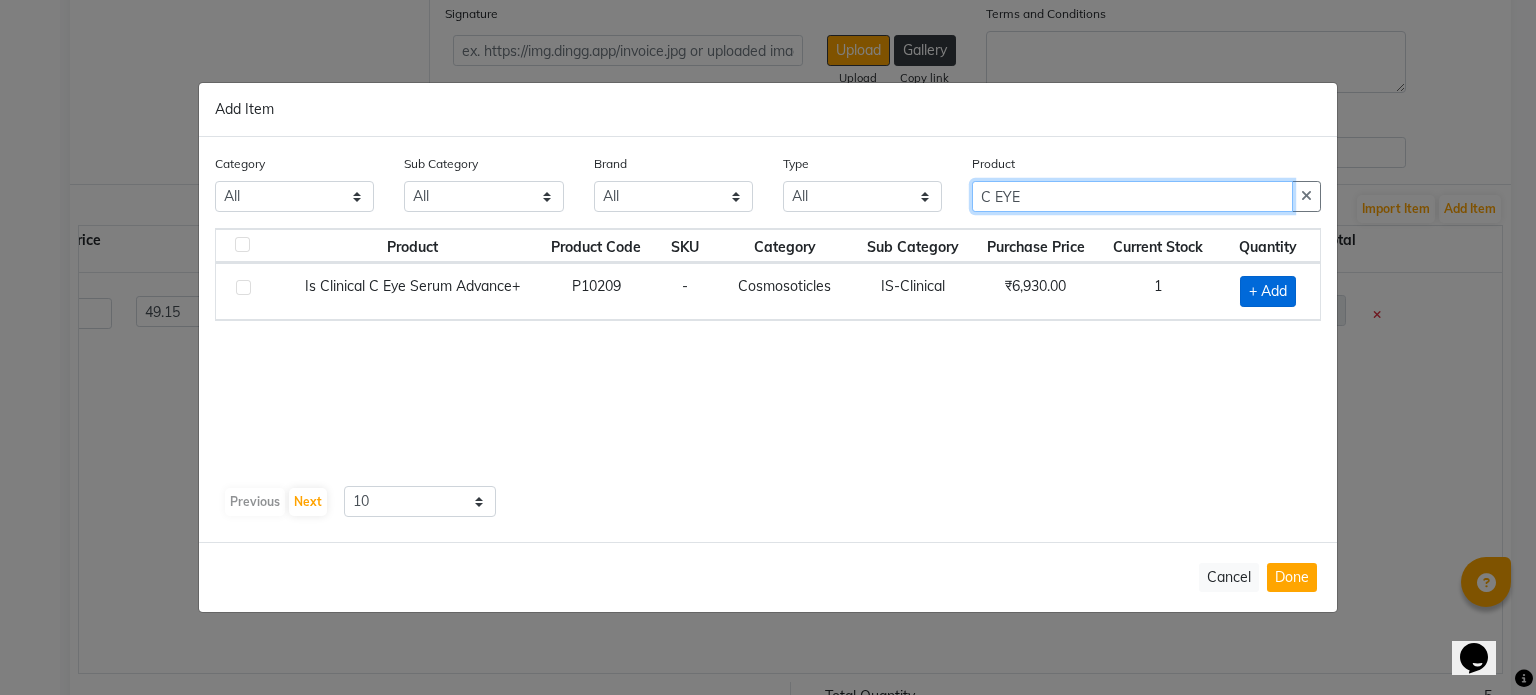 type on "C EYE" 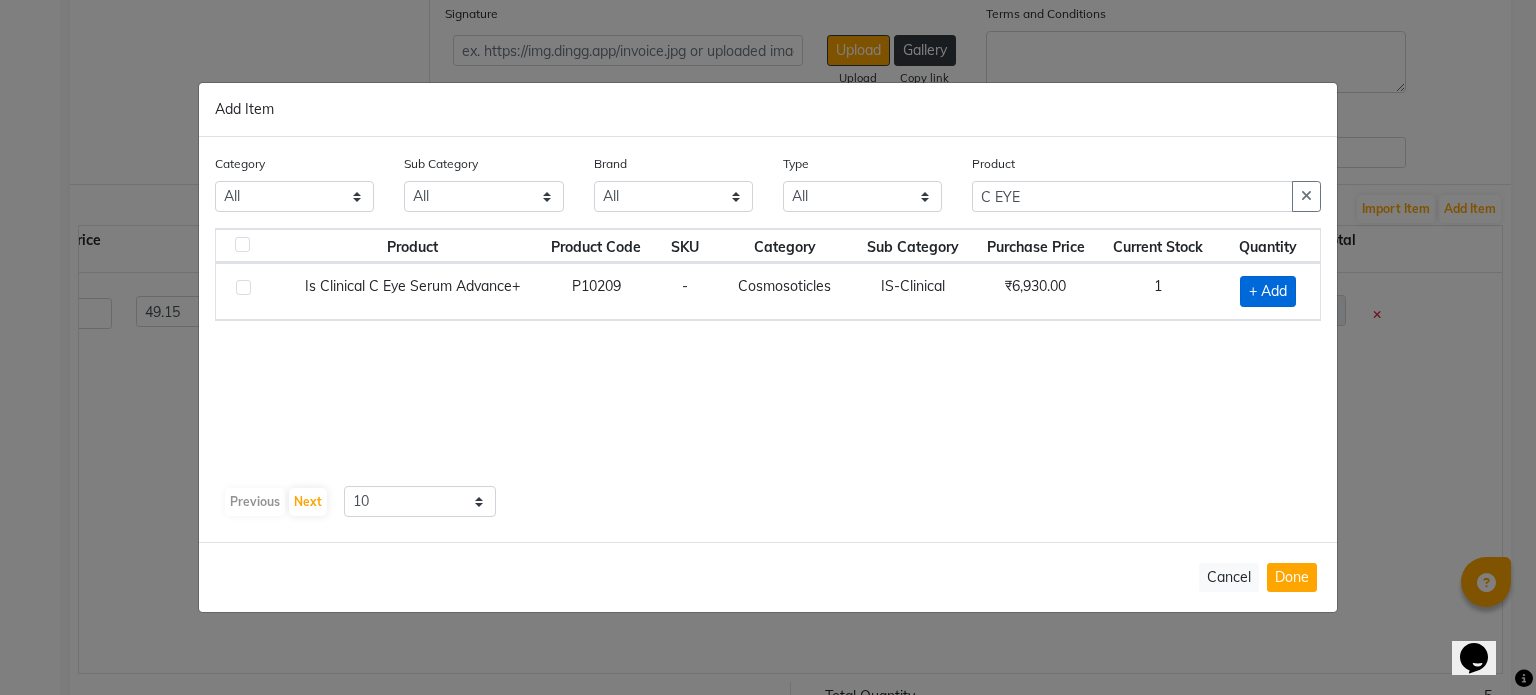 click on "+ Add" 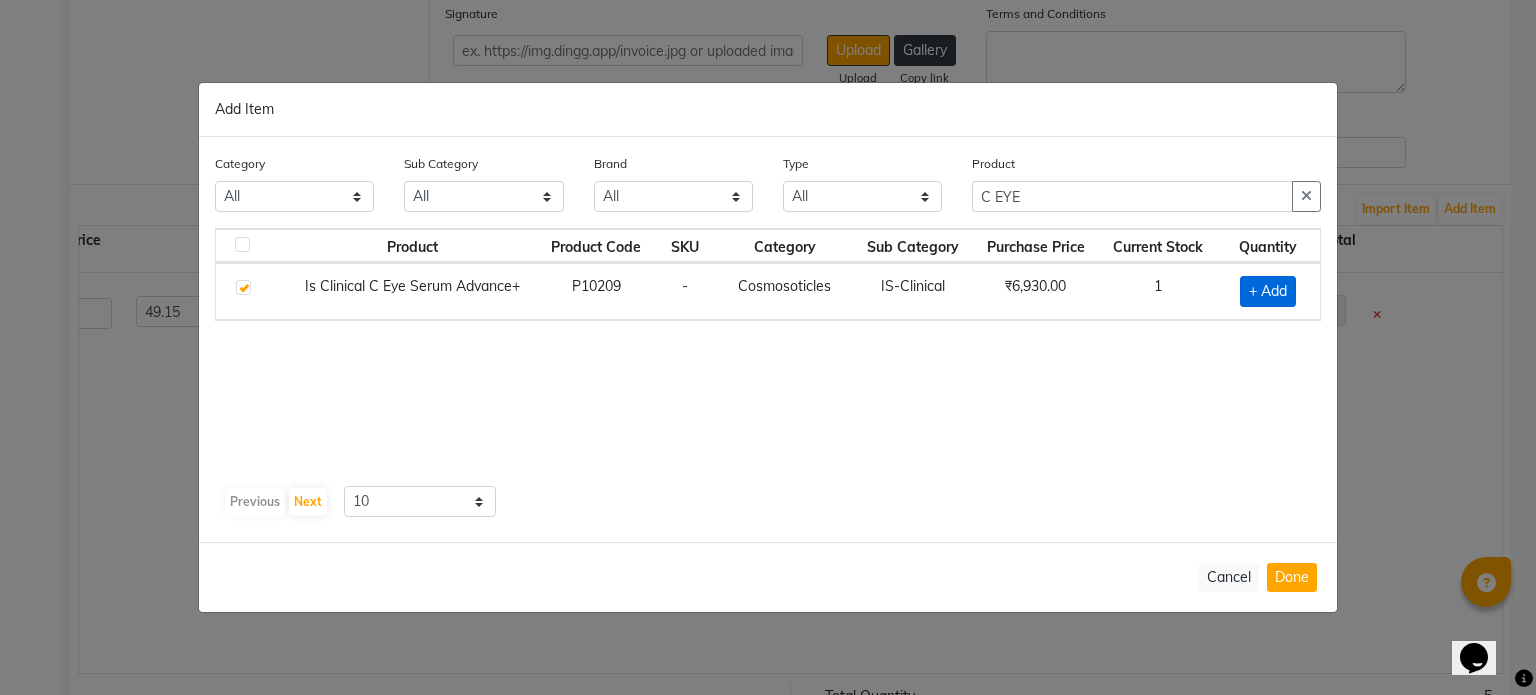 checkbox on "true" 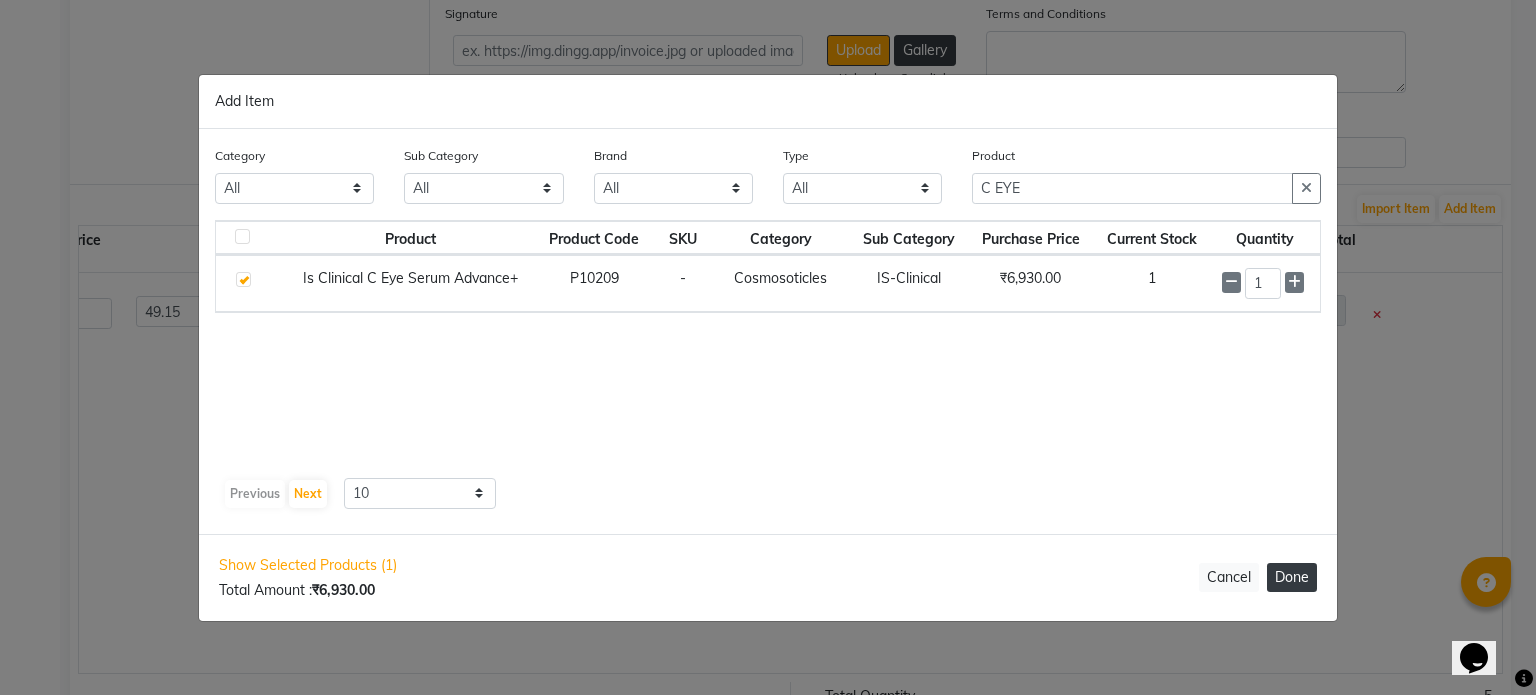 click on "Done" 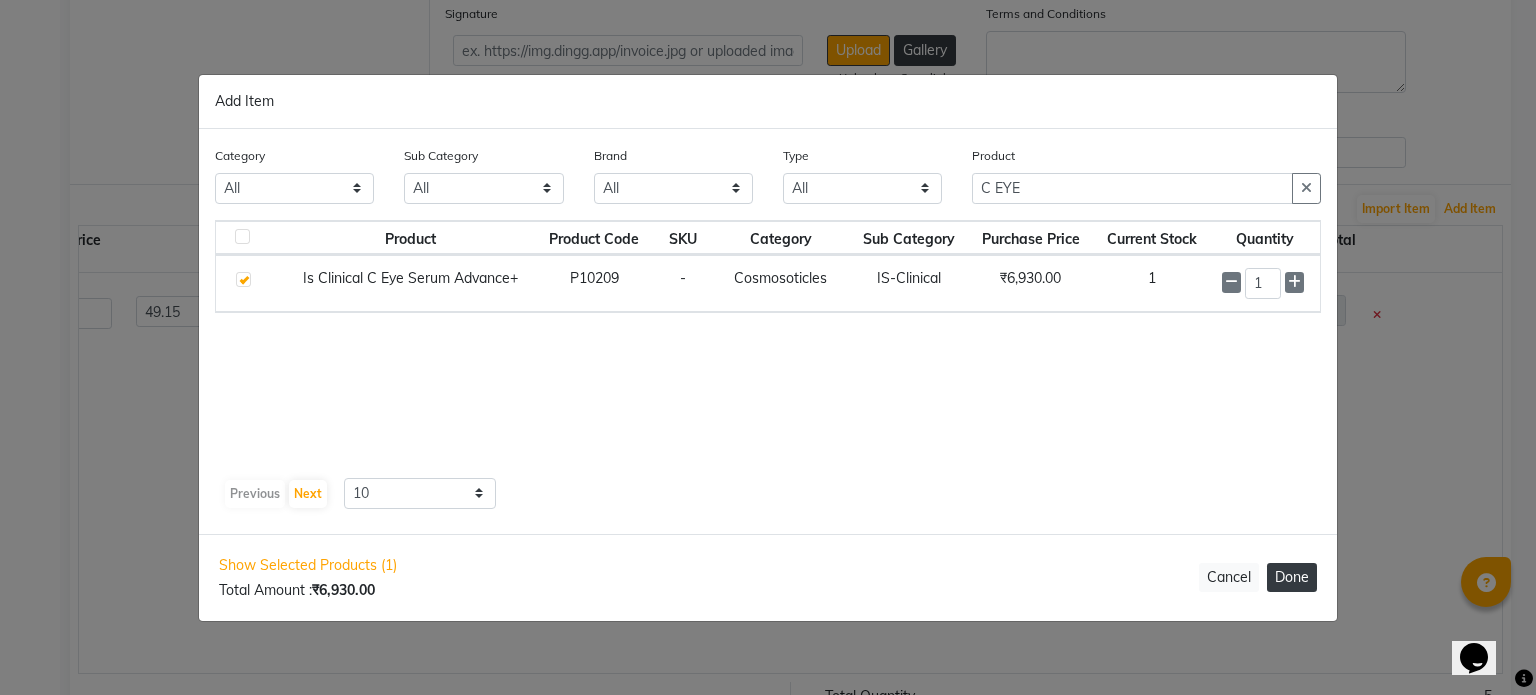 select on "908" 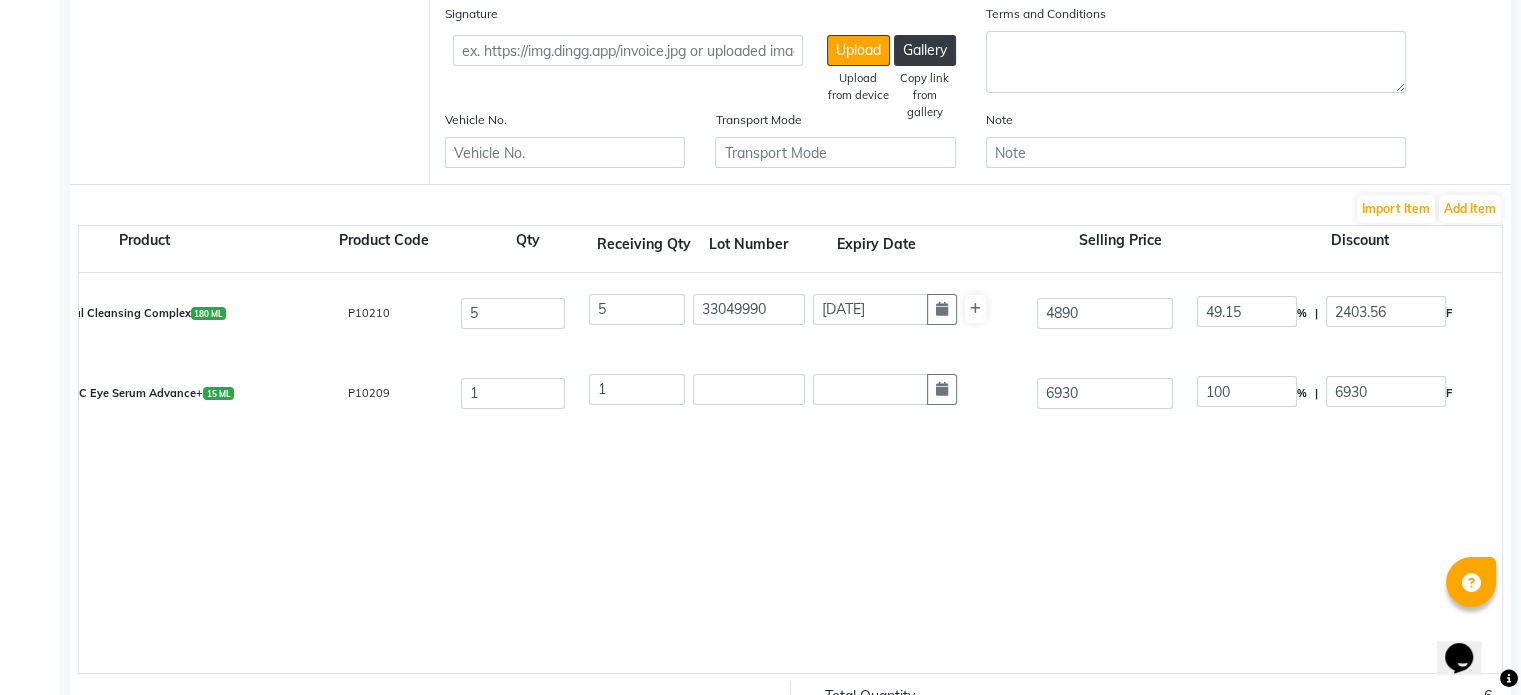 scroll, scrollTop: 0, scrollLeft: 0, axis: both 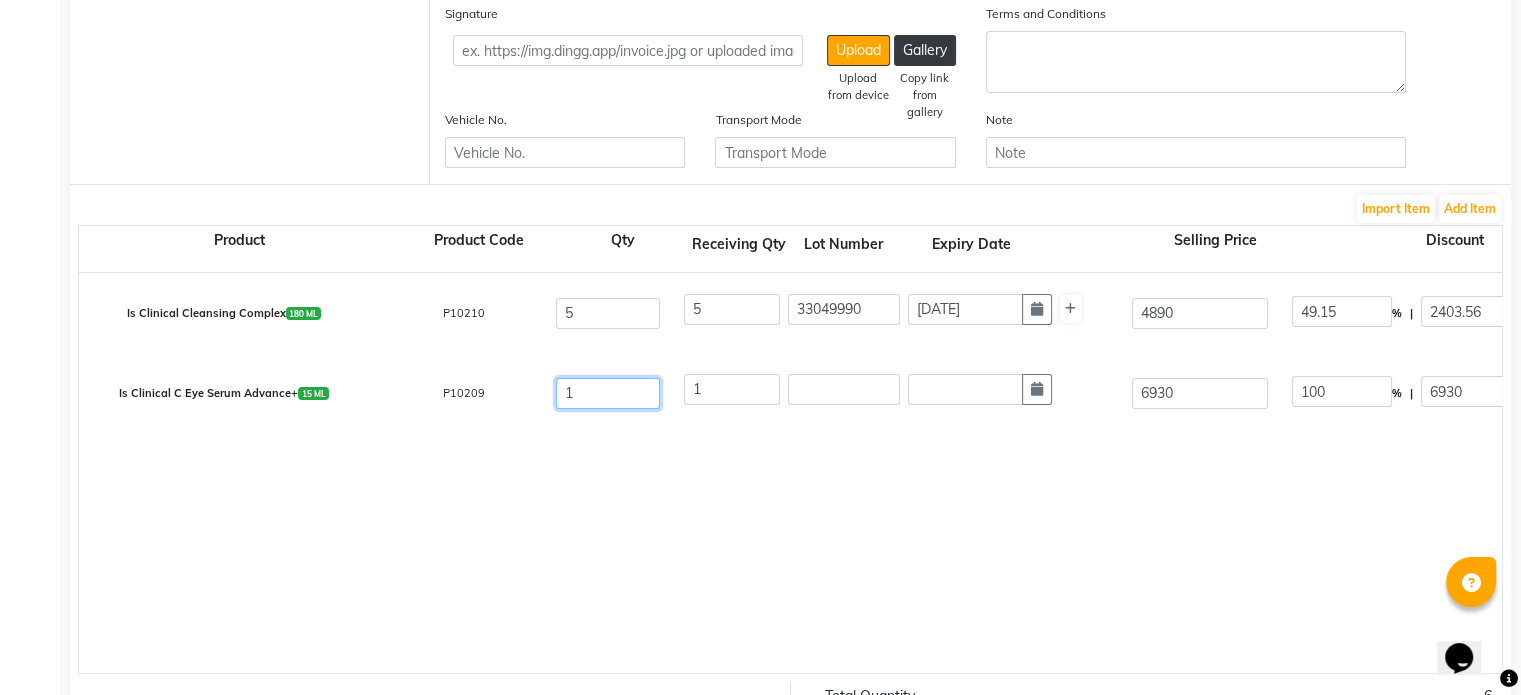 drag, startPoint x: 582, startPoint y: 396, endPoint x: 528, endPoint y: 396, distance: 54 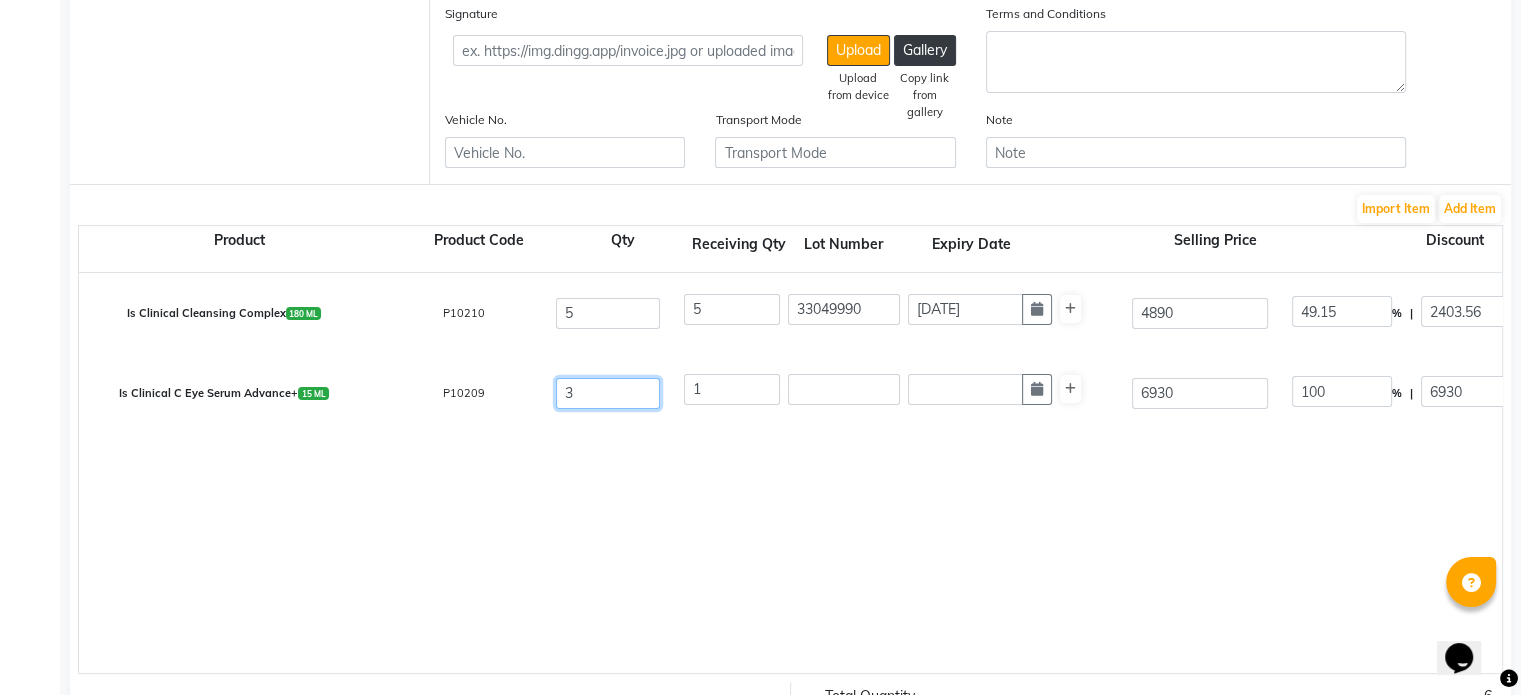 type on "3" 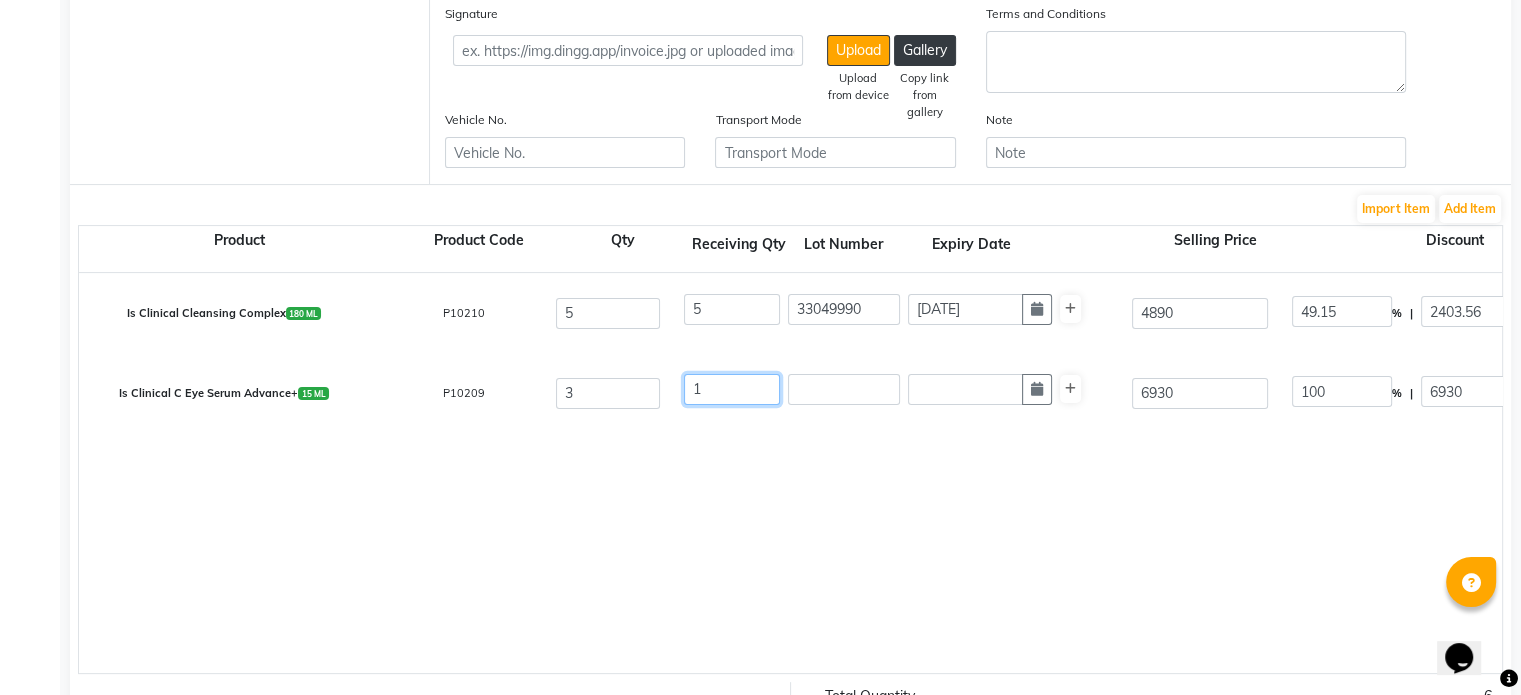 drag, startPoint x: 721, startPoint y: 394, endPoint x: 492, endPoint y: 491, distance: 248.69661 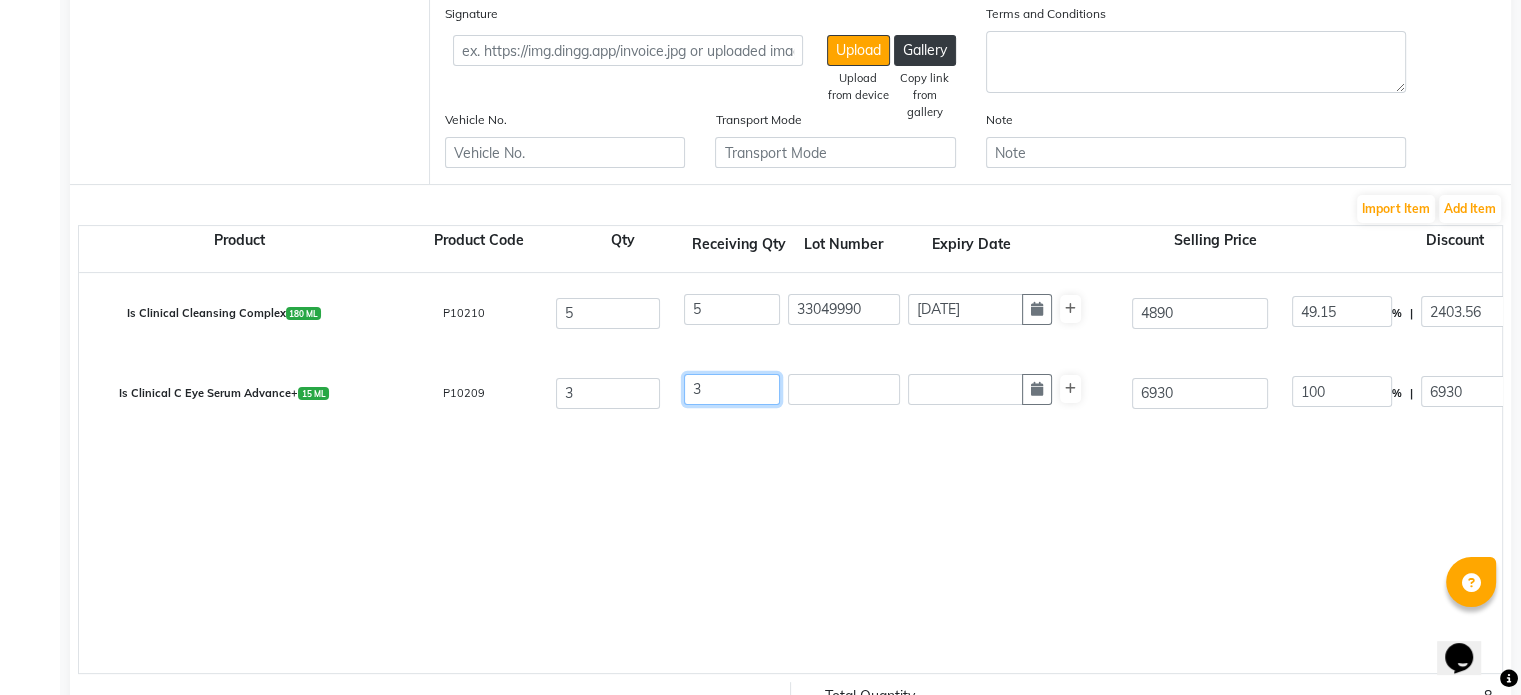 type on "3" 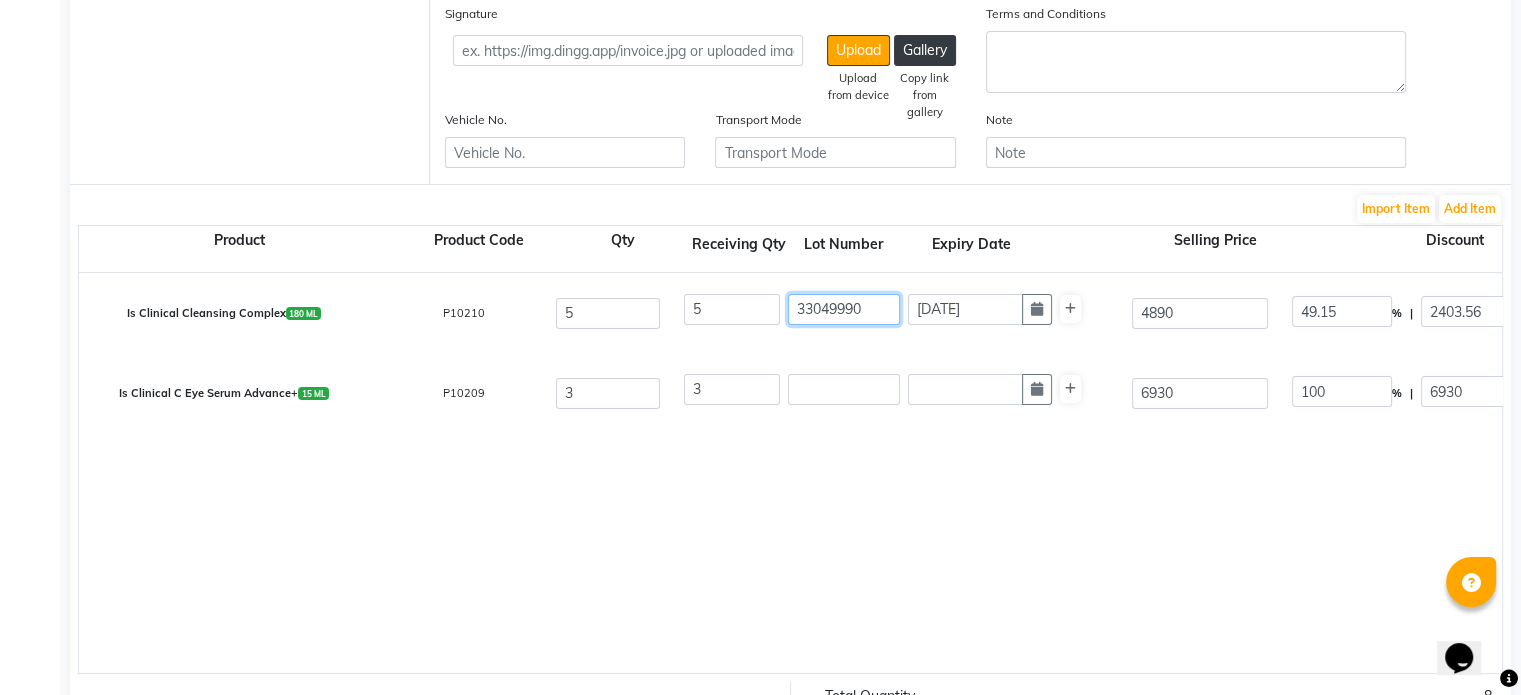 drag, startPoint x: 880, startPoint y: 322, endPoint x: 655, endPoint y: 335, distance: 225.37524 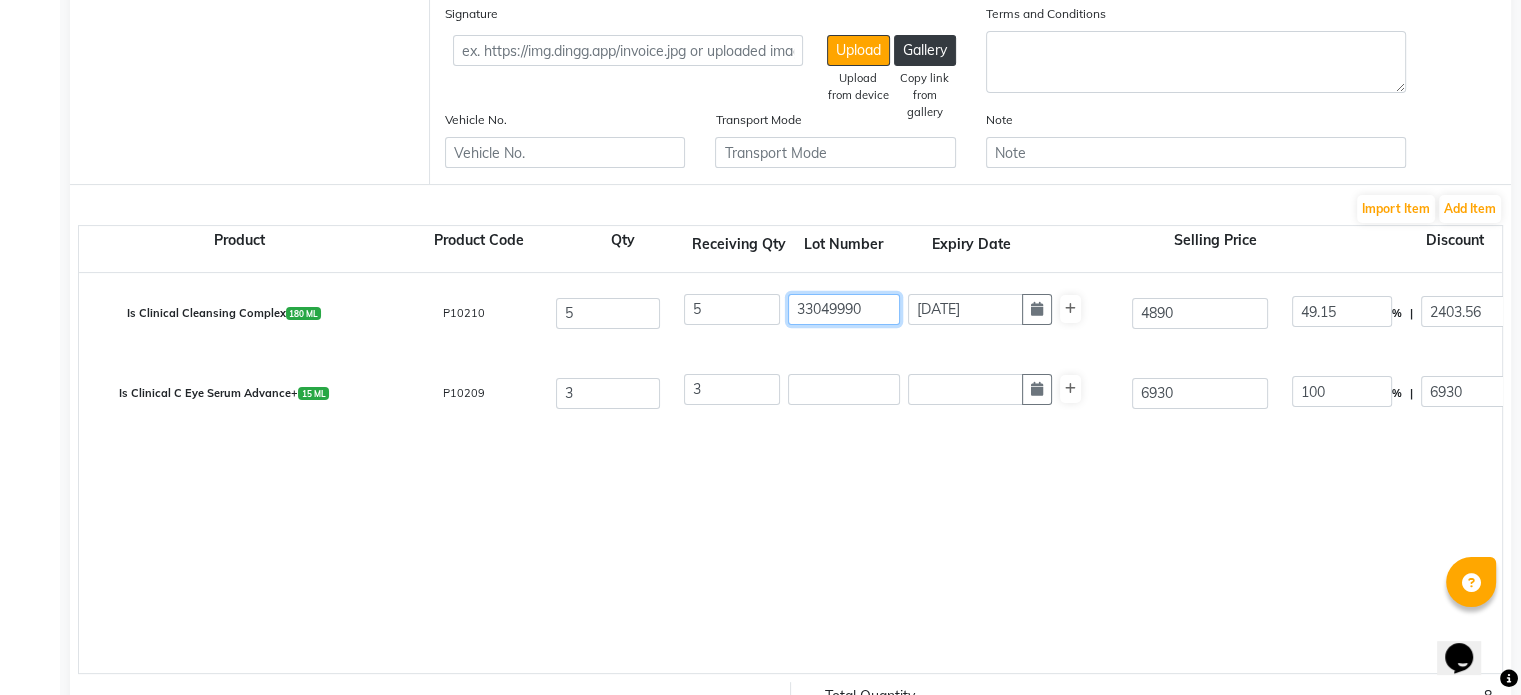 click on "Is Clinical Cleansing Complex  180 ML  P10210  5 5 33049990 [DATE] 4890 49.15 % | 2403.56 F 2486.442 2107.15 10535.77 None 5% GST Exempted GST 12 GST 18  (18%)  1896.44 12432.21" 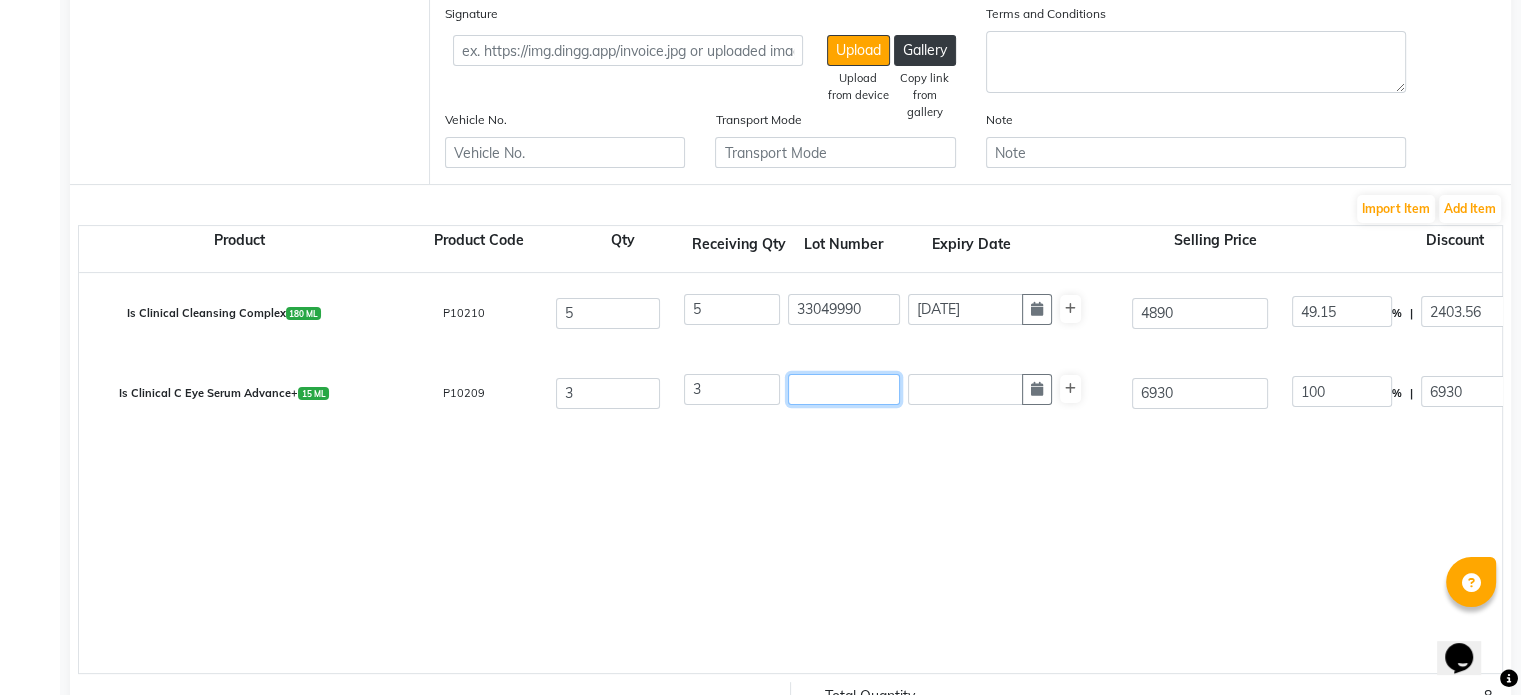 click 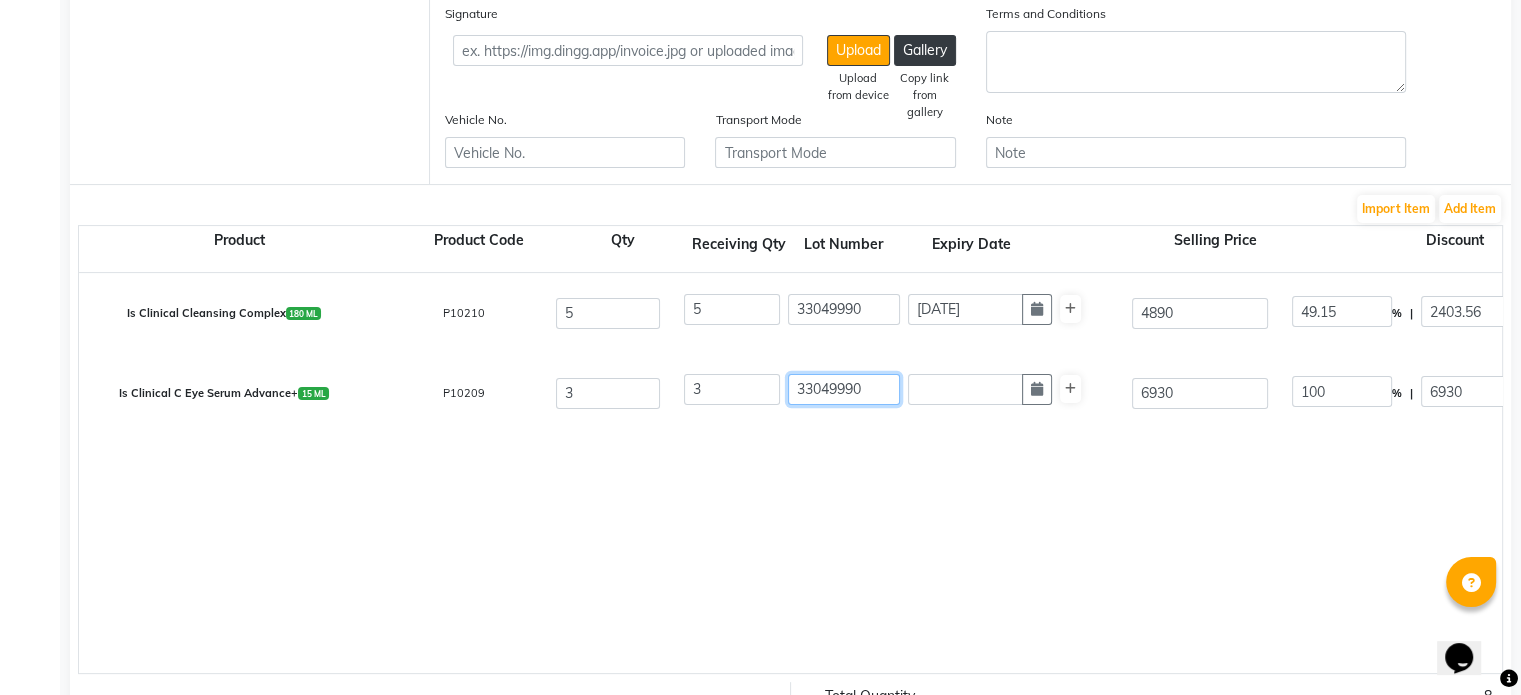 type on "33049990" 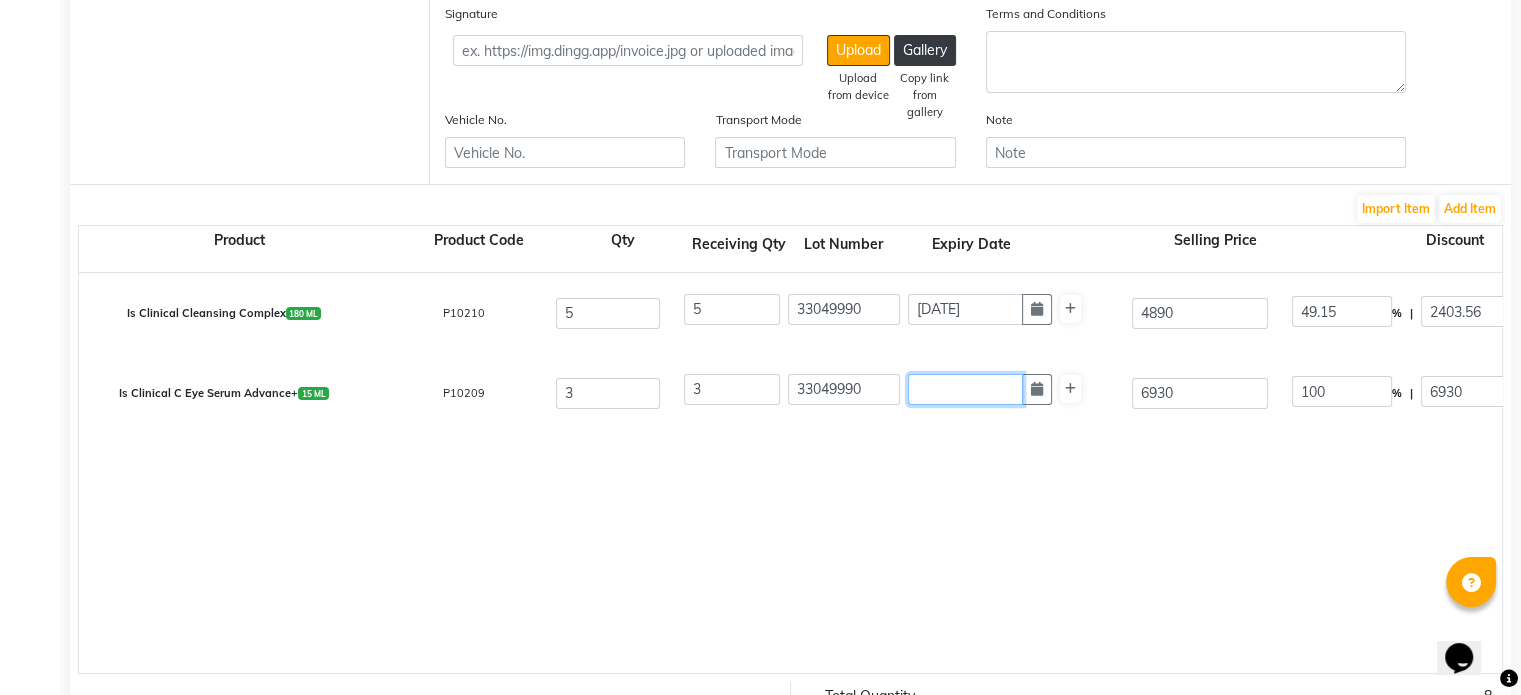 click 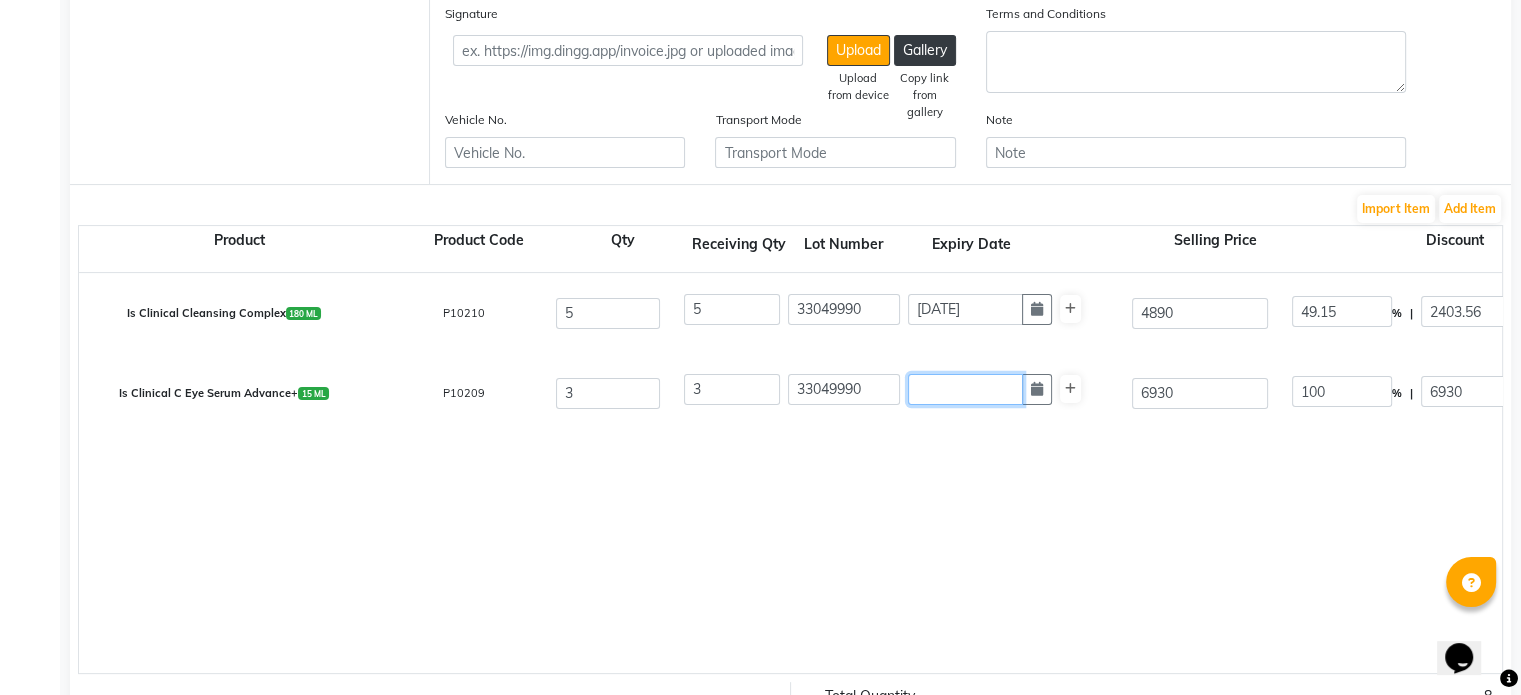 select on "7" 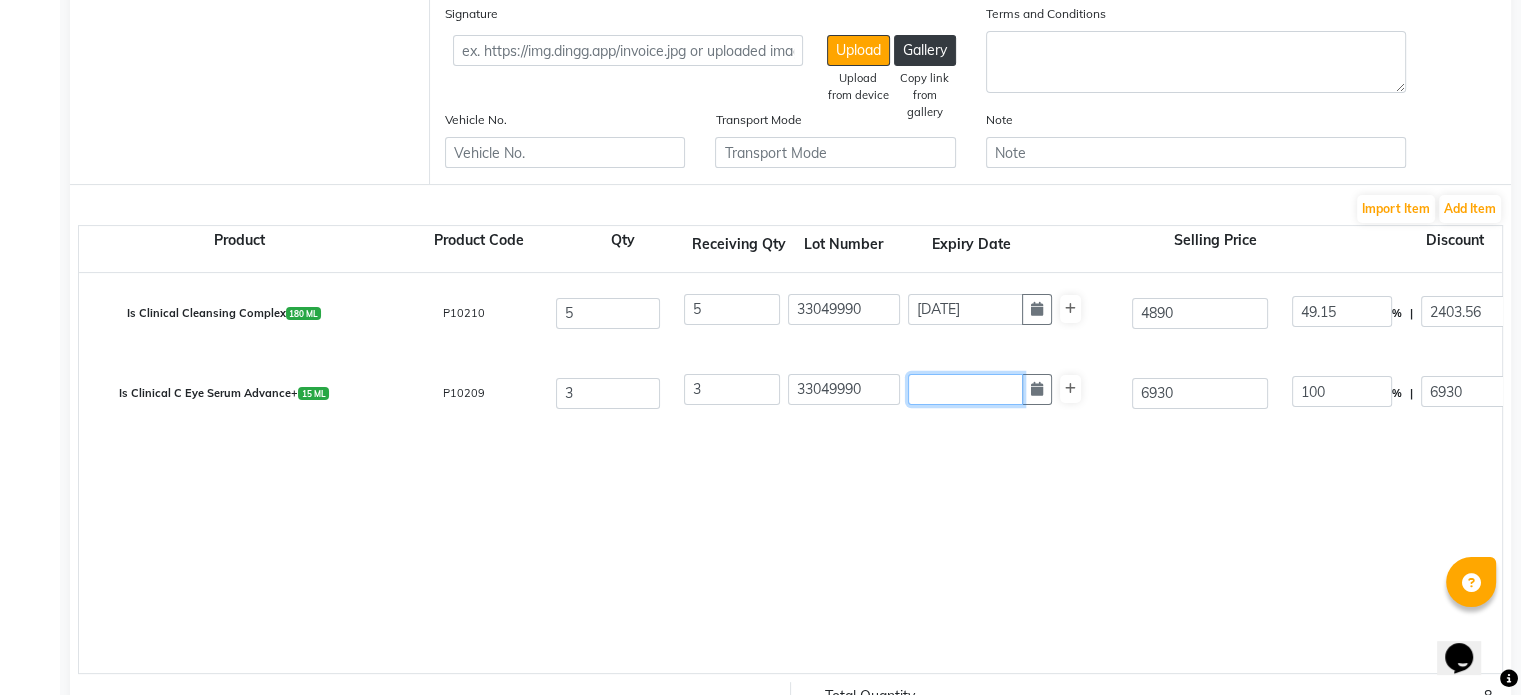 select on "2025" 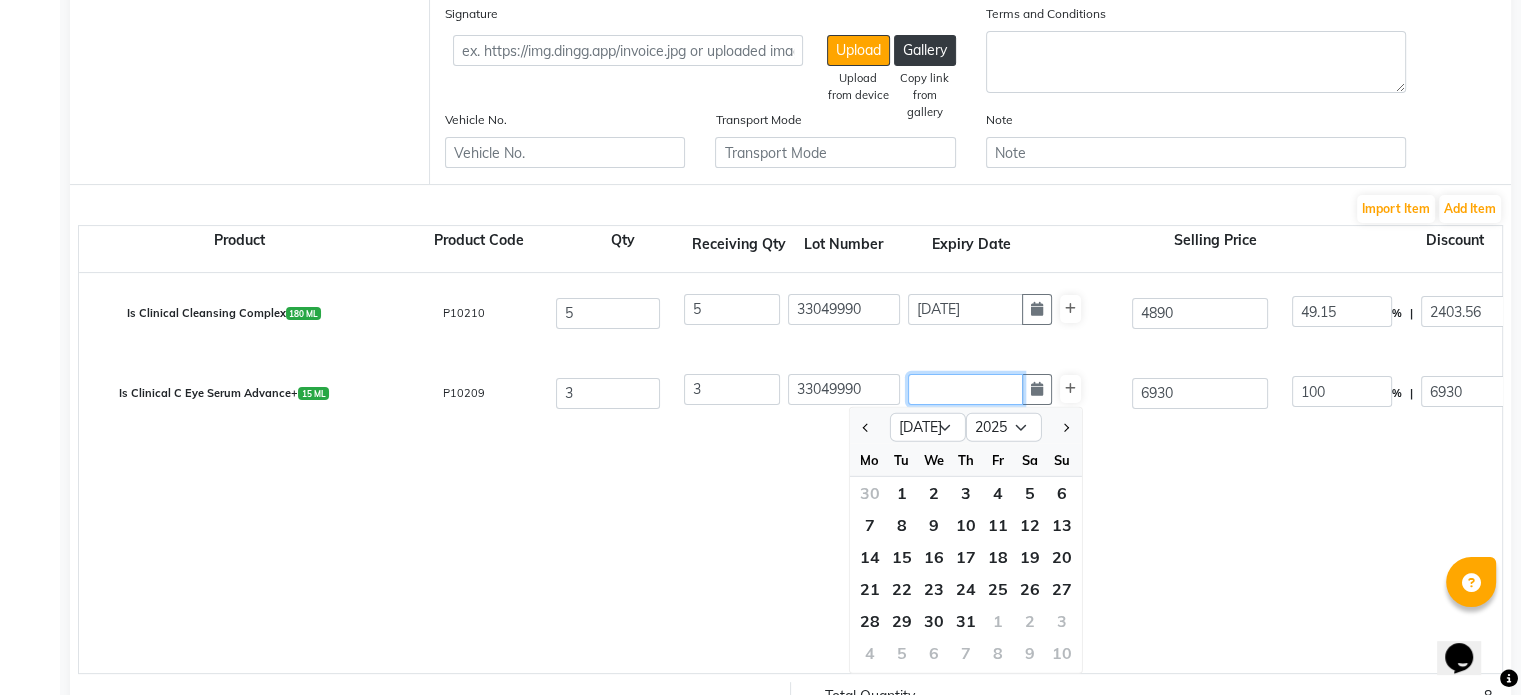 click 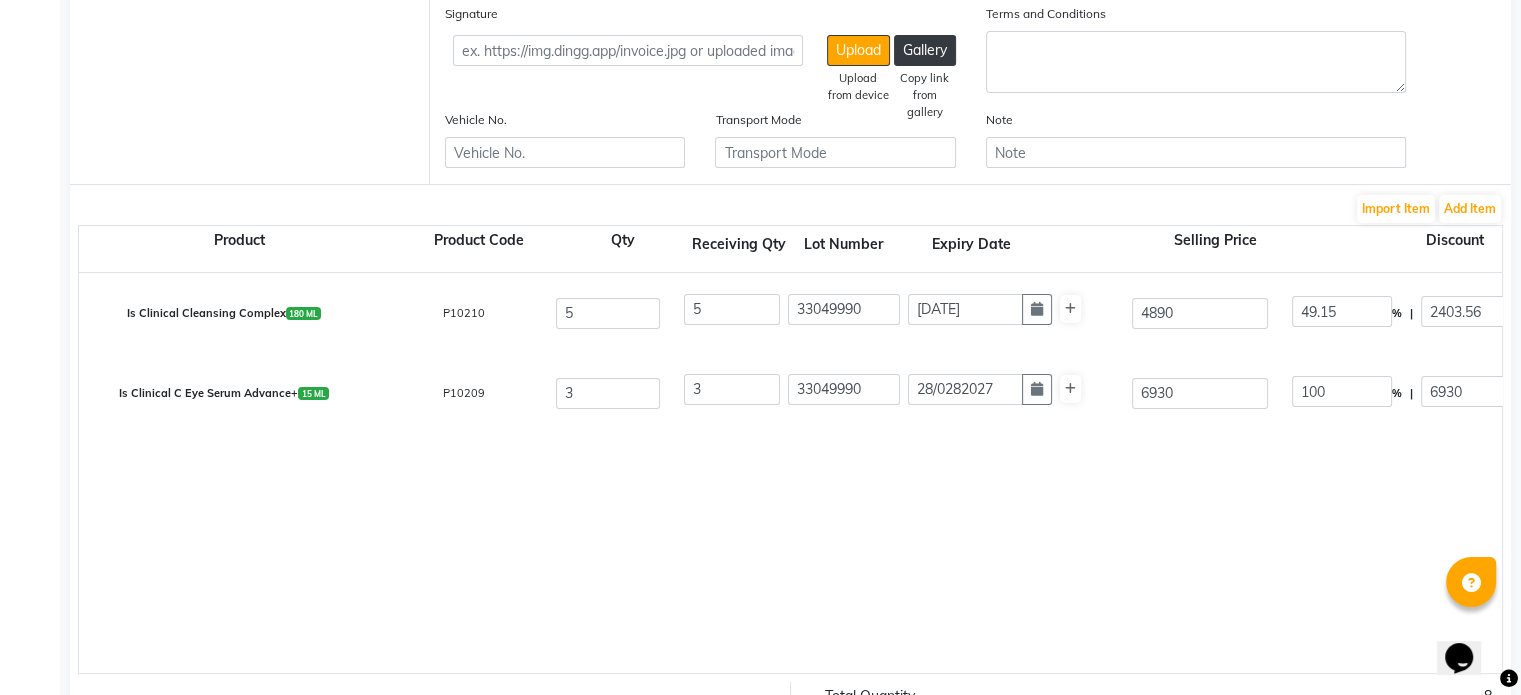 type on "28-02-8202" 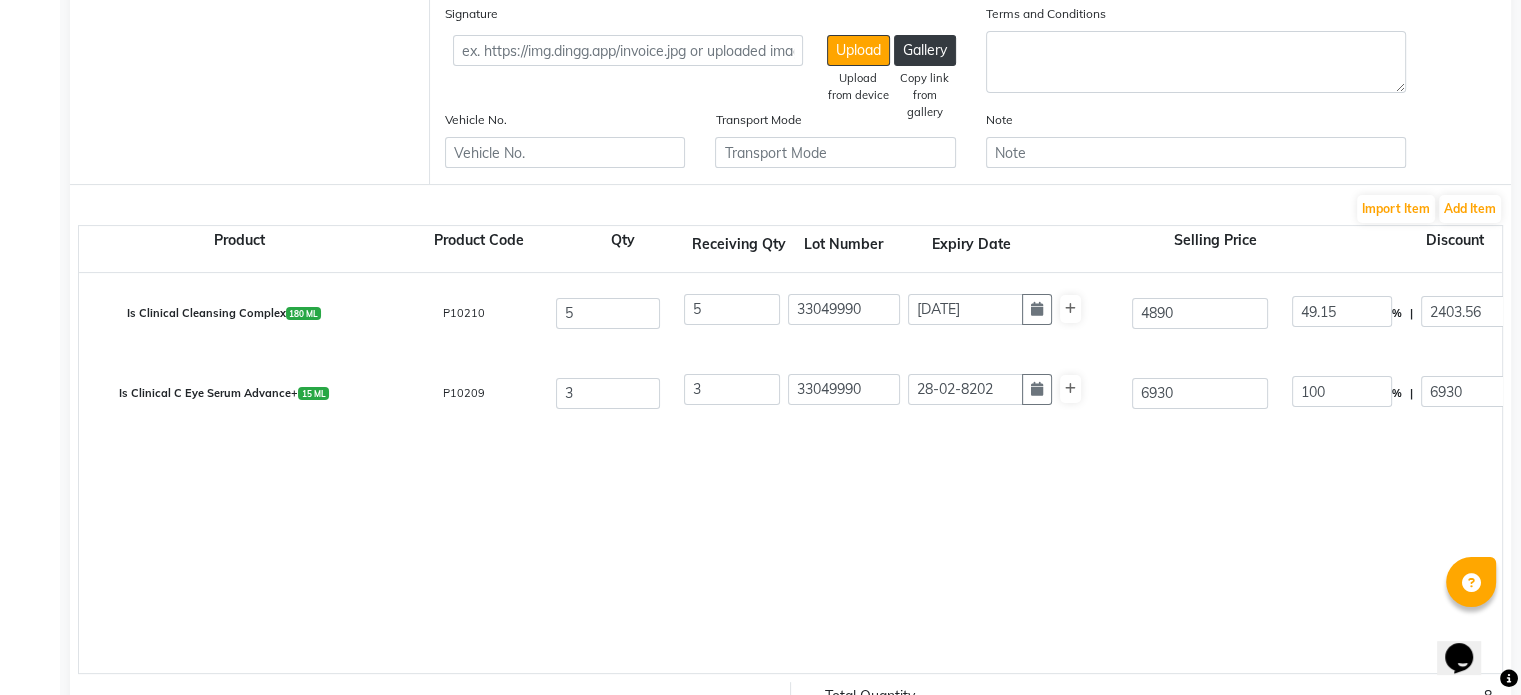 click on "Is Clinical C Eye Serum Advance+  15 ML  P10209  3 3 33049990 28-02-8202 6930 100 % | 6930 F 0 0 0 None 5% GST Exempted GST 12 GST 18  (18%)  0 0" 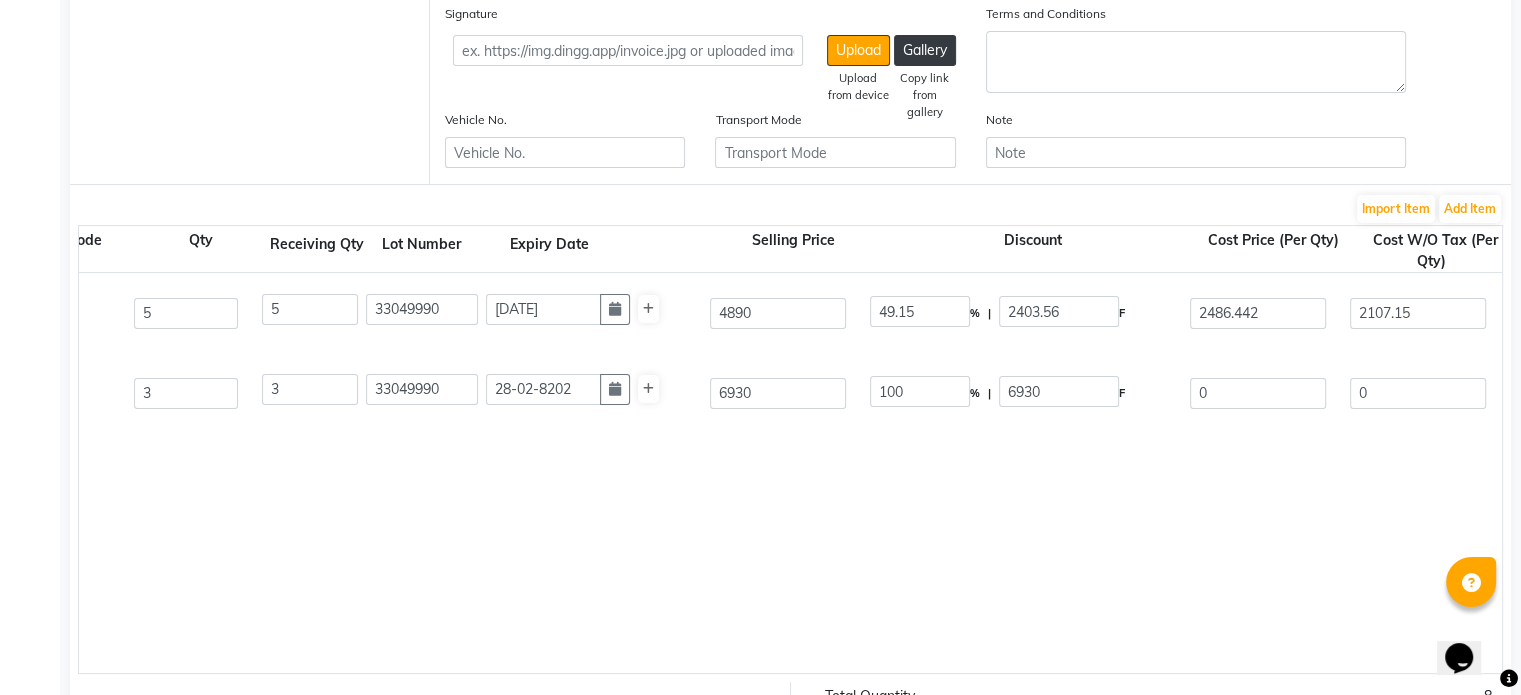 scroll, scrollTop: 0, scrollLeft: 481, axis: horizontal 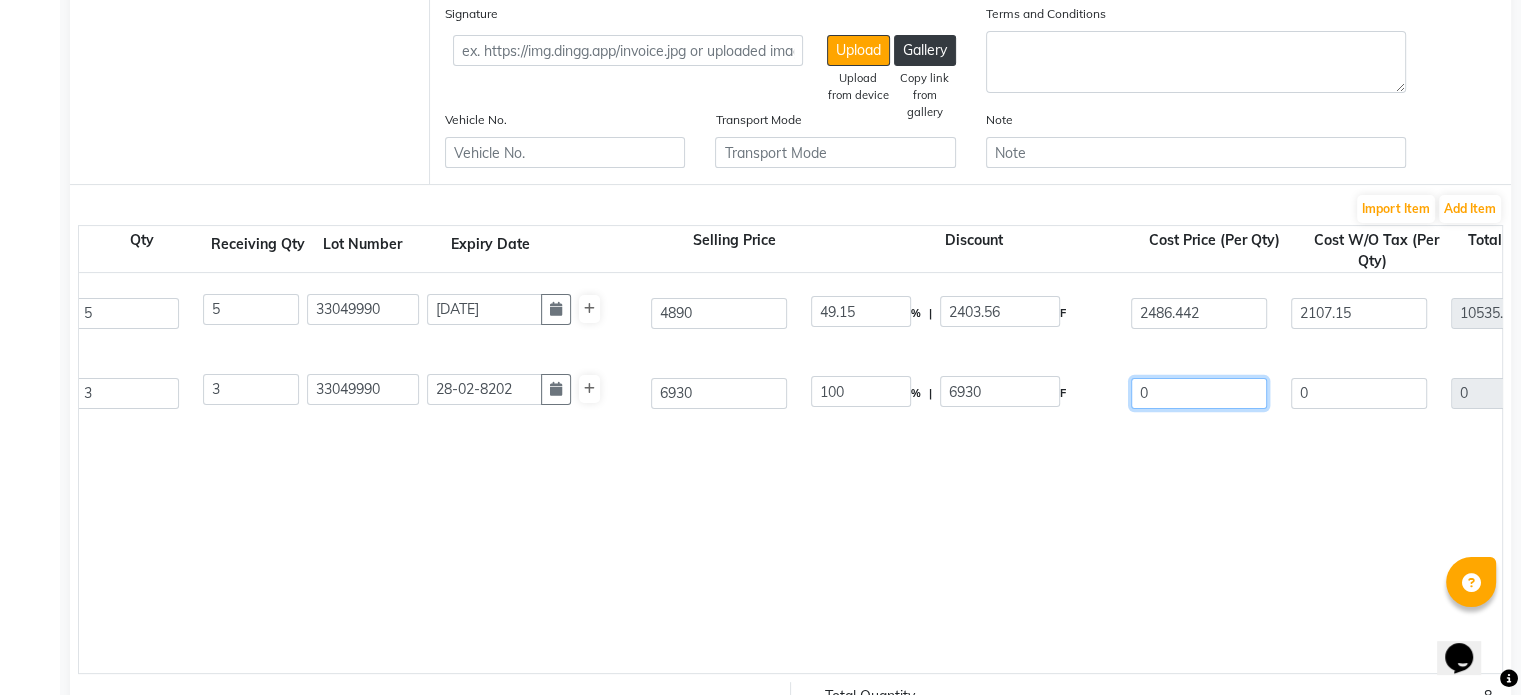 drag, startPoint x: 1164, startPoint y: 388, endPoint x: 666, endPoint y: 558, distance: 526.2167 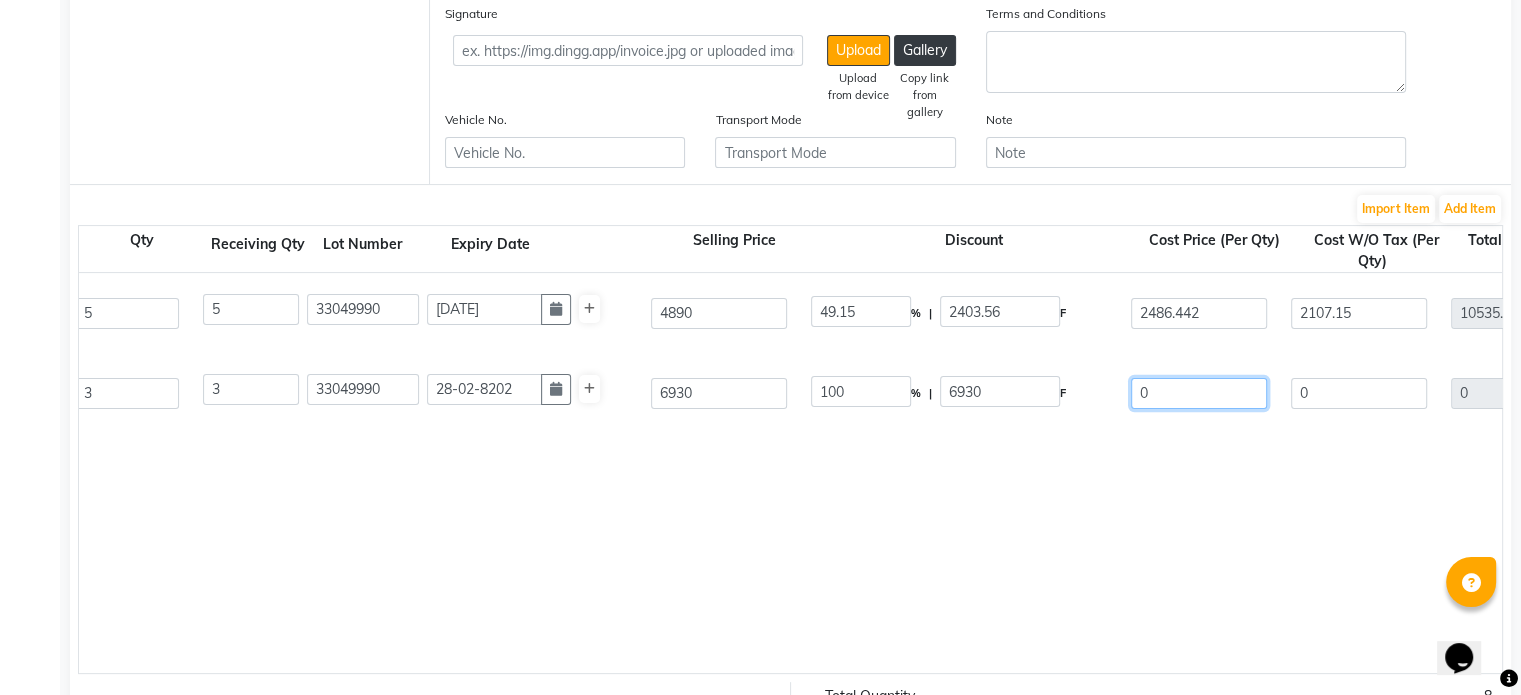 type on "3" 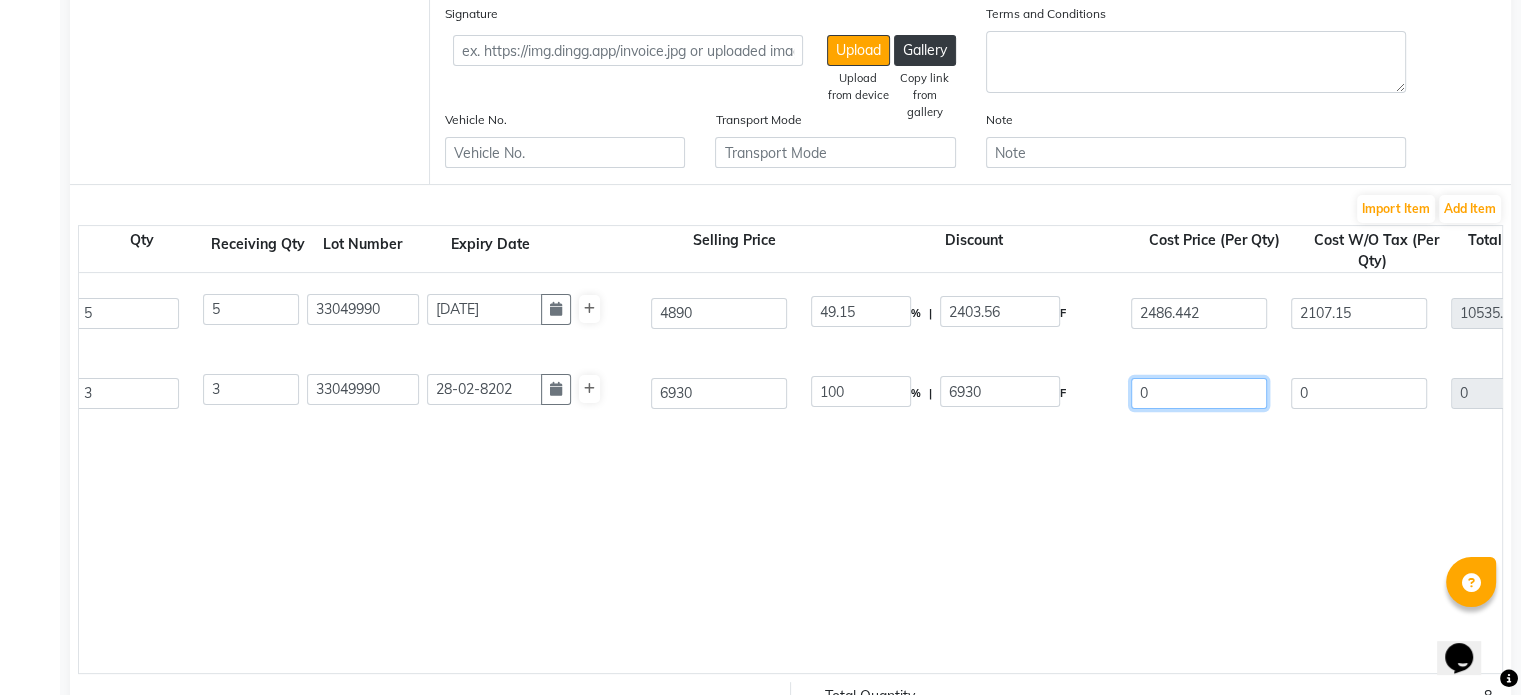 type on "7.63" 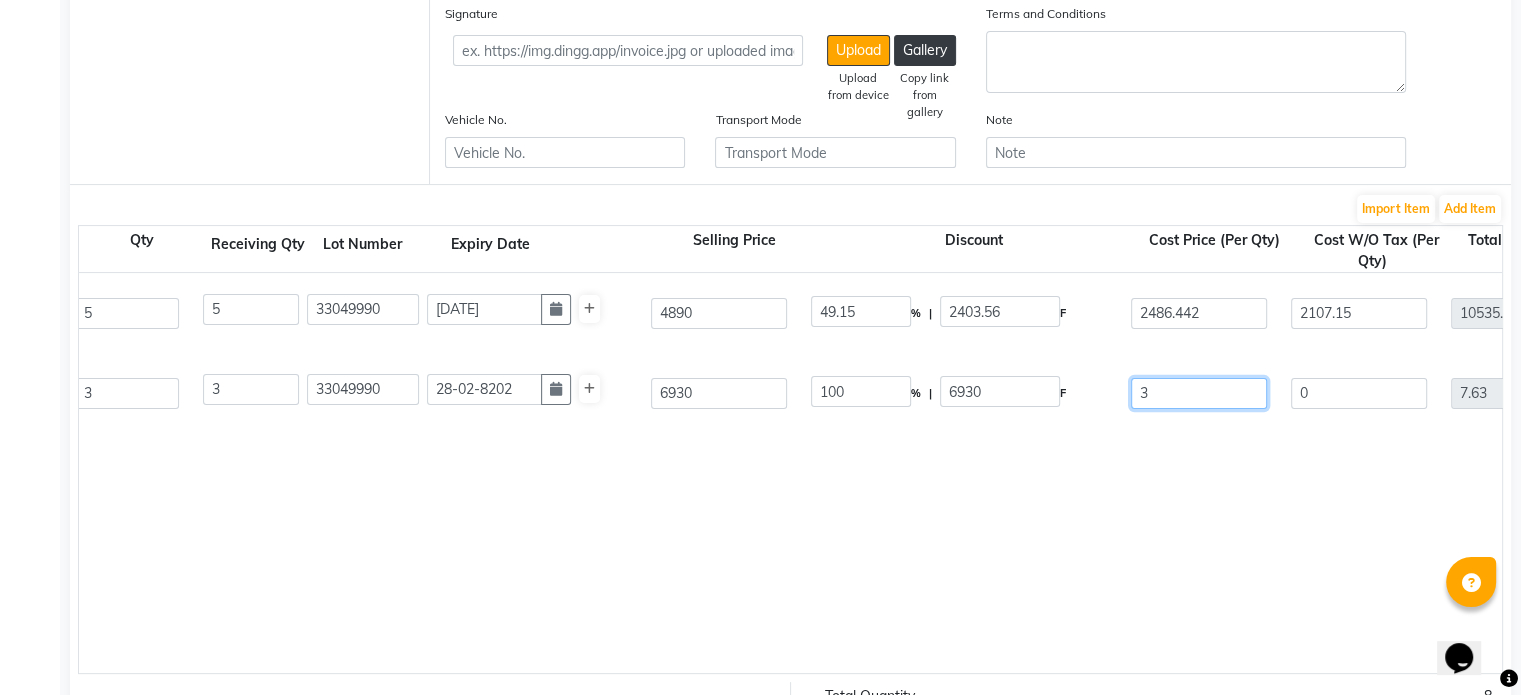 type on "35" 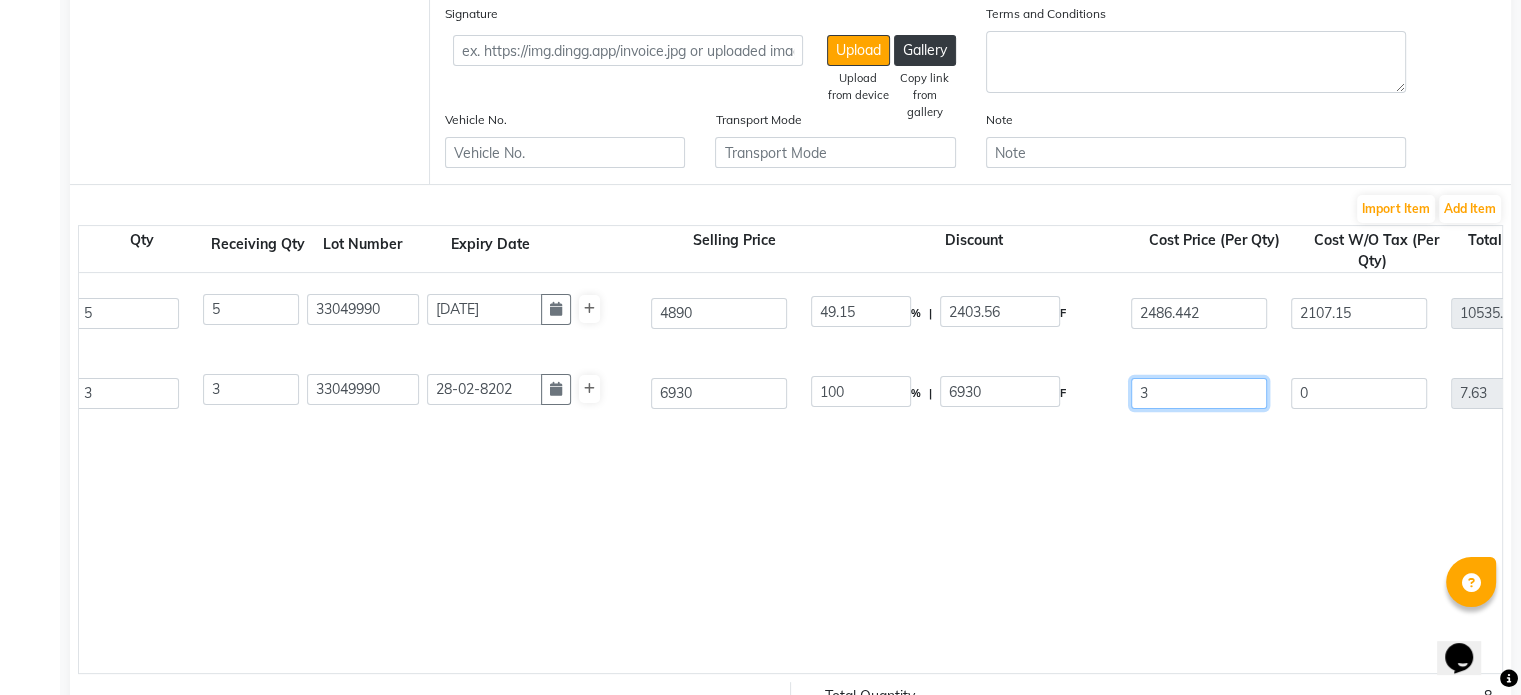 type on "88.98" 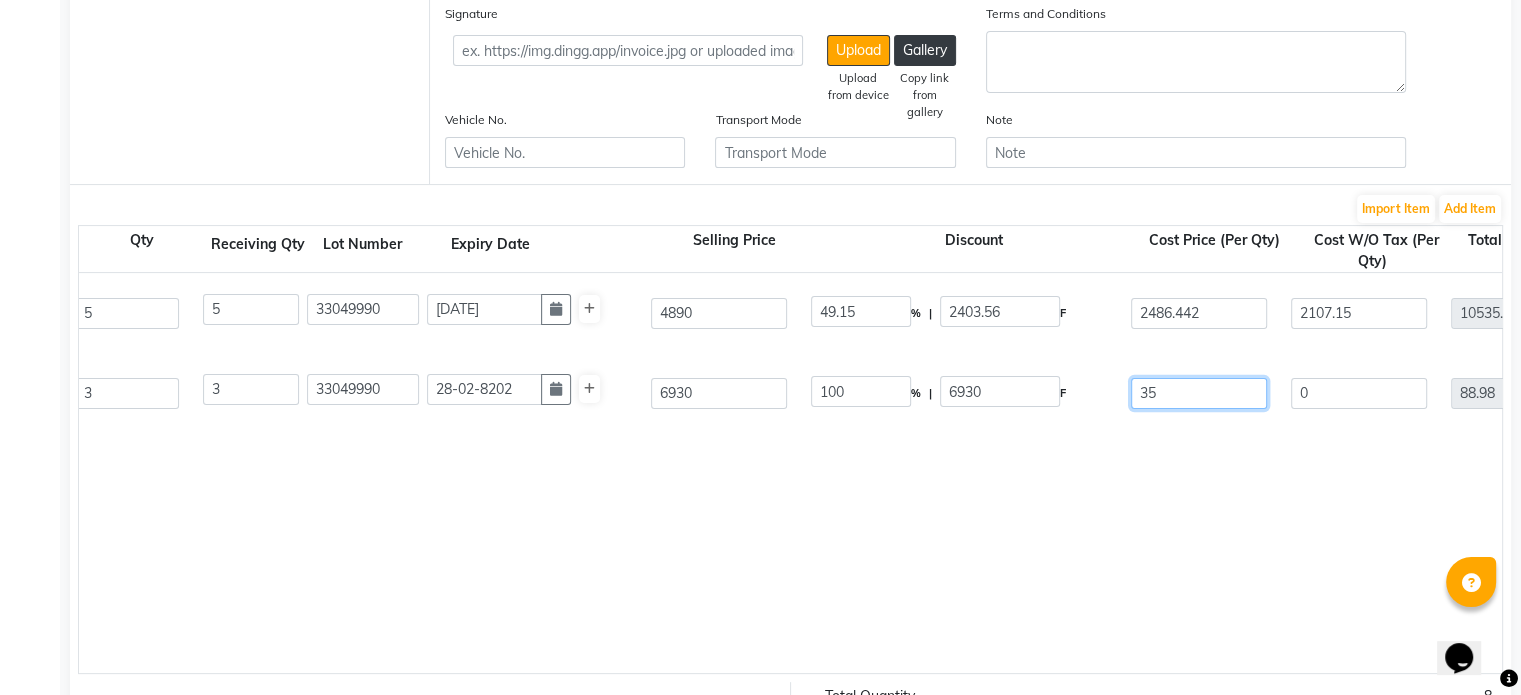 type on "352" 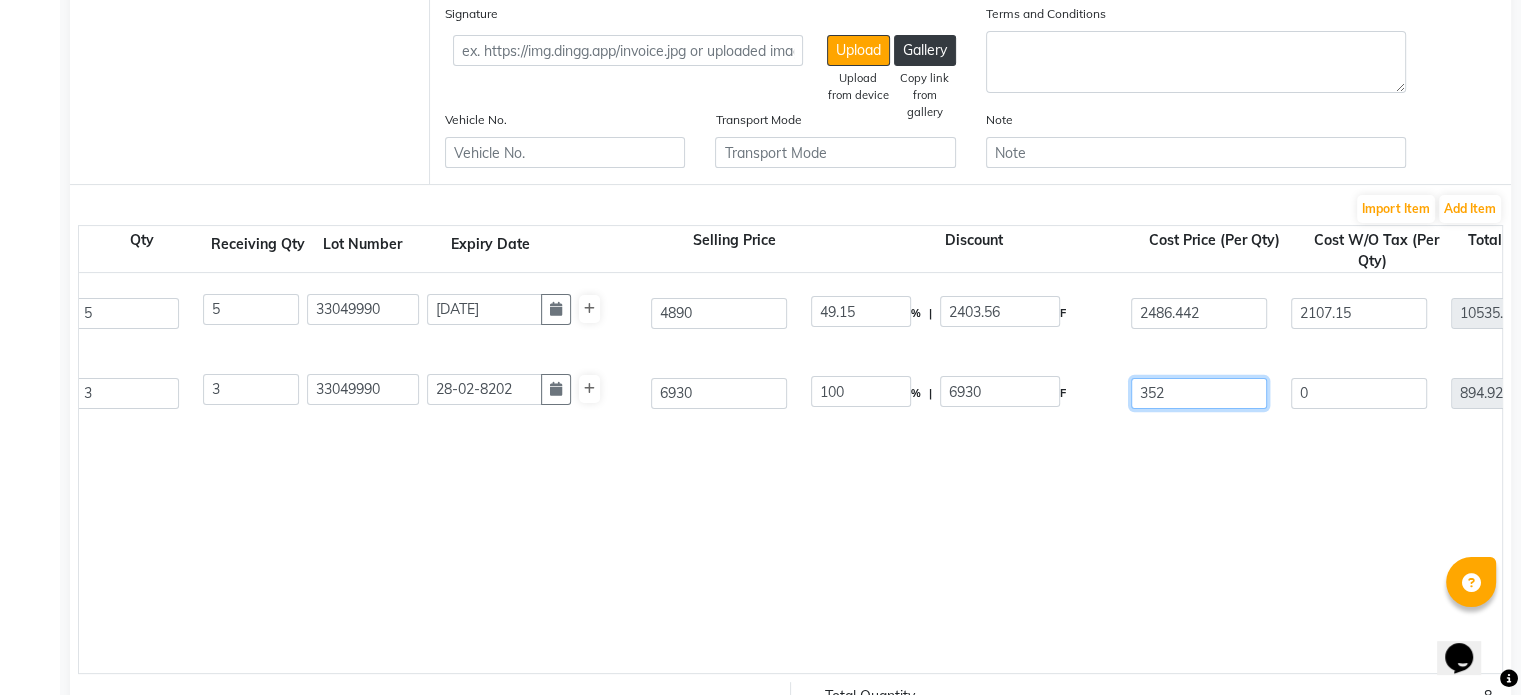 type on "3523" 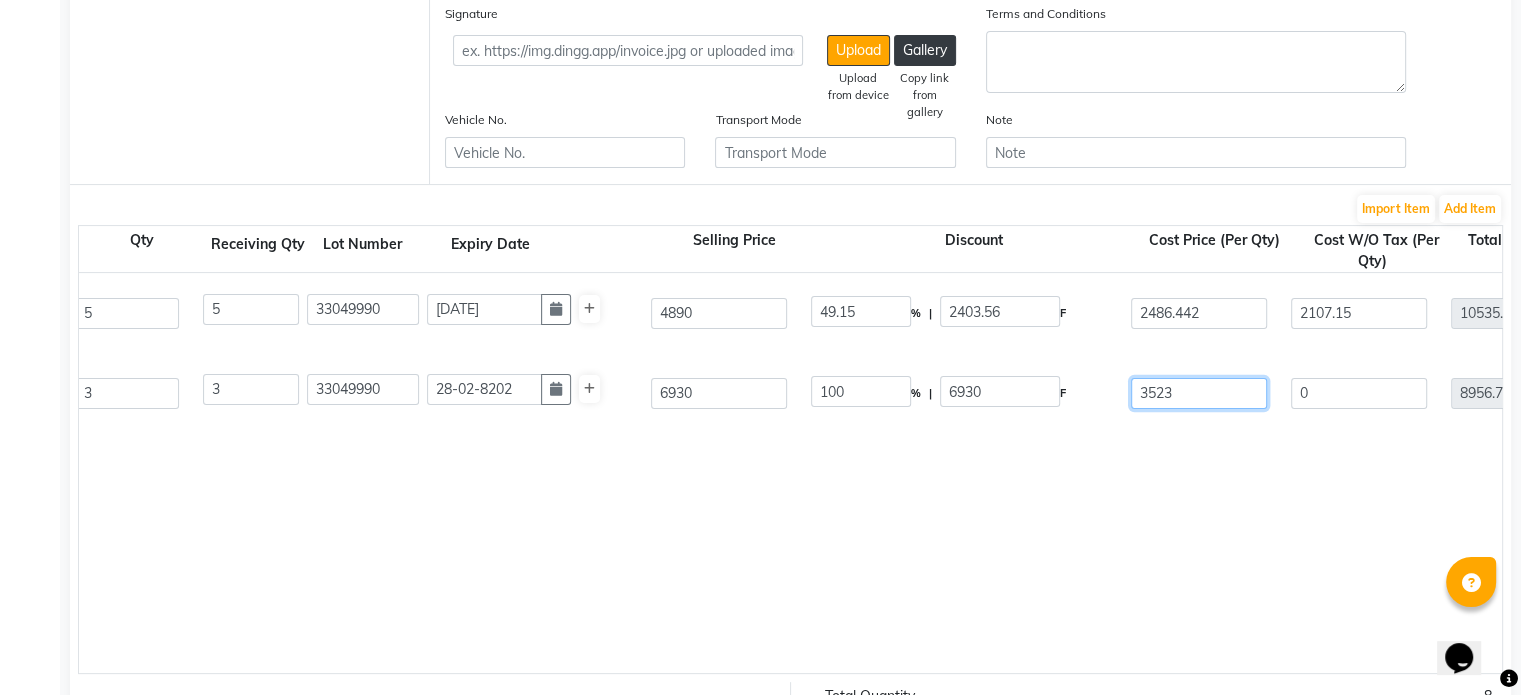 type on "3523.7" 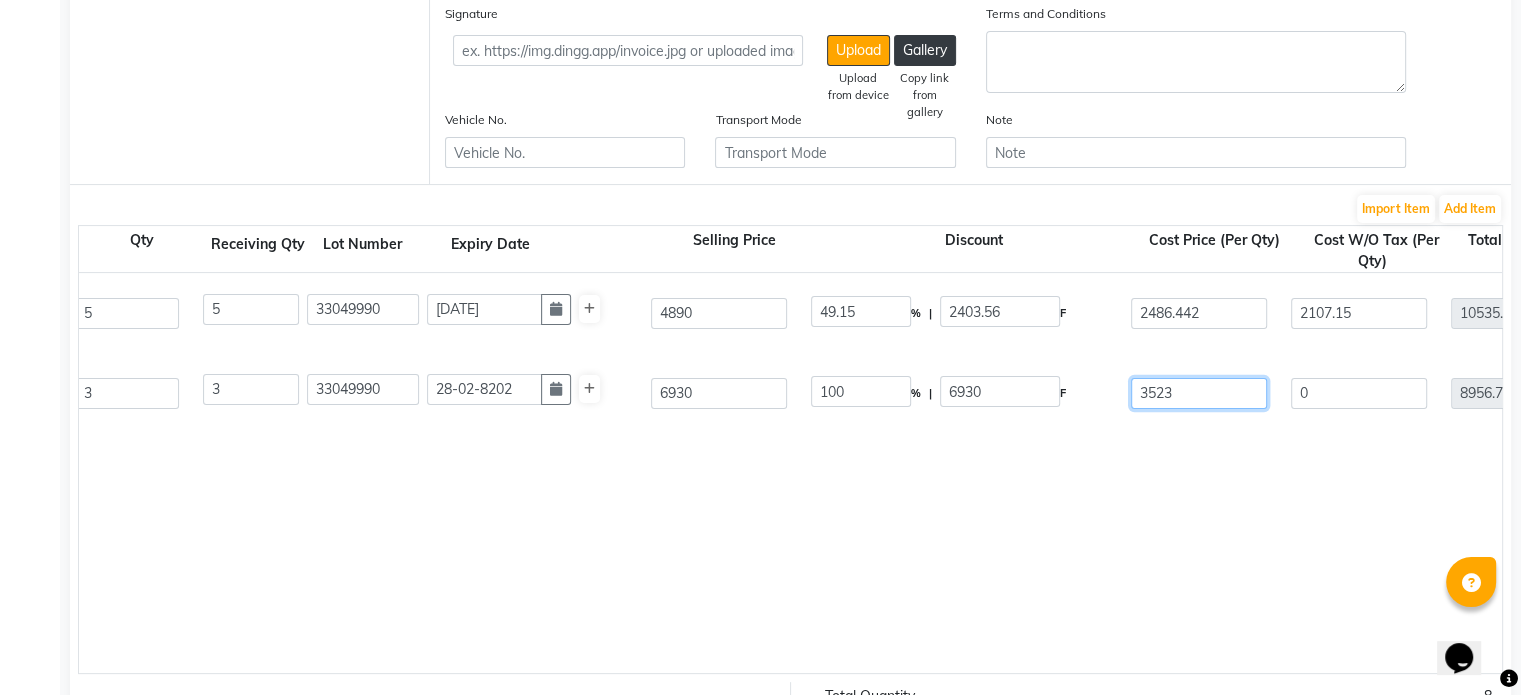 type on "8958.56" 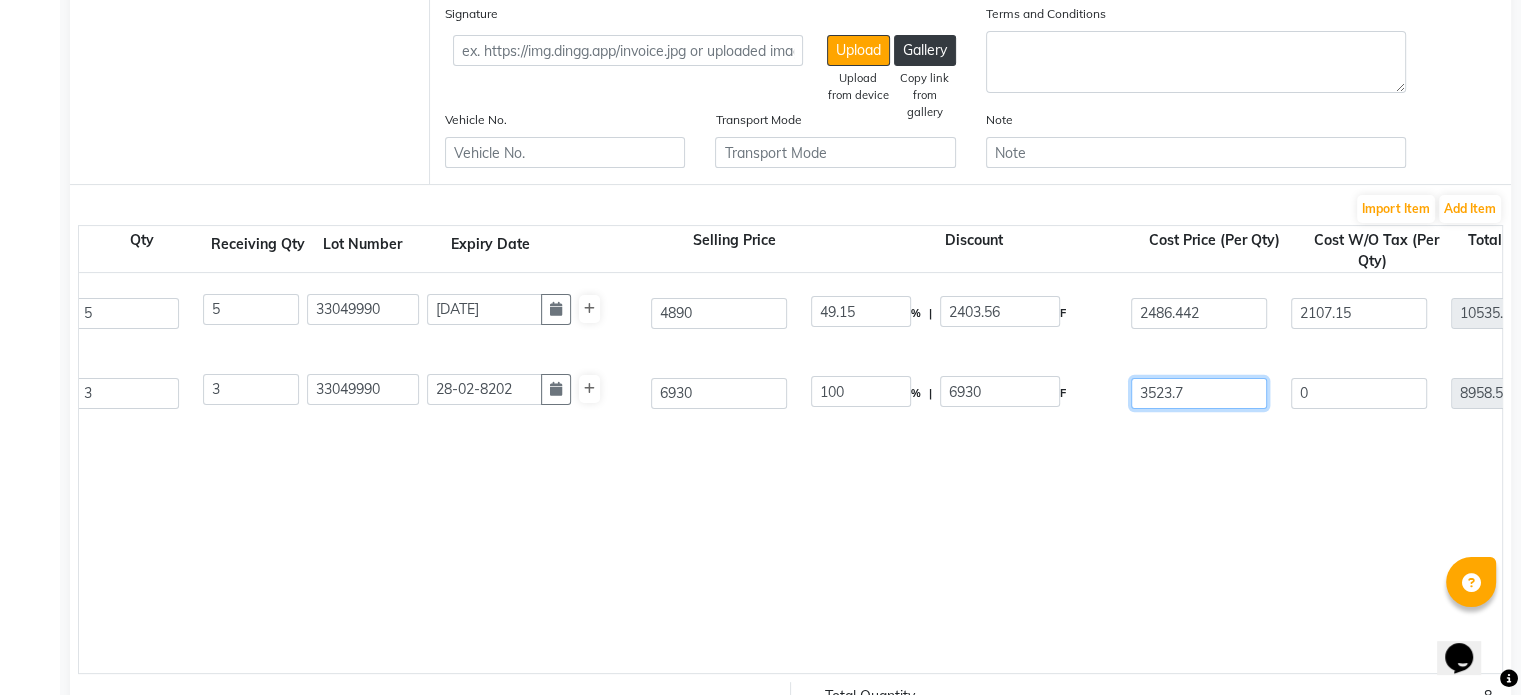 type on "3523.72" 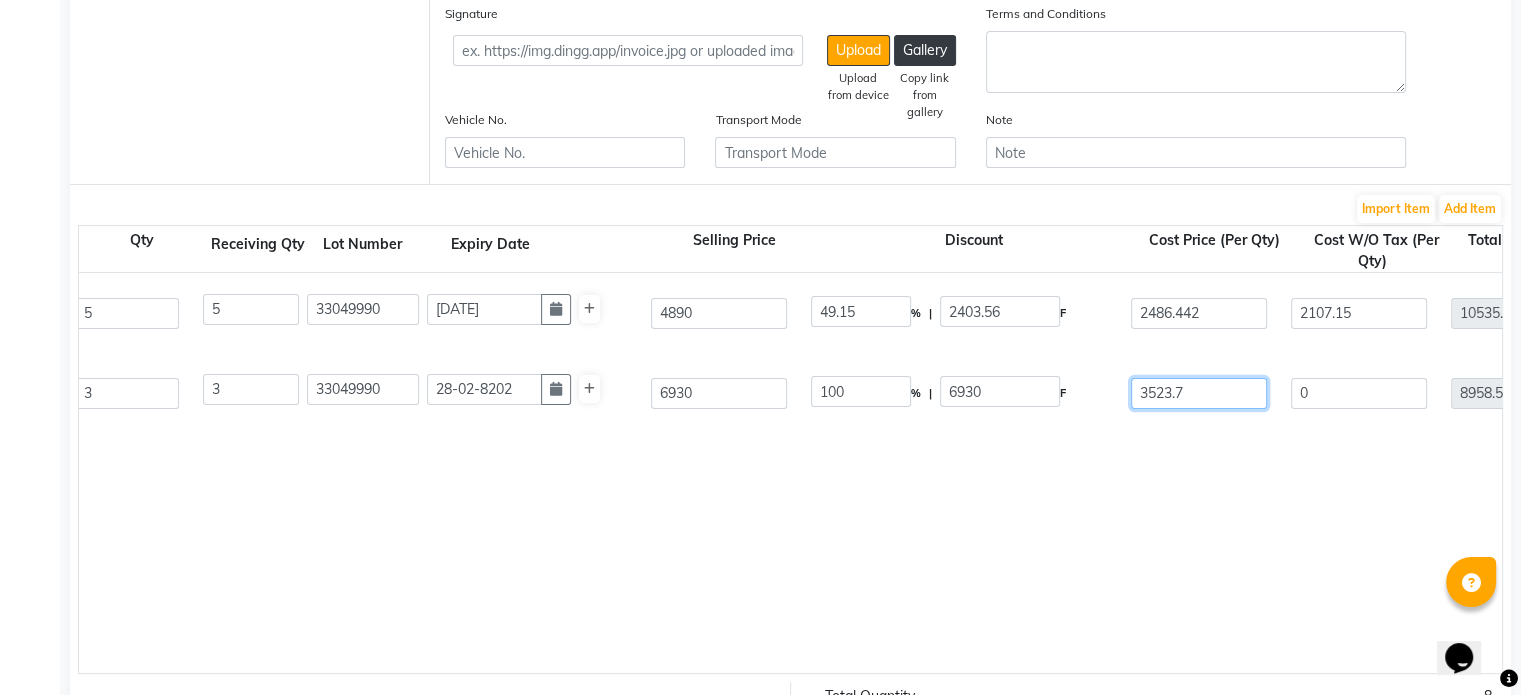 type on "8958.61" 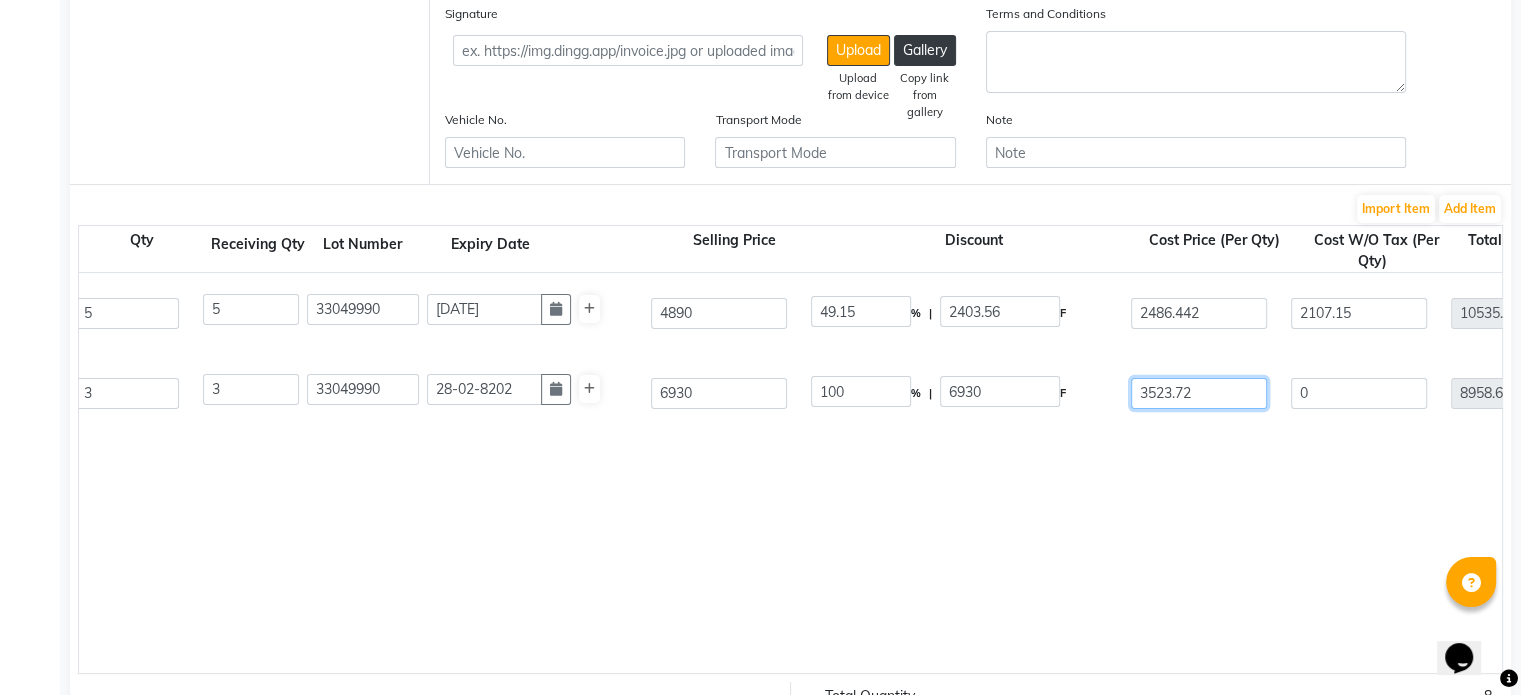 type on "3523.726" 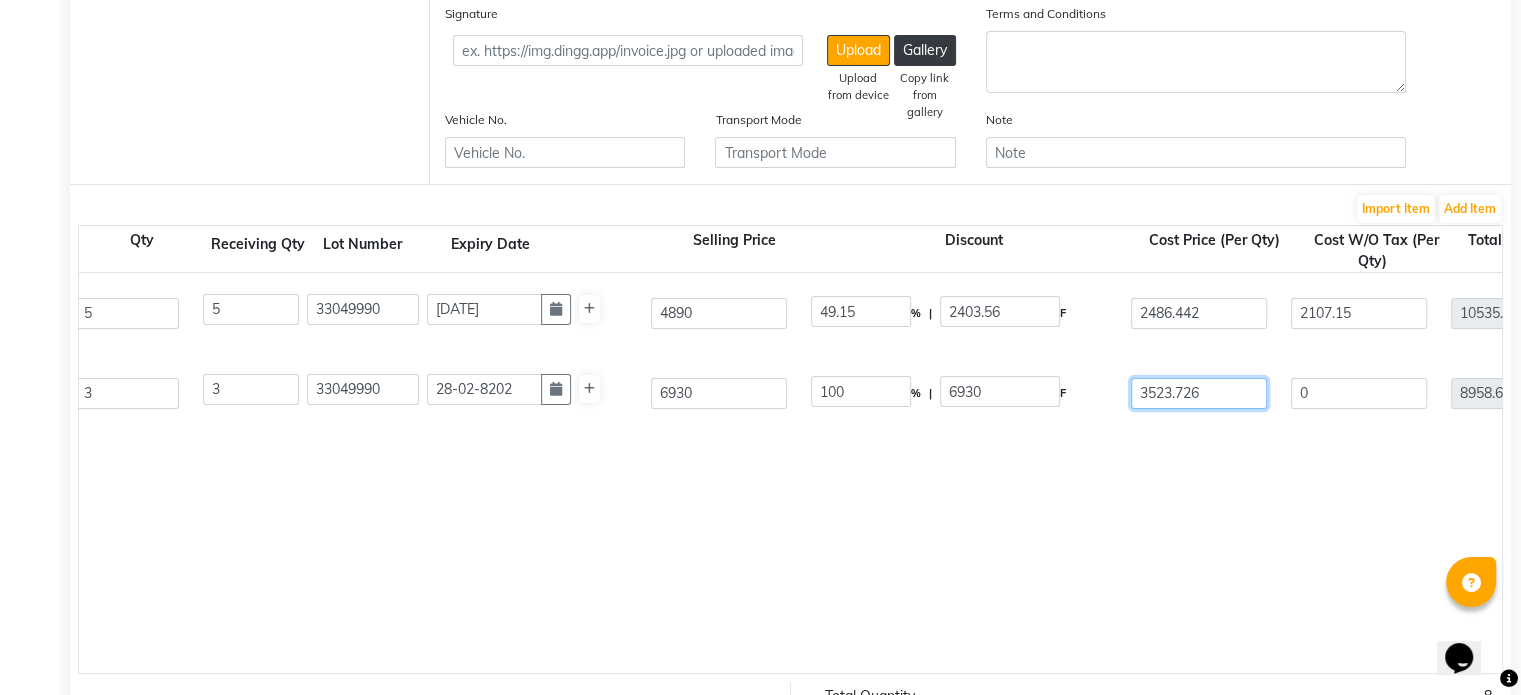 type on "3523.726" 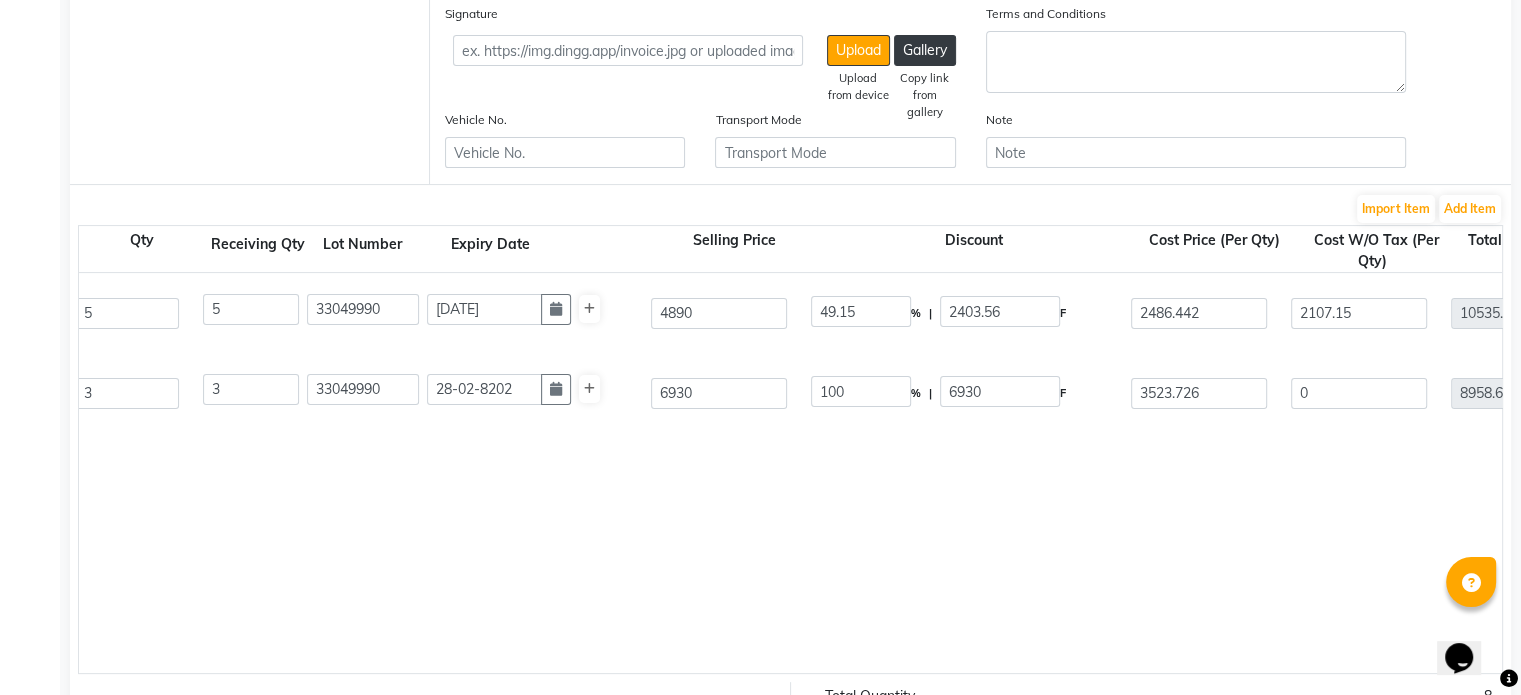 type on "49.15" 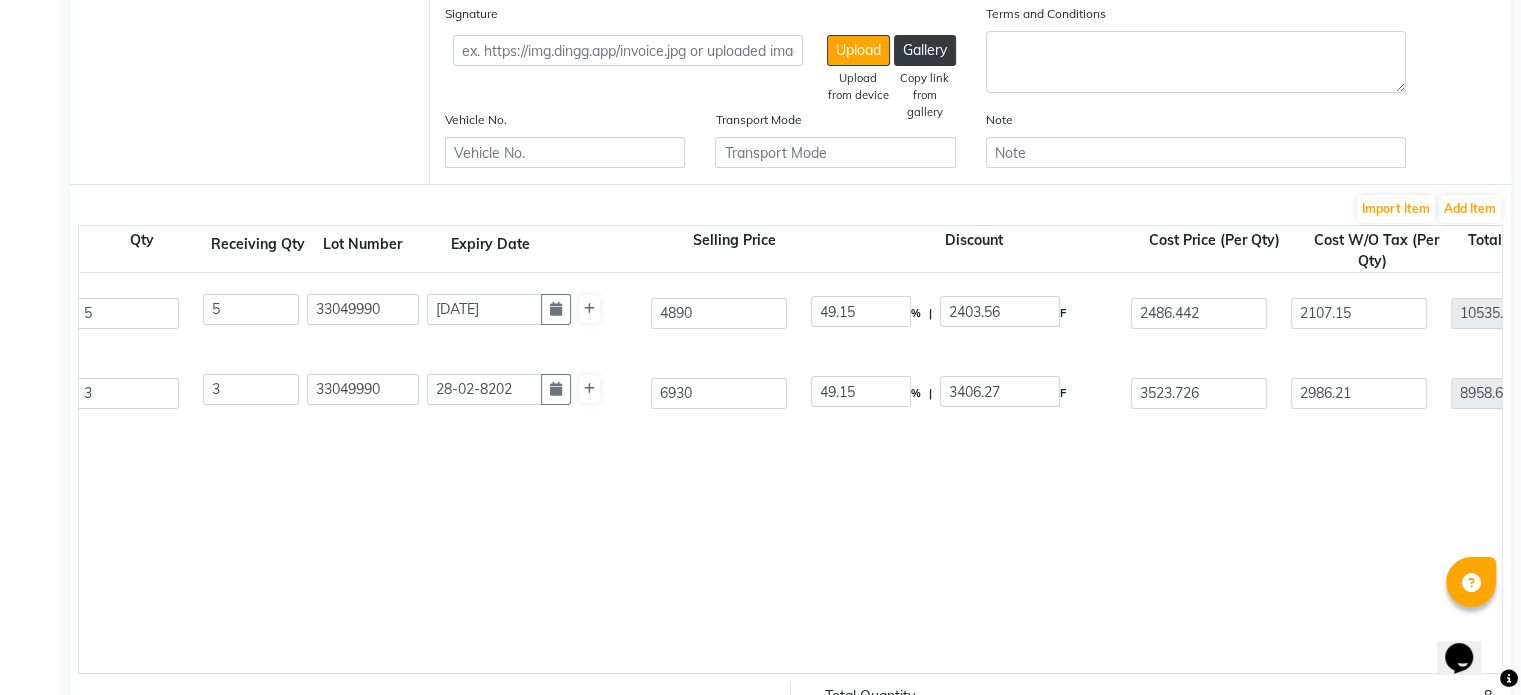 click on "Is Clinical Cleansing Complex  180 ML  P10210  5 5 33049990 [DATE] 4890 49.15 % | 2403.56 F 2486.442 2107.15 10535.77 None 5% GST Exempted GST 12 GST 18  (18%)  1896.44 12432.21  Is Clinical C Eye Serum Advance+  15 ML  P10209  3 3 33049990 28-02-8202 6930 49.15 % | 3406.27 F 3523.726 2986.21 8958.63 None 5% GST Exempted GST 12 GST 18  (18%)  1612.55 10571.18" 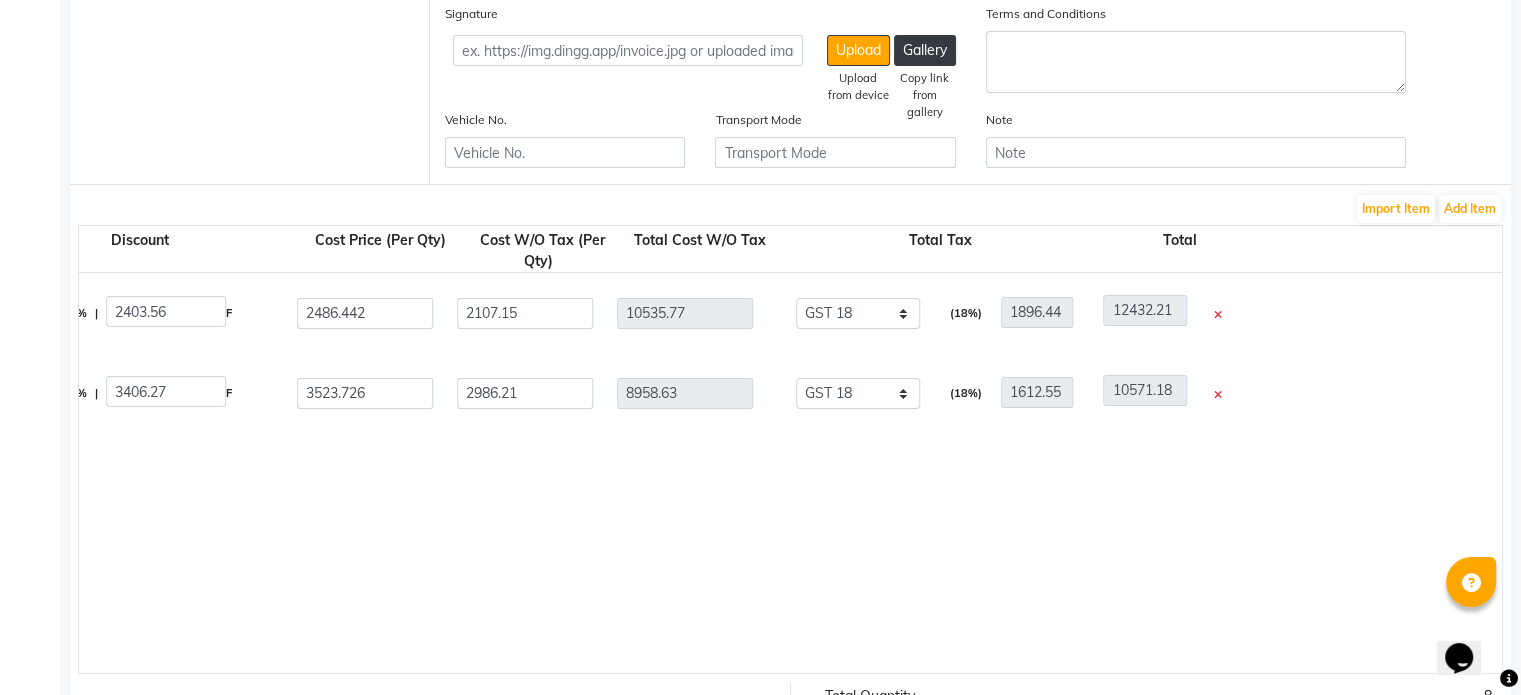 scroll, scrollTop: 0, scrollLeft: 1332, axis: horizontal 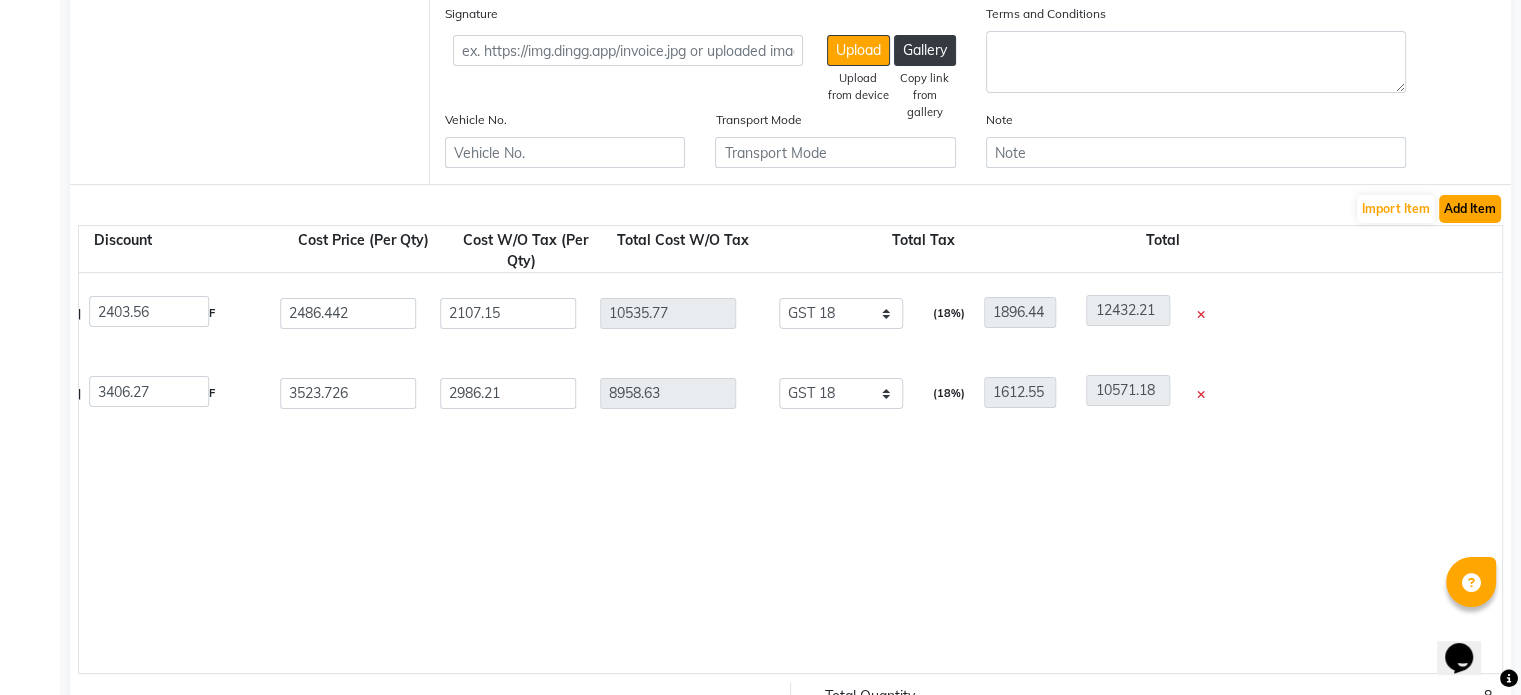 click on "Add Item" 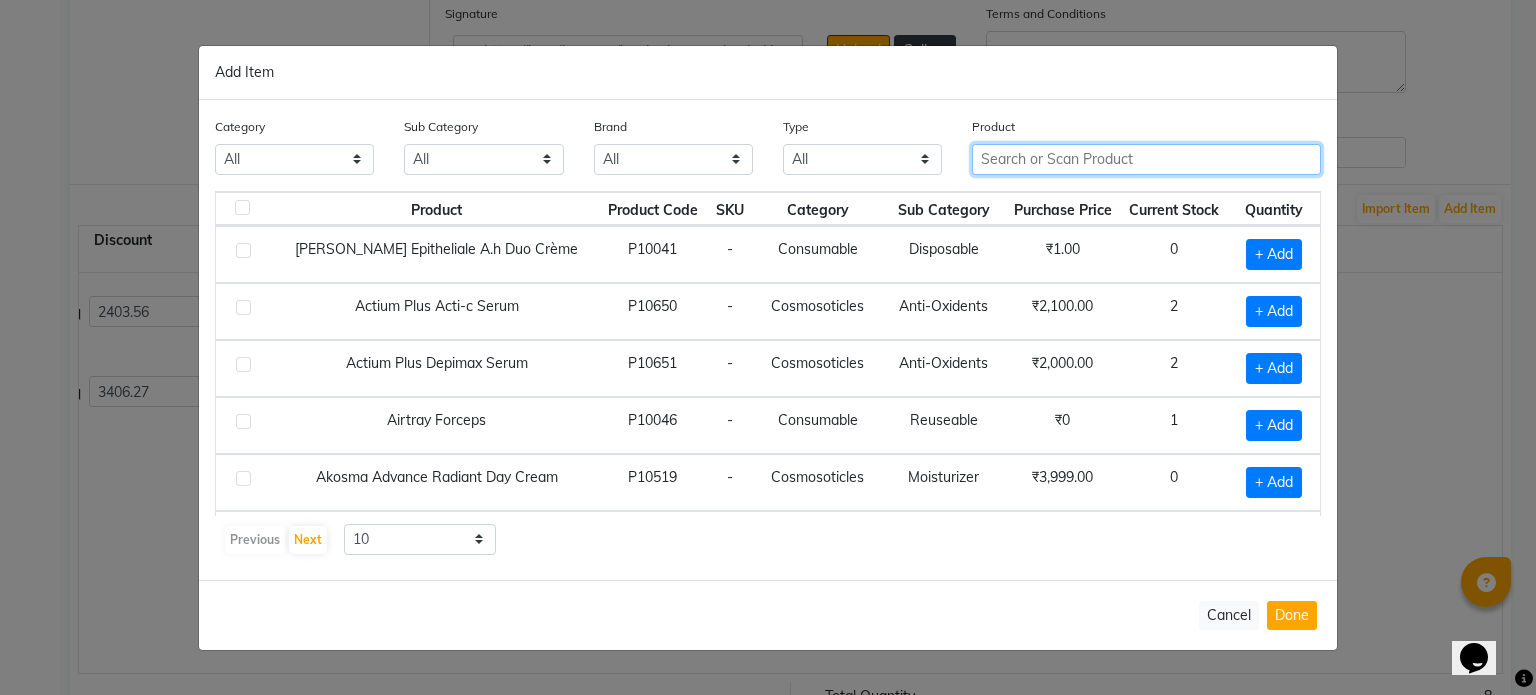 click 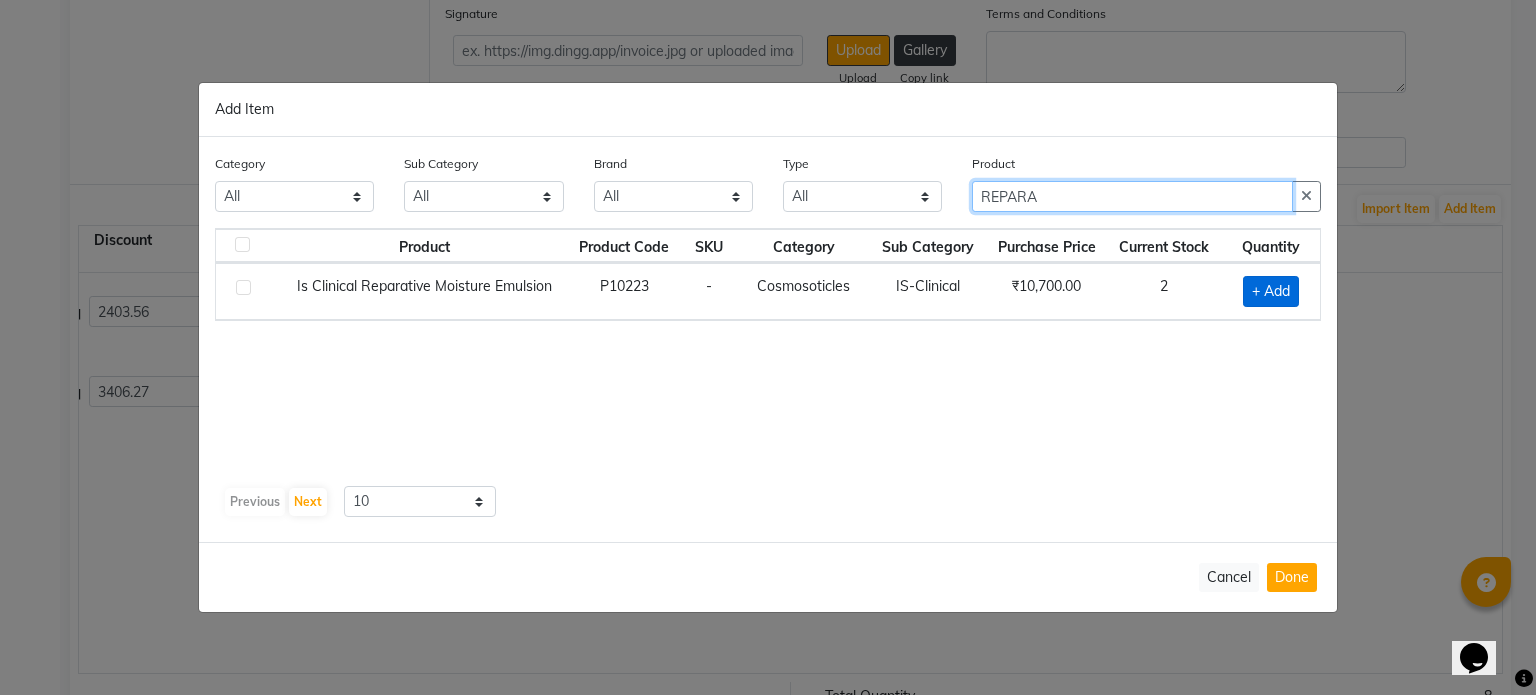 type on "REPARA" 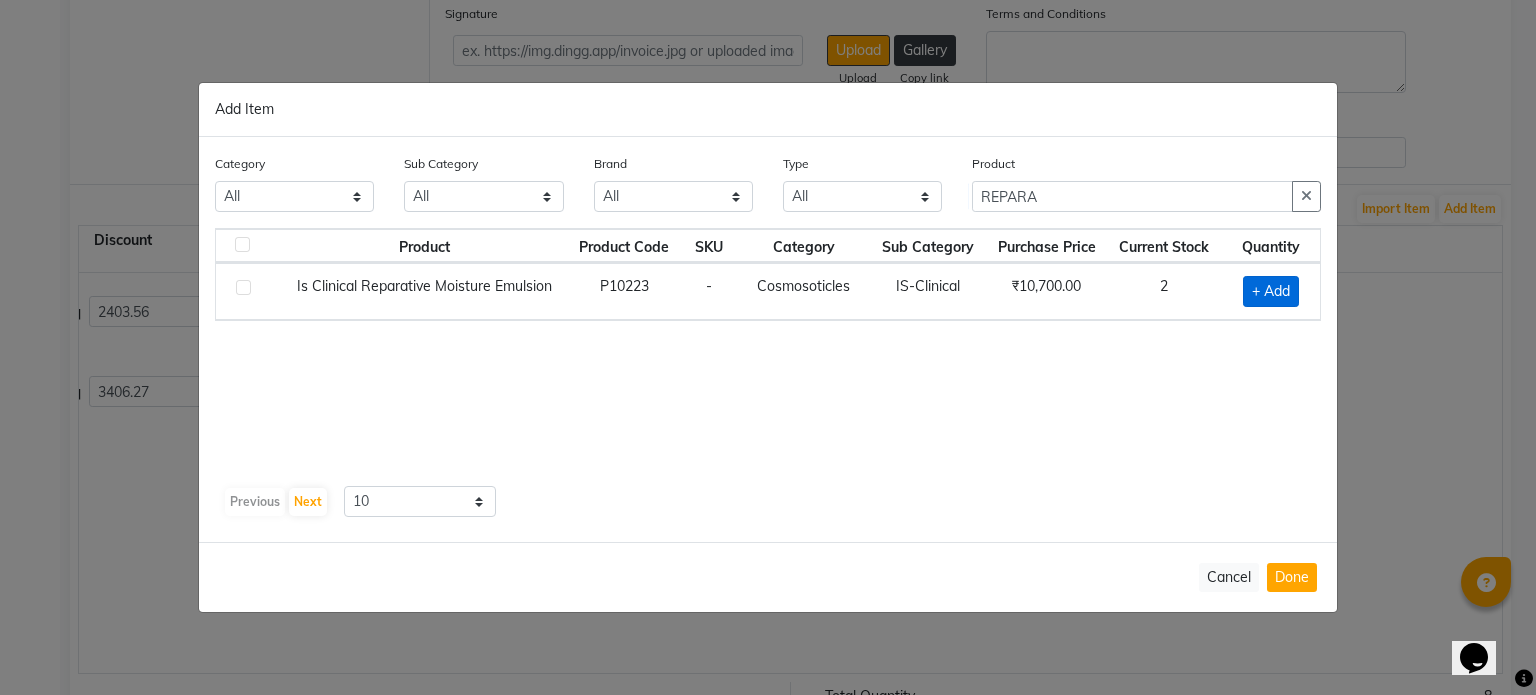 click on "+ Add" 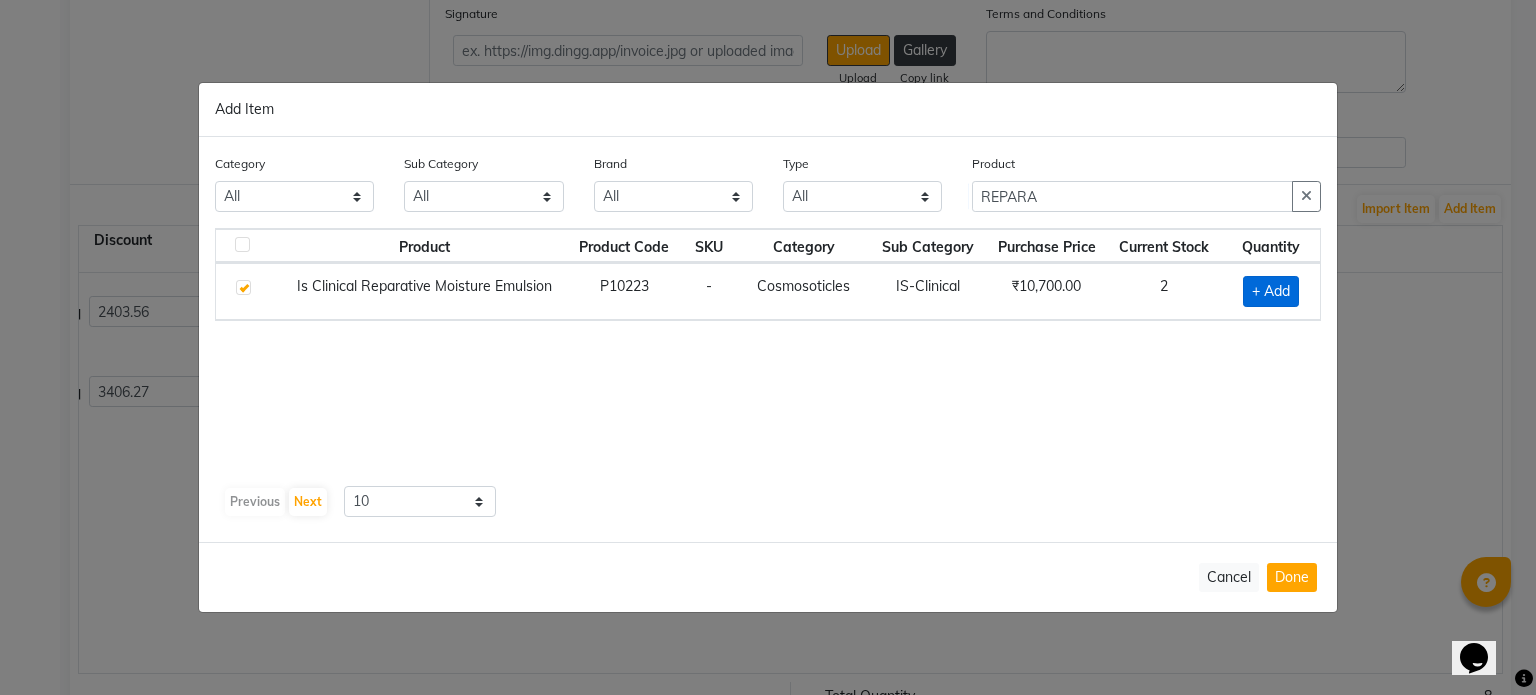 checkbox on "true" 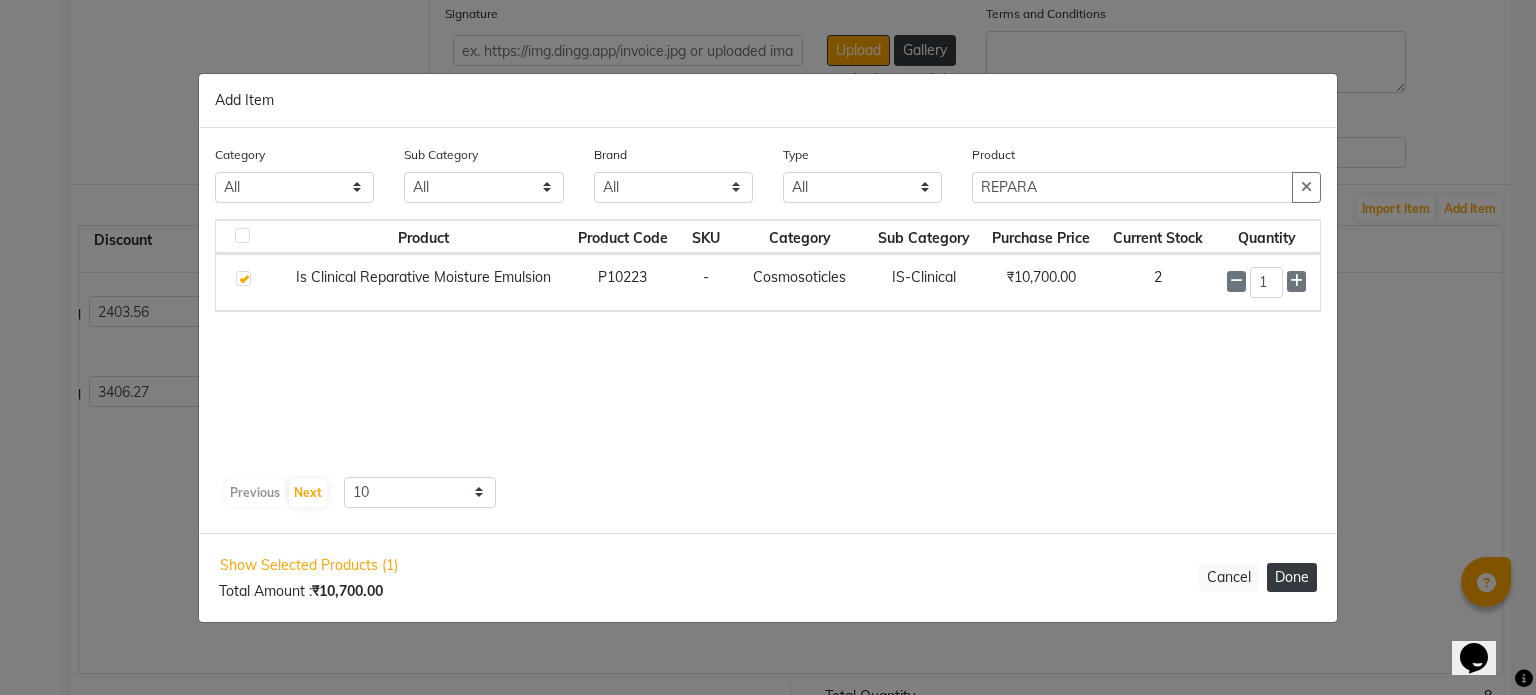 click on "Done" 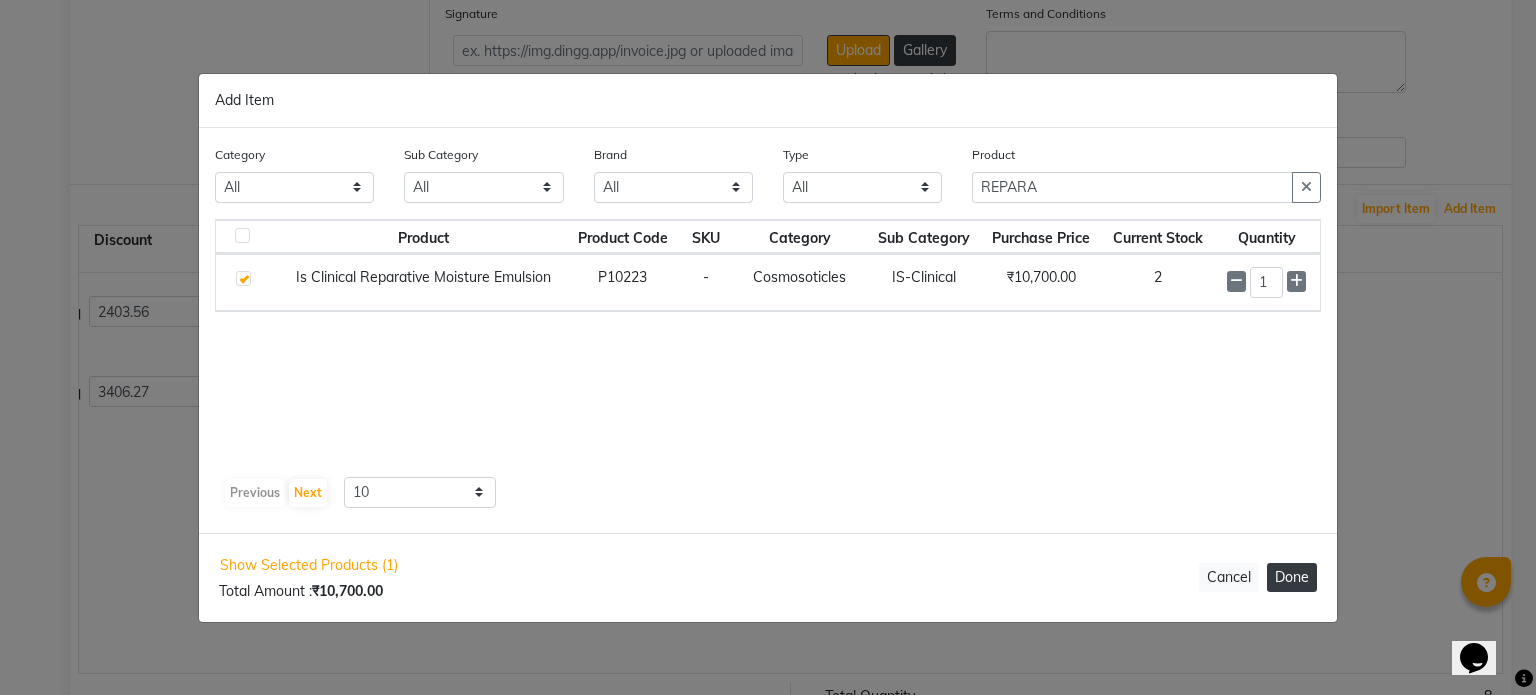 select on "908" 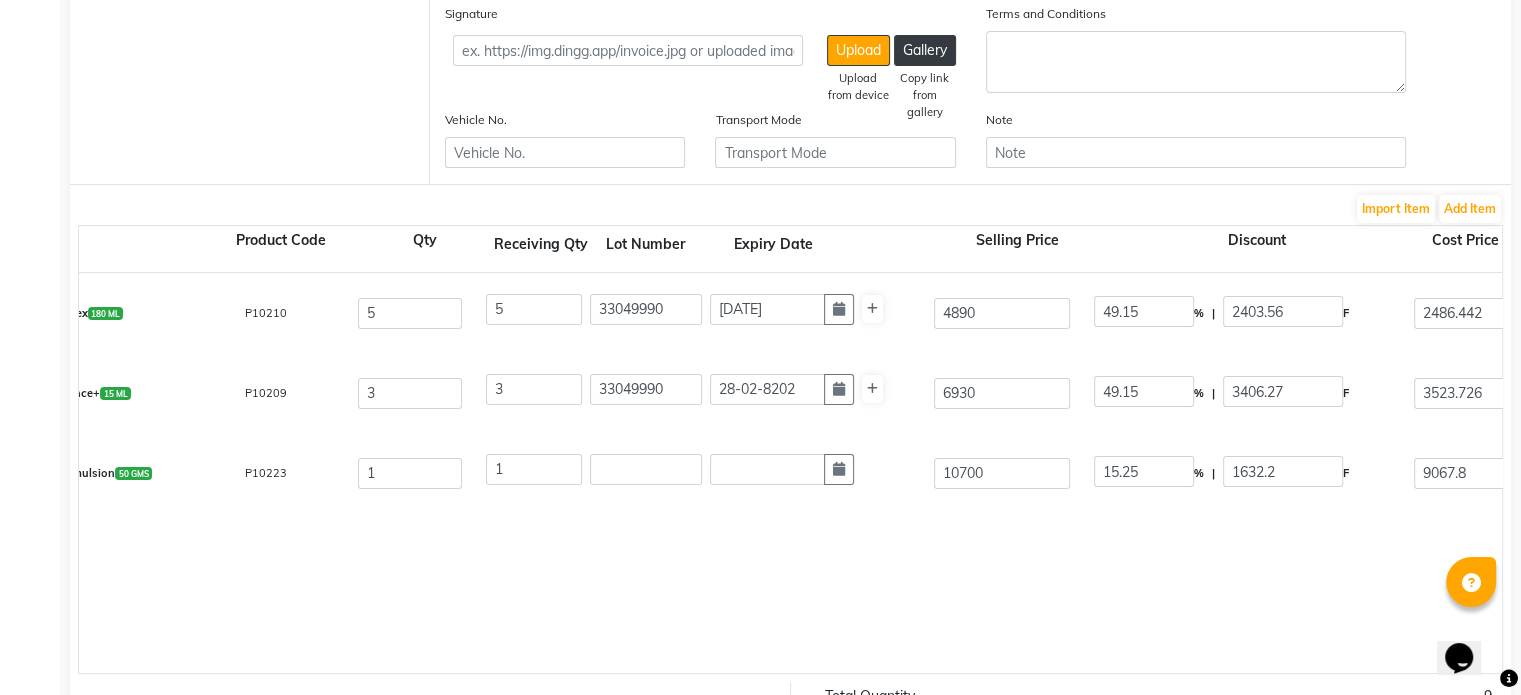 scroll, scrollTop: 0, scrollLeft: 196, axis: horizontal 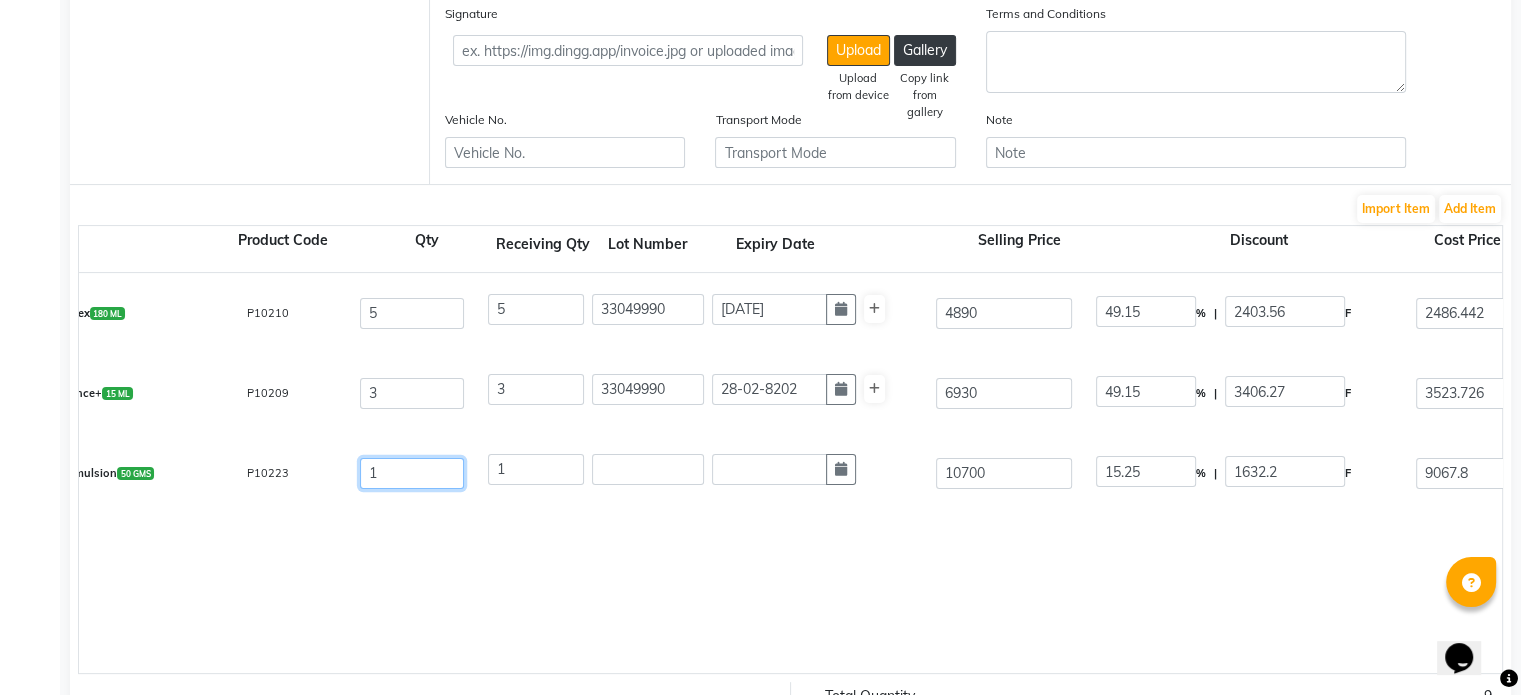drag, startPoint x: 409, startPoint y: 484, endPoint x: 268, endPoint y: 484, distance: 141 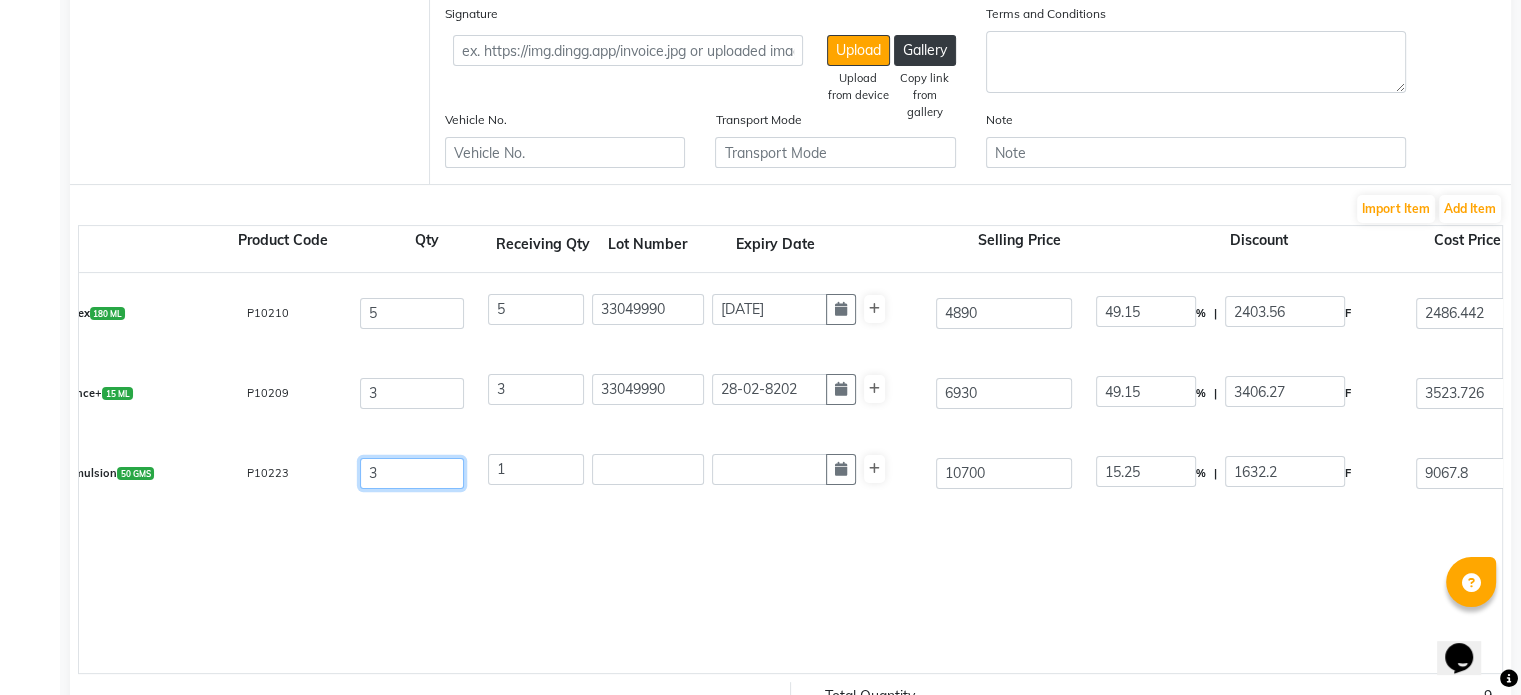 type on "3" 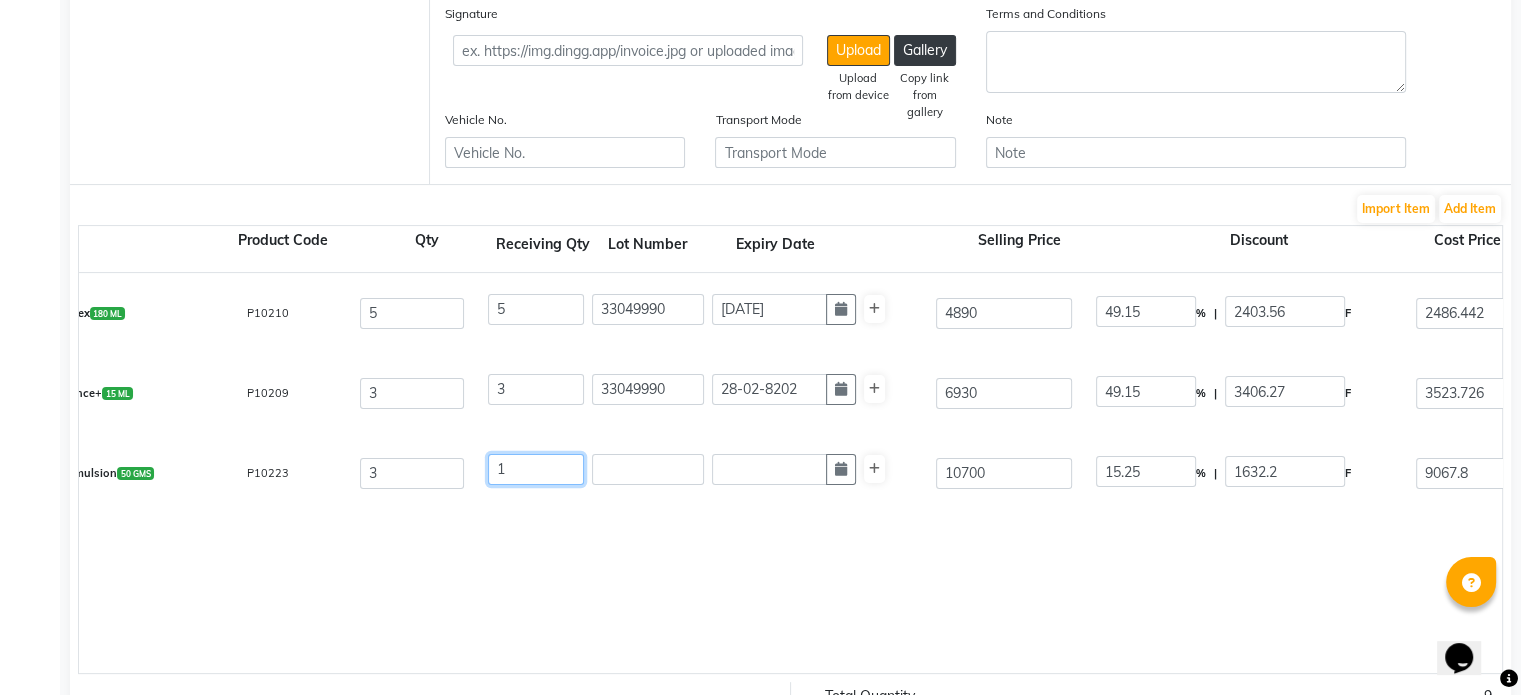 drag, startPoint x: 527, startPoint y: 469, endPoint x: 344, endPoint y: 507, distance: 186.90372 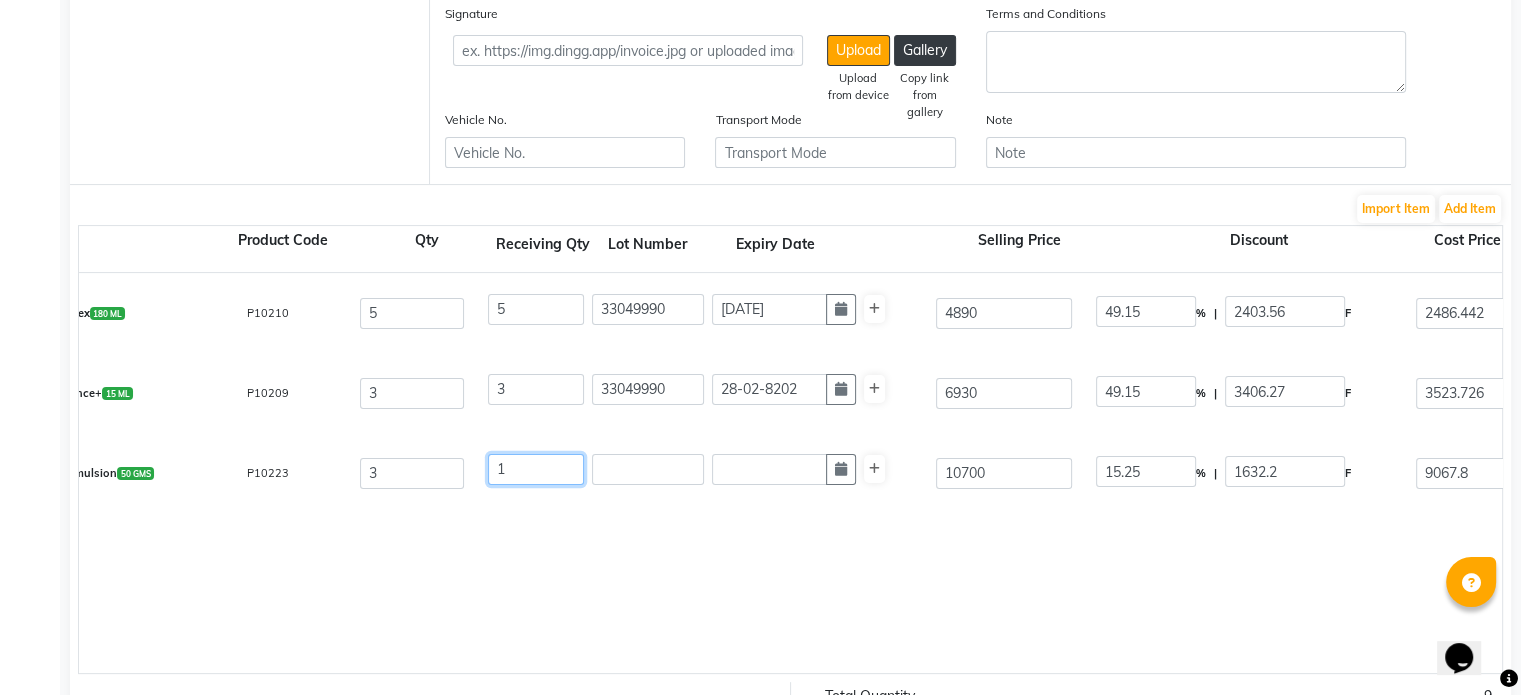 type on "3" 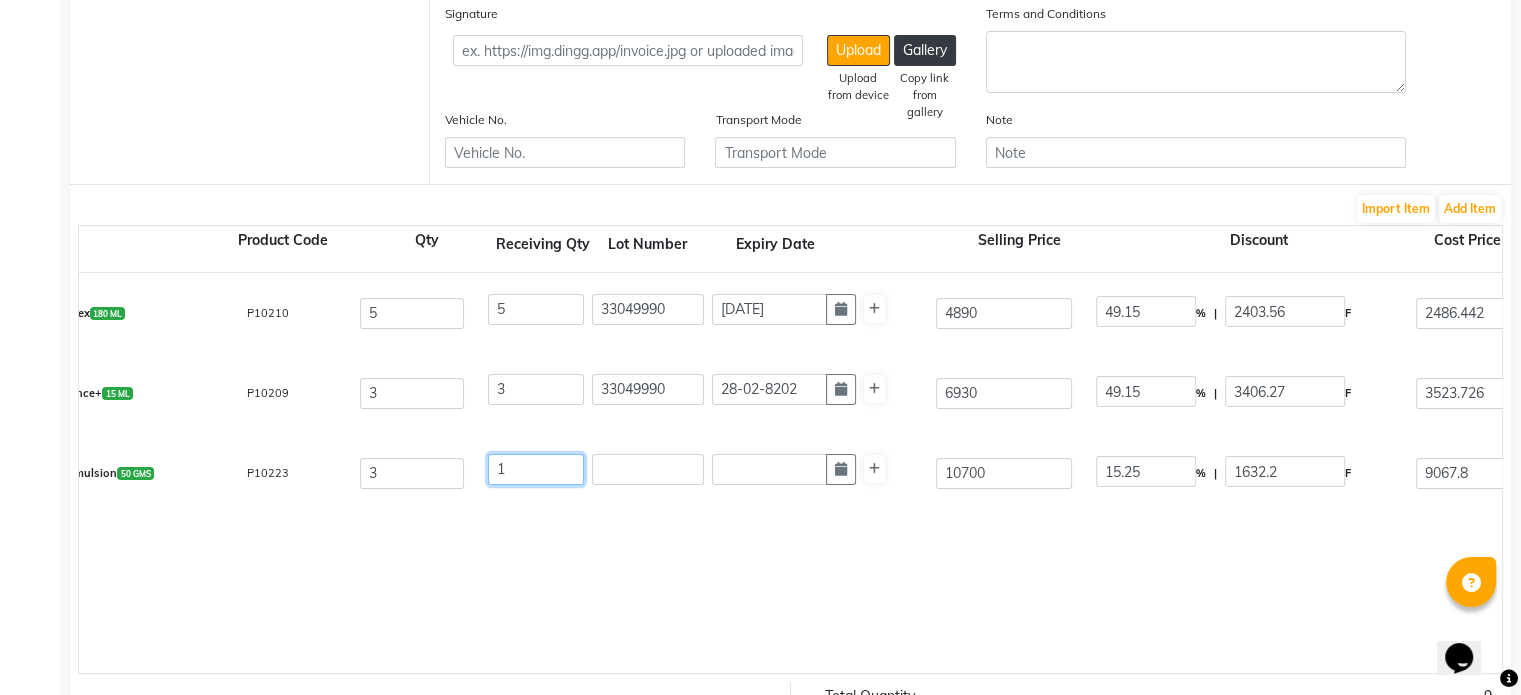 type on "23053.73" 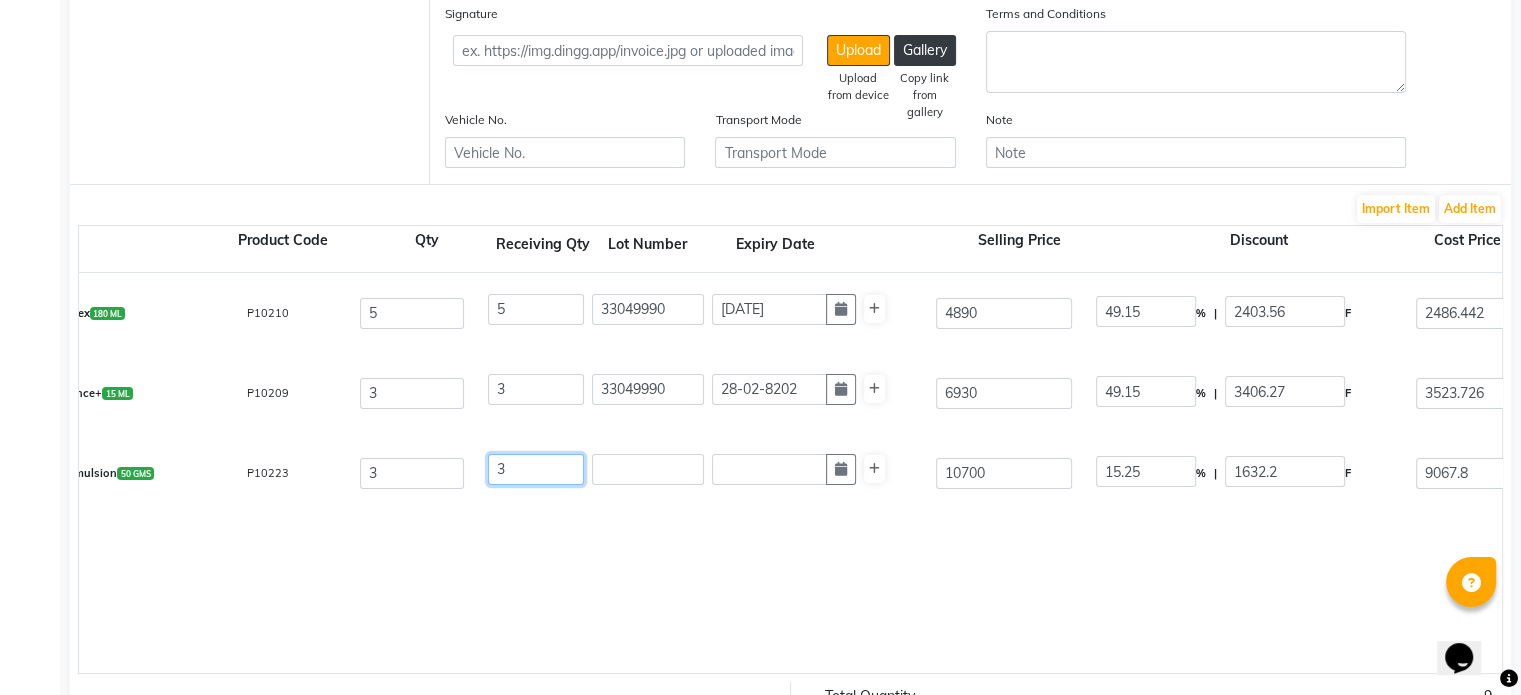 type on "24436.95" 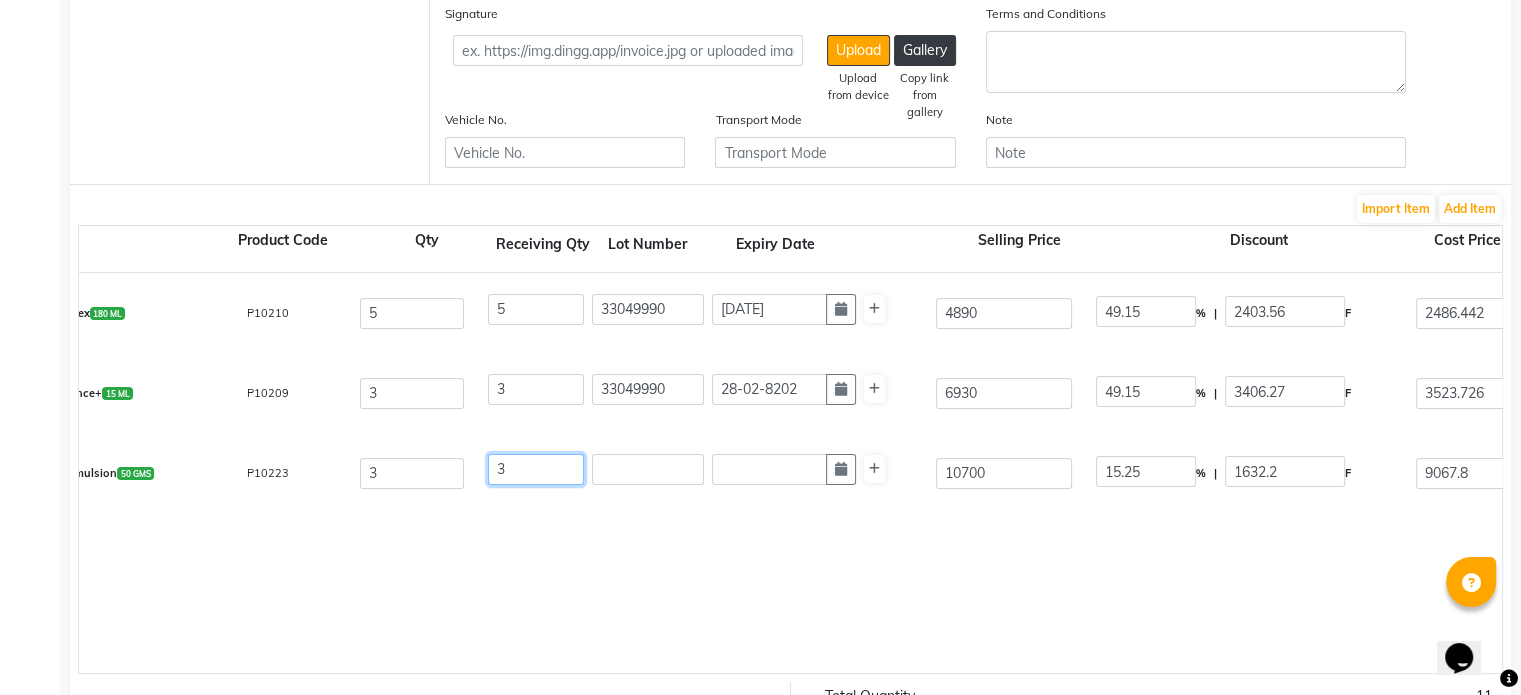 type on "3" 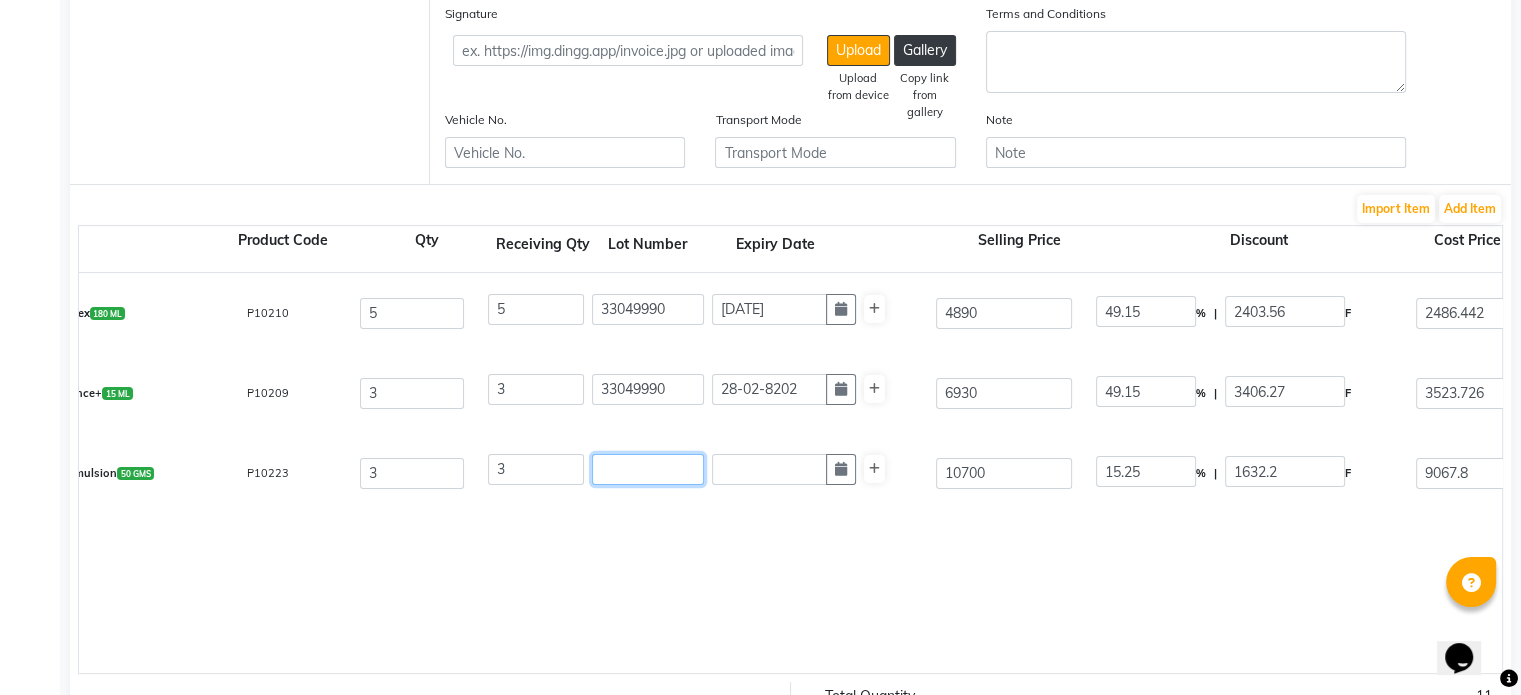 click 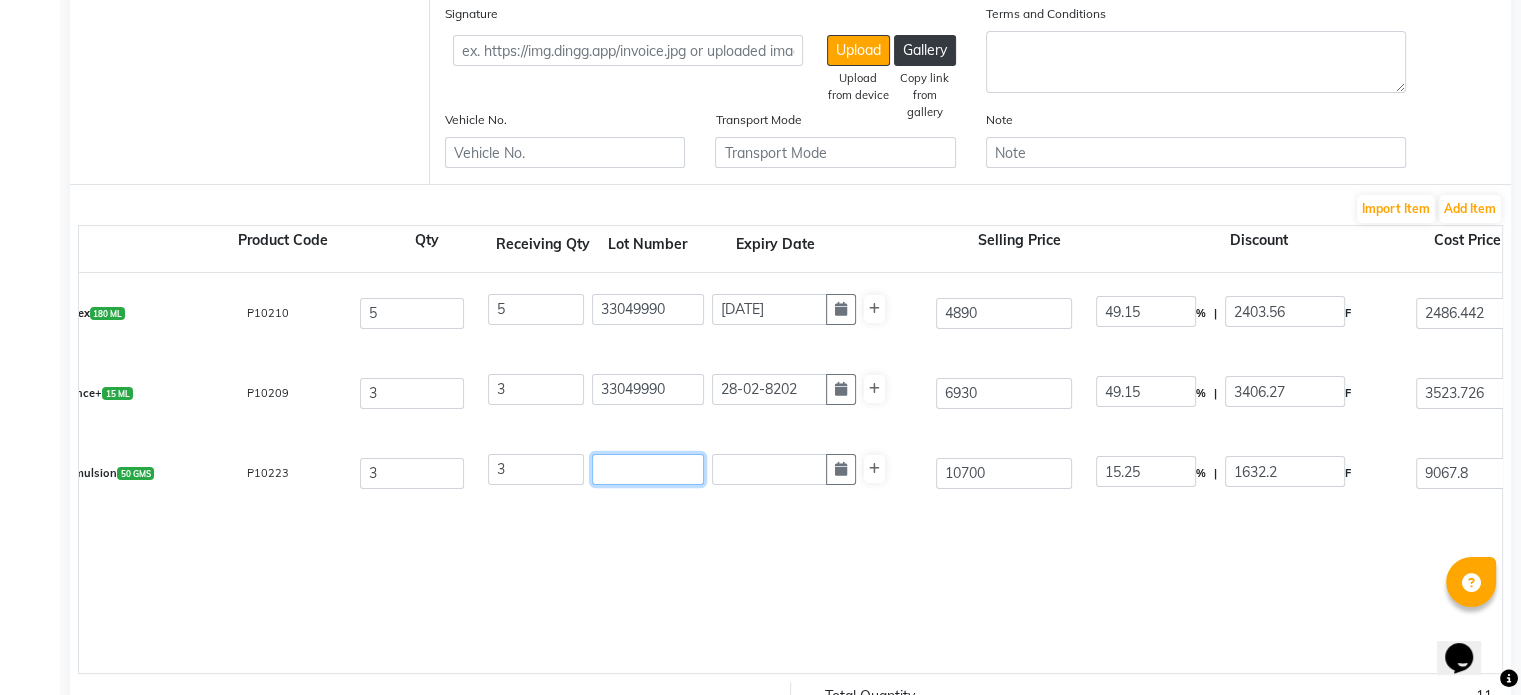 paste on "33049990" 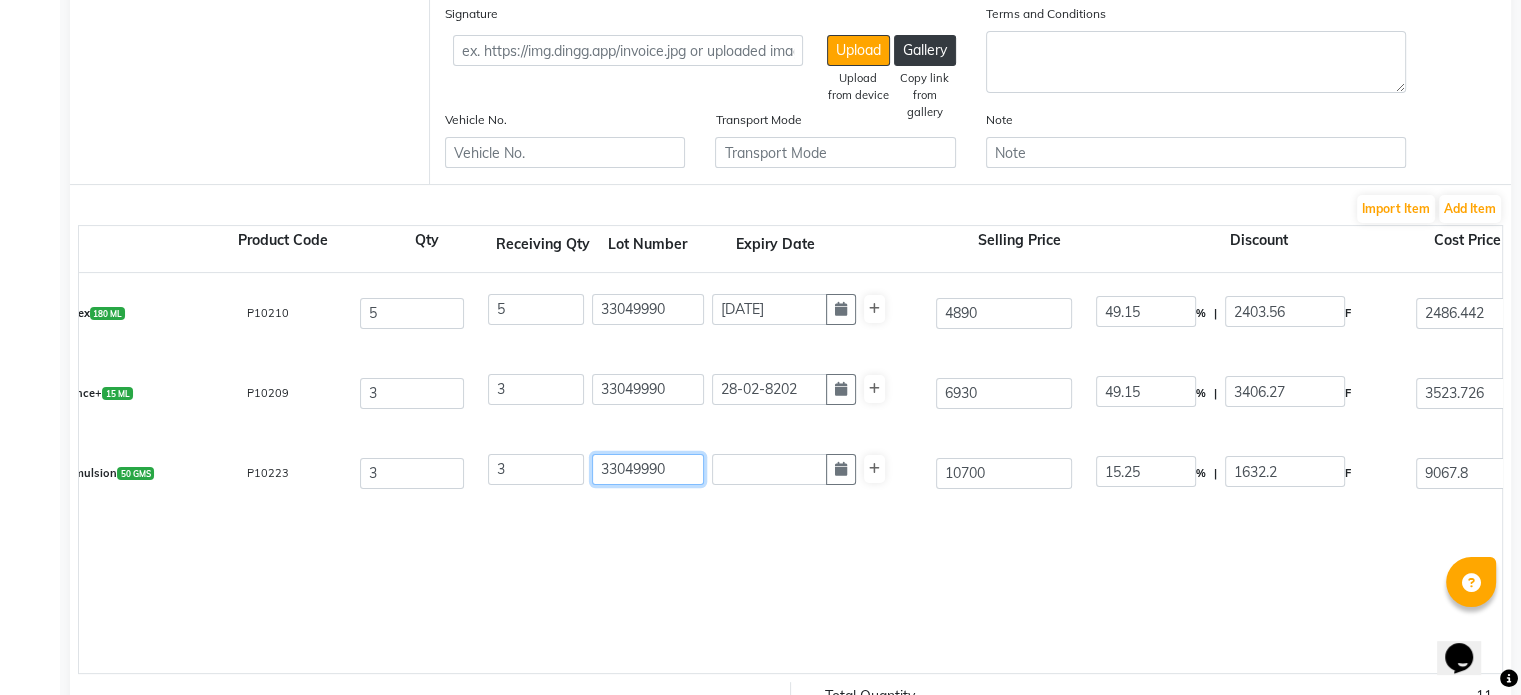 type on "33049990" 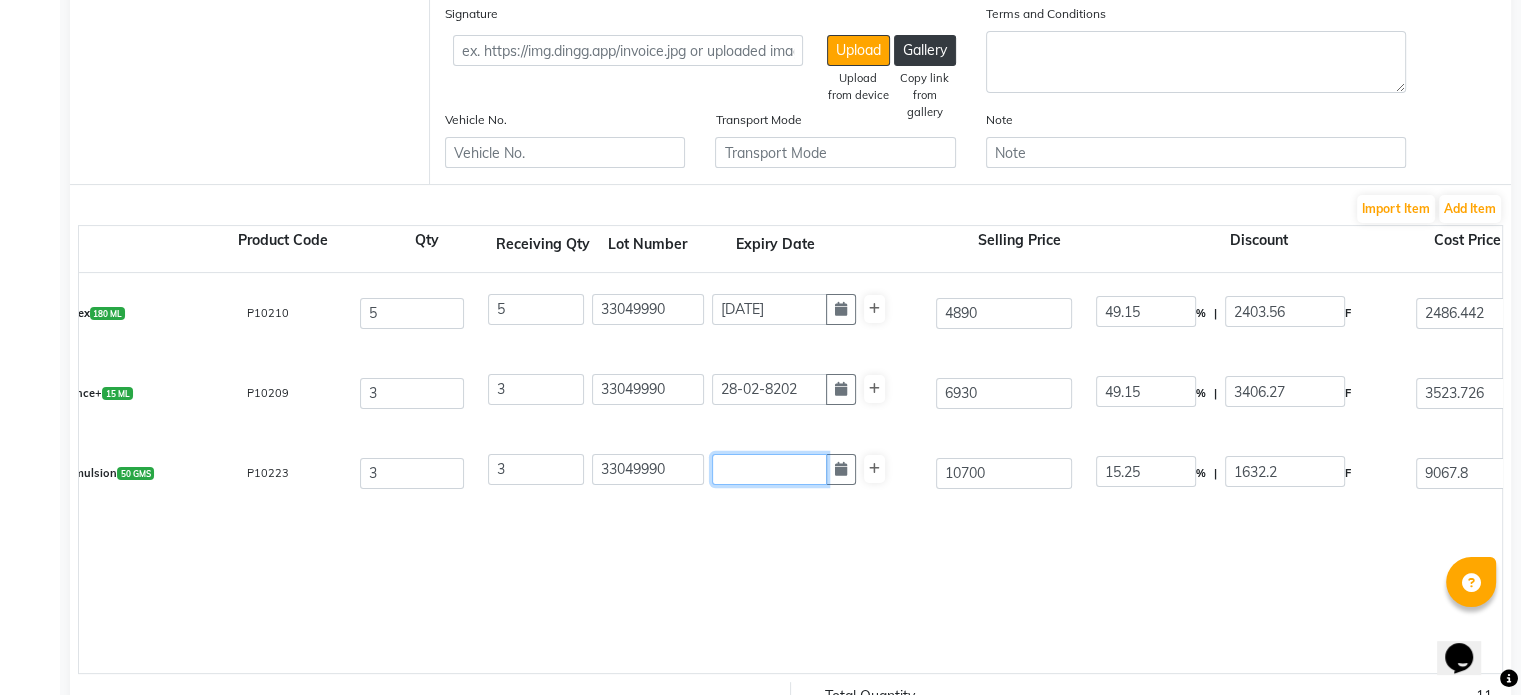 click 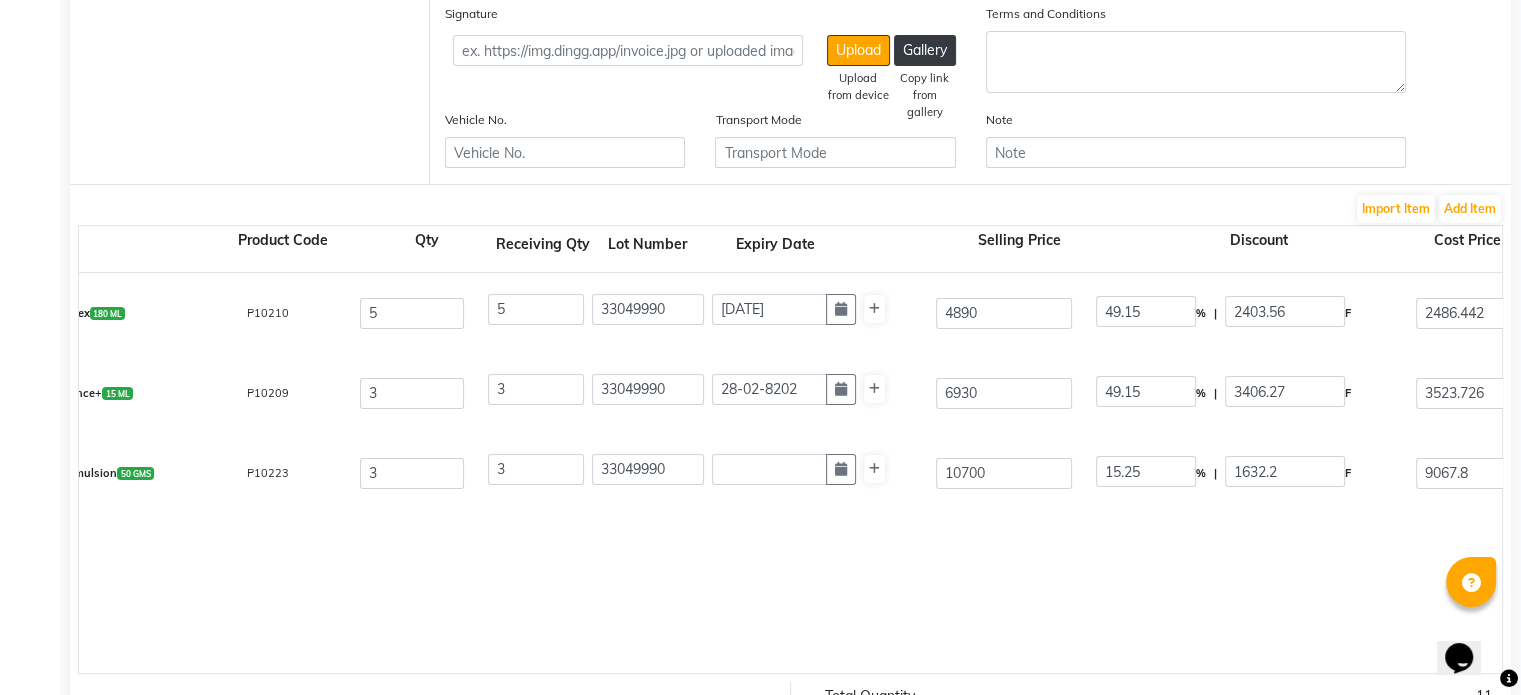 select on "7" 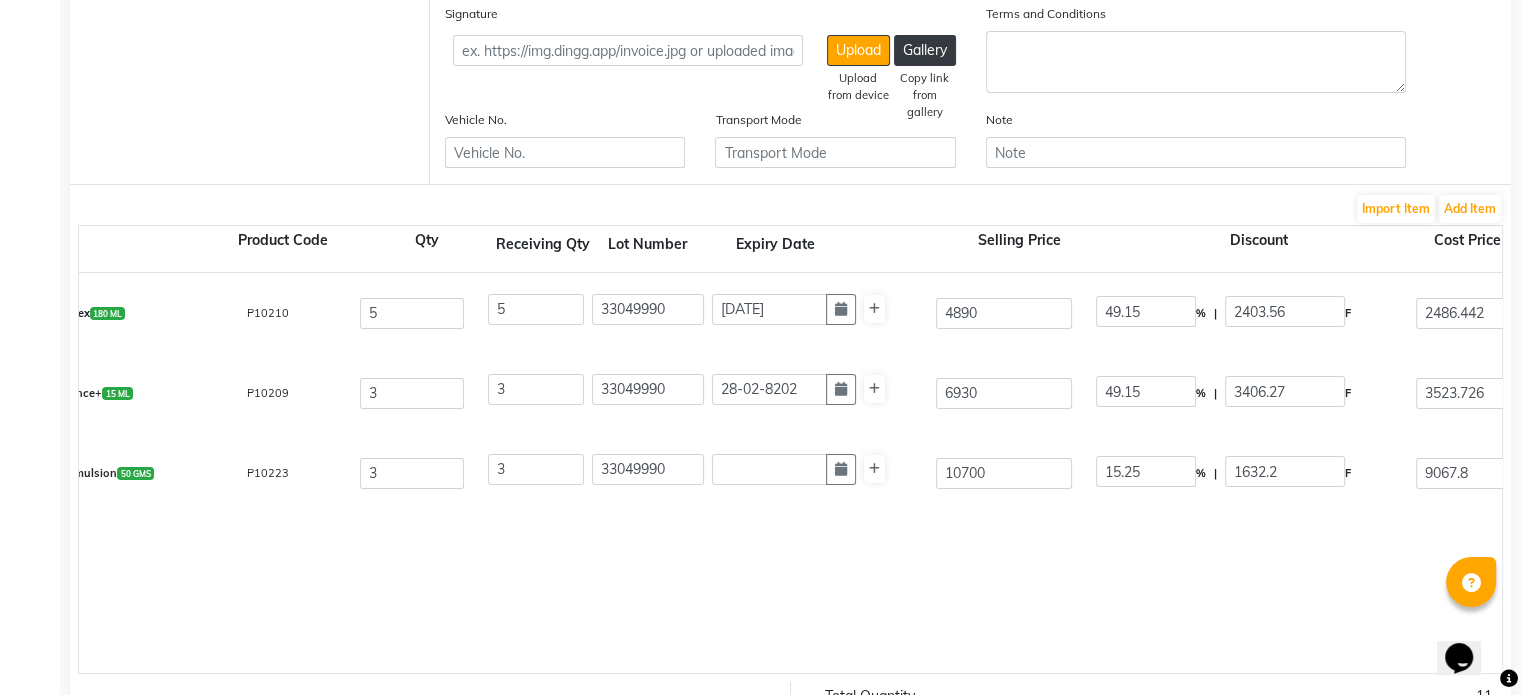 select on "2025" 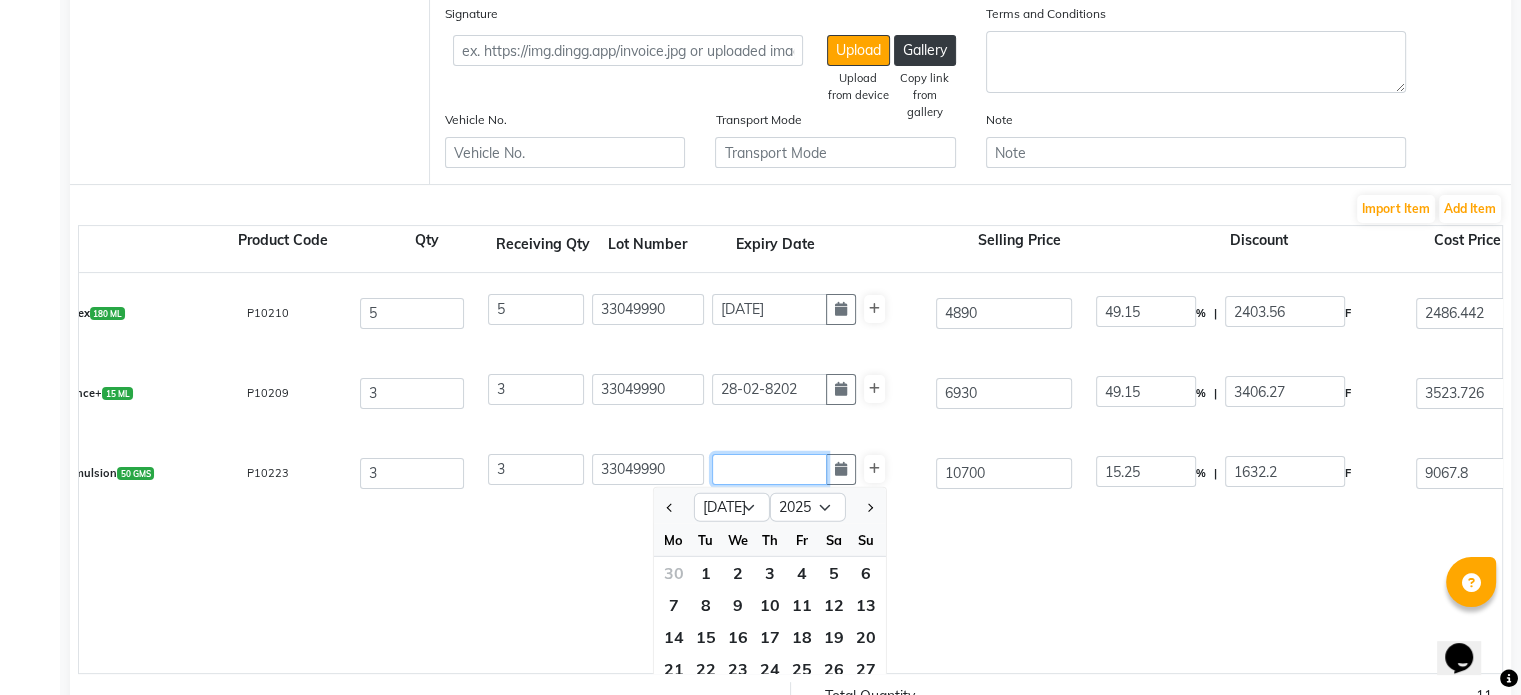 click 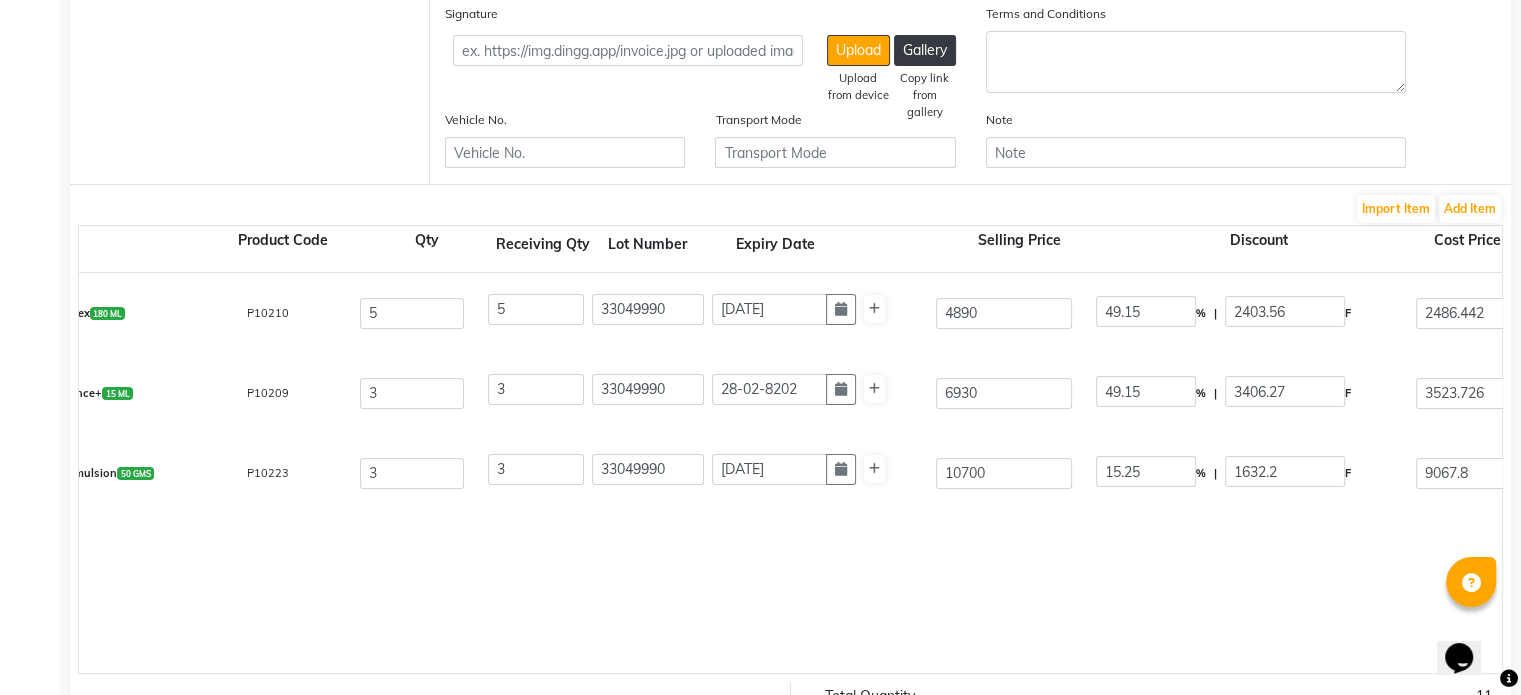 type on "[DATE]" 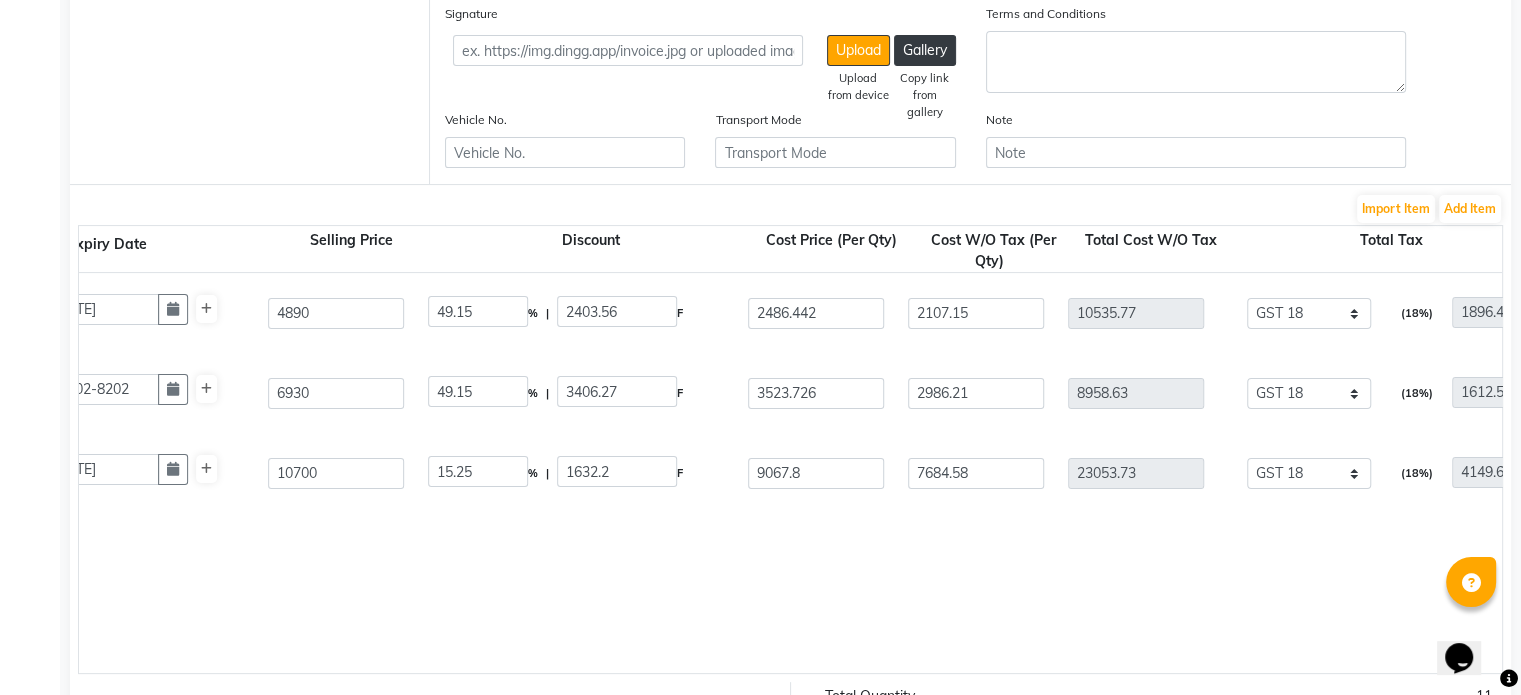 scroll, scrollTop: 0, scrollLeft: 808, axis: horizontal 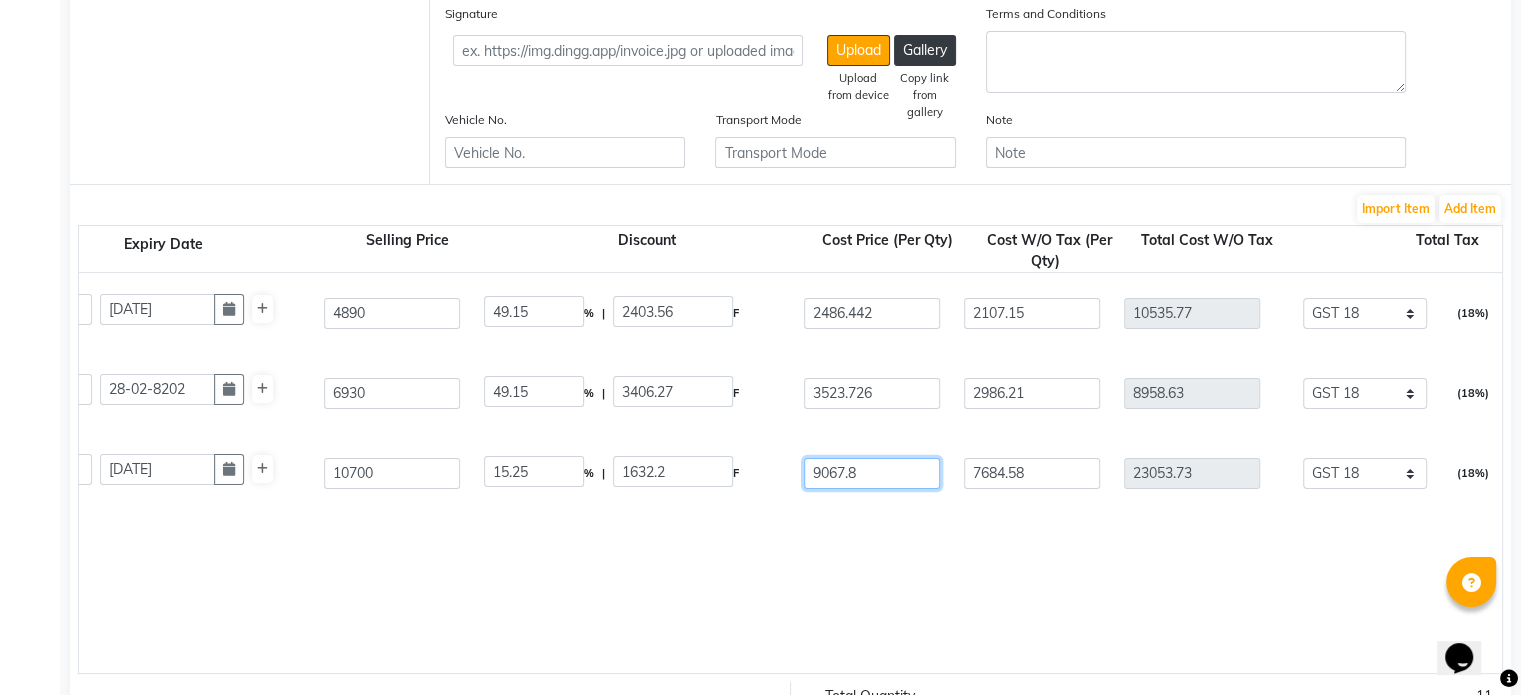 drag, startPoint x: 890, startPoint y: 481, endPoint x: 482, endPoint y: 570, distance: 417.5943 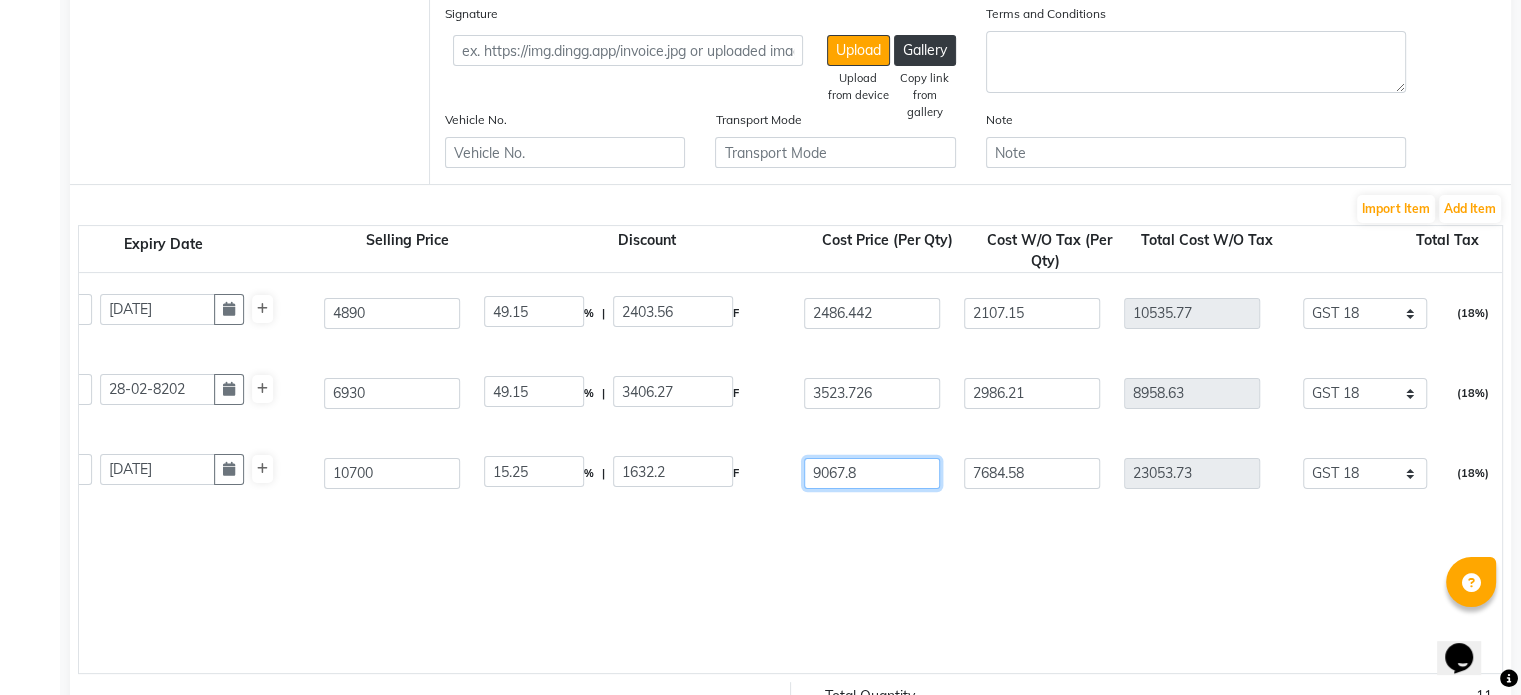type on "5" 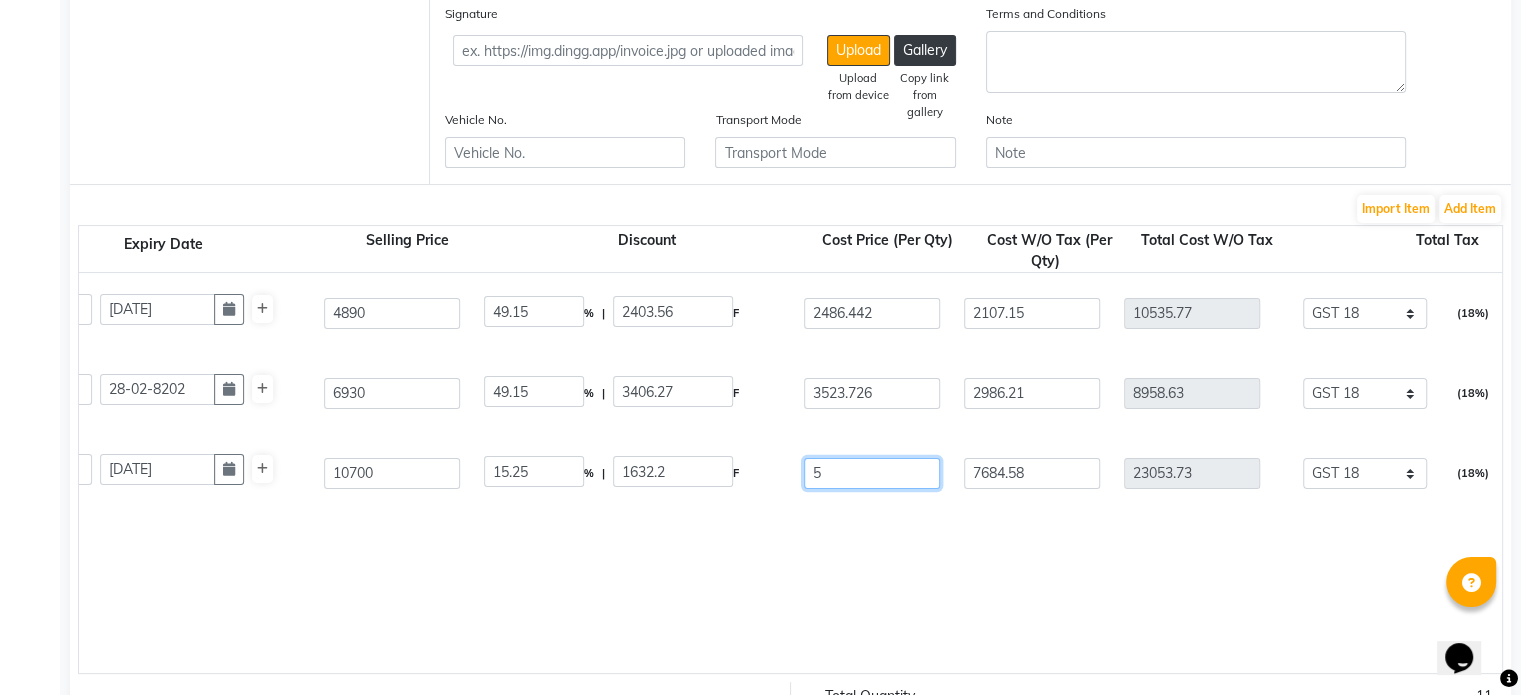type on "12.71" 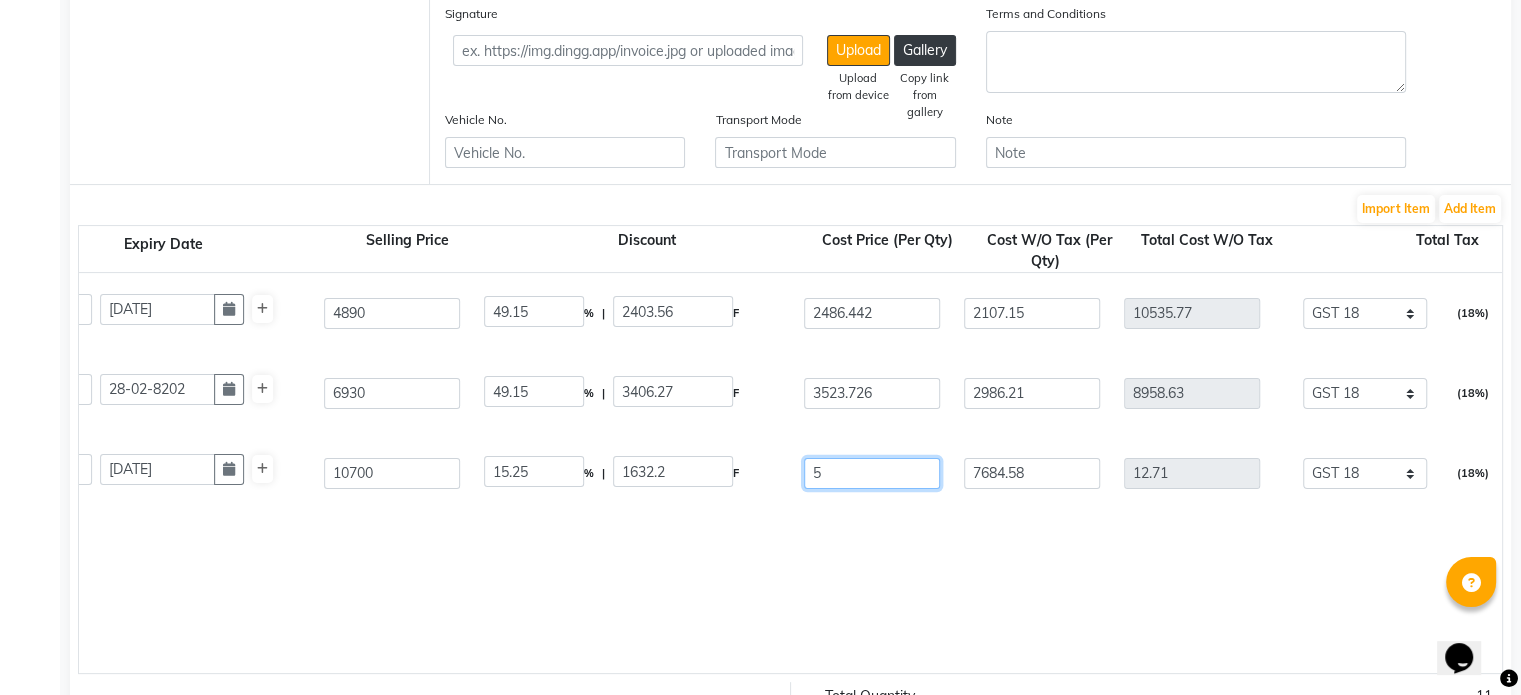 type on "4162.38" 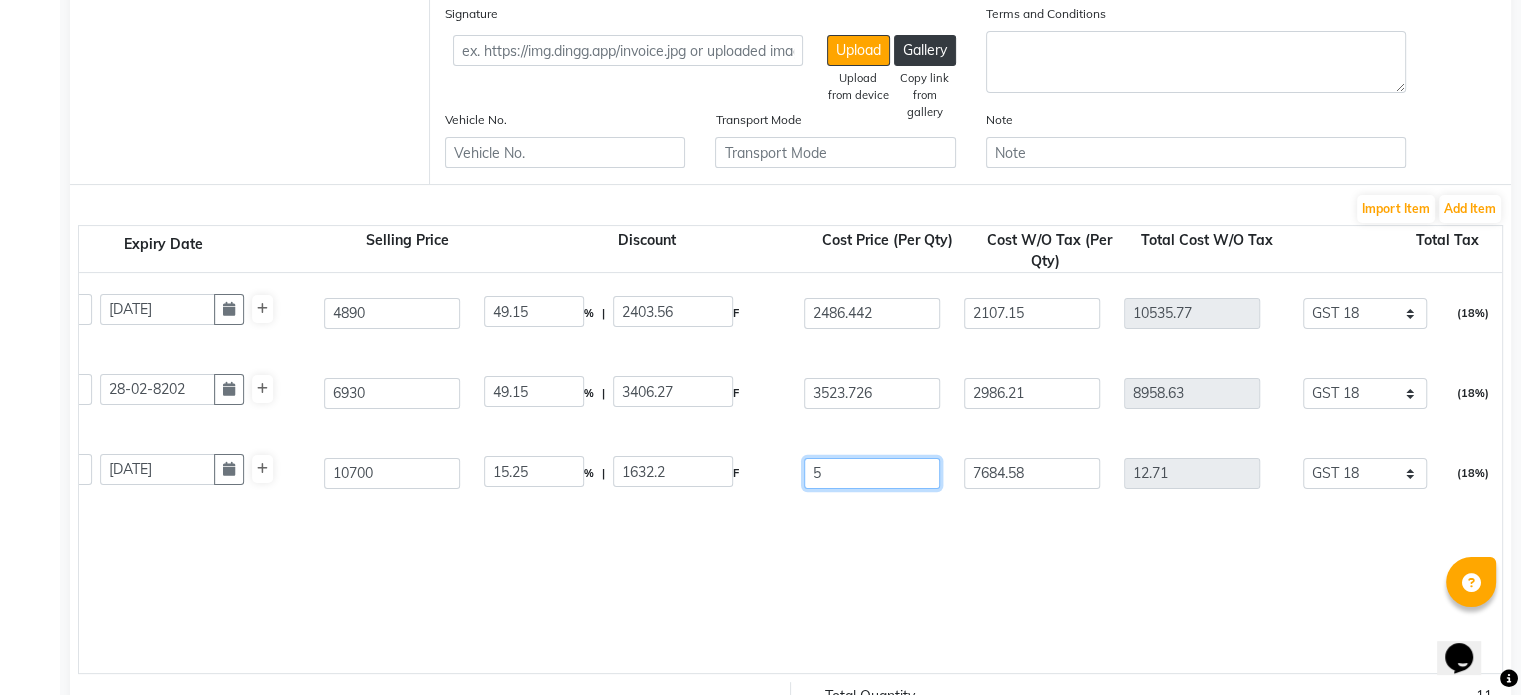 type on "54" 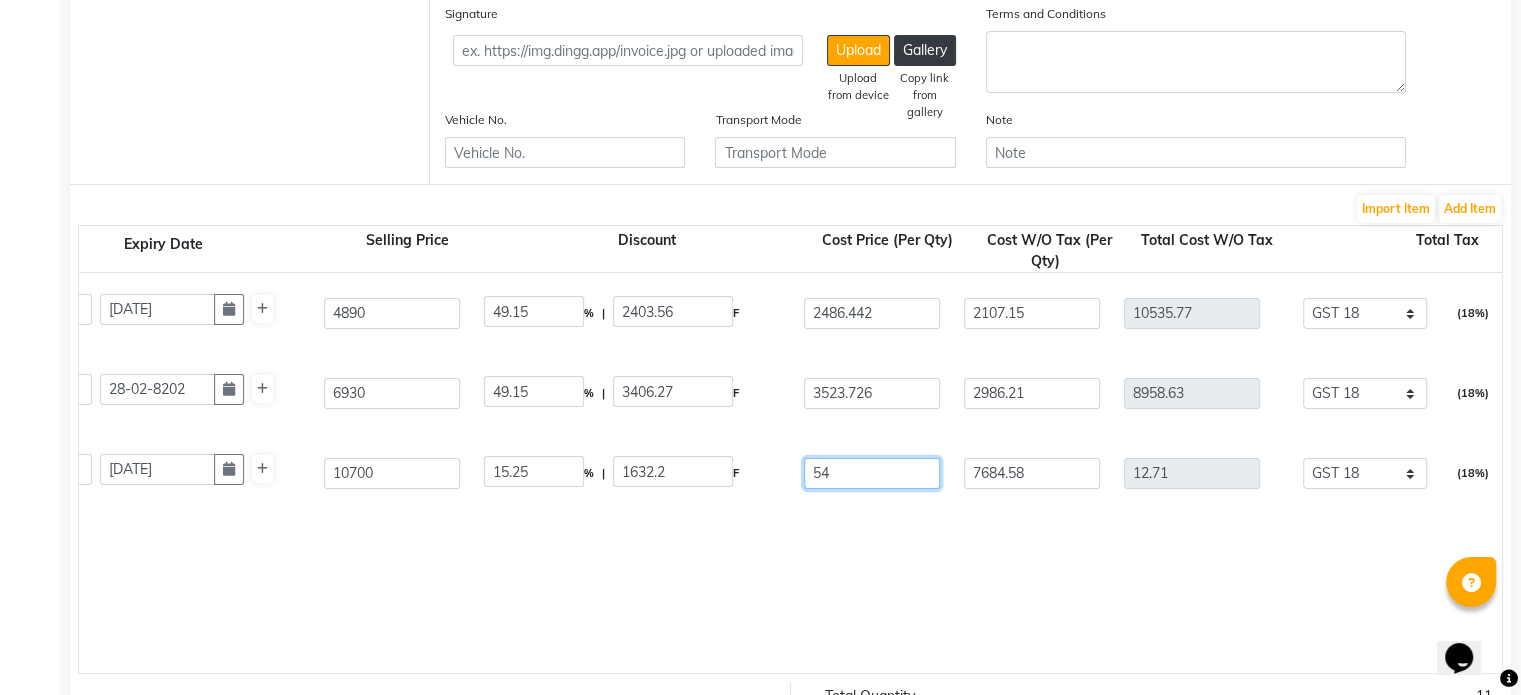 type on "137.29" 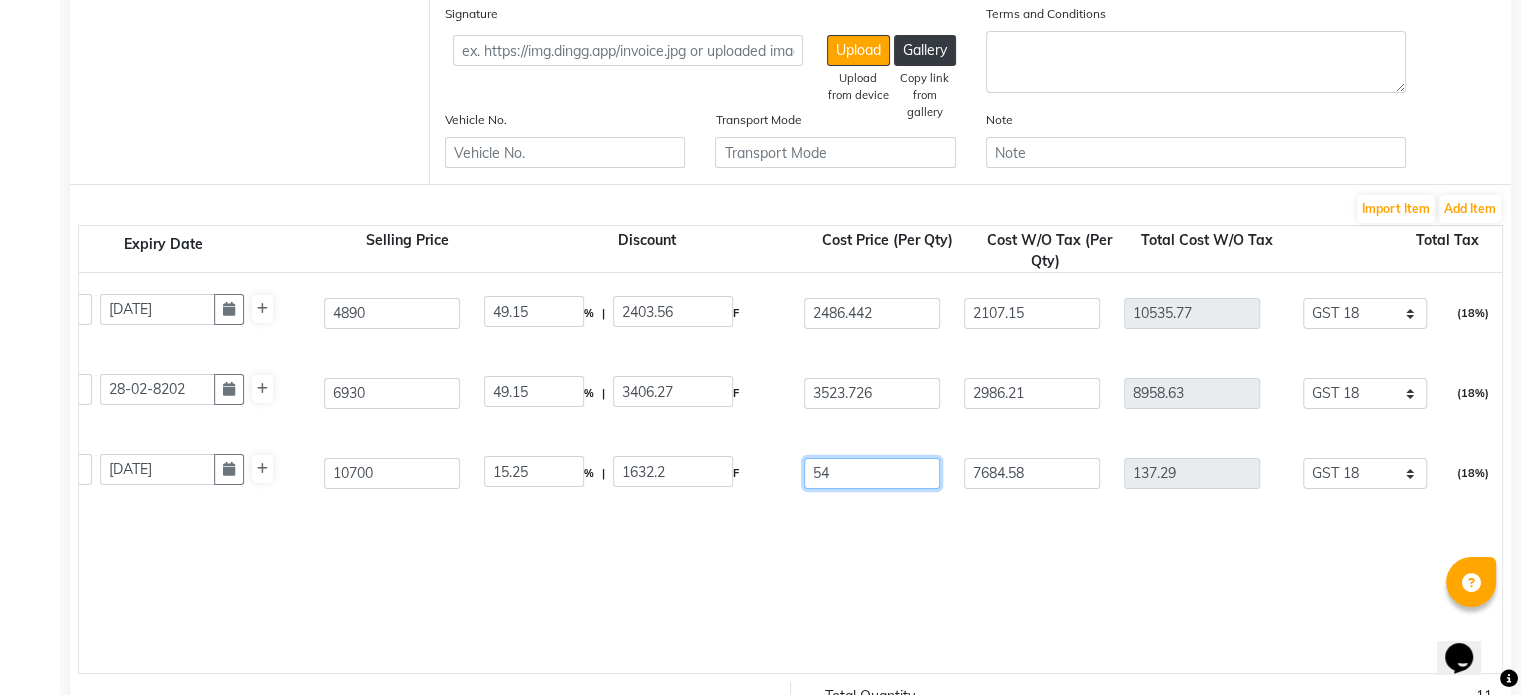 type on "544" 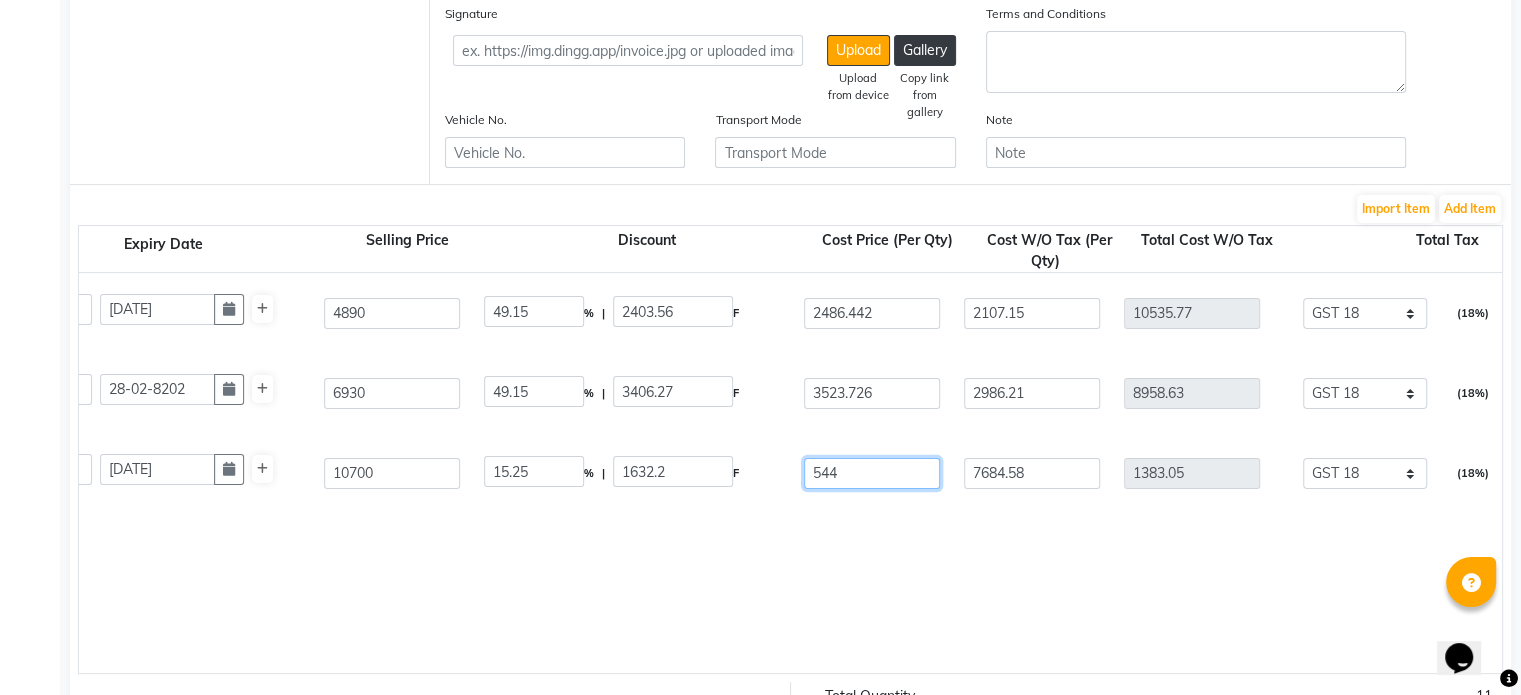 type on "5440" 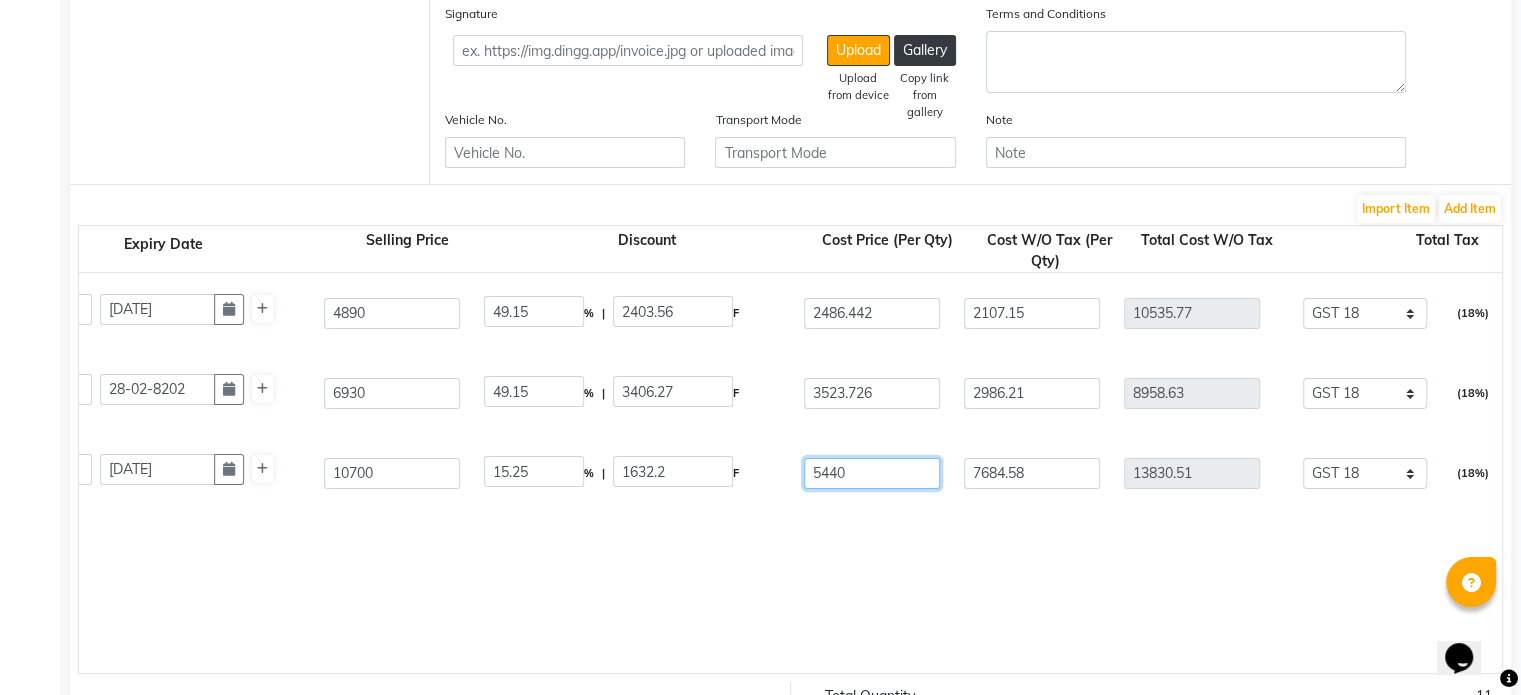 type on "5440.6" 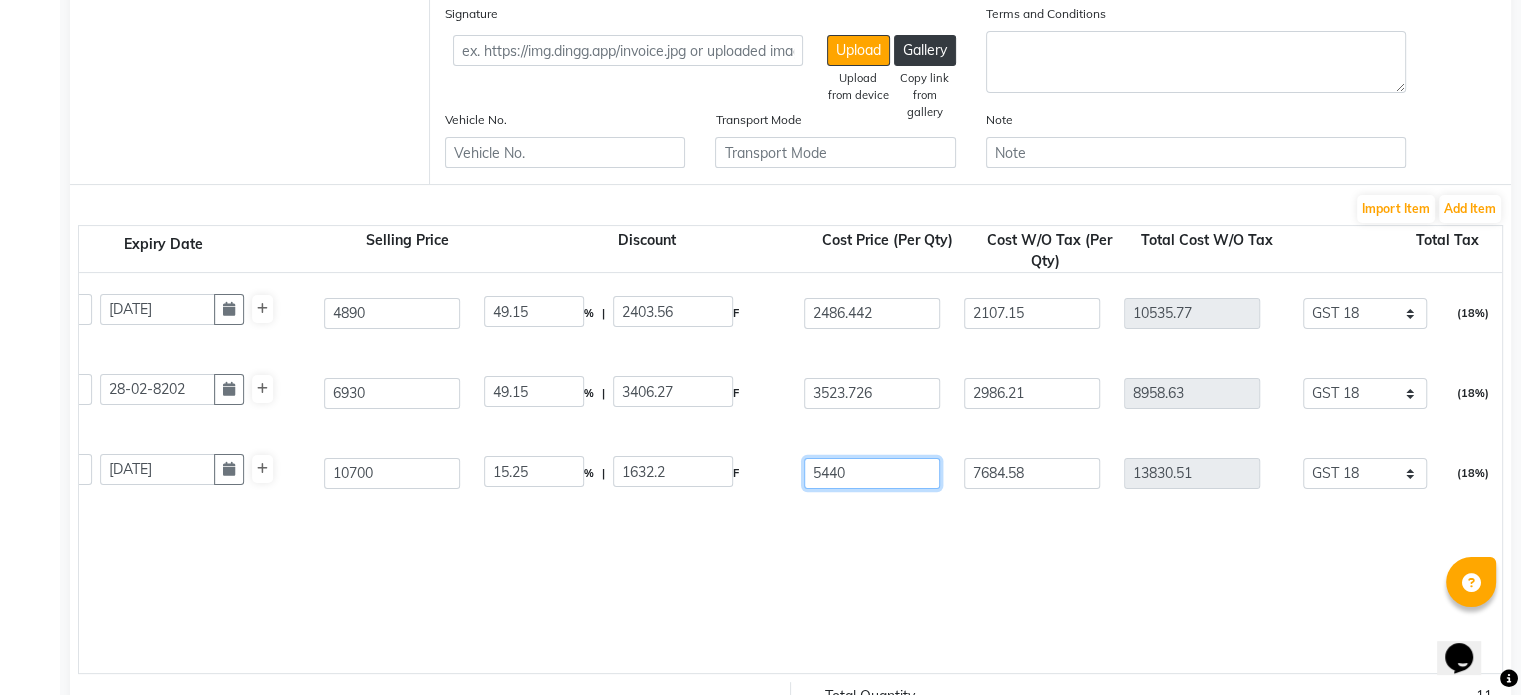 type on "13832.03" 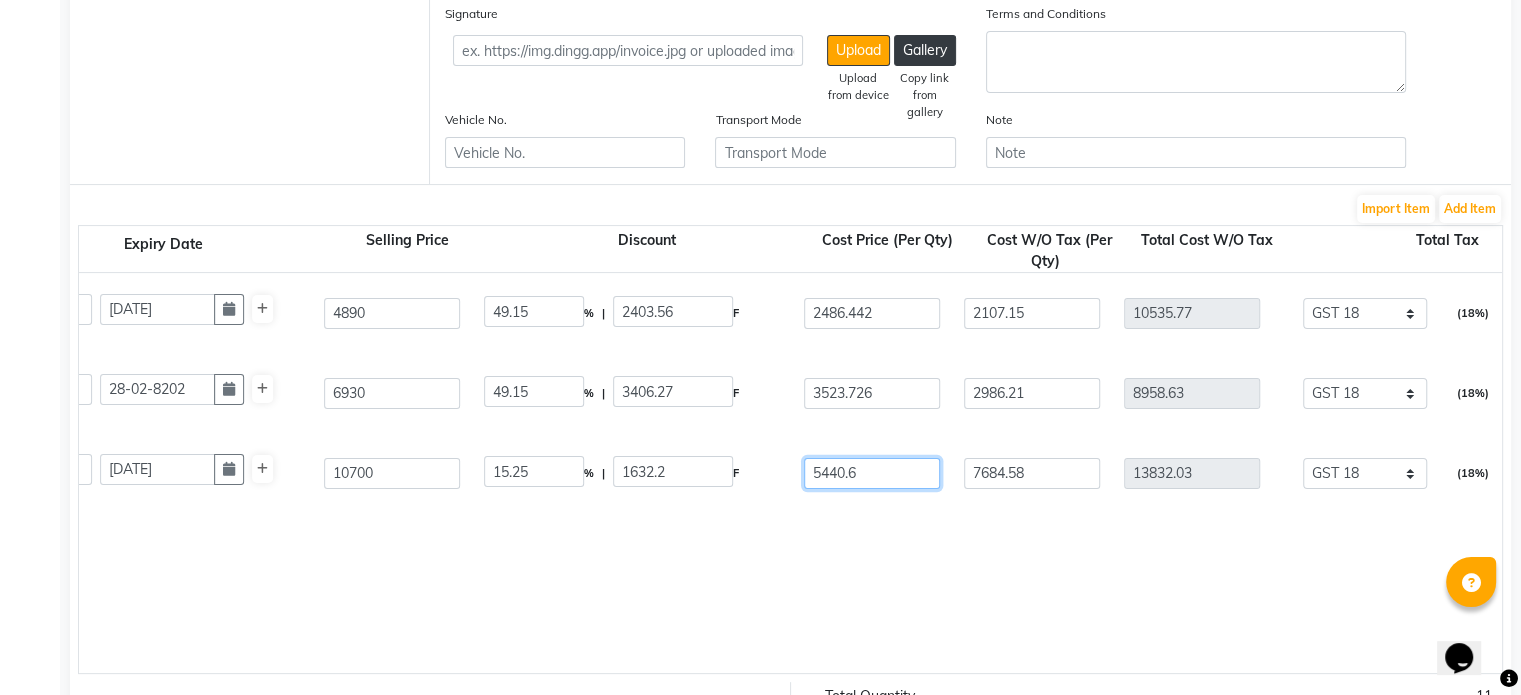 type on "5440.68" 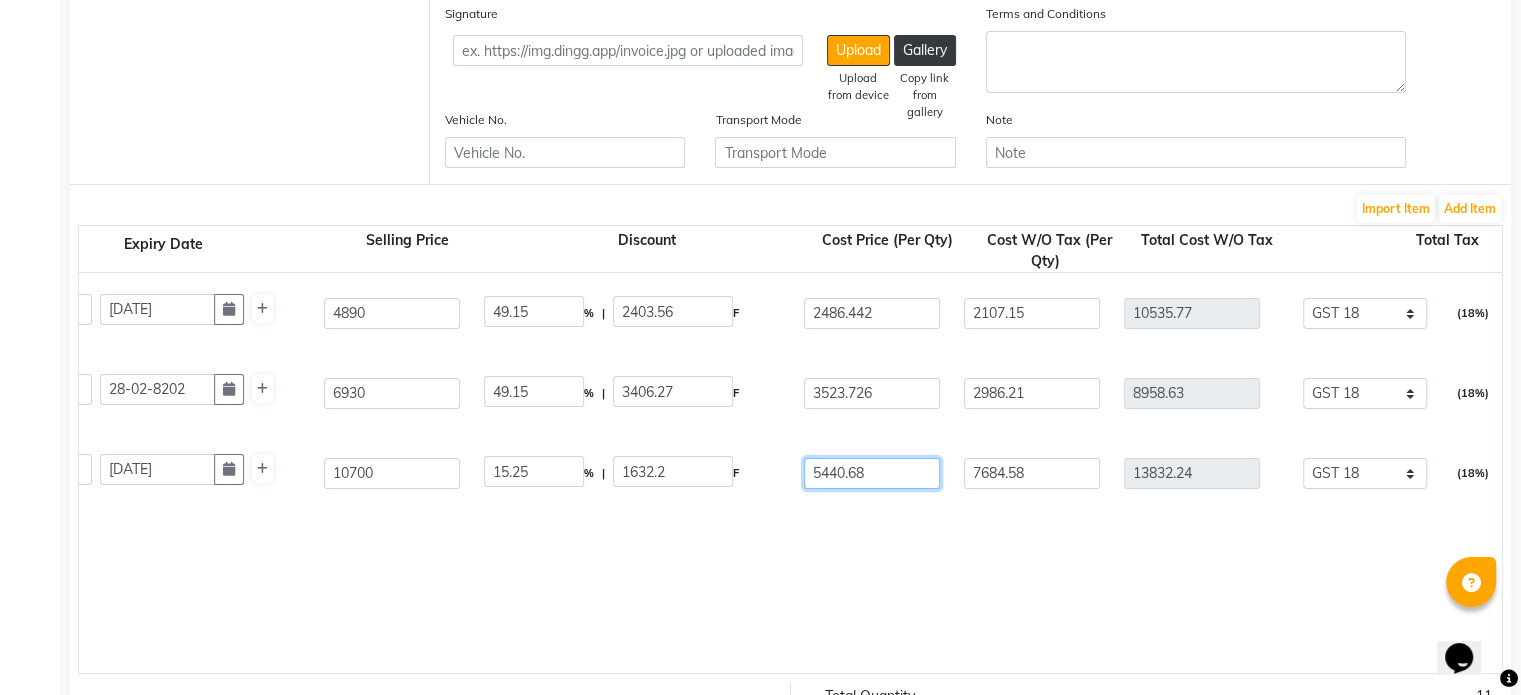 type on "5440.68" 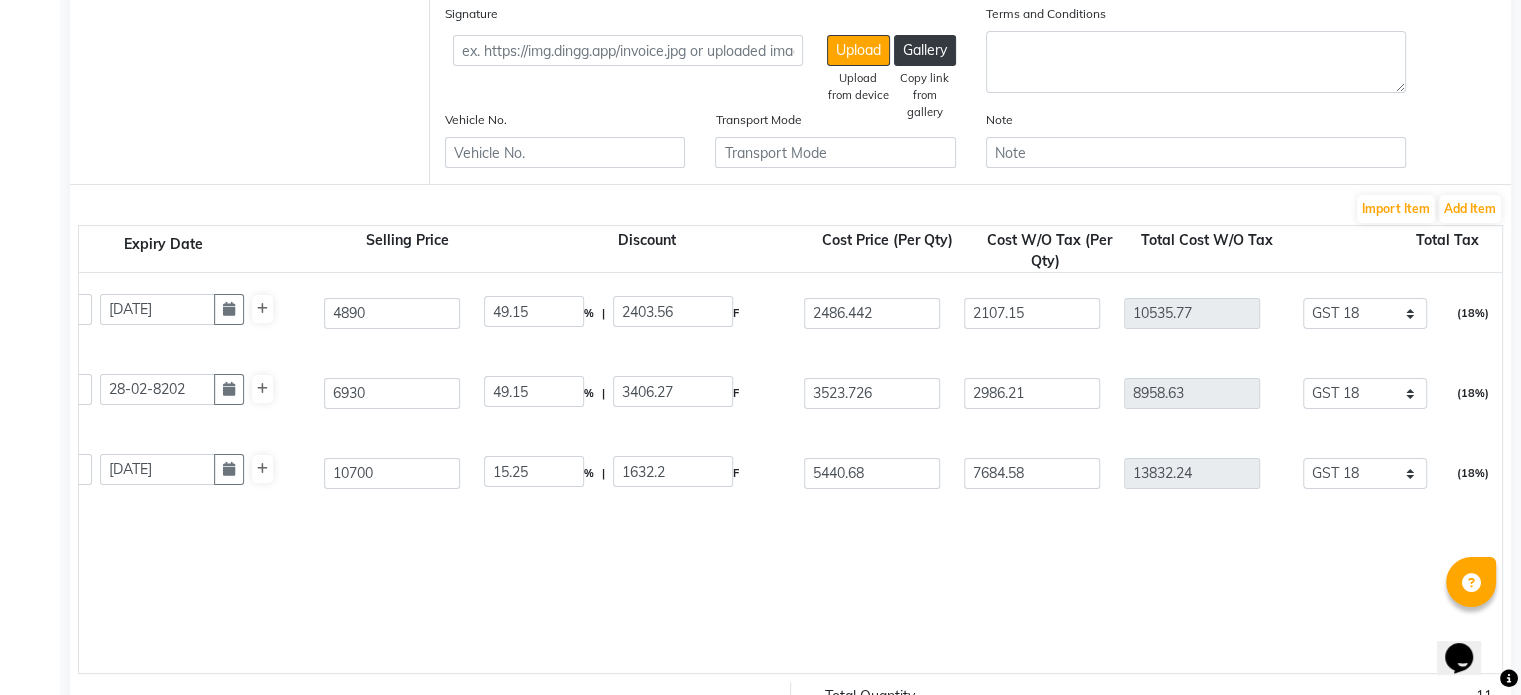 type on "49.15" 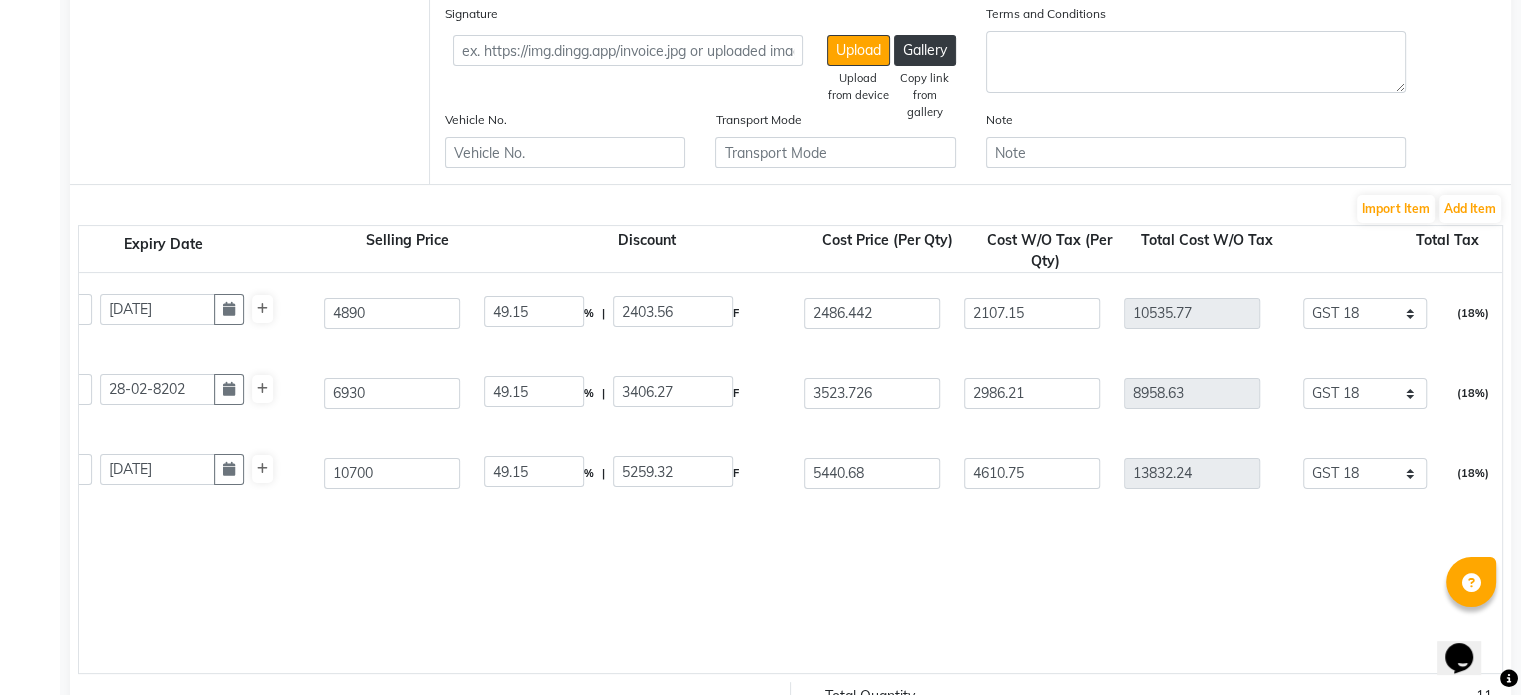 click on "Is Clinical Cleansing Complex  180 ML  P10210  5 5 33049990 [DATE] 4890 49.15 % | 2403.56 F 2486.442 2107.15 10535.77 None 5% GST Exempted GST 12 GST 18  (18%)  1896.44 12432.21  Is Clinical C Eye Serum Advance+  15 ML  P10209  3 3 33049990 28-02-8202 6930 49.15 % | 3406.27 F 3523.726 2986.21 8958.63 None 5% GST Exempted GST 12 GST 18  (18%)  1612.55 10571.18  Is Clinical Reparative Moisture Emulsion  50 GMS  P10223  3 3 33049990 [DATE] 10700 49.15 % | 5259.32 F 5440.68 4610.75 13832.24 None 5% GST Exempted GST 12 GST 18  (18%)  2489.8 16322.04" 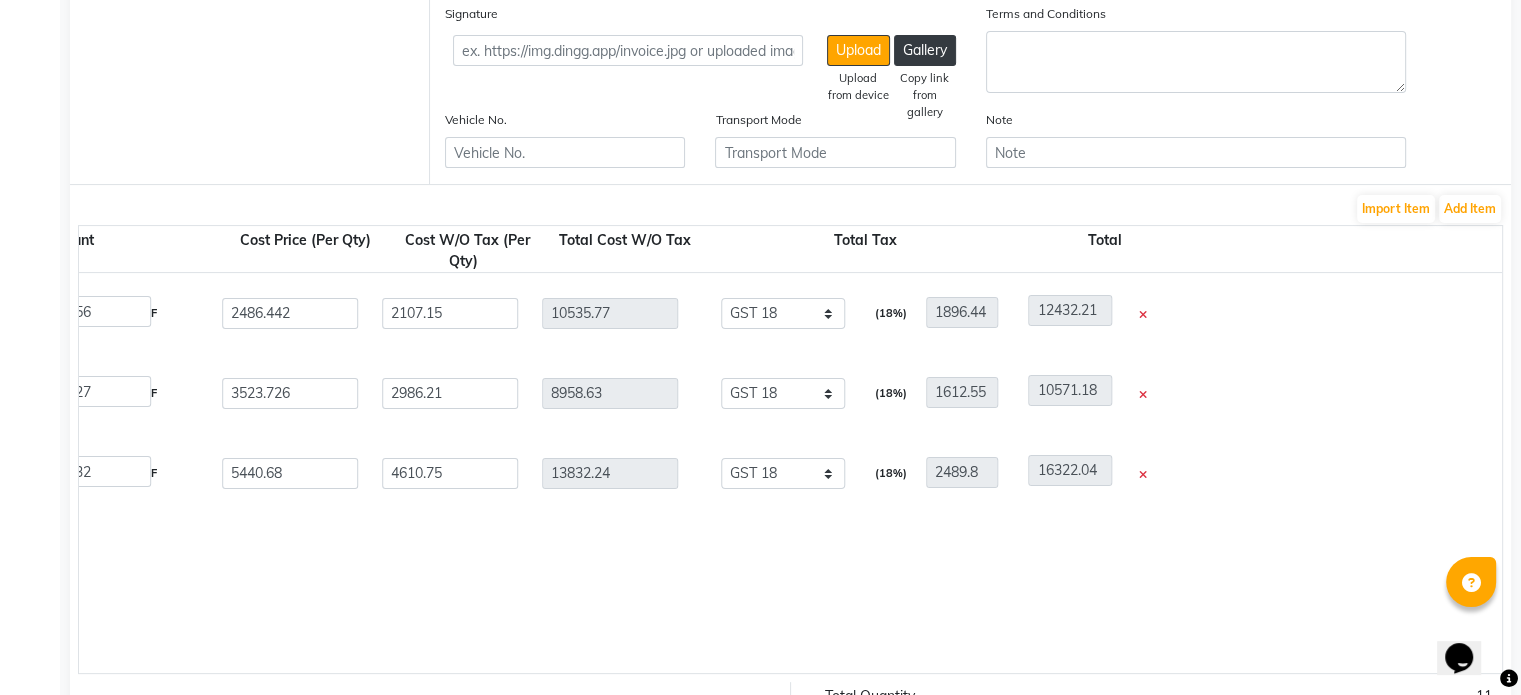 scroll, scrollTop: 0, scrollLeft: 1423, axis: horizontal 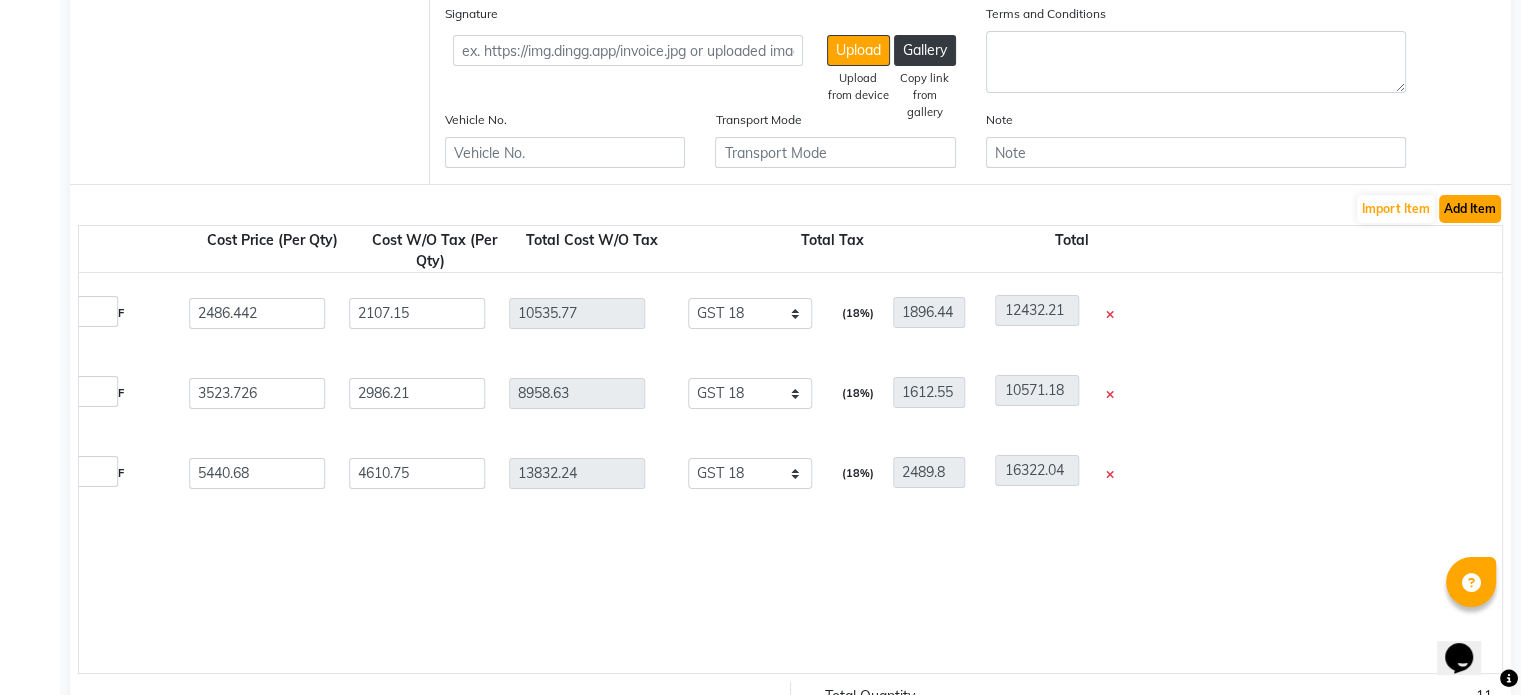 click on "Add Item" 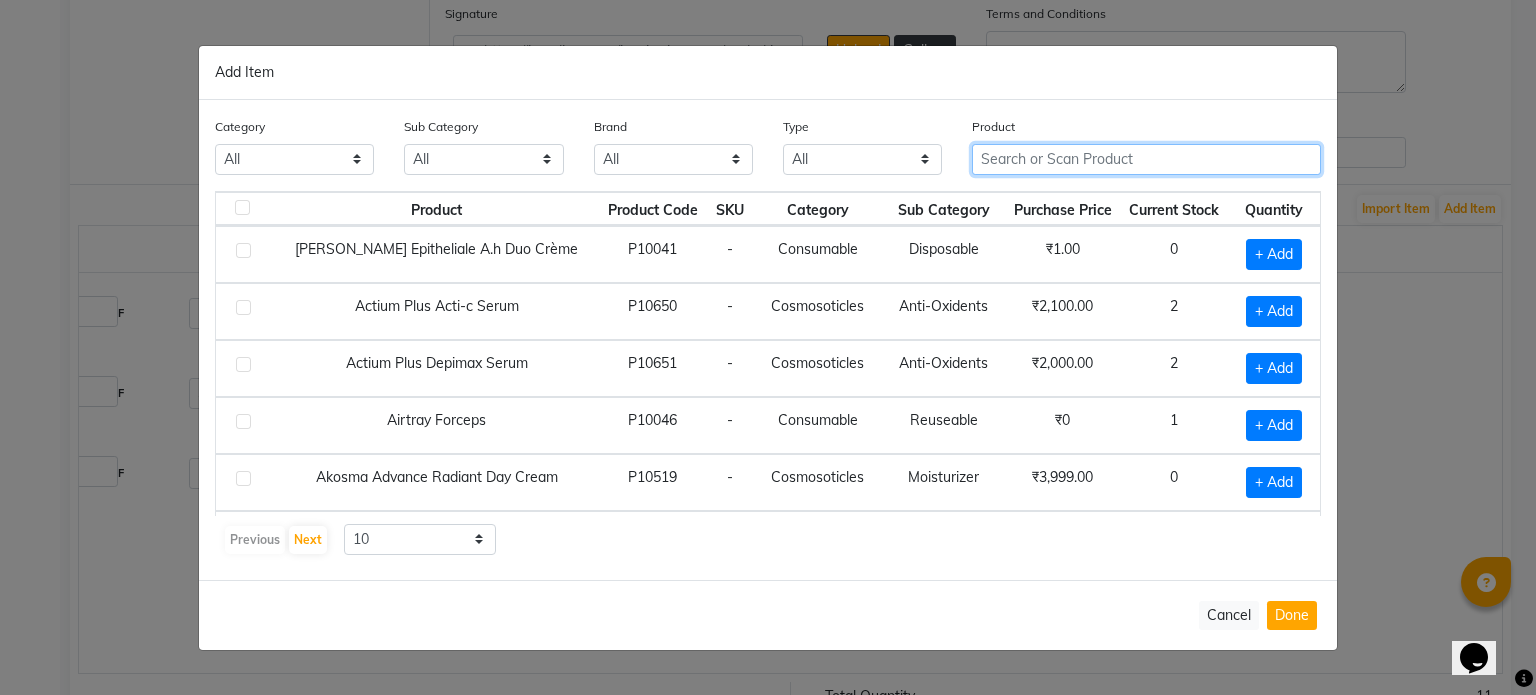 click 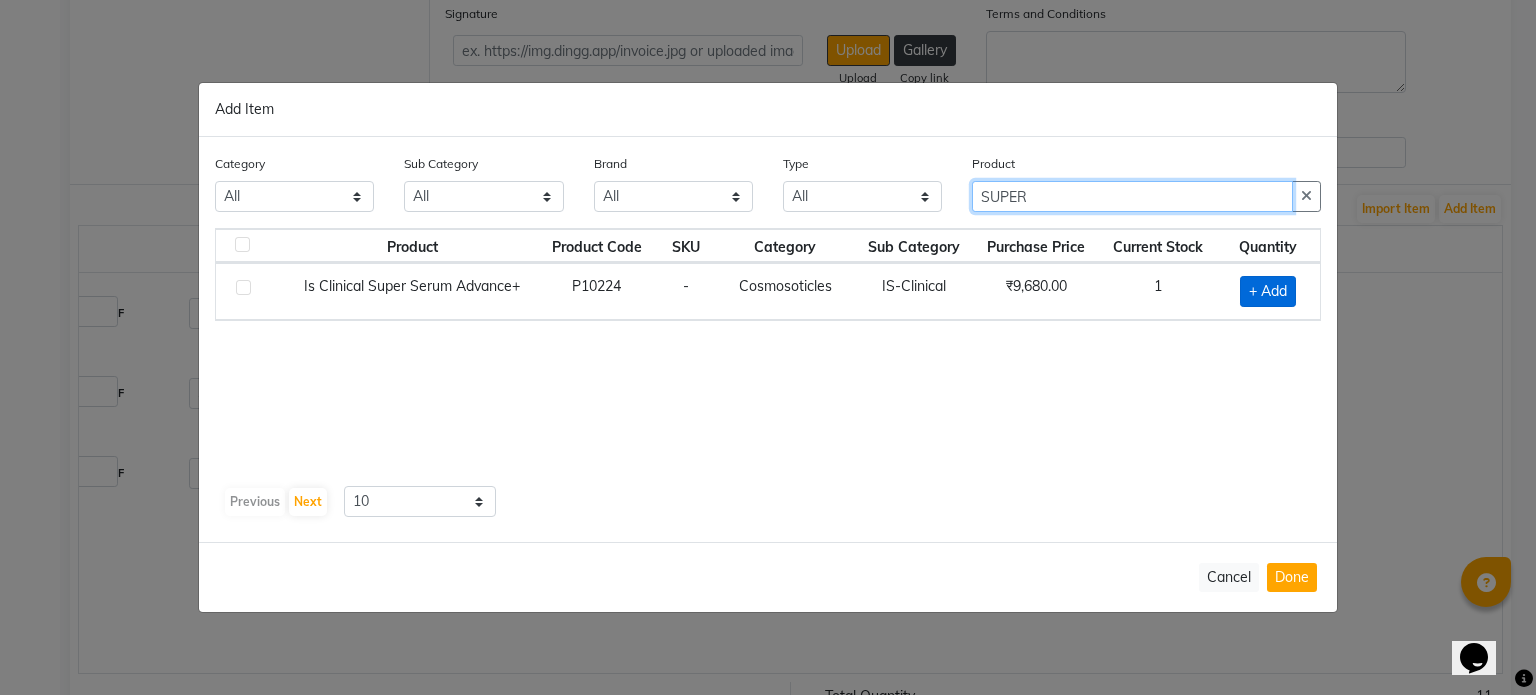 type on "SUPER" 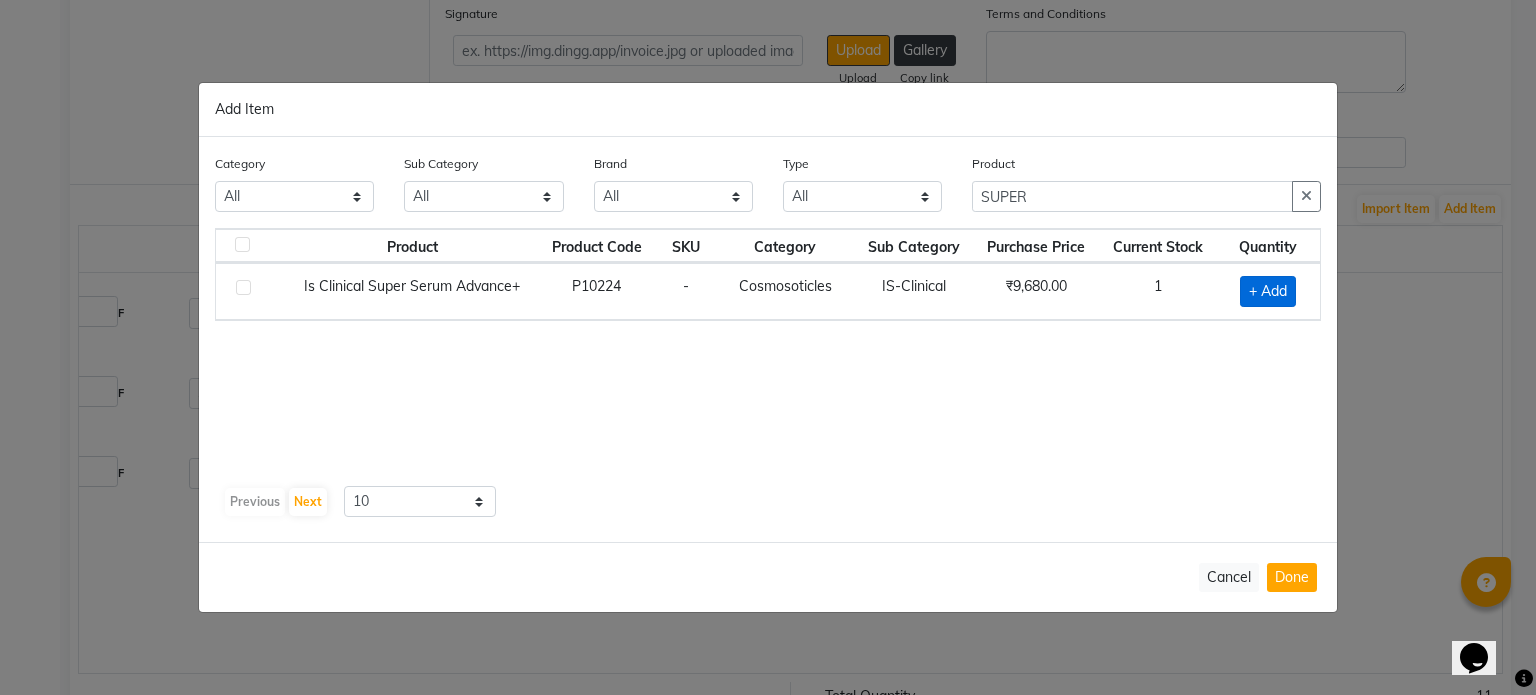 click on "+ Add" 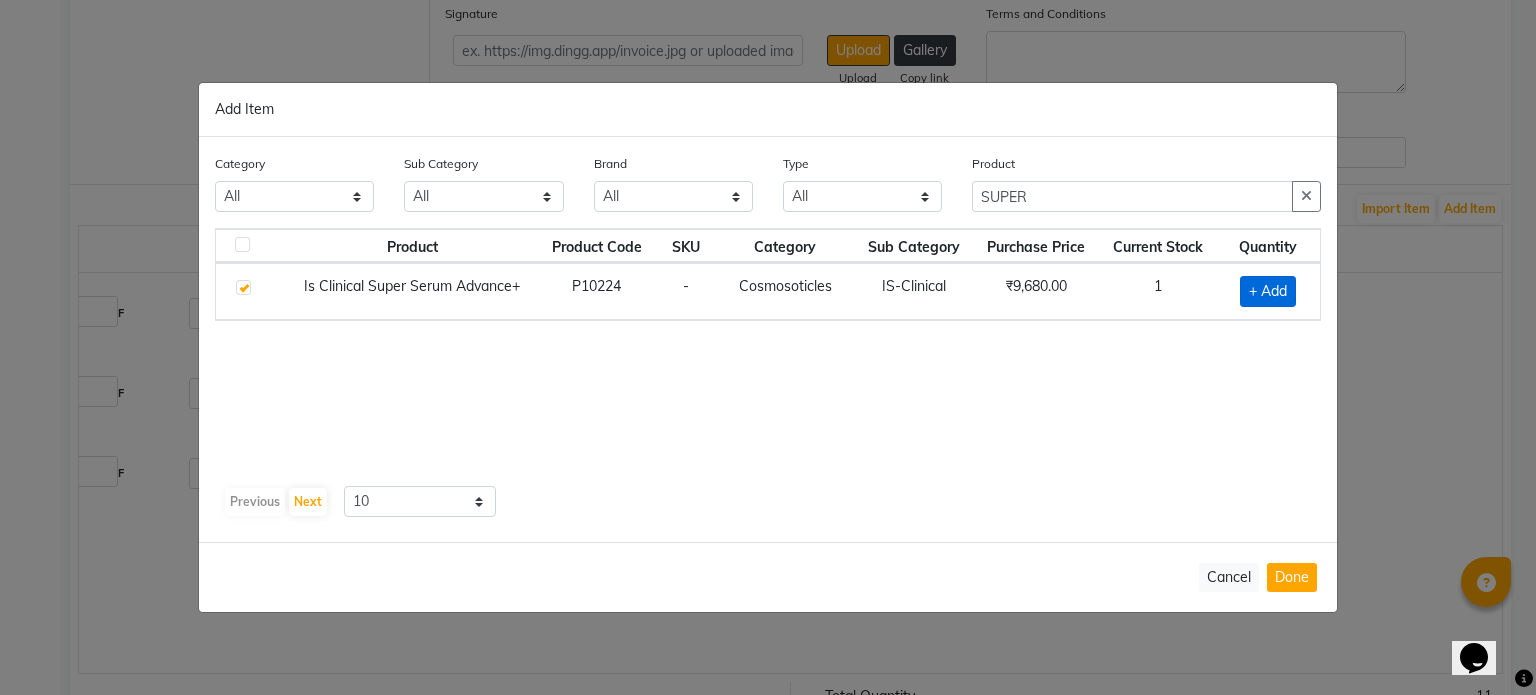 checkbox on "true" 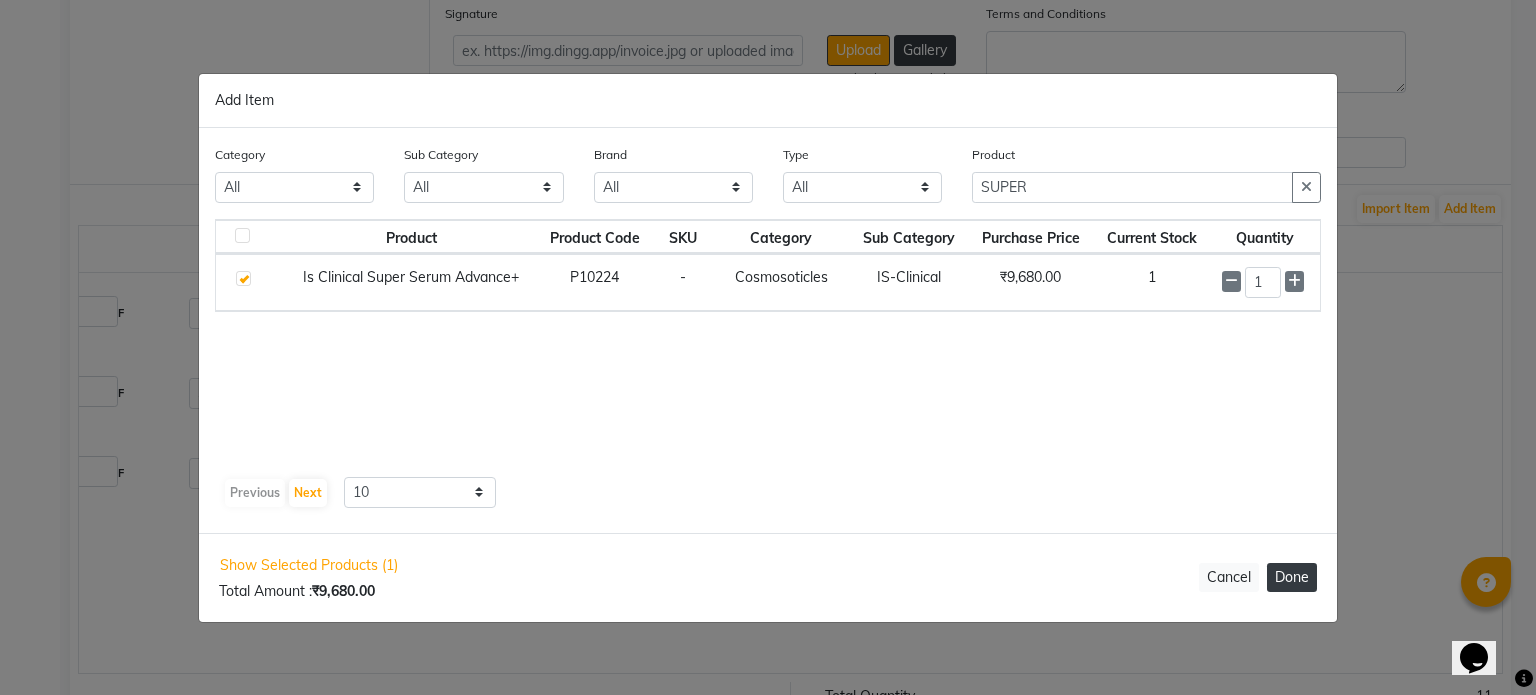 click on "Done" 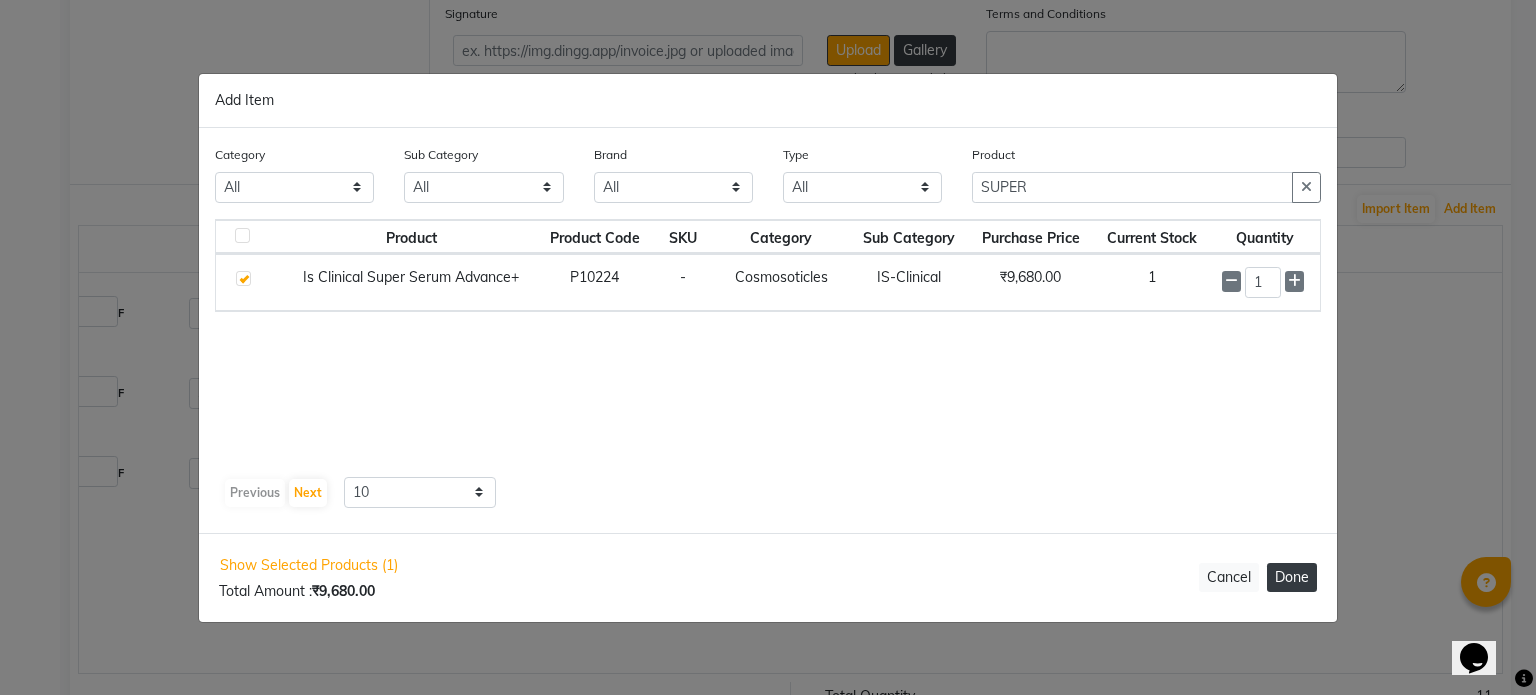 select on "908" 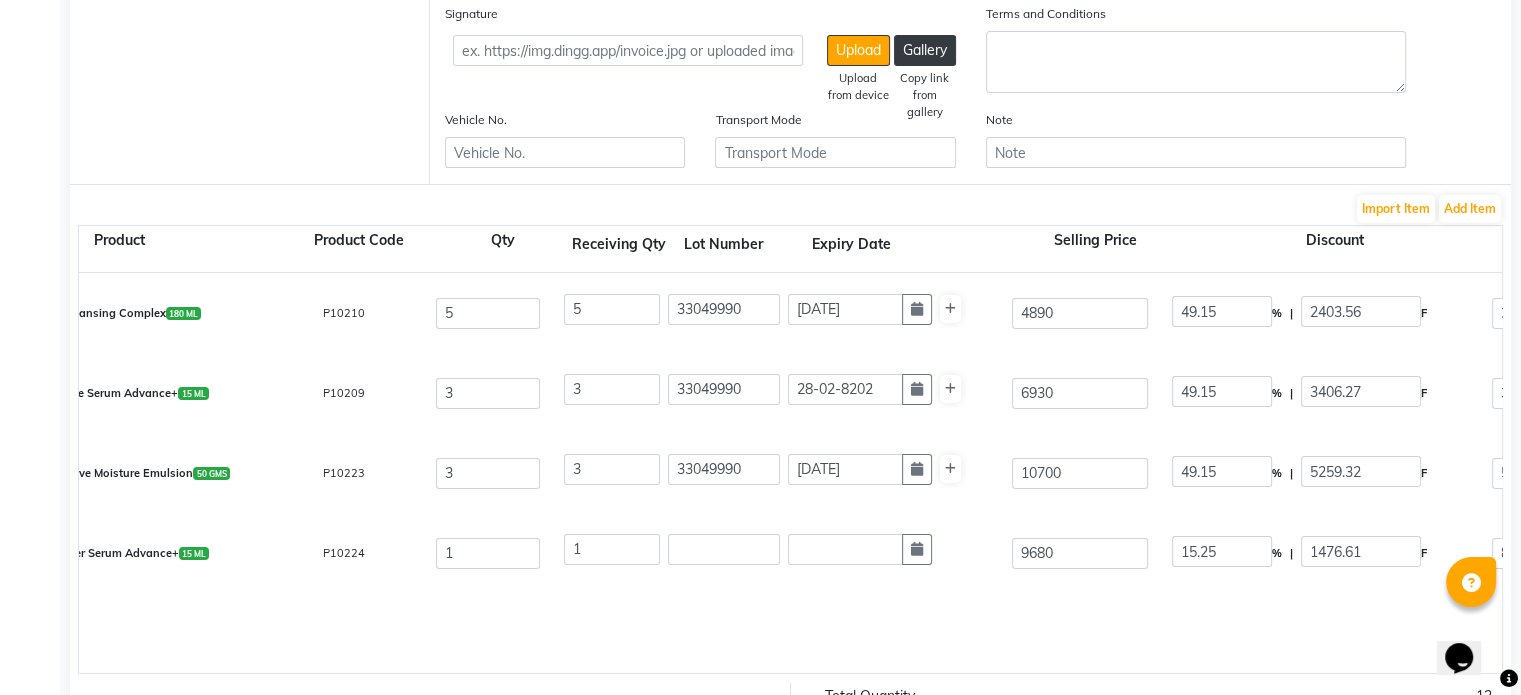 scroll, scrollTop: 0, scrollLeft: 0, axis: both 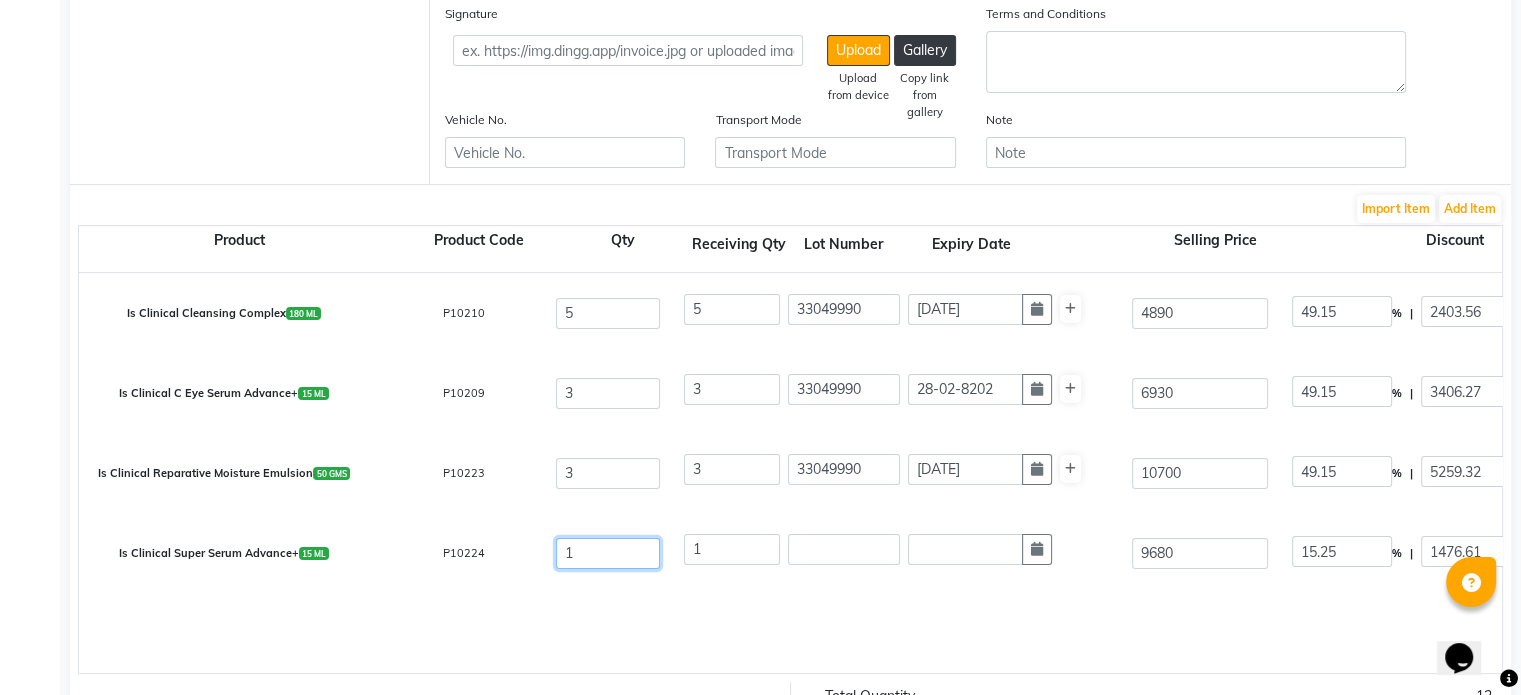 drag, startPoint x: 610, startPoint y: 548, endPoint x: 237, endPoint y: 635, distance: 383.01175 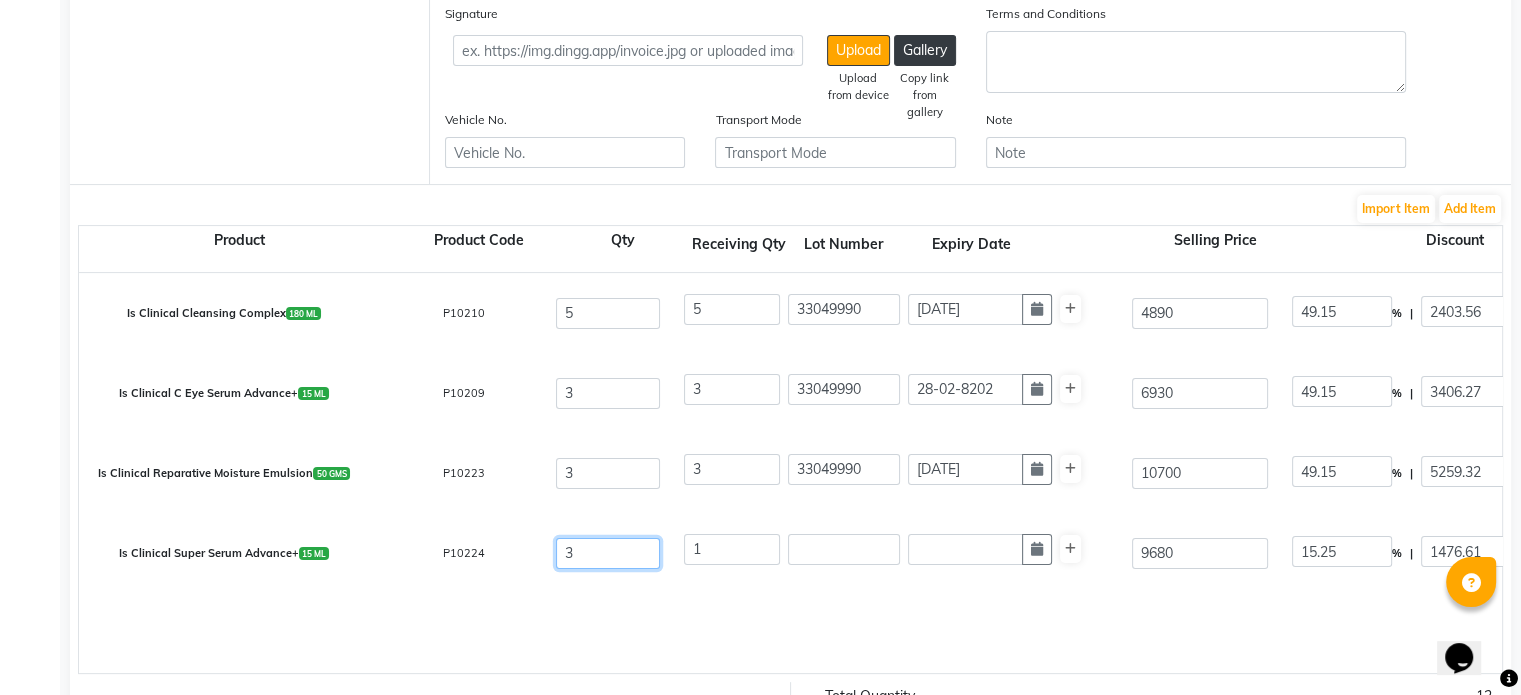 type on "3" 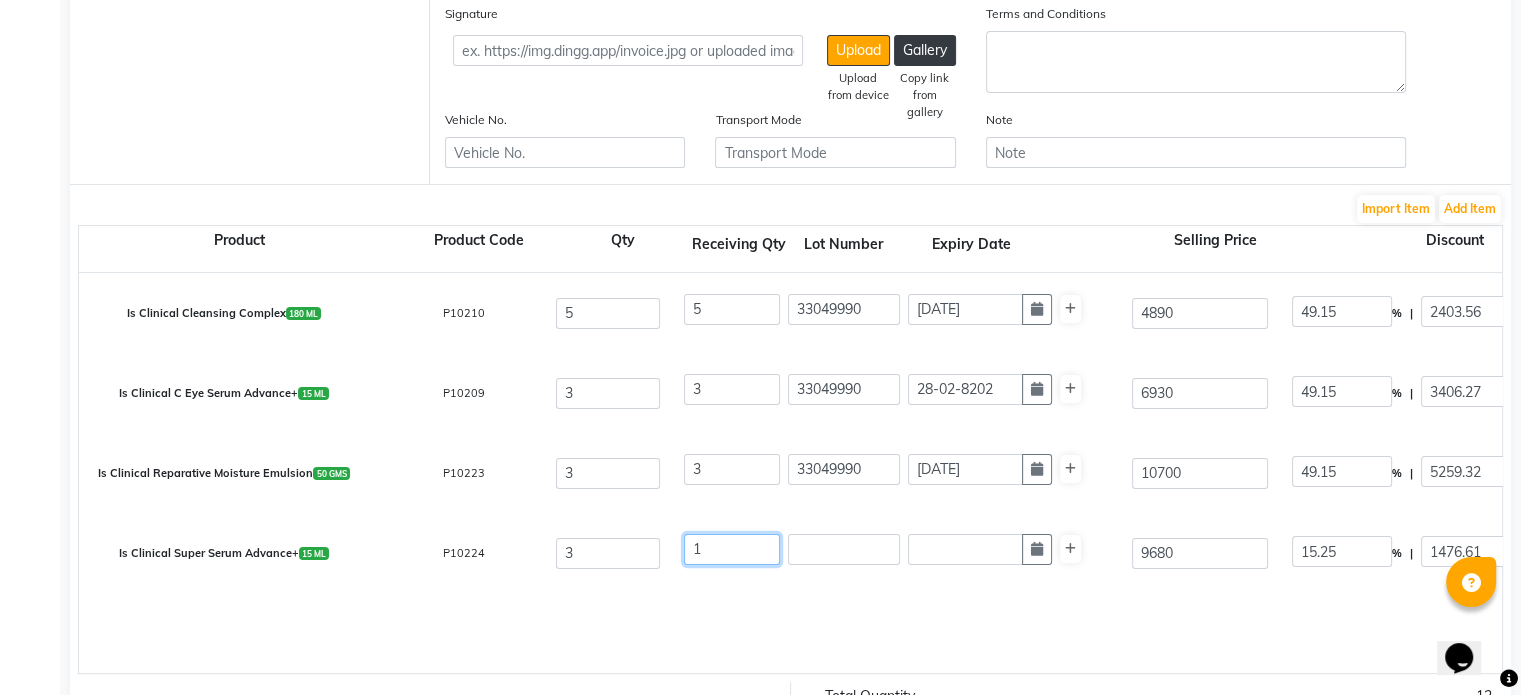 drag, startPoint x: 727, startPoint y: 558, endPoint x: 522, endPoint y: 610, distance: 211.49231 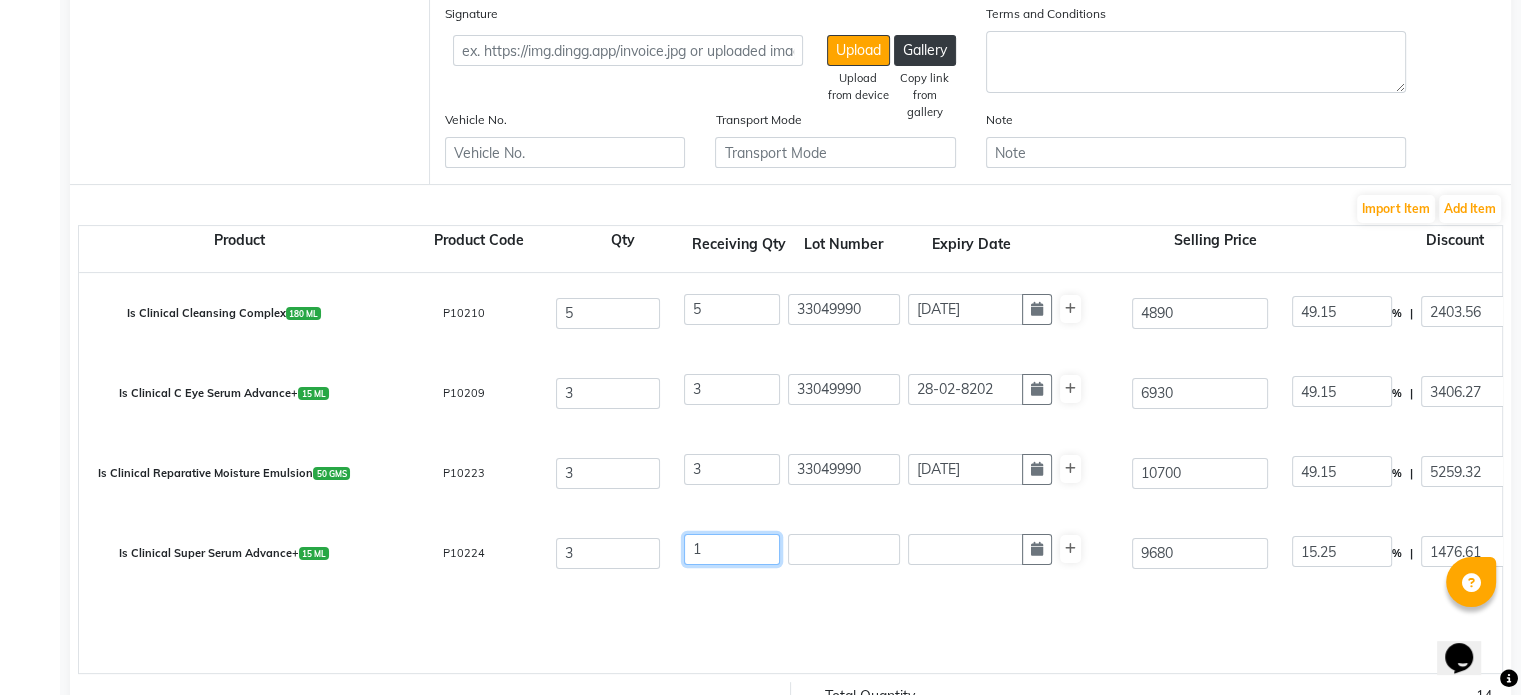 type on "3" 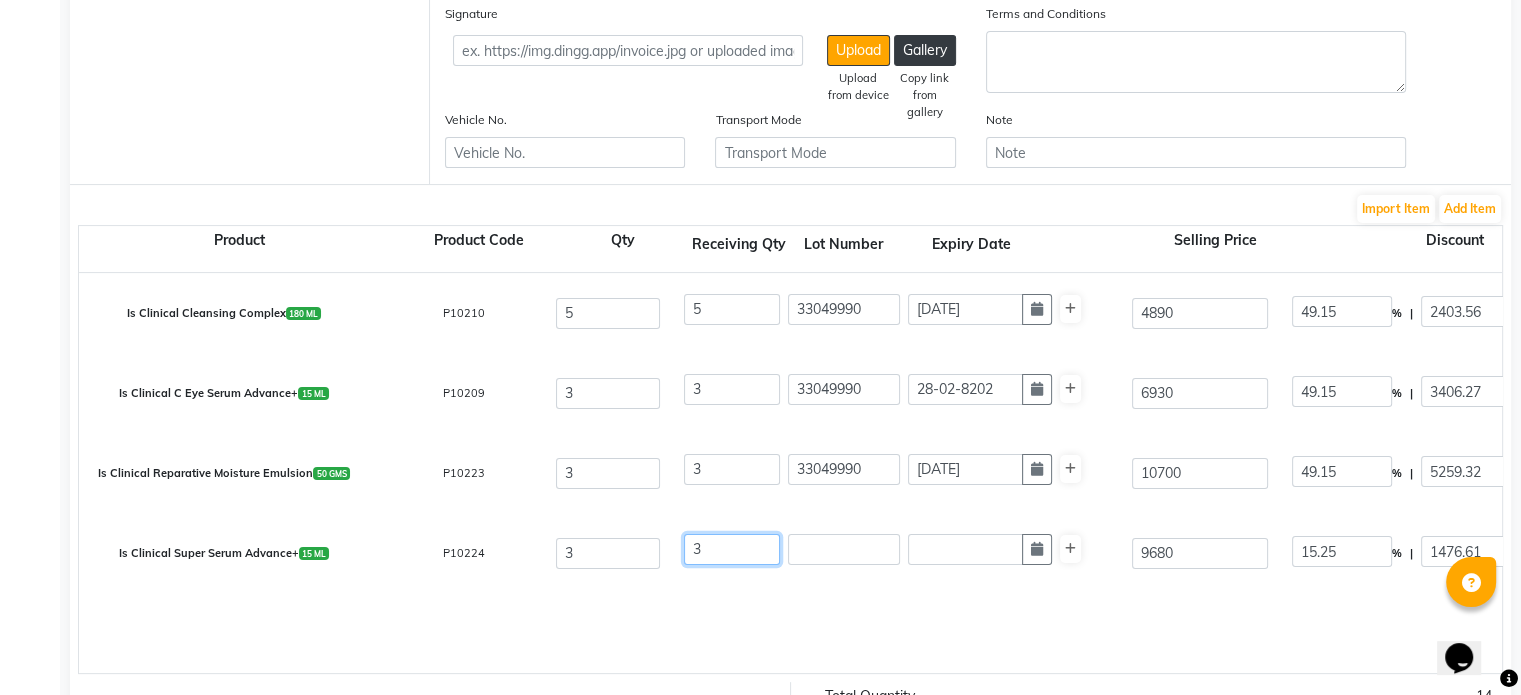 type on "20856.08" 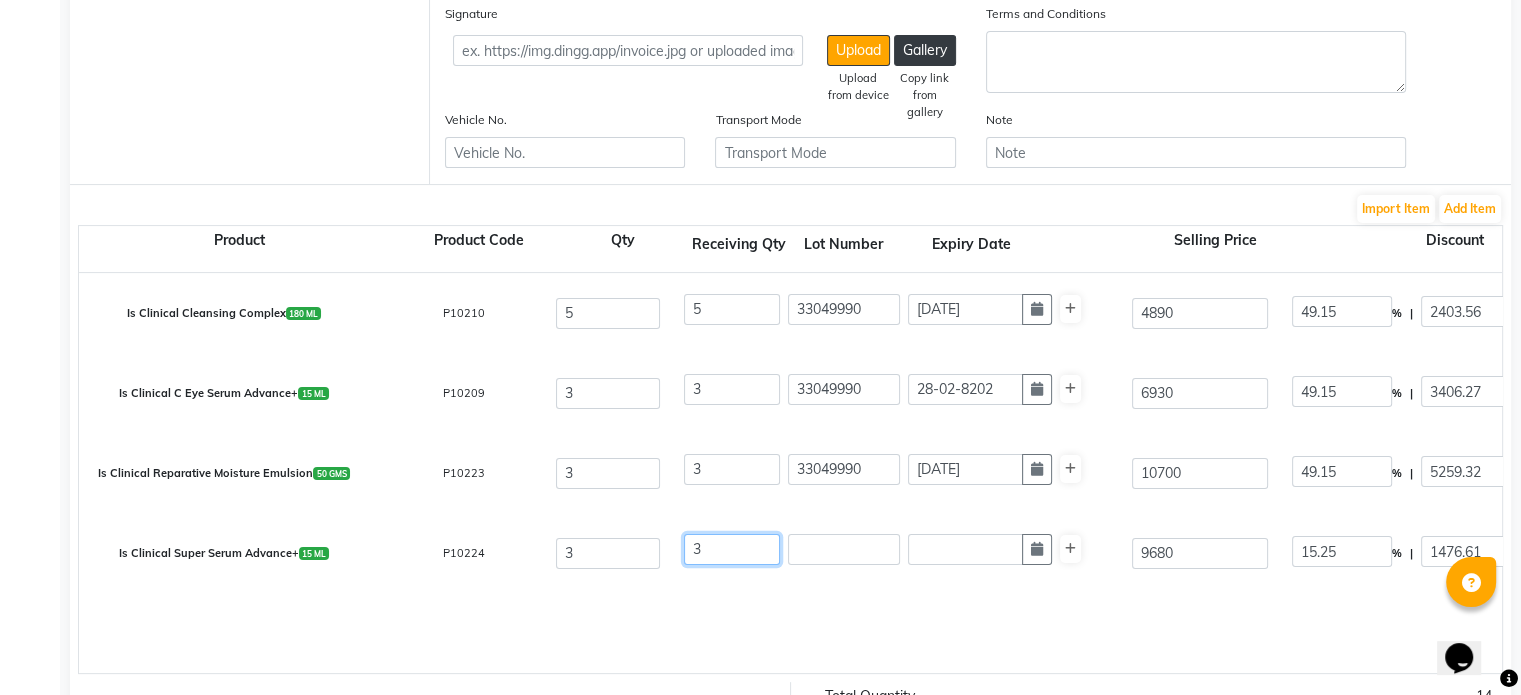 type on "3" 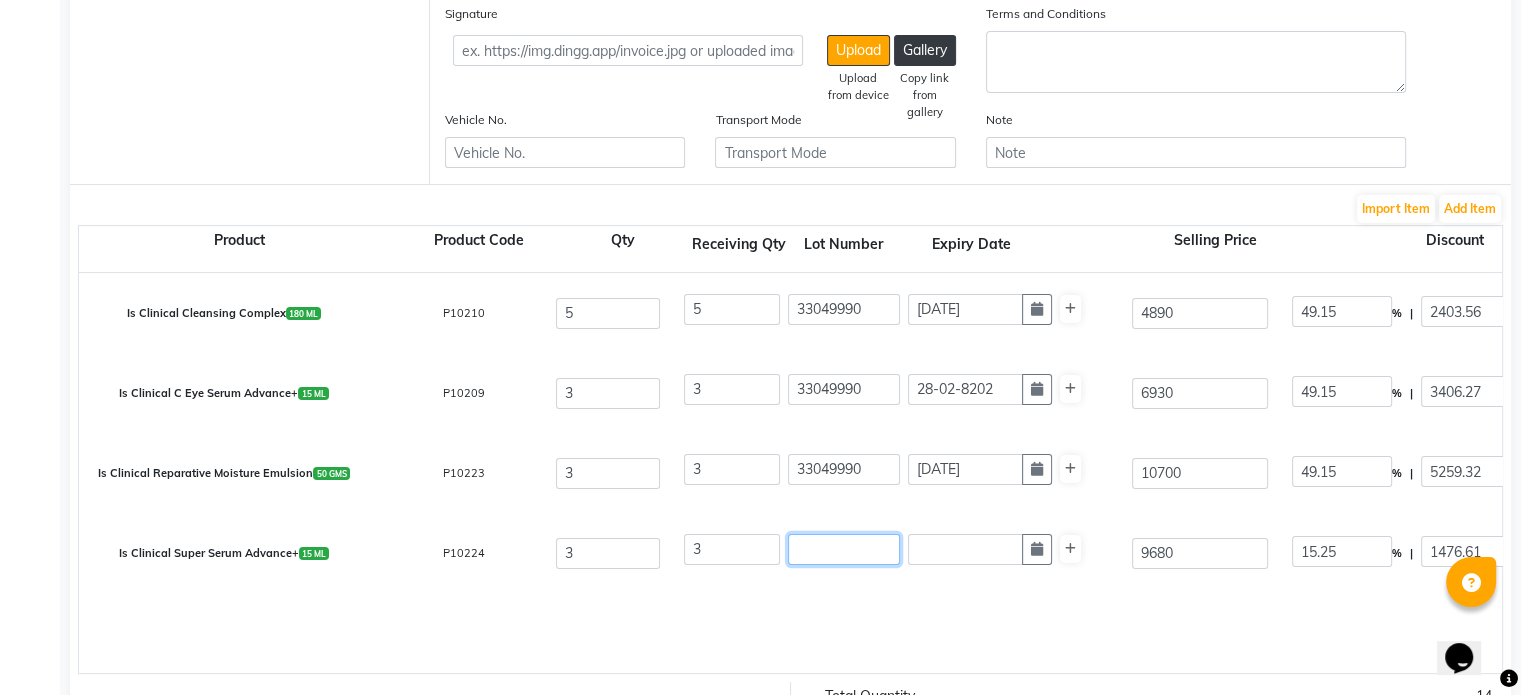 click 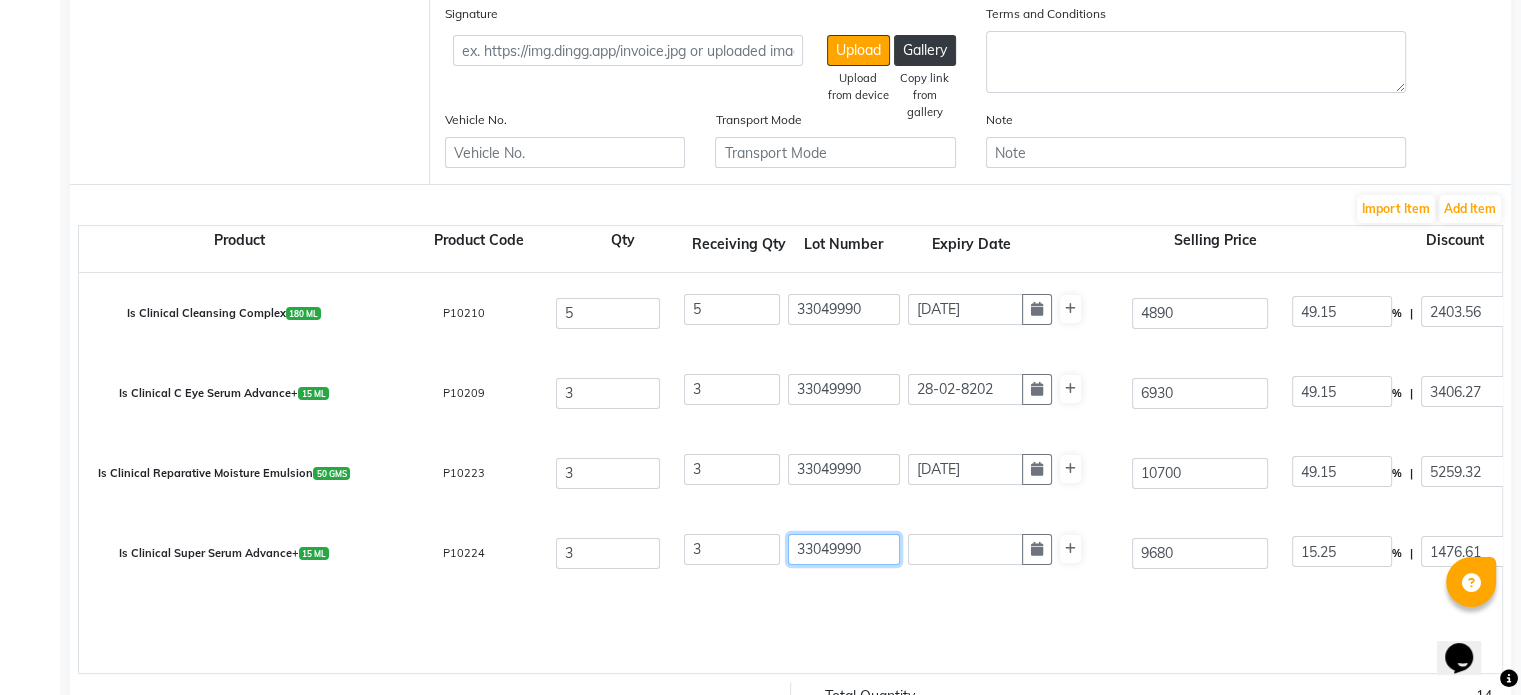 type on "33049990" 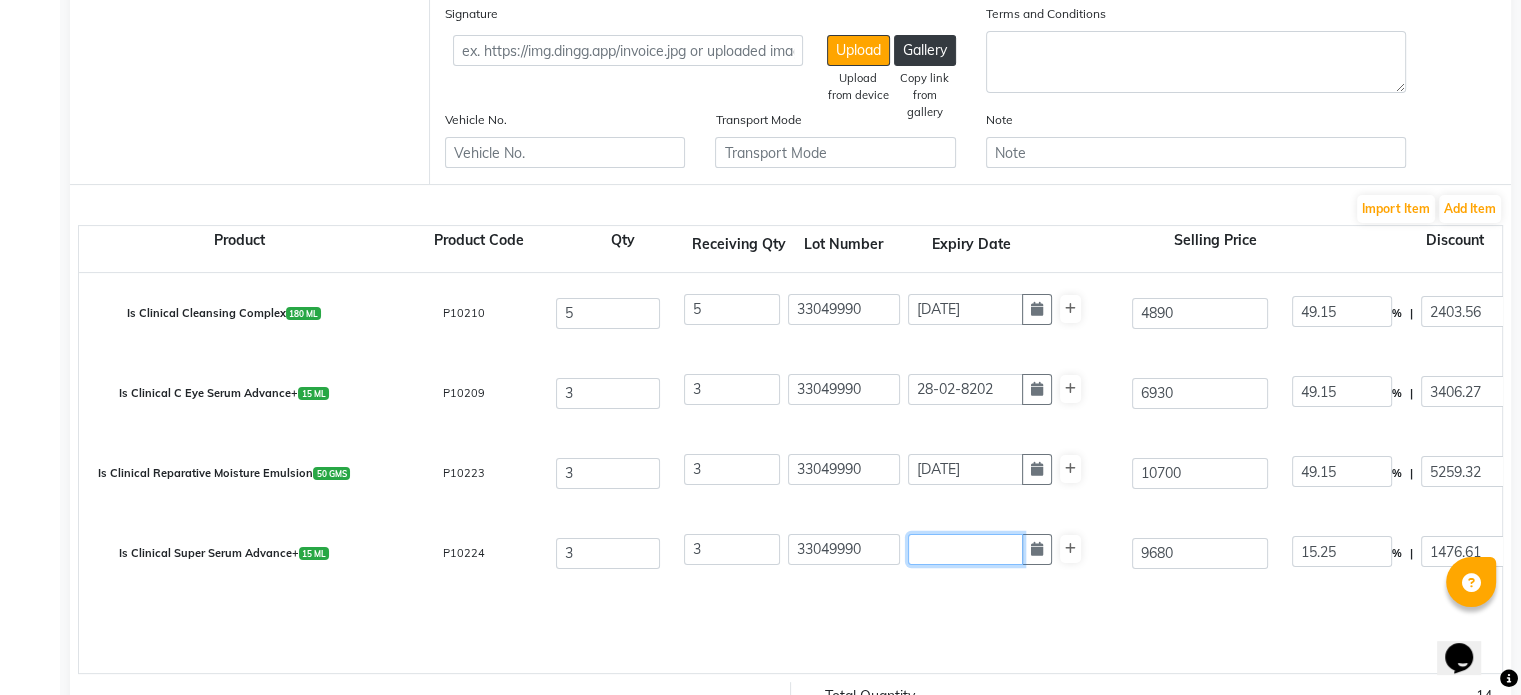 click 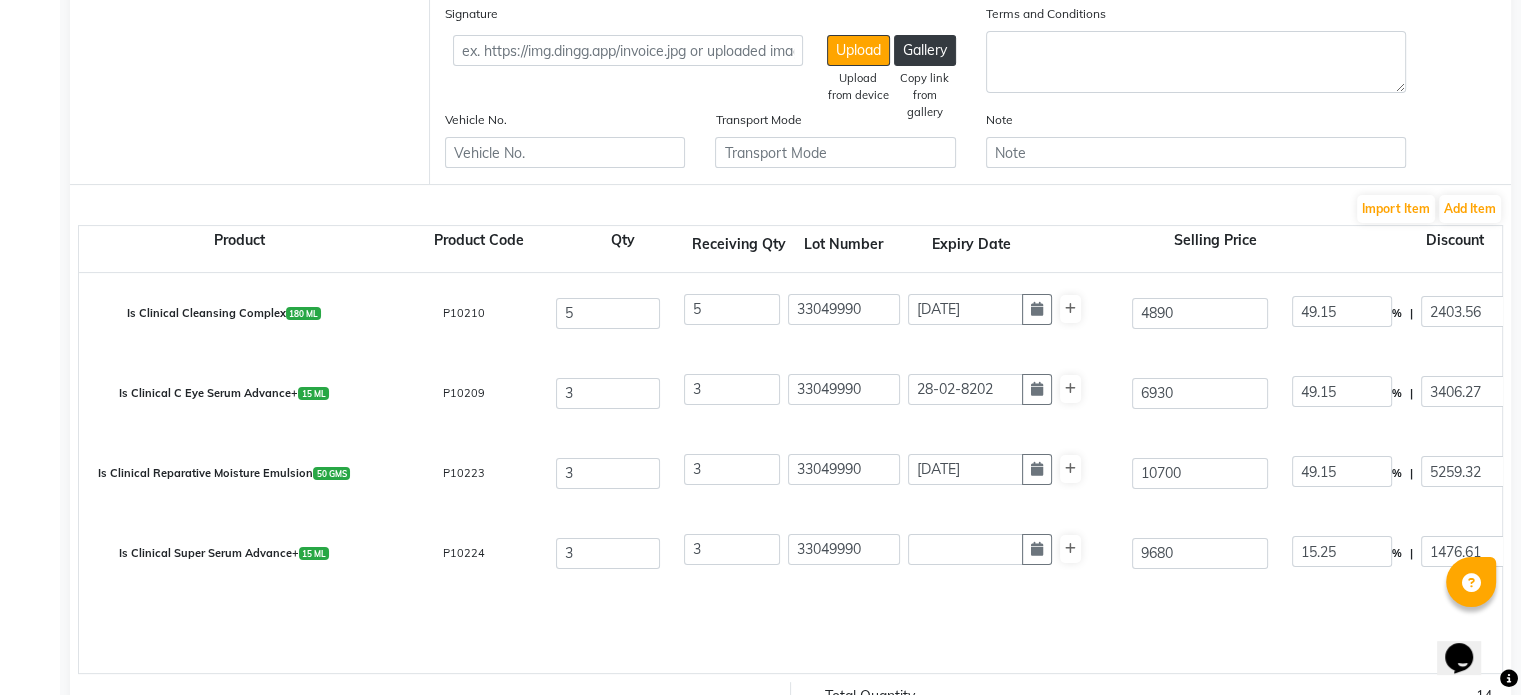 select on "7" 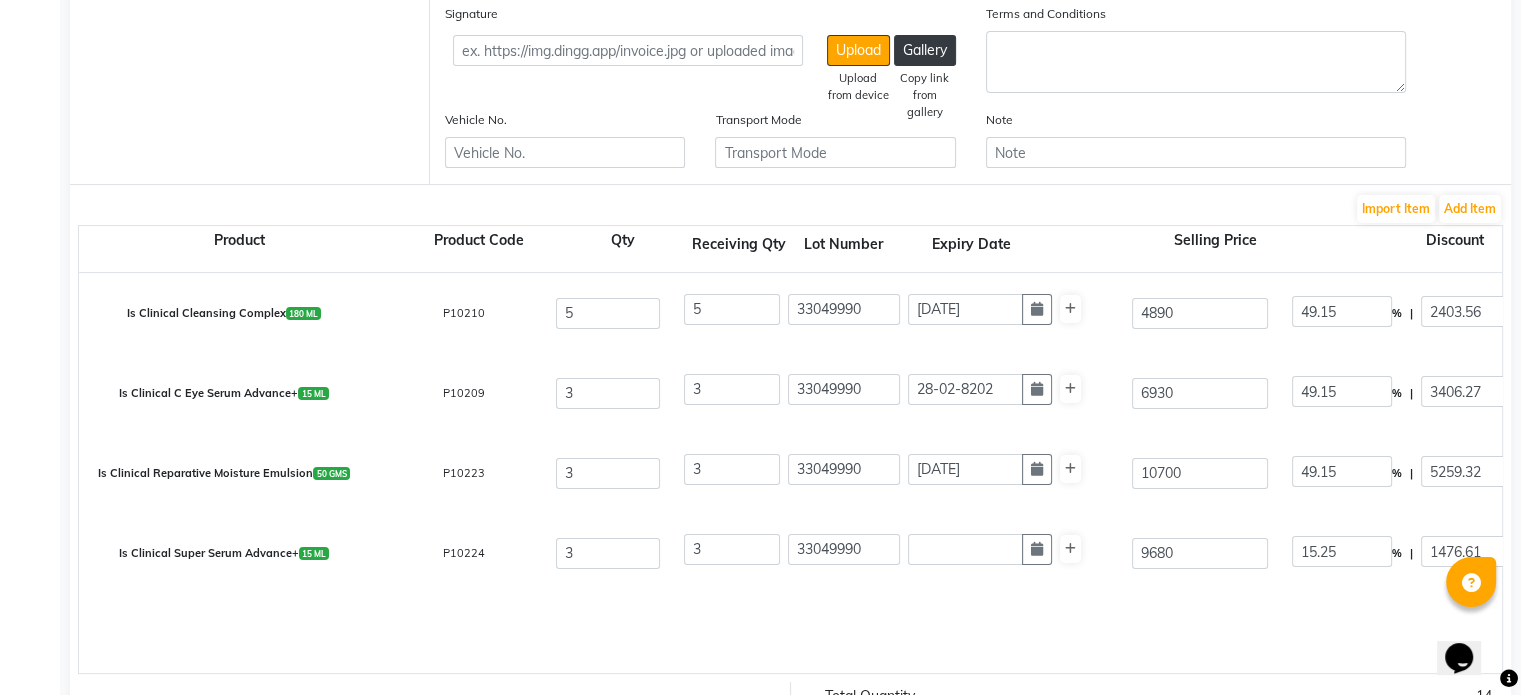 select on "2025" 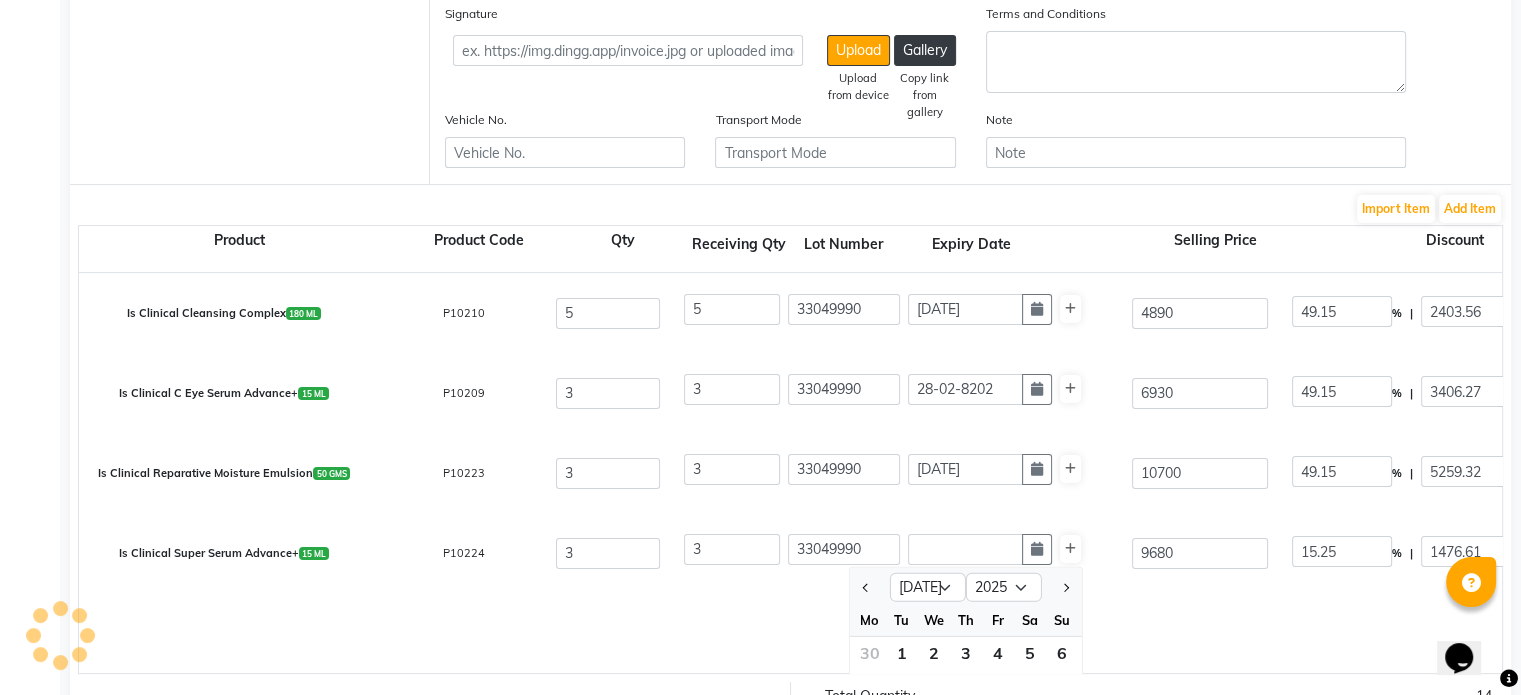 scroll, scrollTop: 160, scrollLeft: 0, axis: vertical 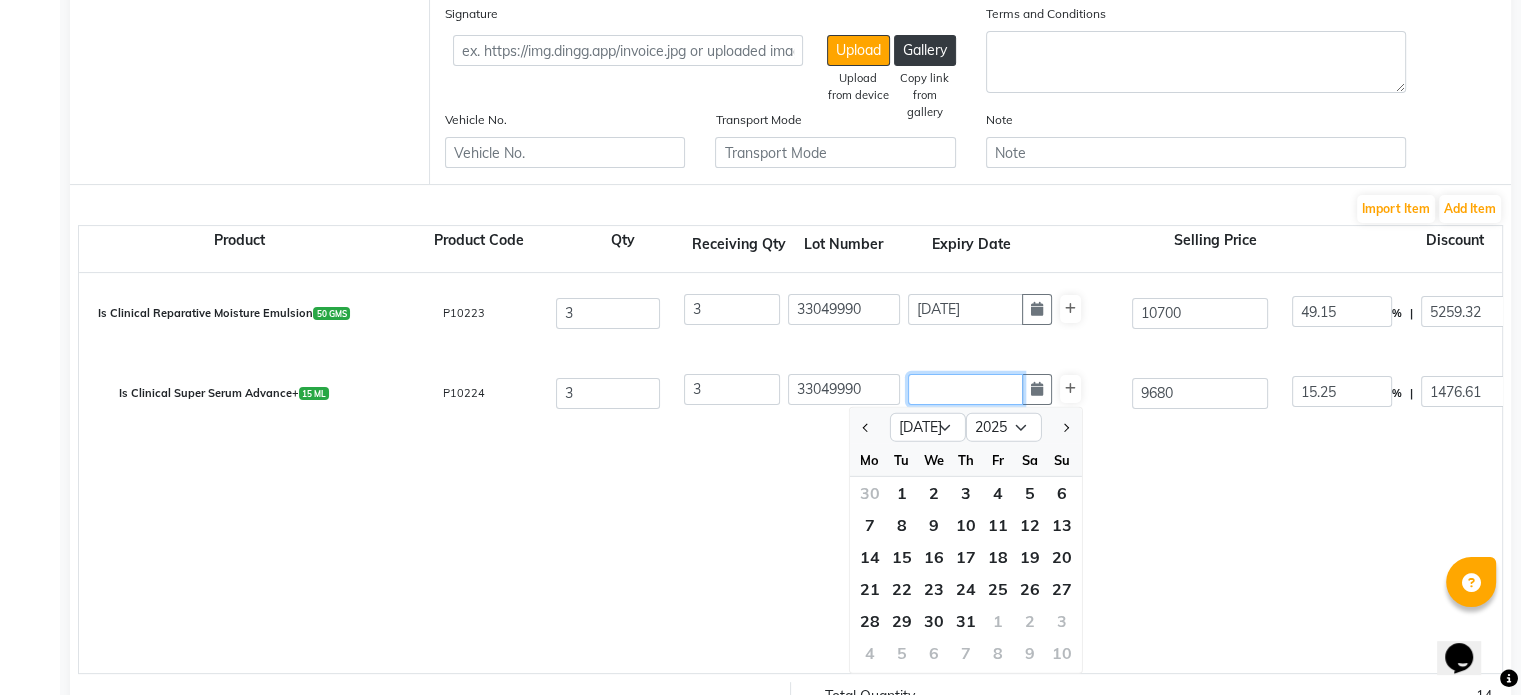 click 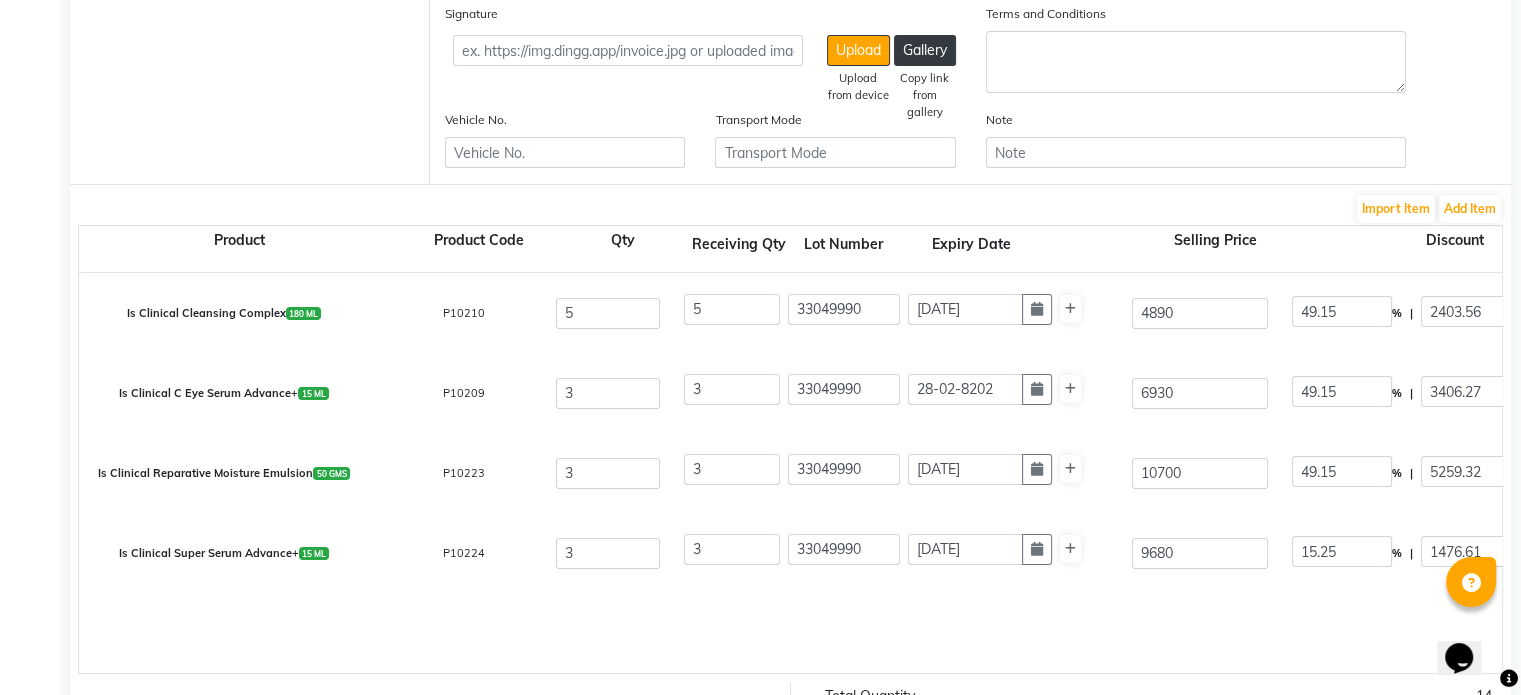 type on "[DATE]" 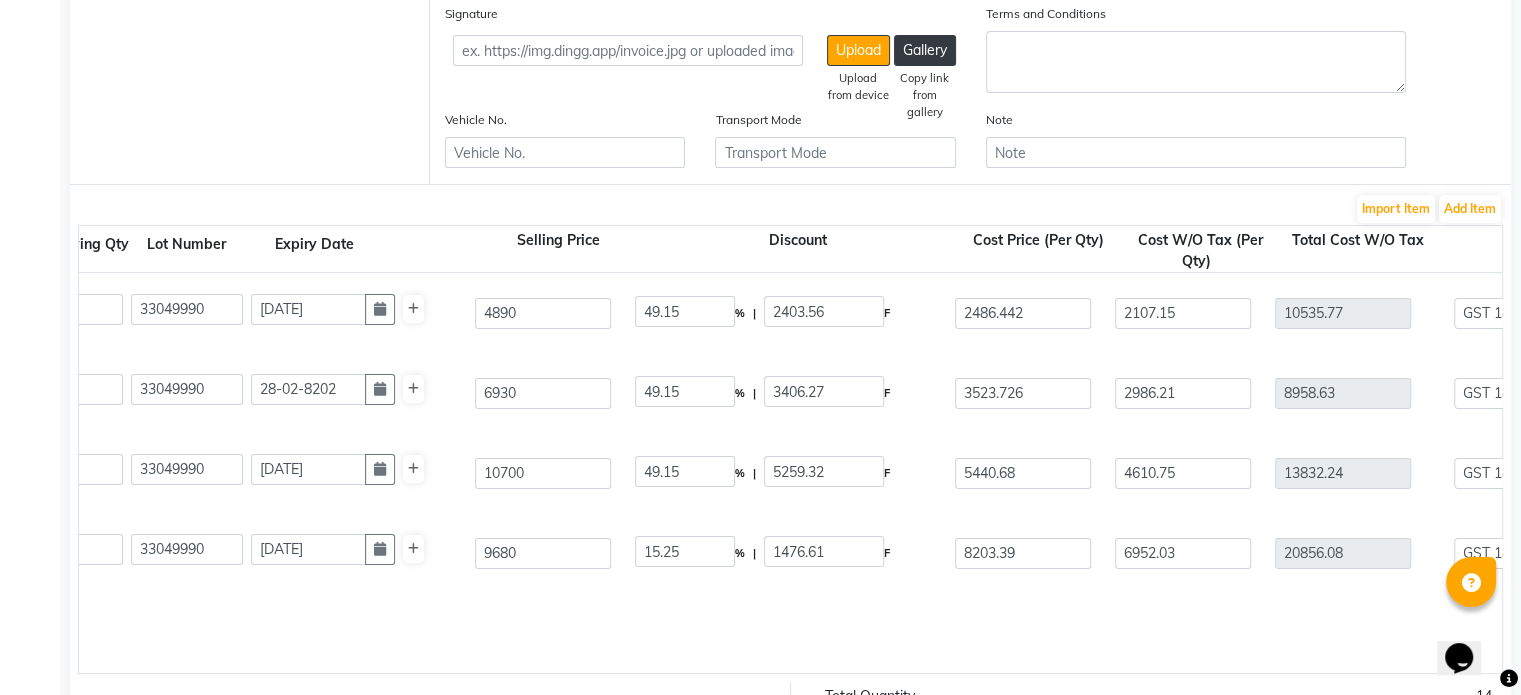scroll, scrollTop: 0, scrollLeft: 664, axis: horizontal 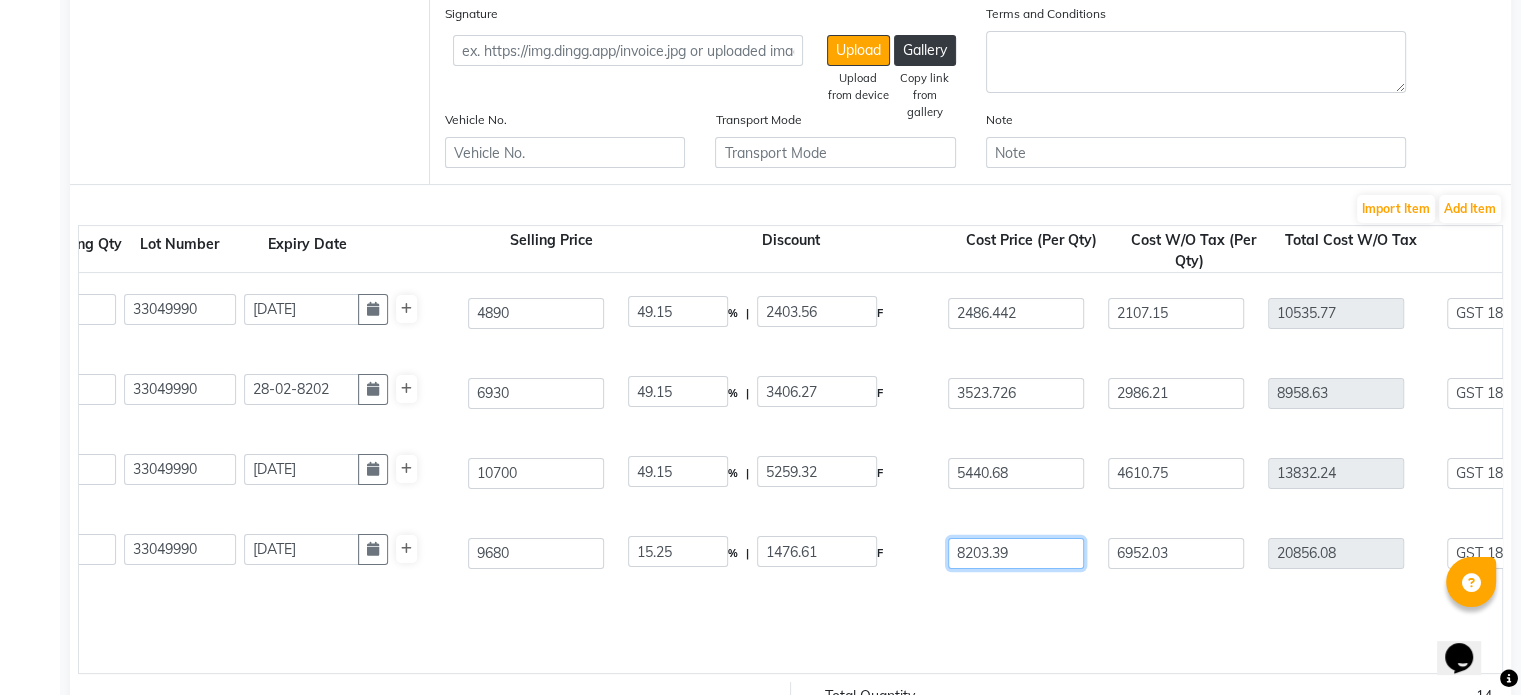 drag, startPoint x: 1030, startPoint y: 559, endPoint x: 712, endPoint y: 591, distance: 319.60602 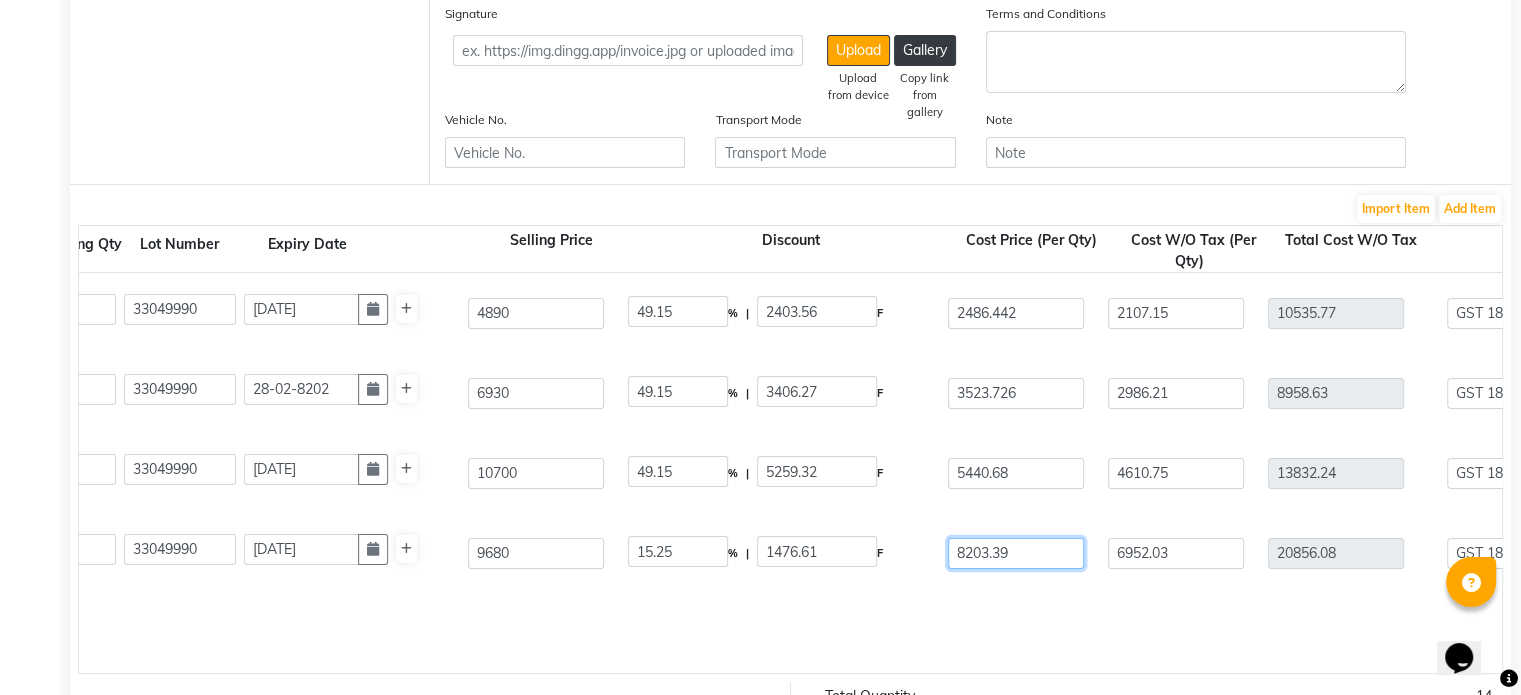 type on "4" 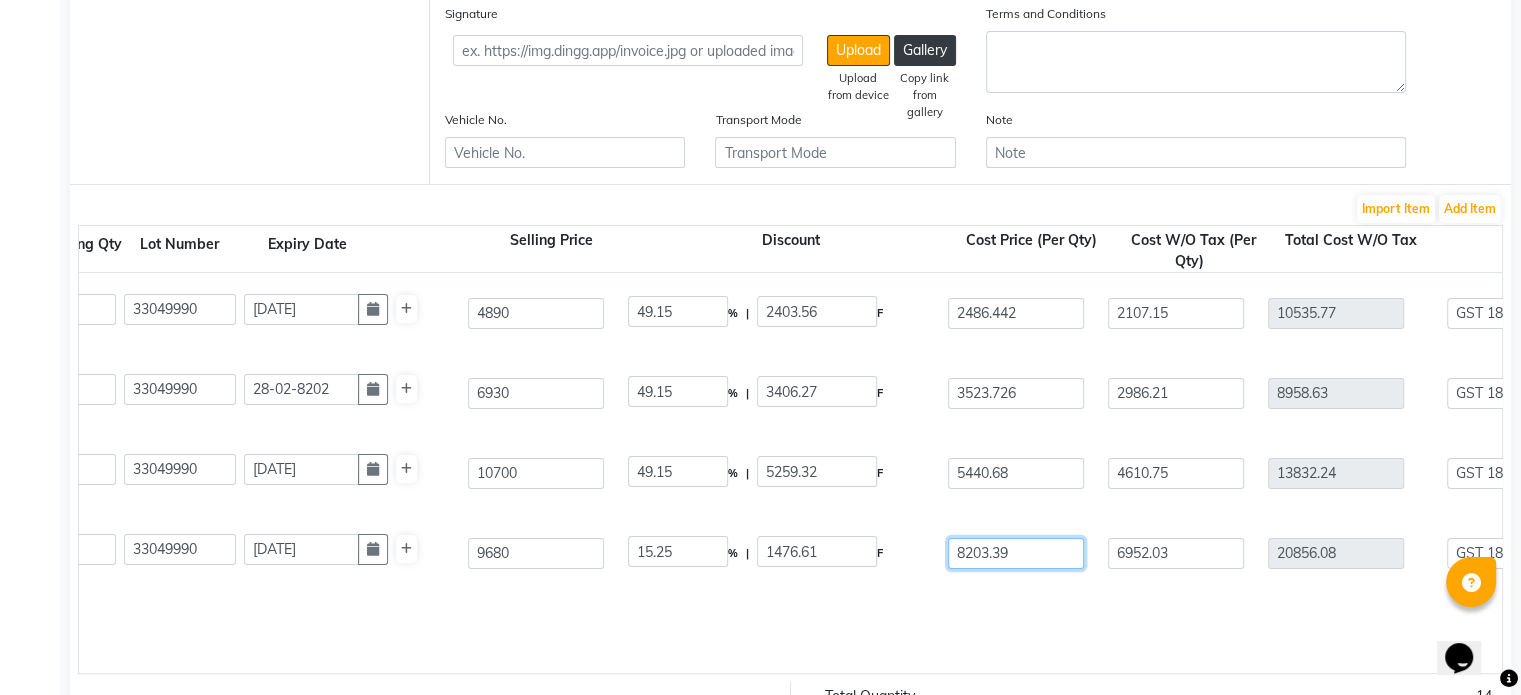 type on "10.17" 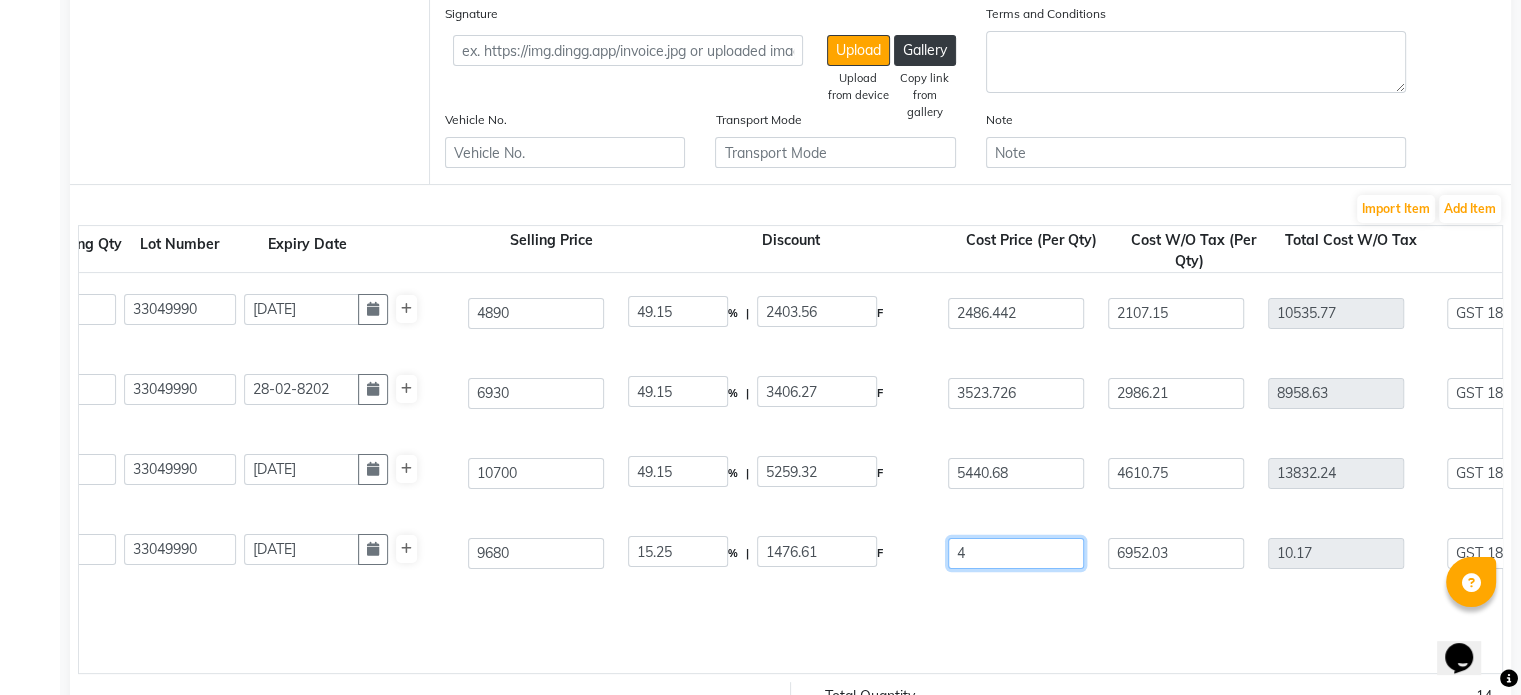 type on "49" 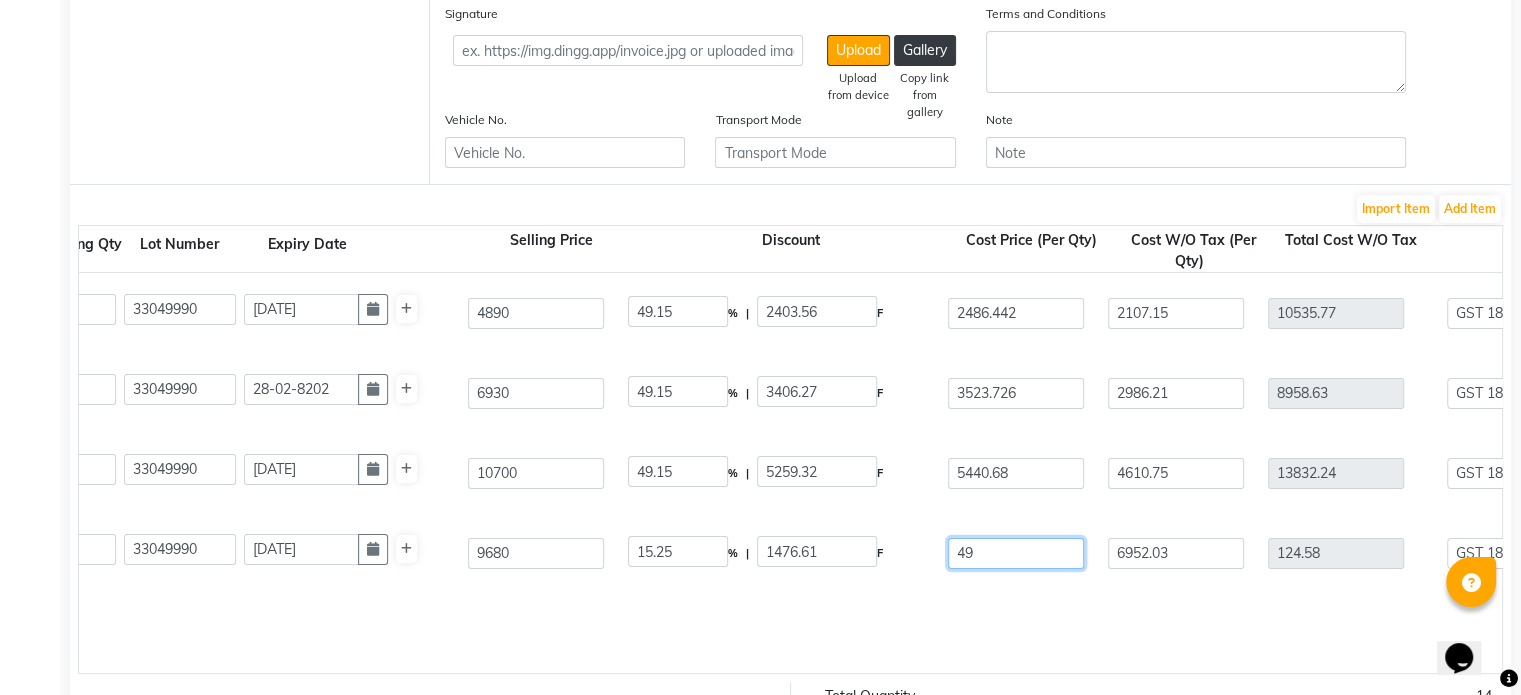 type on "492" 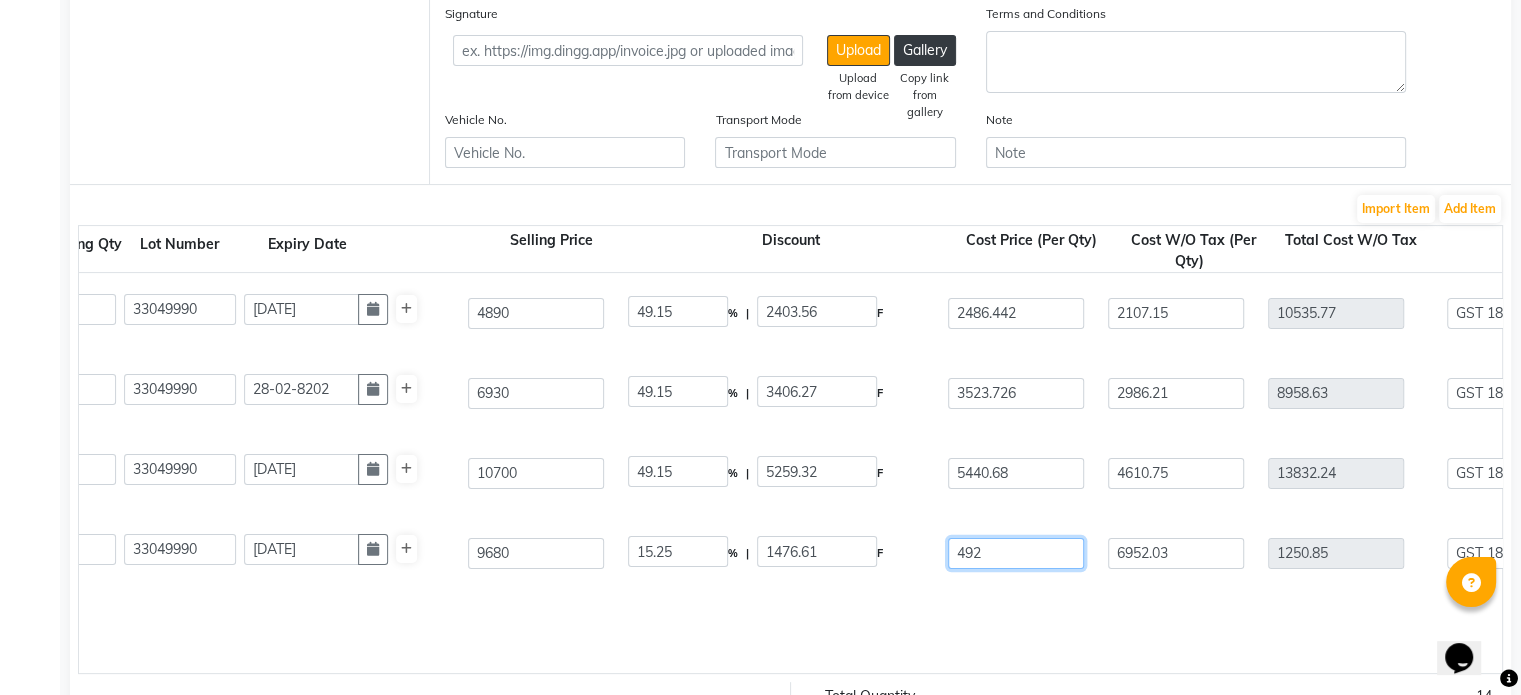 type on "4922" 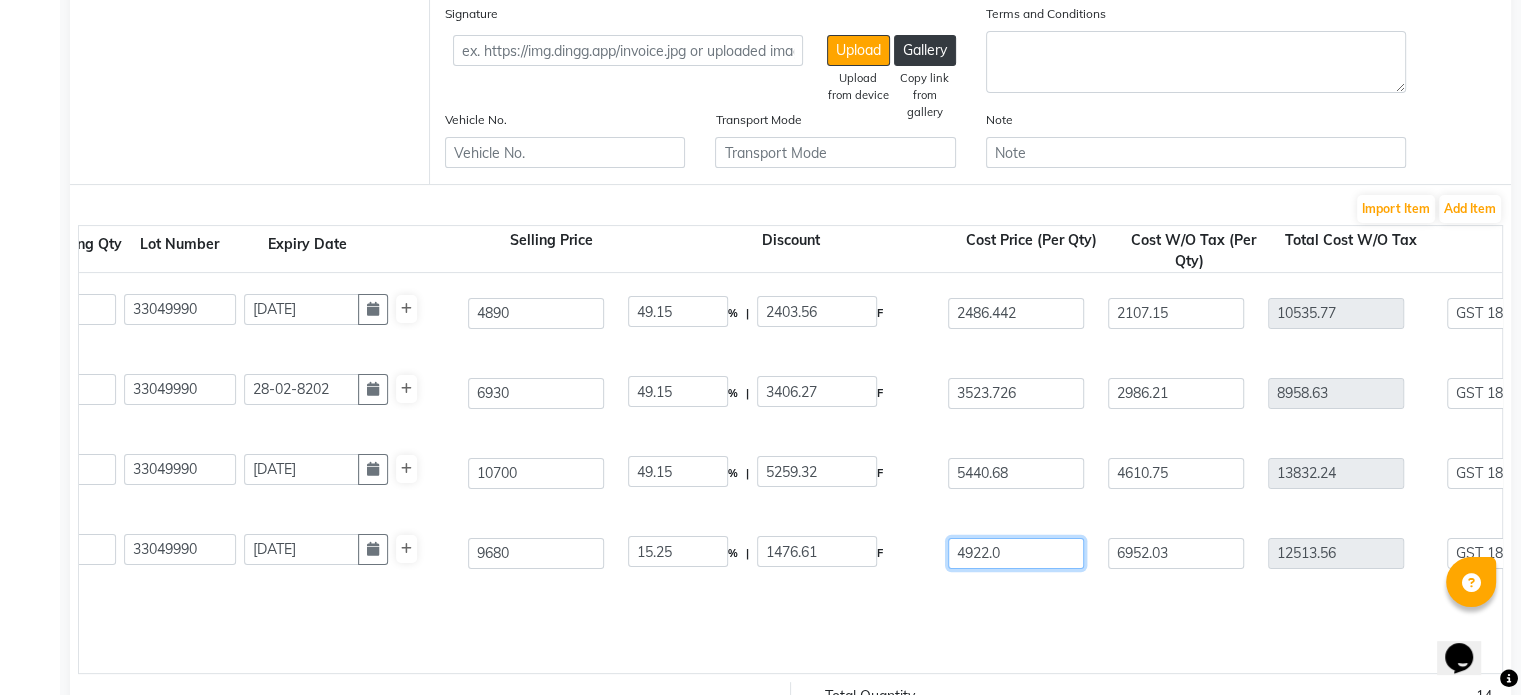 type on "4922.03" 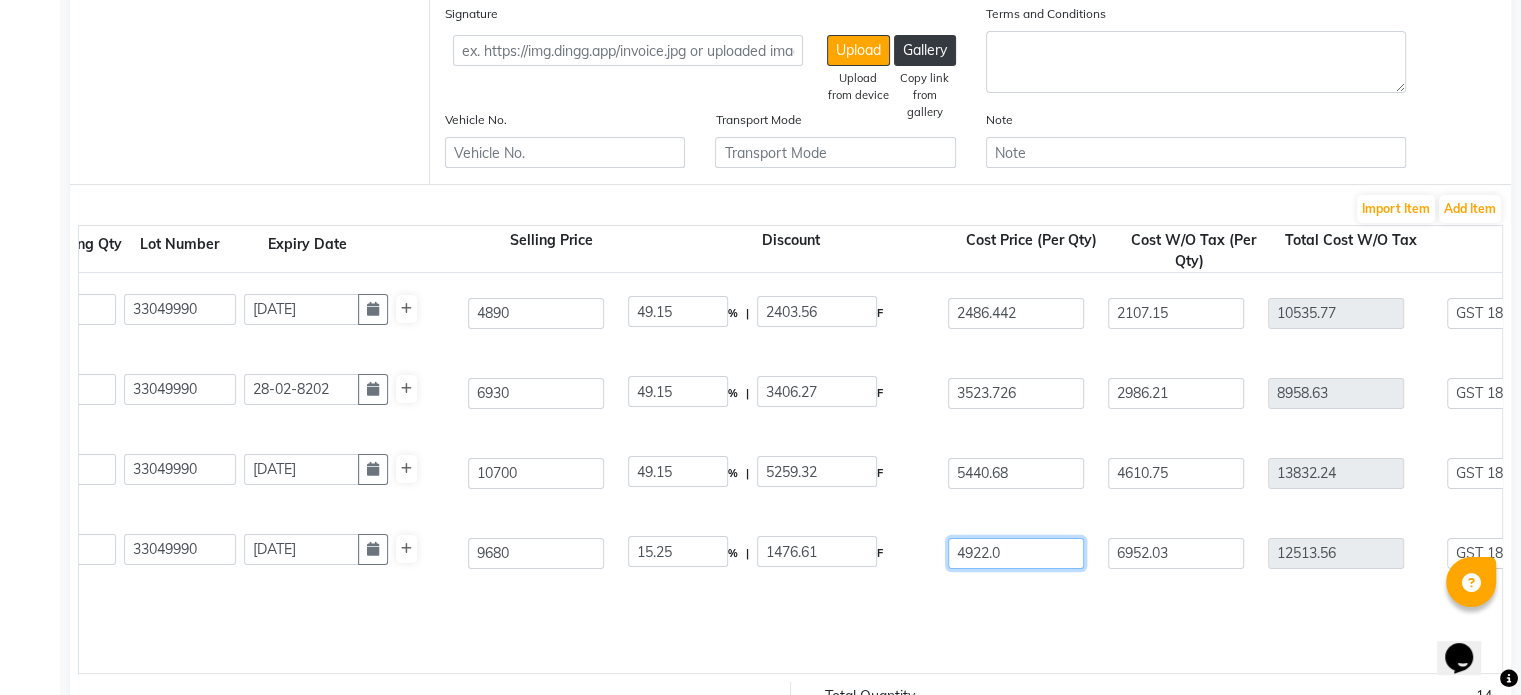 type on "12513.64" 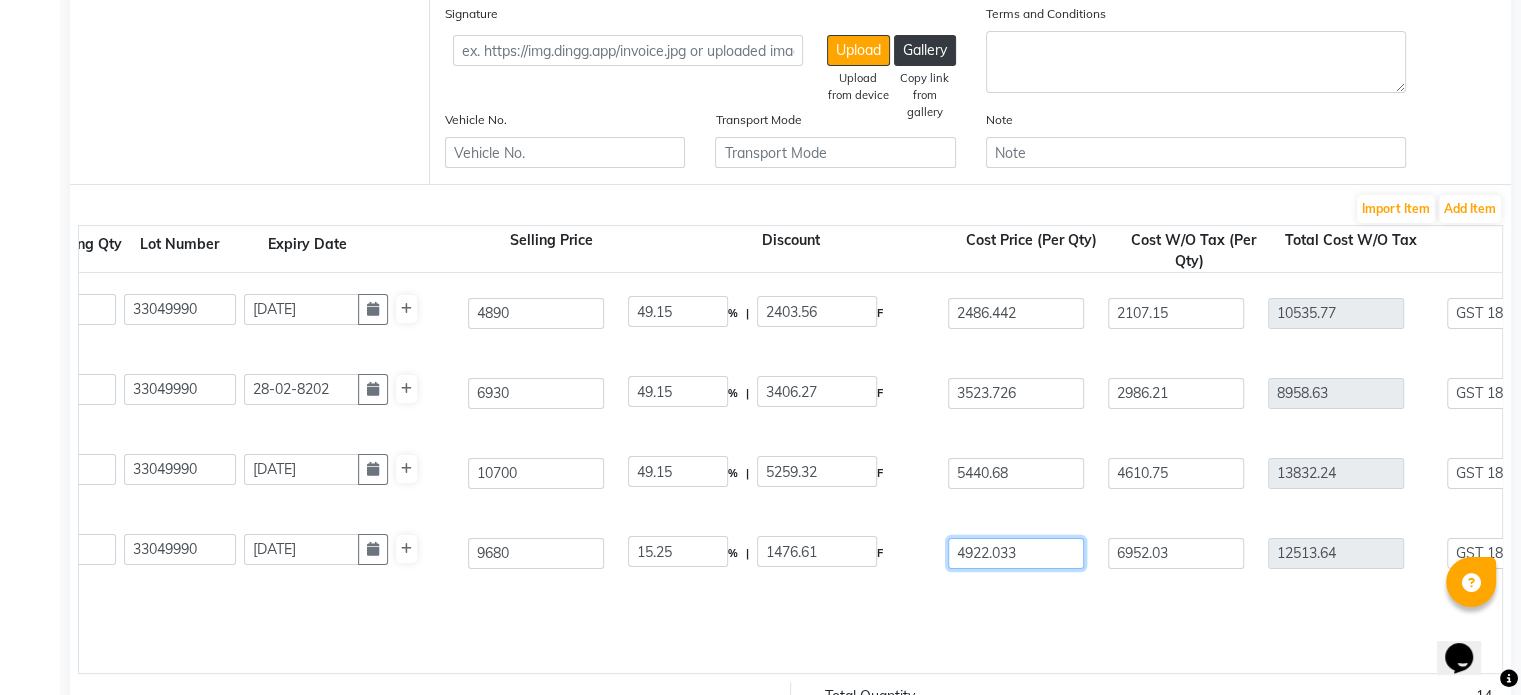 type on "4922.033" 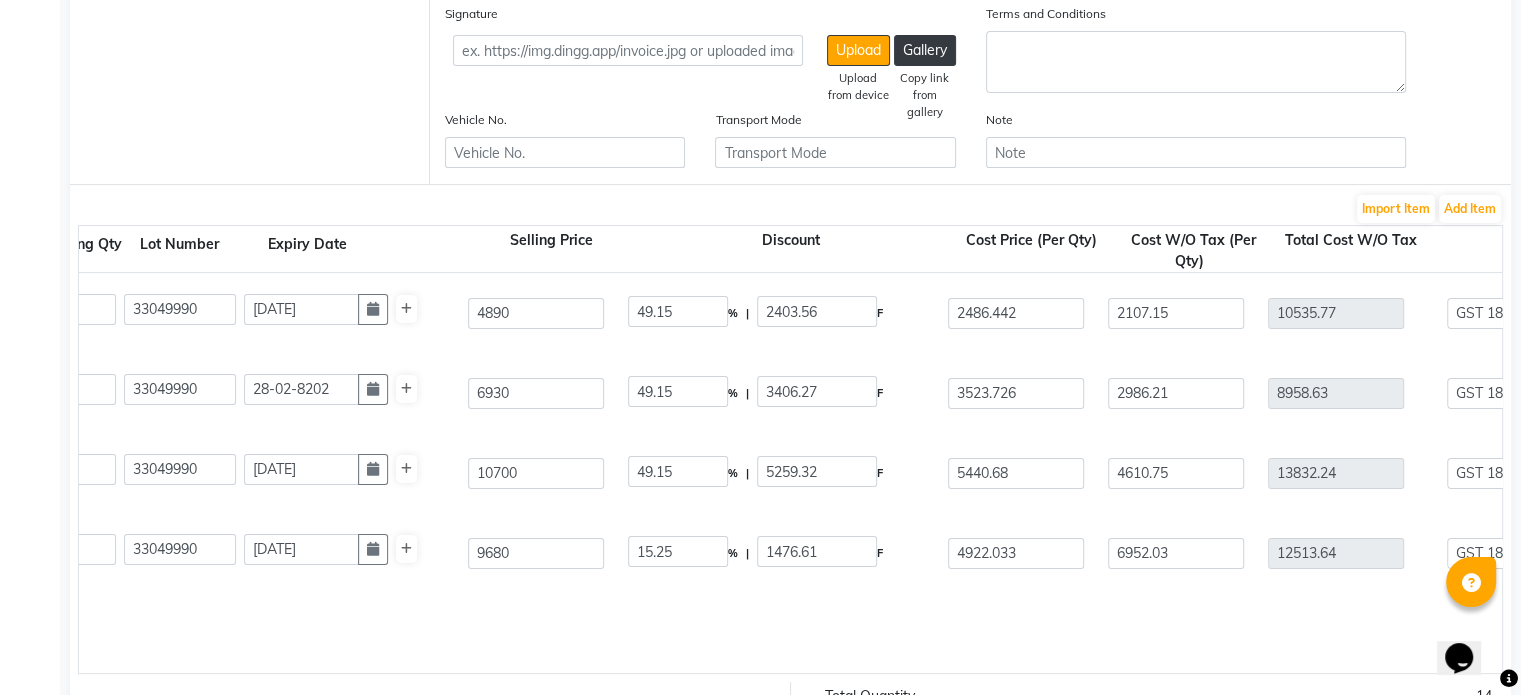 type on "49.15" 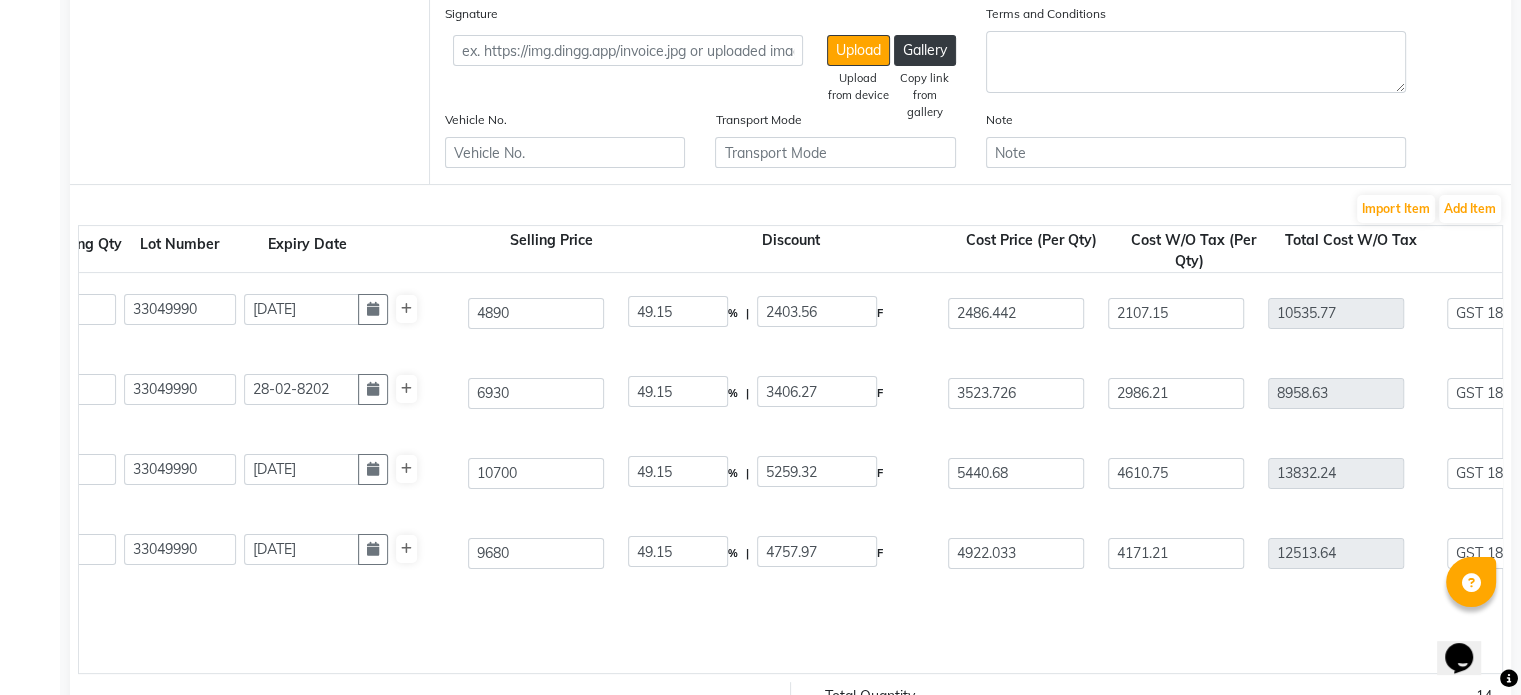 click on "Is Clinical Cleansing Complex  180 ML  P10210  5 5 33049990 [DATE] 4890 49.15 % | 2403.56 F 2486.442 2107.15 10535.77 None 5% GST Exempted GST 12 GST 18  (18%)  1896.44 12432.21  Is Clinical C Eye Serum Advance+  15 ML  P10209  3 3 33049990 28-02-8202 6930 49.15 % | 3406.27 F 3523.726 2986.21 8958.63 None 5% GST Exempted GST 12 GST 18  (18%)  1612.55 10571.18  Is Clinical Reparative Moisture Emulsion  50 GMS  P10223  3 3 33049990 [DATE] 10700 49.15 % | 5259.32 F 5440.68 4610.75 13832.24 None 5% GST Exempted GST 12 GST 18  (18%)  2489.8 16322.04  Is Clinical Super Serum Advance+  15 ML  P10224  3 3 33049990 [DATE] 9680 49.15 % | 4757.97 F 4922.033 4171.21 12513.64 None 5% GST Exempted GST 12 GST 18  (18%)  2252.46 14766.1" 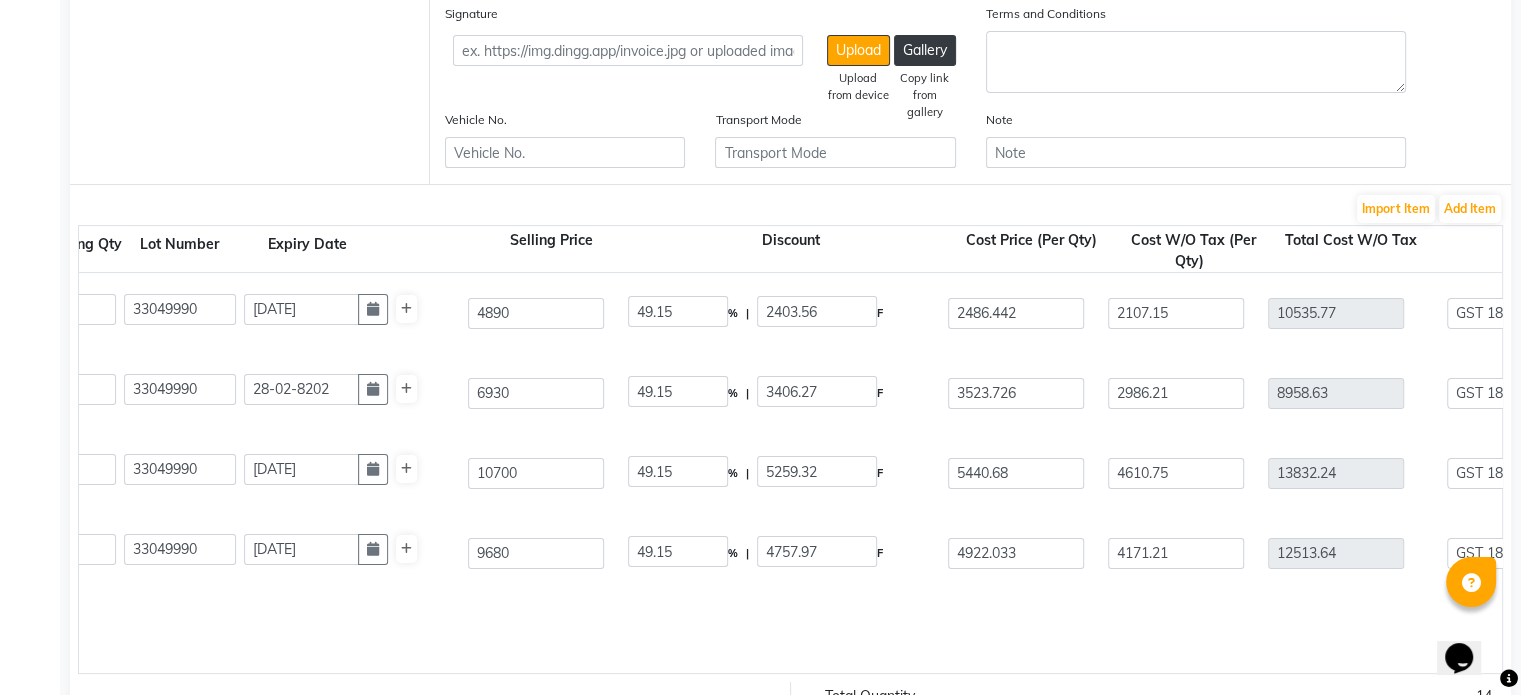click on "Is Clinical Cleansing Complex  180 ML  P10210  5 5 33049990 [DATE] 4890 49.15 % | 2403.56 F 2486.442 2107.15 10535.77 None 5% GST Exempted GST 12 GST 18  (18%)  1896.44 12432.21  Is Clinical C Eye Serum Advance+  15 ML  P10209  3 3 33049990 28-02-8202 6930 49.15 % | 3406.27 F 3523.726 2986.21 8958.63 None 5% GST Exempted GST 12 GST 18  (18%)  1612.55 10571.18  Is Clinical Reparative Moisture Emulsion  50 GMS  P10223  3 3 33049990 [DATE] 10700 49.15 % | 5259.32 F 5440.68 4610.75 13832.24 None 5% GST Exempted GST 12 GST 18  (18%)  2489.8 16322.04  Is Clinical Super Serum Advance+  15 ML  P10224  3 3 33049990 [DATE] 9680 49.15 % | 4757.97 F 4922.033 4171.21 12513.64 None 5% GST Exempted GST 12 GST 18  (18%)  2252.46 14766.1" 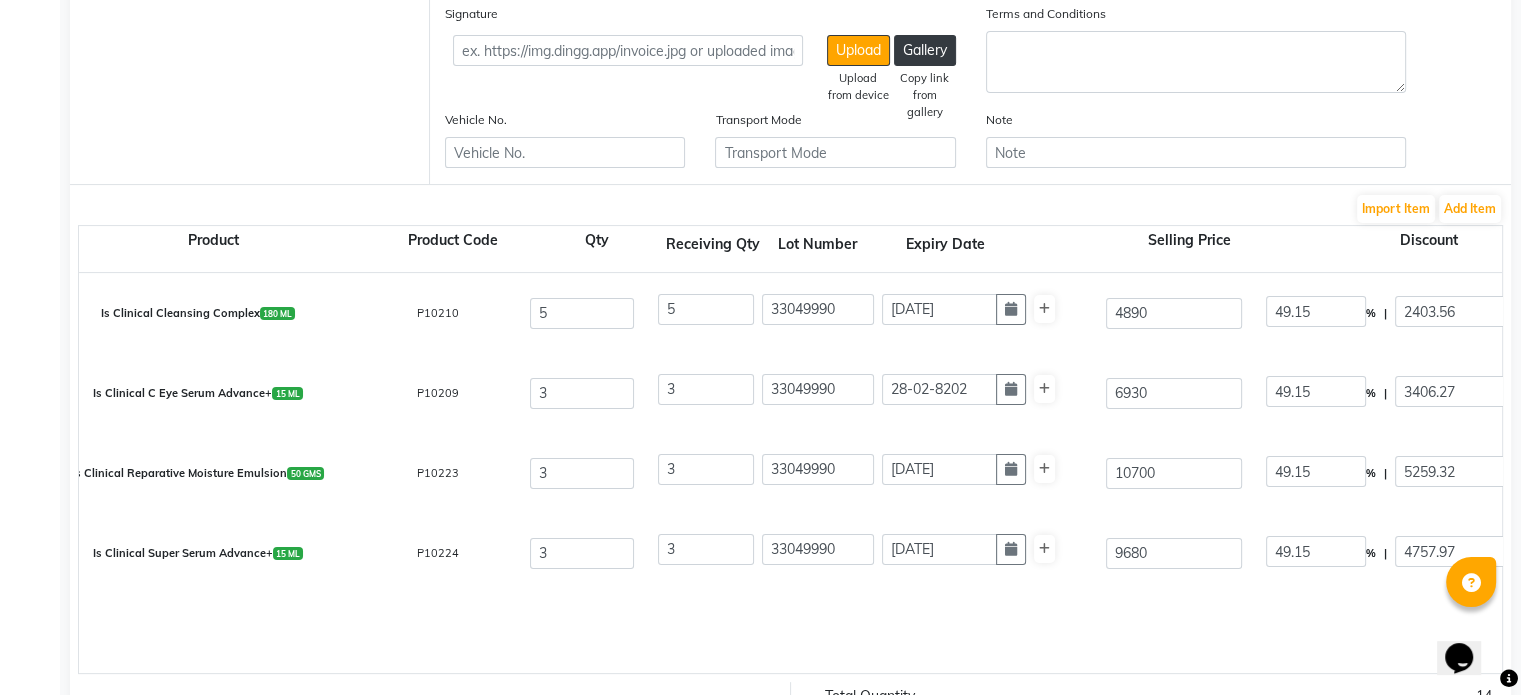 scroll, scrollTop: 0, scrollLeft: 0, axis: both 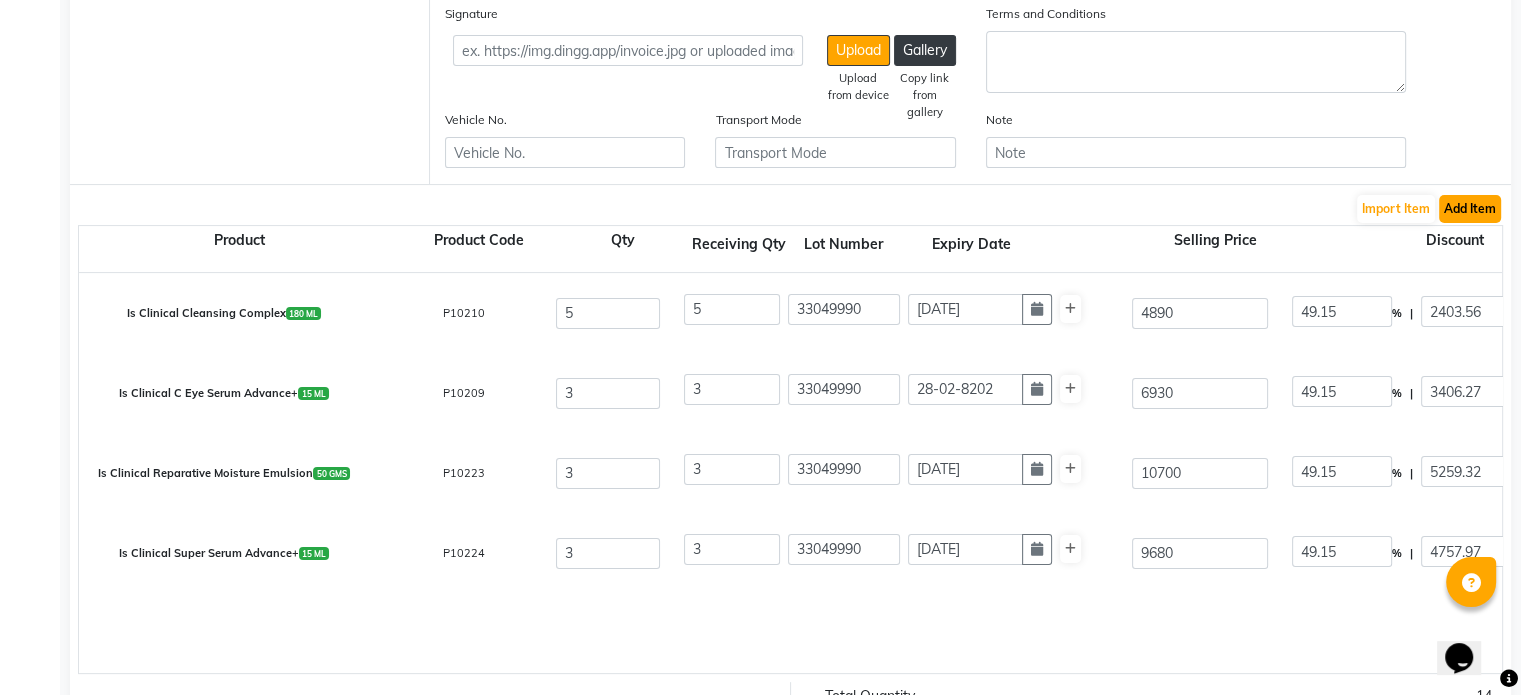click on "Add Item" 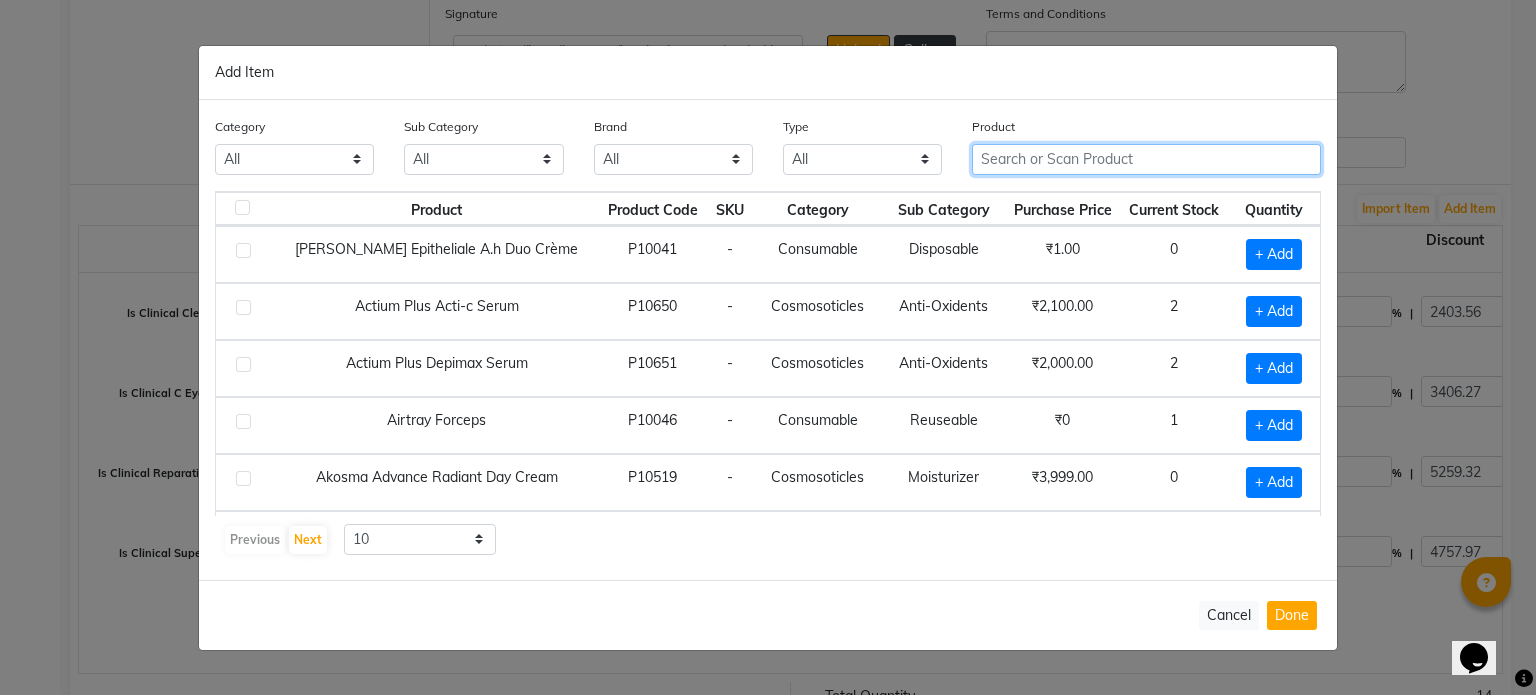 click 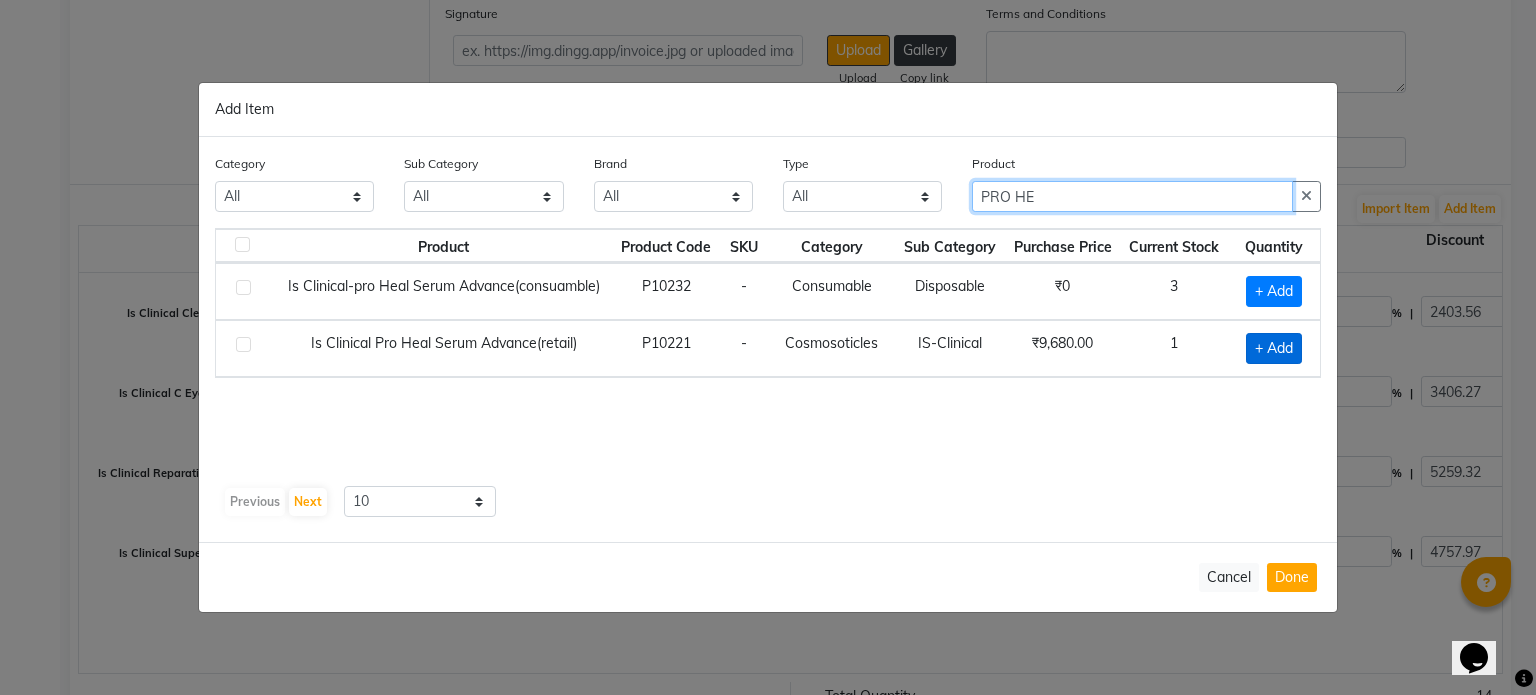 type on "PRO HE" 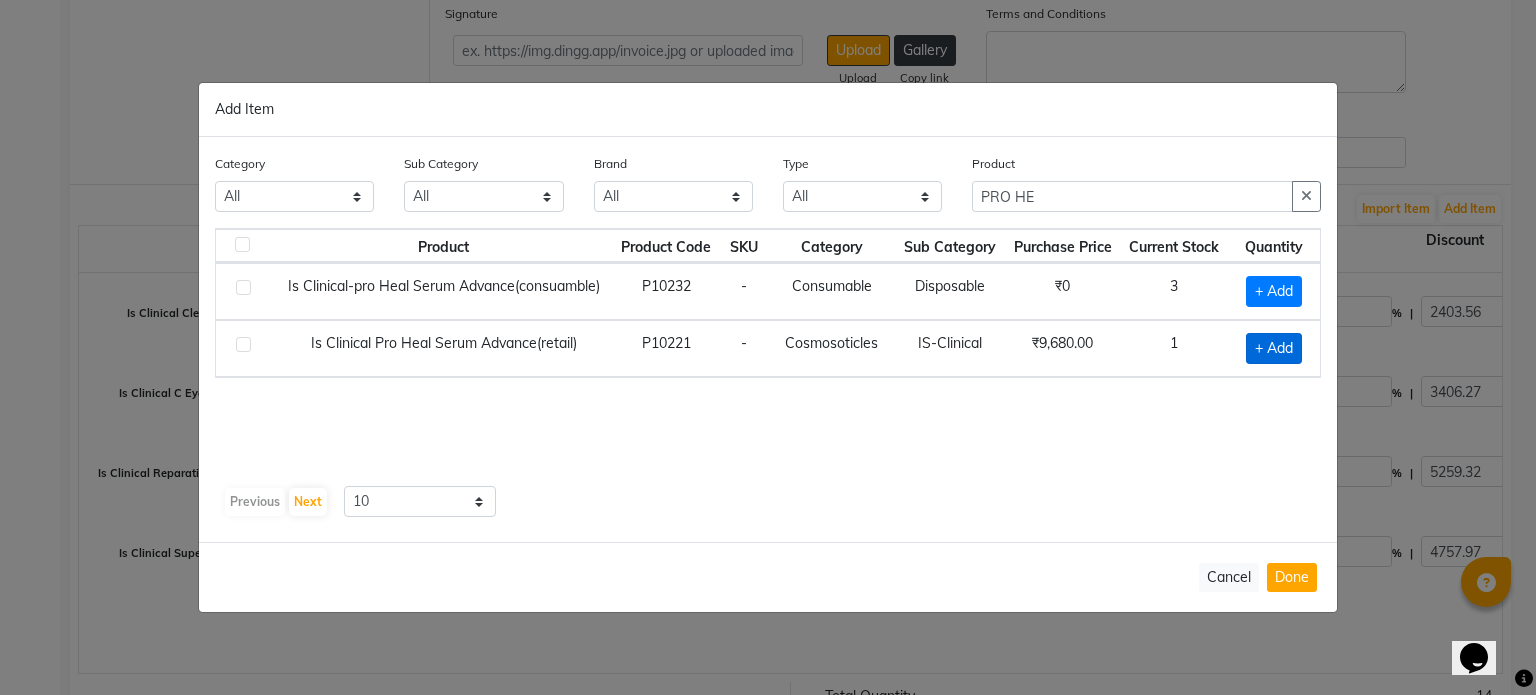 click on "+ Add" 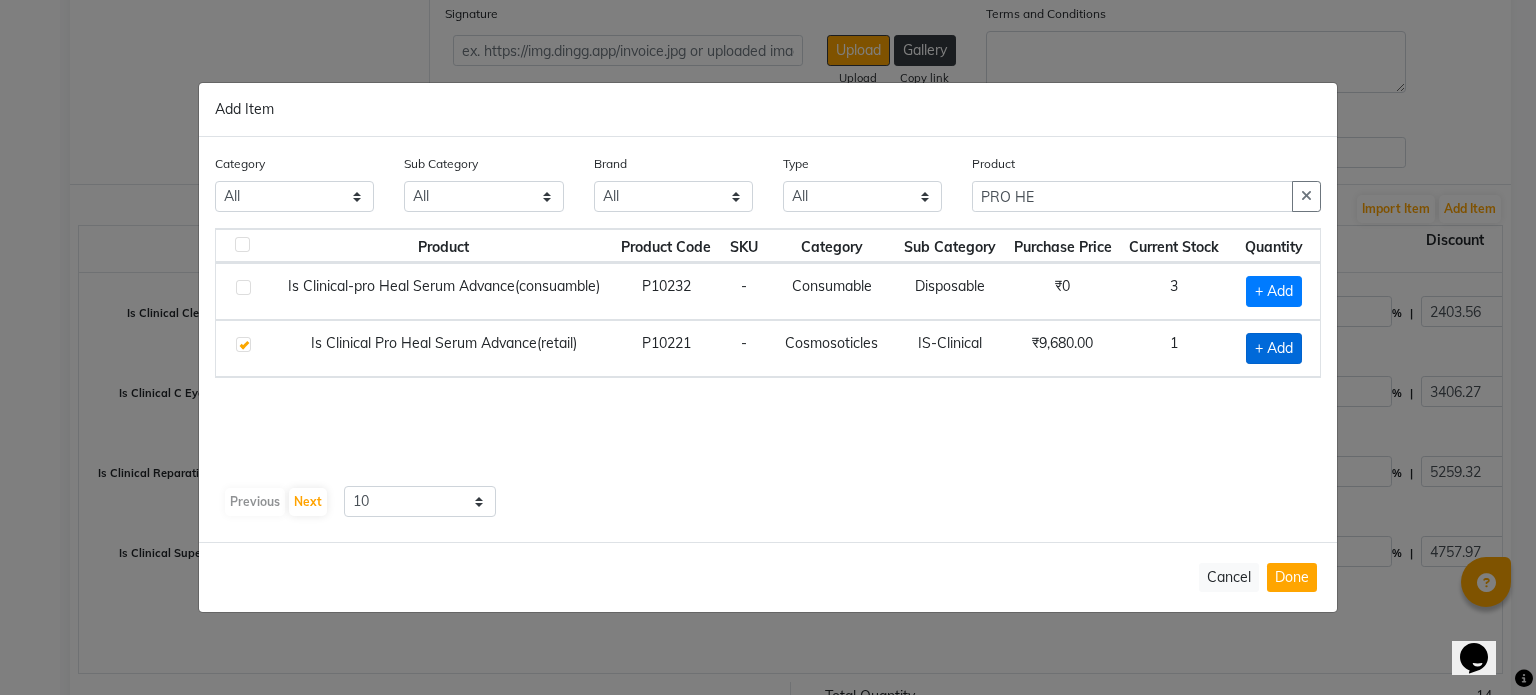 checkbox on "true" 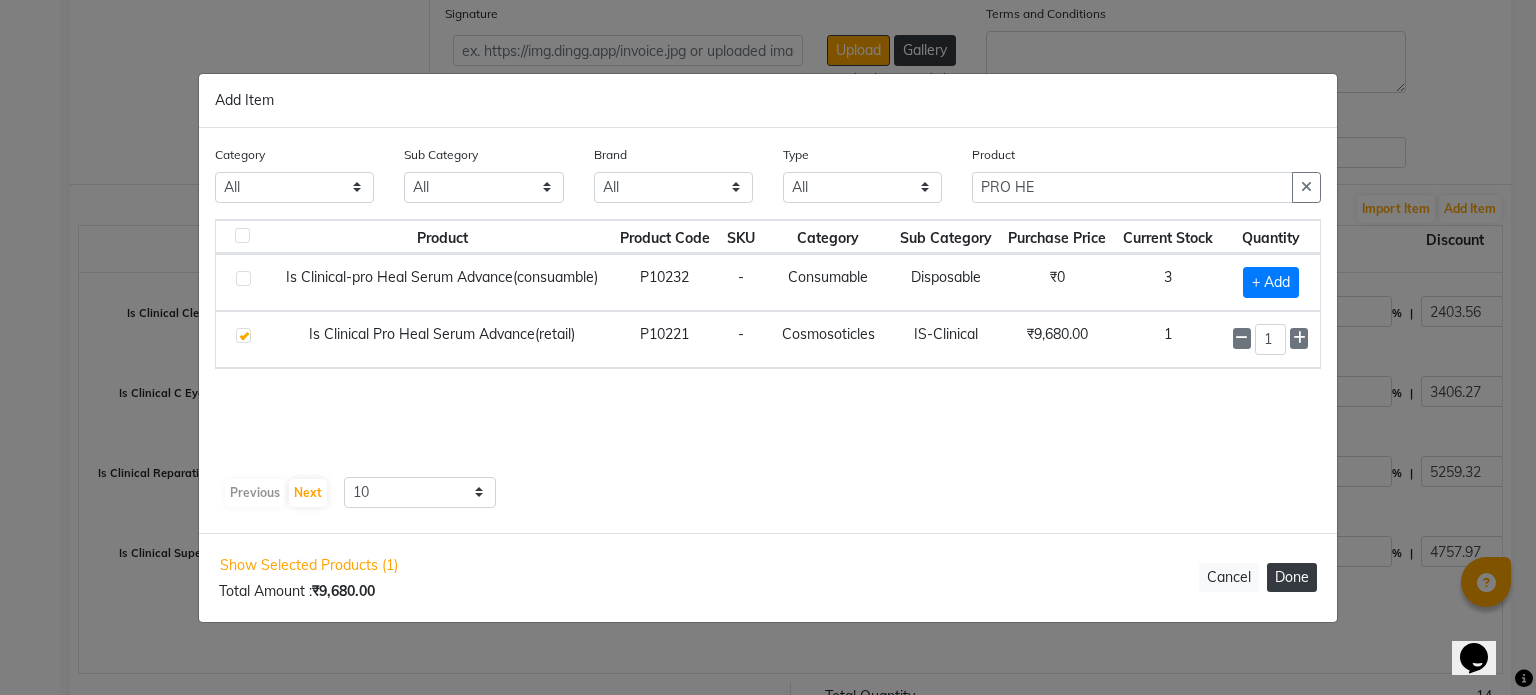 click on "Done" 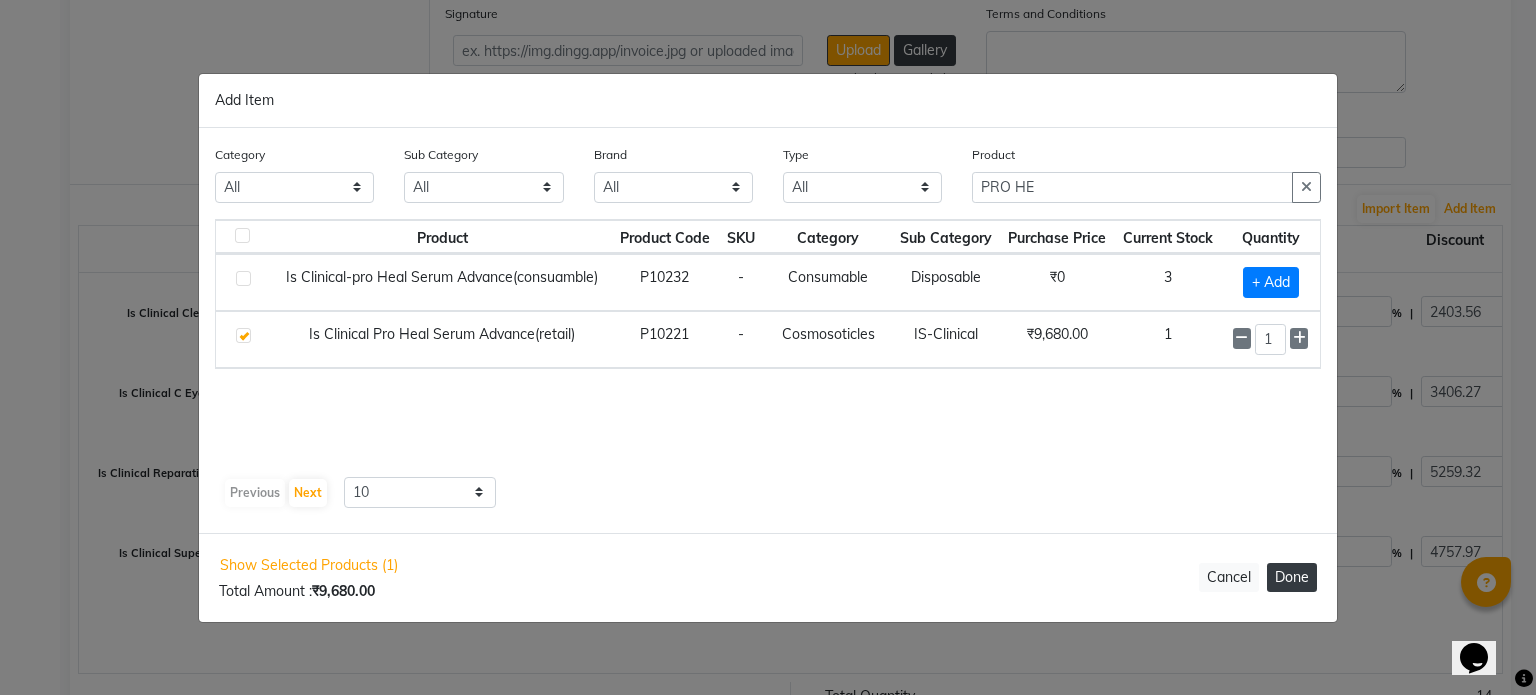 select on "908" 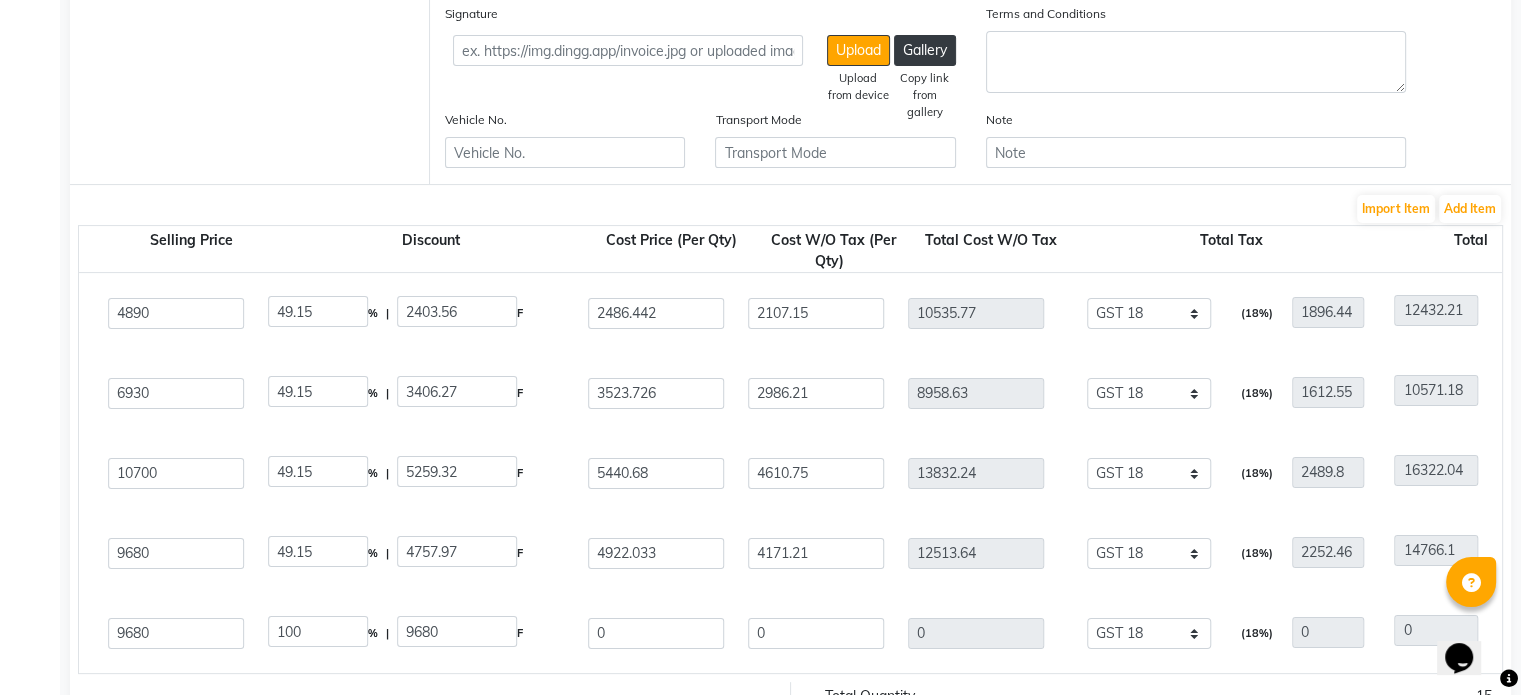 scroll, scrollTop: 0, scrollLeft: 1056, axis: horizontal 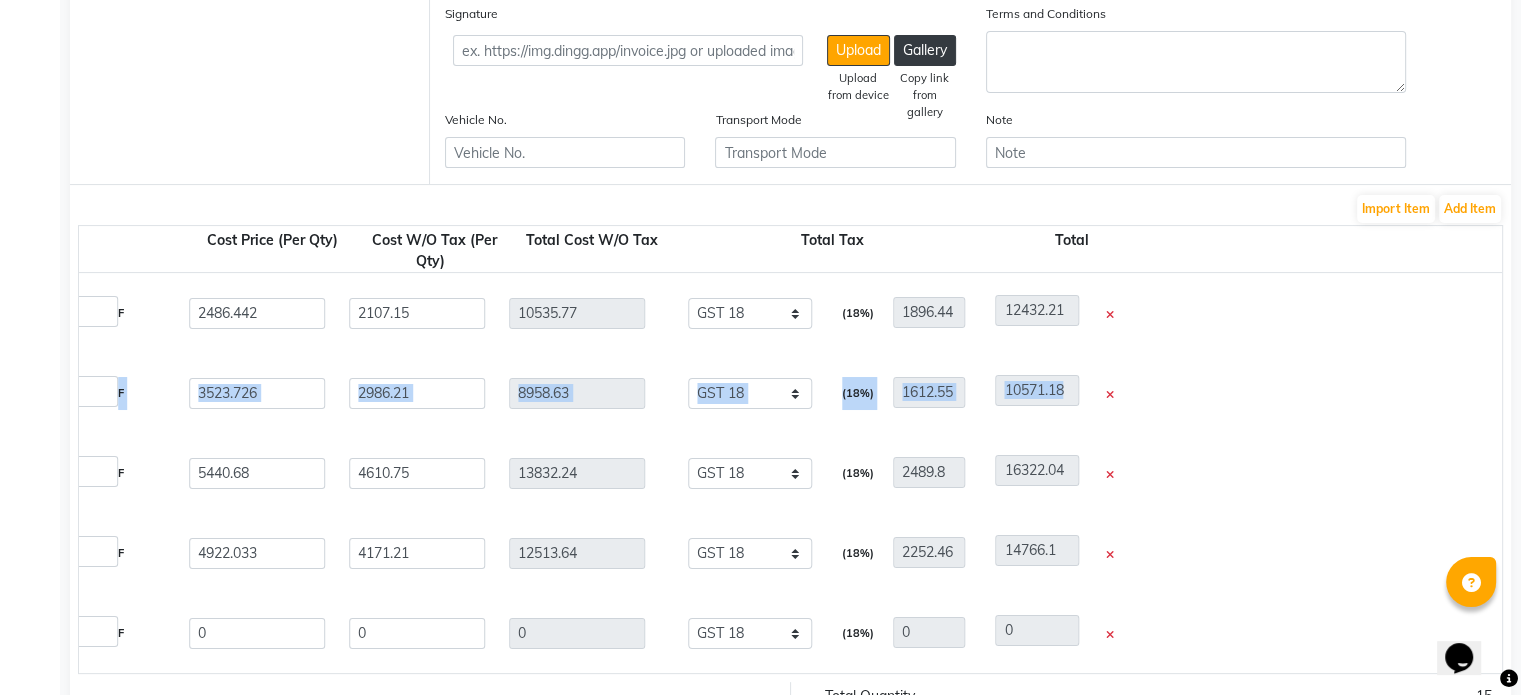 drag, startPoint x: 1508, startPoint y: 313, endPoint x: 1528, endPoint y: 399, distance: 88.29496 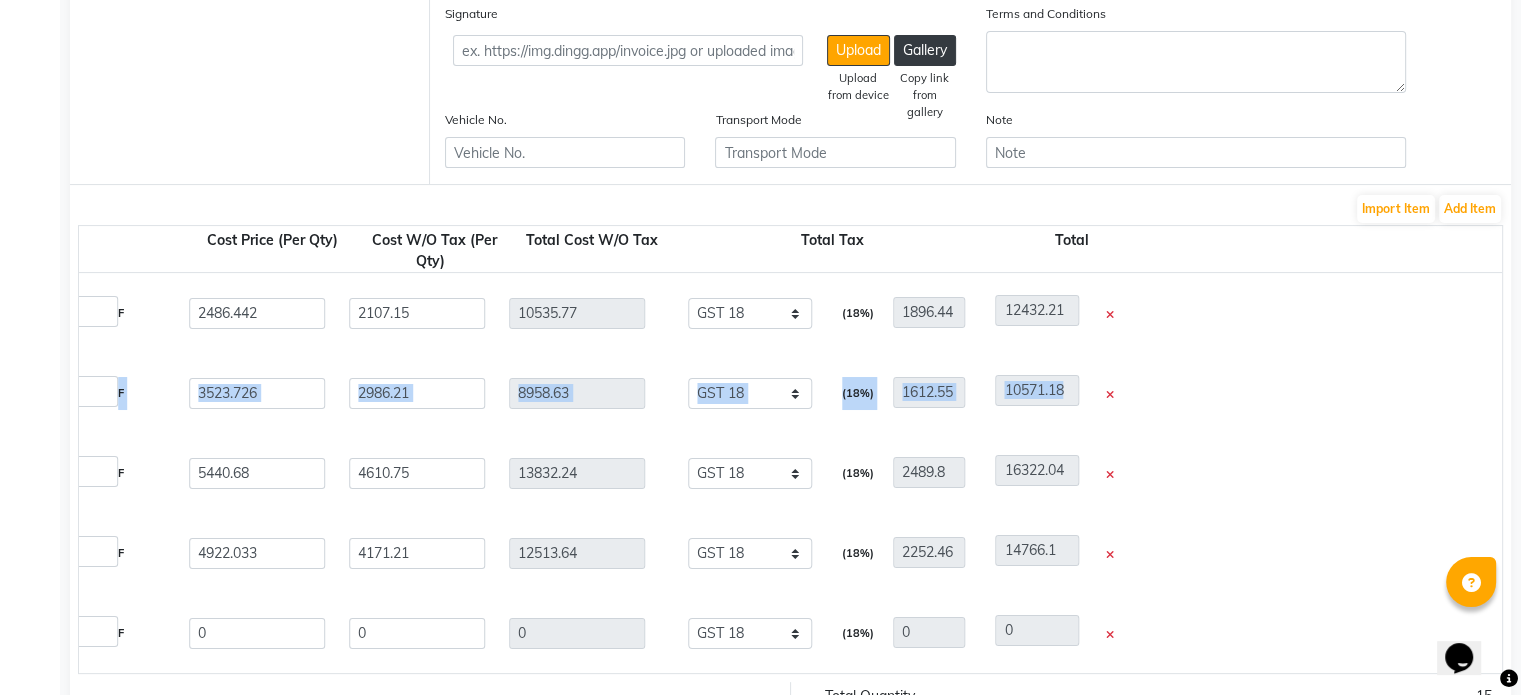 click on "08047224946 Select Location × [GEOGRAPHIC_DATA] Default Panel My Panel English ENGLISH Español العربية मराठी हिंदी ગુજરાતી தமிழ் 中文 Notifications nothing to show ☀ Orijine Clinic, [GEOGRAPHIC_DATA]  Consultation  Invoice  Inventory  Reports  Settings Segments Page Builder  Orders   New Order  Order Purchase Bill To (From) Select Address  [GEOGRAPHIC_DATA]   [GEOGRAPHIC_DATA]   [GEOGRAPHIC_DATA]   [GEOGRAPHIC_DATA]   [GEOGRAPHIC_DATA]   [GEOGRAPHIC_DATA]   [GEOGRAPHIC_DATA]   [GEOGRAPHIC_DATA]   [GEOGRAPHIC_DATA]   [GEOGRAPHIC_DATA]   [GEOGRAPHIC_DATA]   chinchwad   [GEOGRAPHIC_DATA]   BENGLOUR   [GEOGRAPHIC_DATA]  Ship To (Delivered To) Select Address  kalyaninagar  Invoice Date [DATE] Invoice Number LMS/25-26-/071/102 Bill Attachment Choose File Supplier (To) Select Universal INC leader medical system - Leader Medical System PHARMA [GEOGRAPHIC_DATA] NX - PHARMA [GEOGRAPHIC_DATA] NX ETERNO DISTRIBUTORS - ETERNO DISTIBUTORS PVT LTD DIOS SALES AND MARKETING AGENCY - DIOA SALES AND MARKETING AGENCY G3 Medical System Private Limited - G3 Medical System Private Limited" at bounding box center [760, -77] 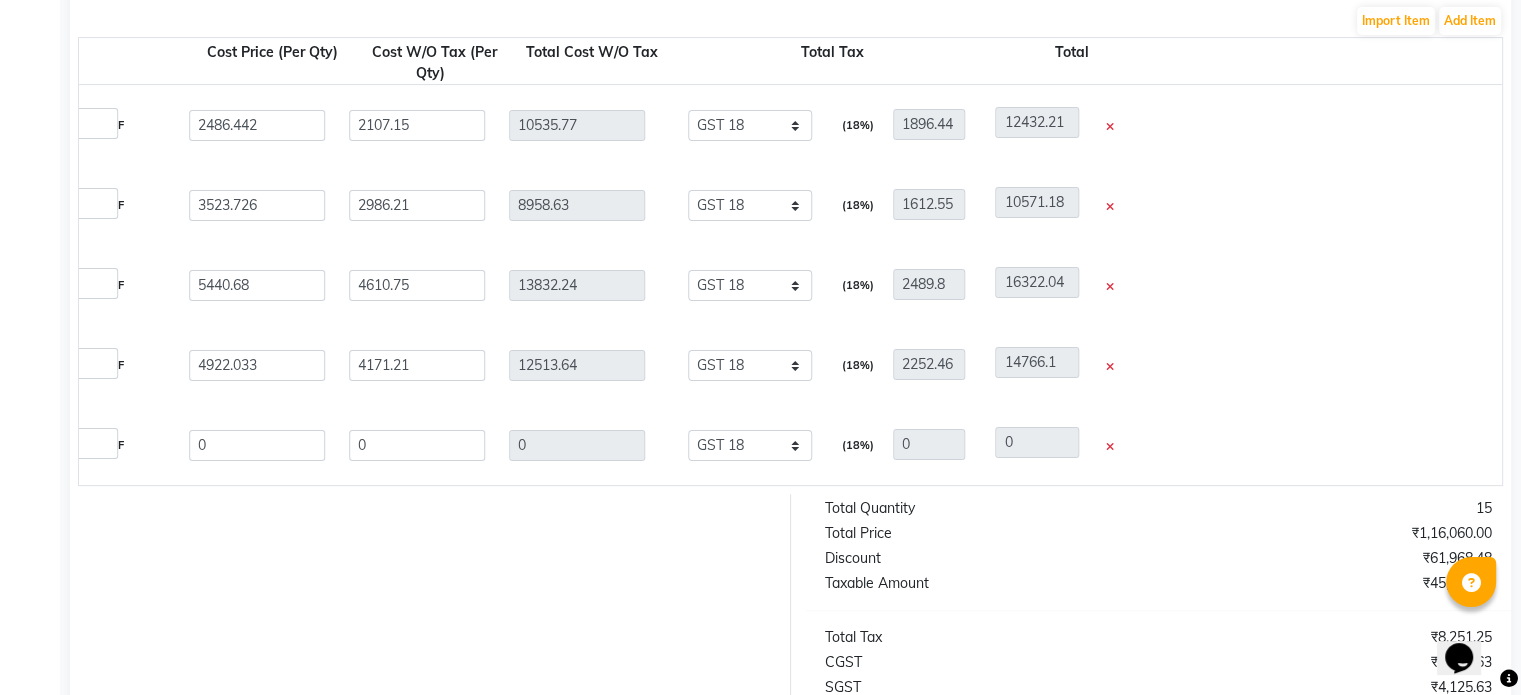 scroll, scrollTop: 614, scrollLeft: 0, axis: vertical 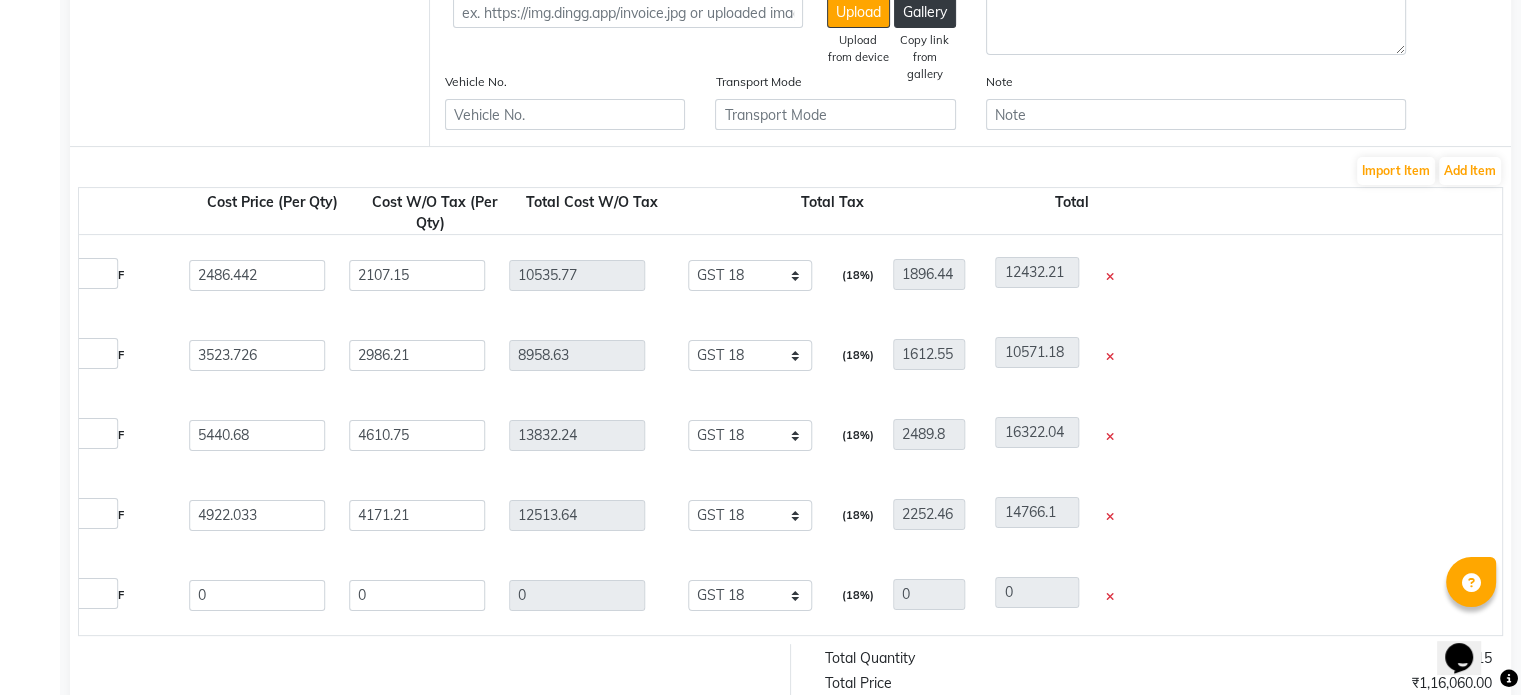 click on "Is Clinical Reparative Moisture Emulsion  50 GMS  P10223  3 3 33049990 [DATE] 10700 49.15 % | 5259.32 F 5440.68 4610.75 13832.24 None 5% GST Exempted GST 12 GST 18  (18%)  2489.8 16322.04" 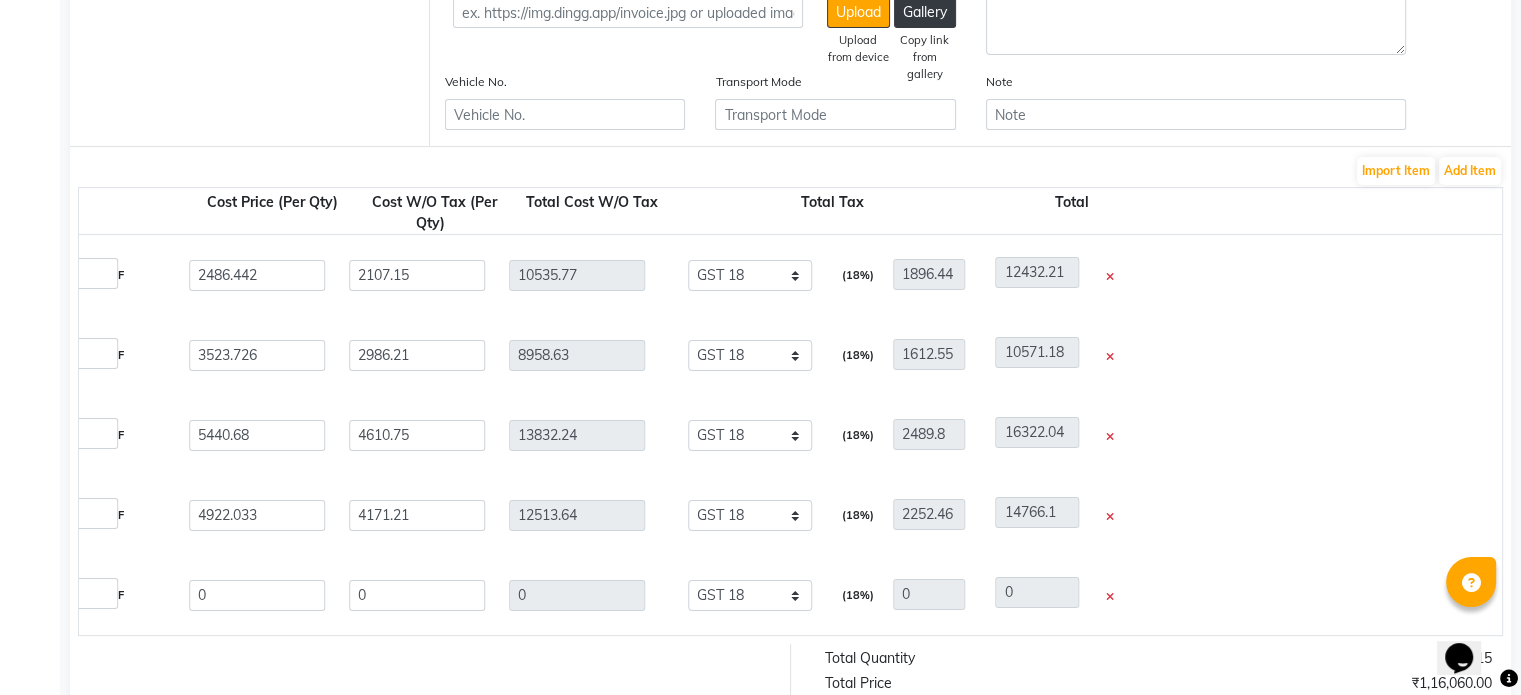 click on "Is Clinical Reparative Moisture Emulsion  50 GMS  P10223  3 3 33049990 [DATE] 10700 49.15 % | 5259.32 F 5440.68 4610.75 13832.24 None 5% GST Exempted GST 12 GST 18  (18%)  2489.8 16322.04" 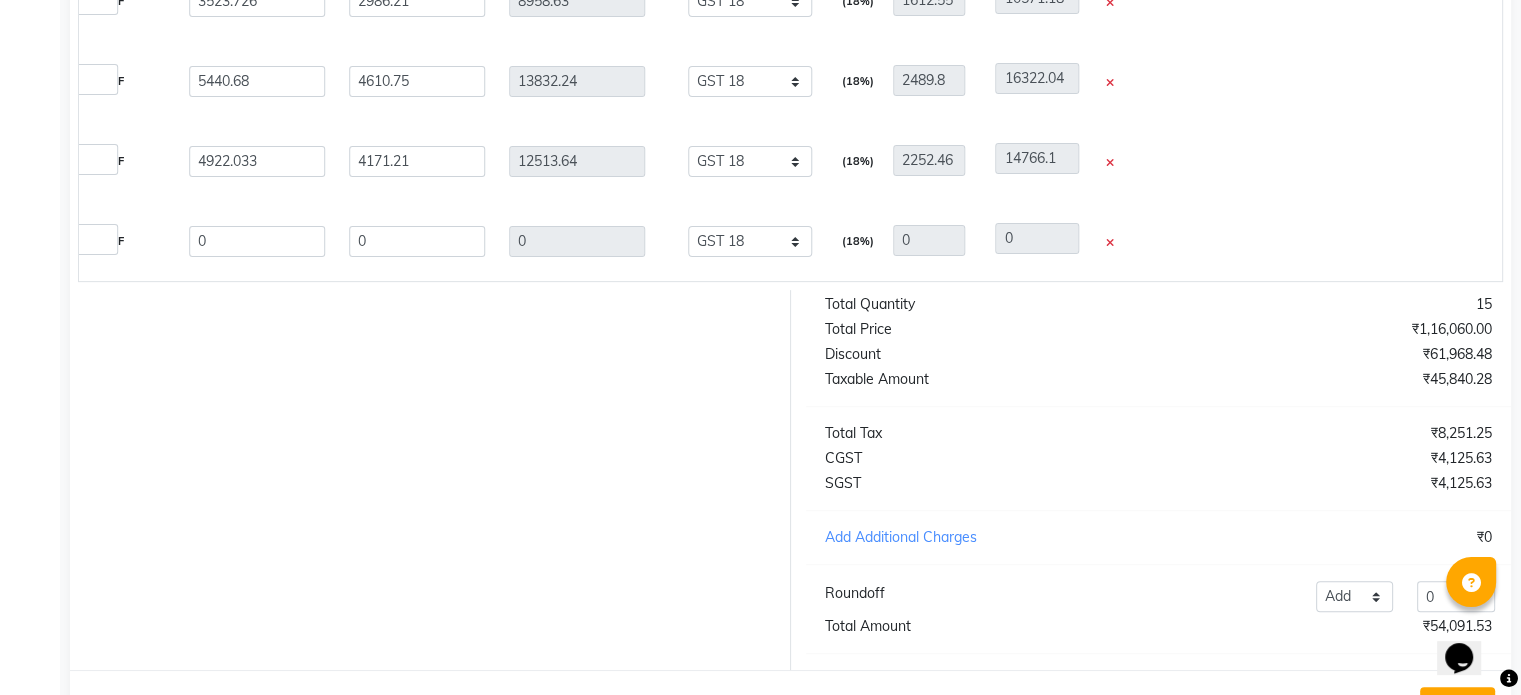 scroll, scrollTop: 806, scrollLeft: 0, axis: vertical 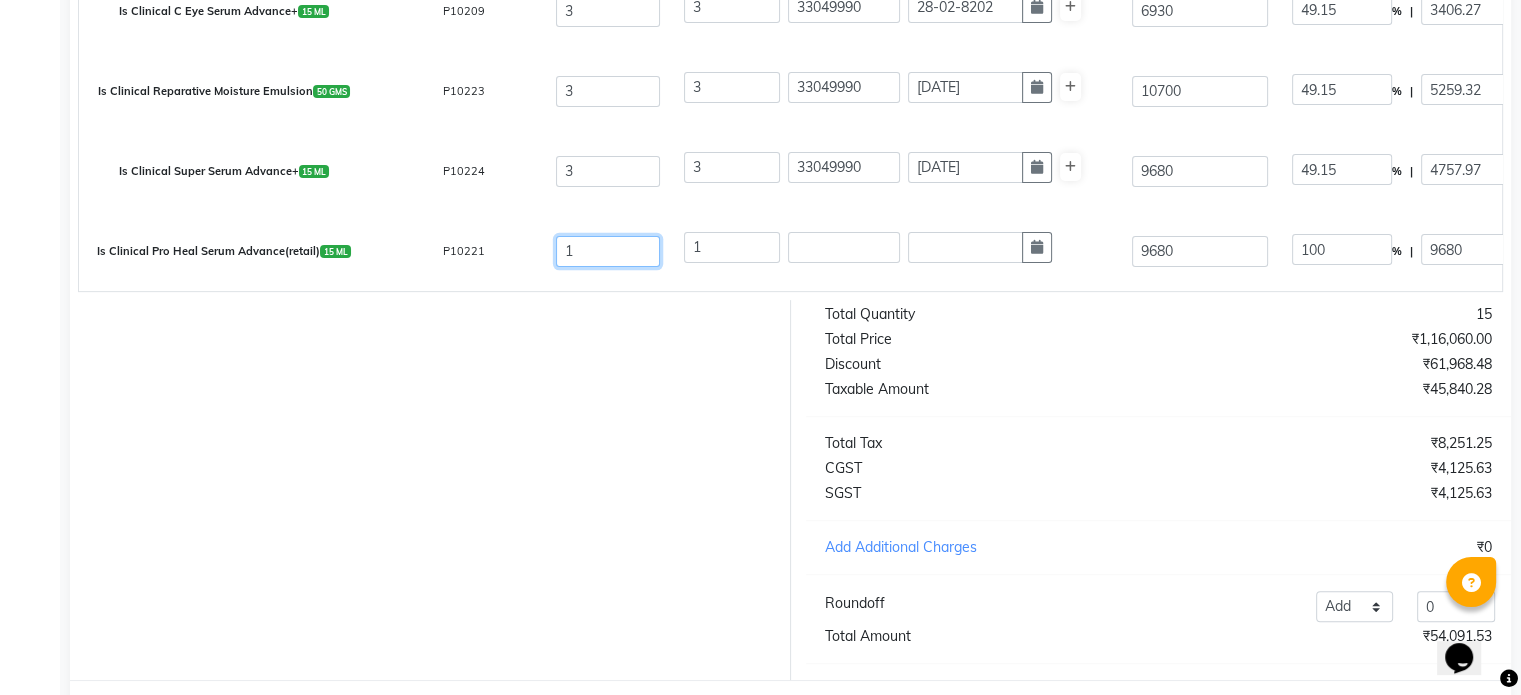 drag, startPoint x: 581, startPoint y: 260, endPoint x: 532, endPoint y: 273, distance: 50.695168 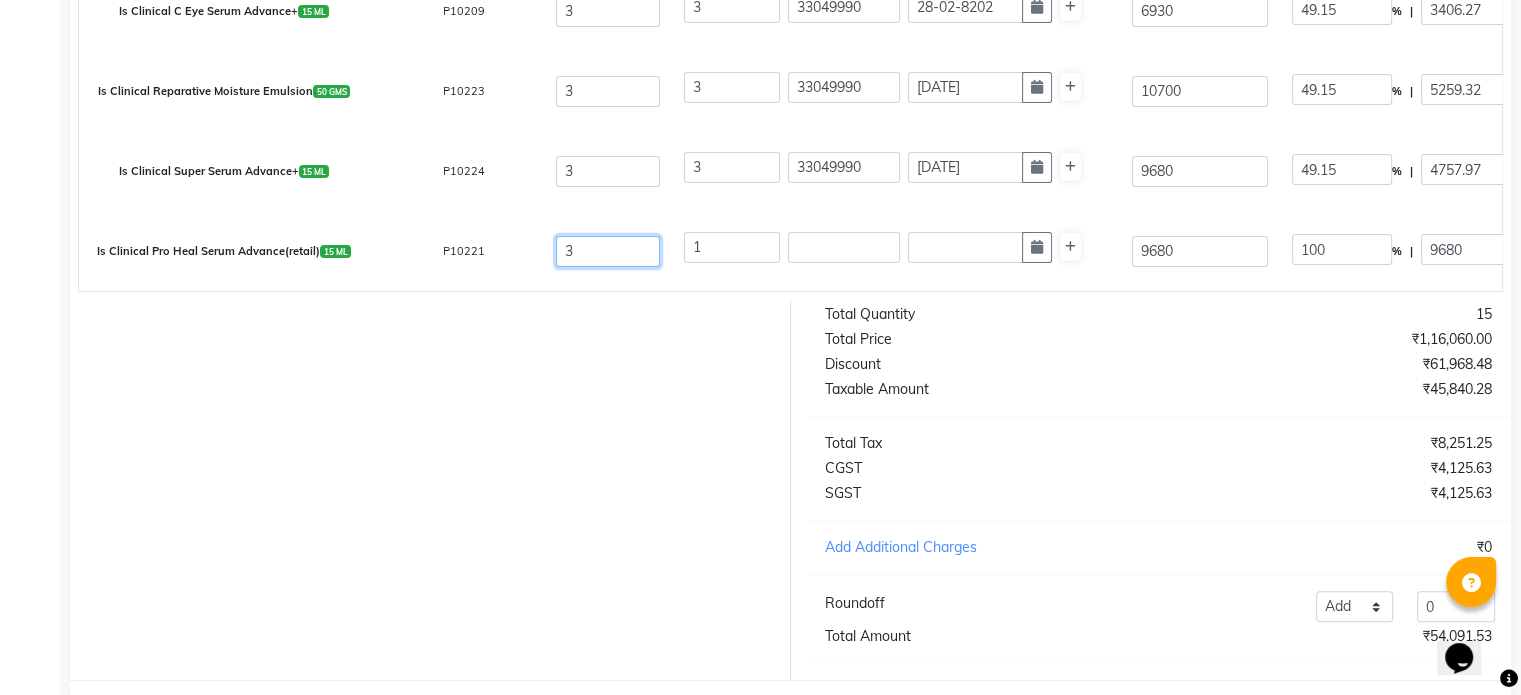 type on "3" 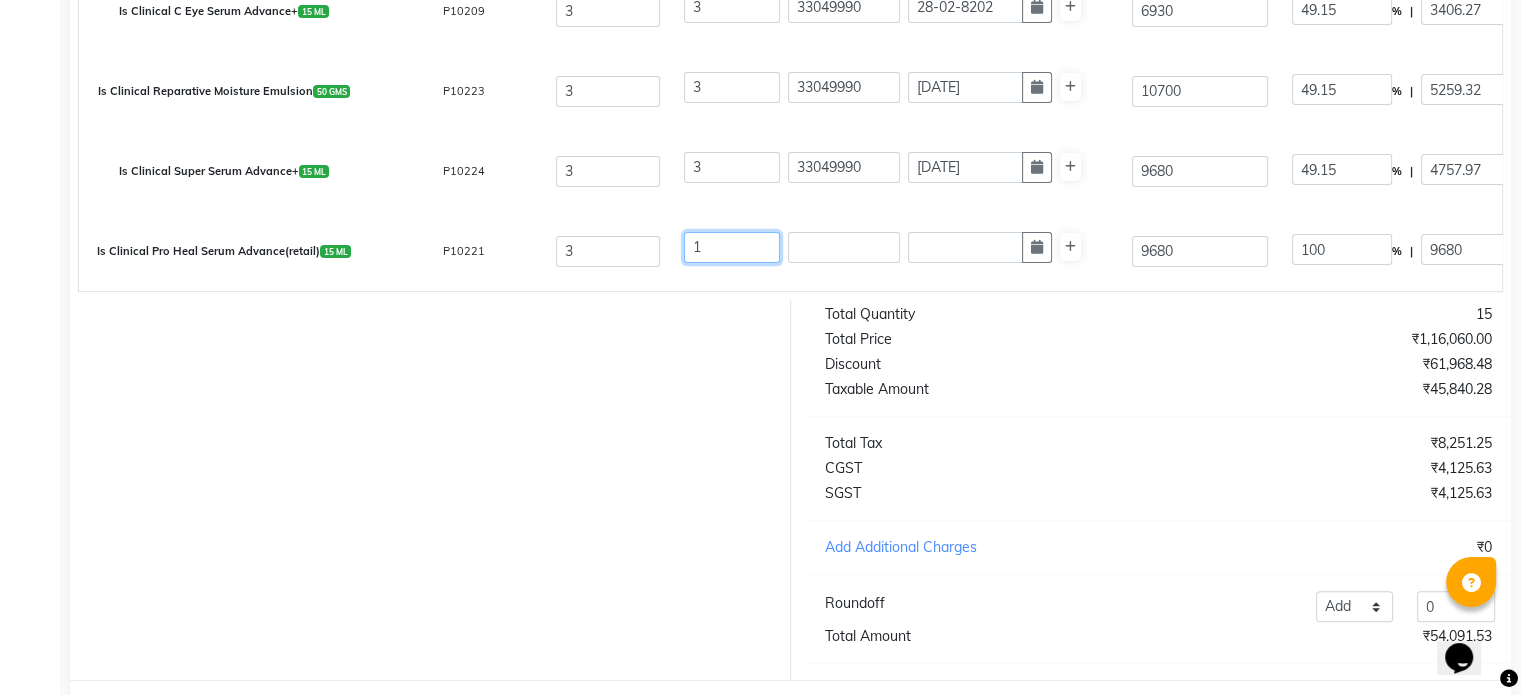 drag, startPoint x: 719, startPoint y: 247, endPoint x: 520, endPoint y: 297, distance: 205.18529 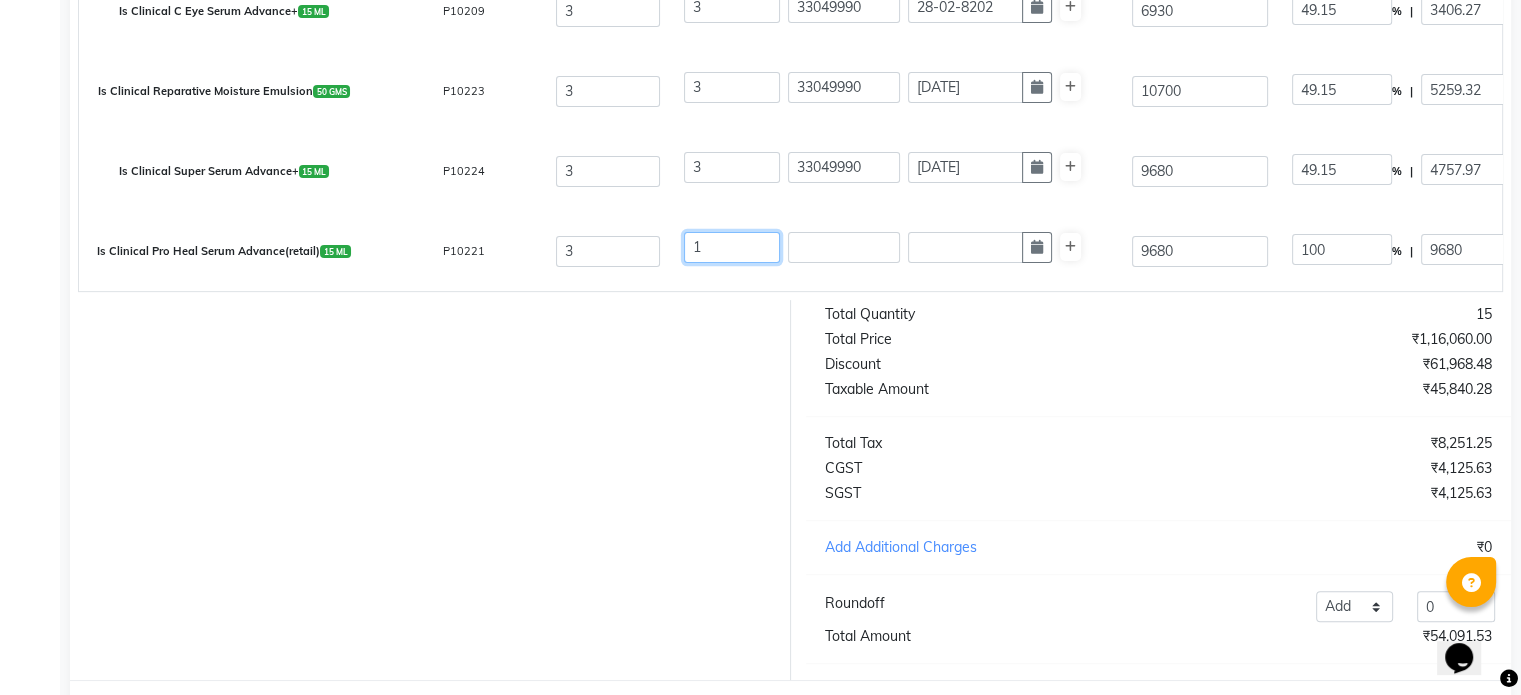 click on "Product  Product Code   Qty   Receiving Qty   Lot Number   Expiry Date  Selling Price Discount Cost Price (Per Qty) Cost W/O Tax (Per Qty) Total Cost W/O Tax Total Tax Total  Is Clinical Cleansing Complex  180 ML  P10210  5 5 33049990 [DATE] 4890 49.15 % | 2403.56 F 2486.442 2107.15 10535.77 None 5% GST Exempted GST 12 GST 18  (18%)  1896.44 12432.21  Is Clinical C Eye Serum Advance+  15 ML  P10209  3 3 33049990 28-02-8202 6930 49.15 % | 3406.27 F 3523.726 2986.21 8958.63 None 5% GST Exempted GST 12 GST 18  (18%)  1612.55 10571.18  Is Clinical Reparative Moisture Emulsion  50 GMS  P10223  3 3 33049990 [DATE] 10700 49.15 % | 5259.32 F 5440.68 4610.75 13832.24 None 5% GST Exempted GST 12 GST 18  (18%)  2489.8 16322.04  Is Clinical Super Serum Advance+  15 ML  P10224  3 3 33049990 [DATE] 9680 49.15 % | 4757.97 F 4922.033 4171.21 12513.64 None 5% GST Exempted GST 12 GST 18  (18%)  2252.46 14766.1  Is Clinical Pro Heal Serum Advance(retail)  15 ML  P10221  3 1 9680 100 % | 9680 F 0 0 0 None 5% GST 0 0" 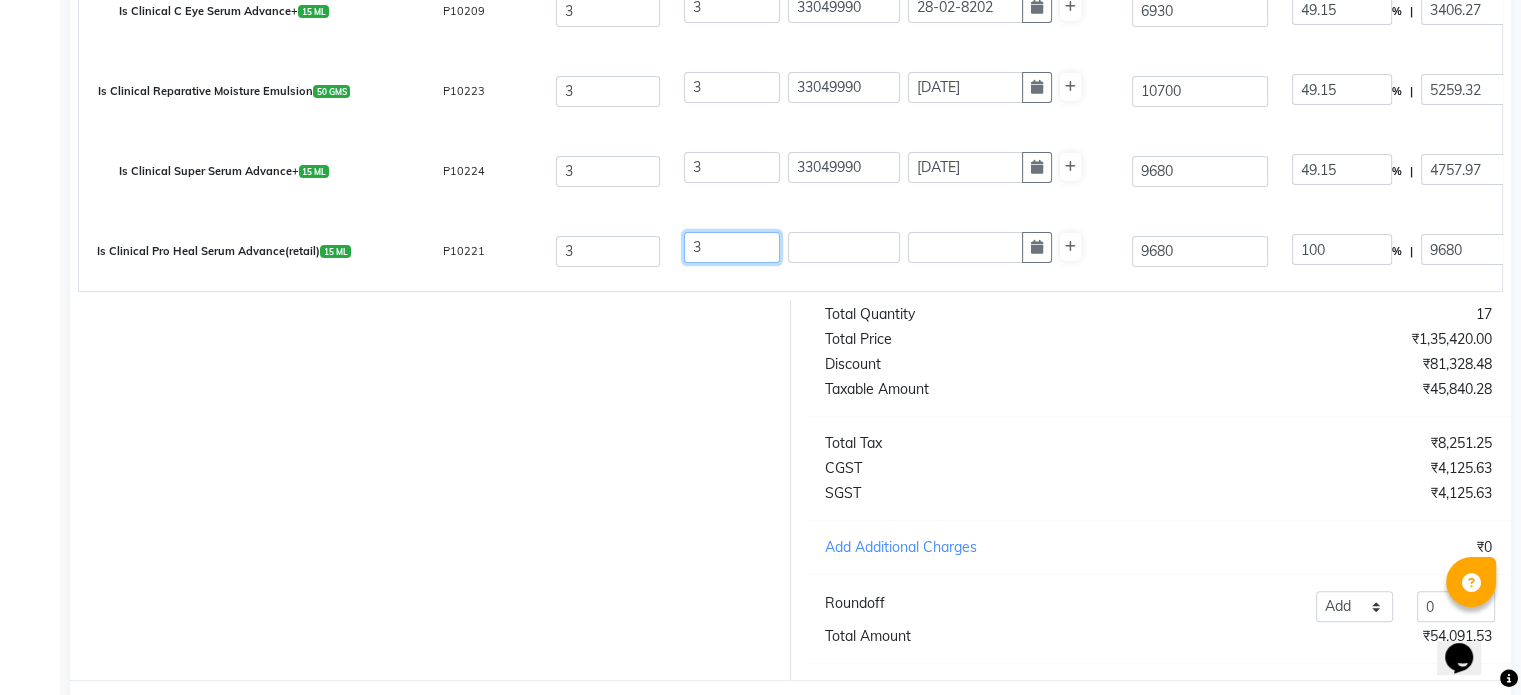 type on "3" 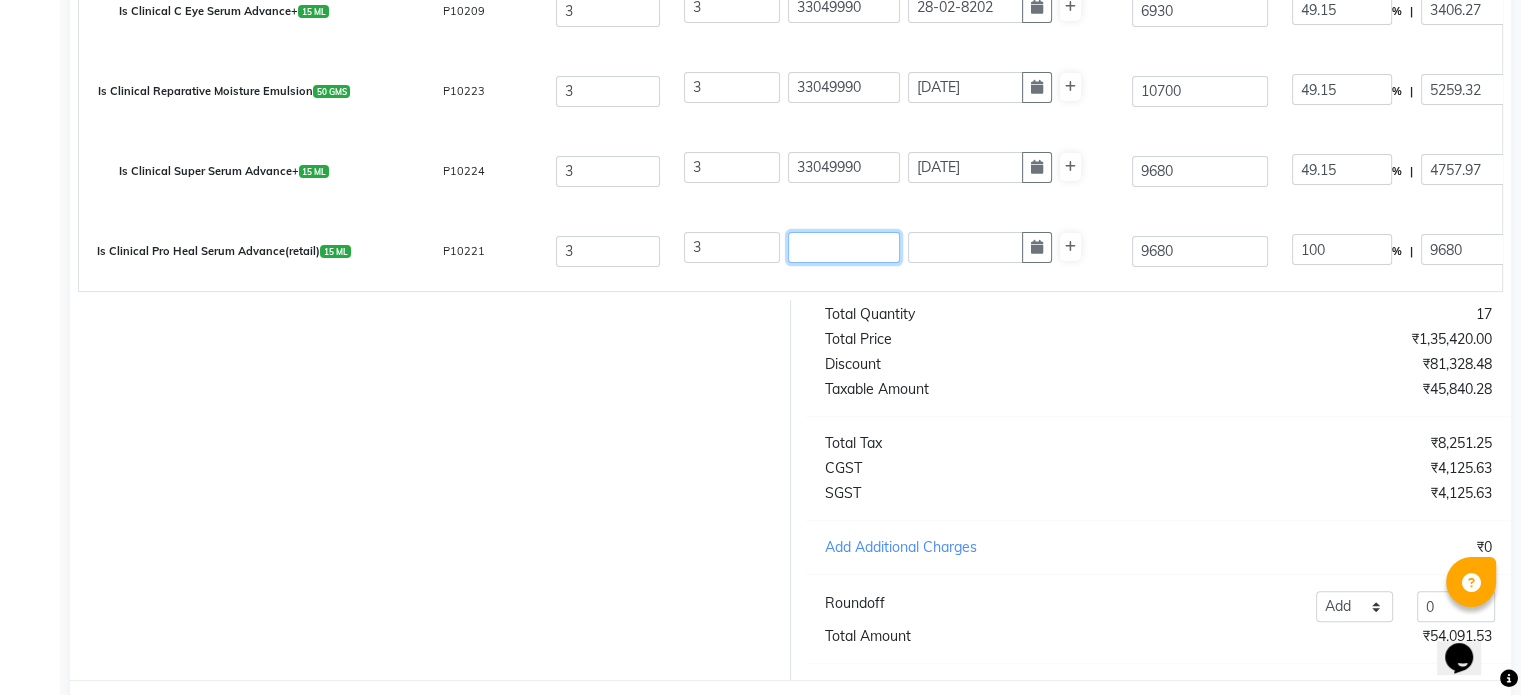 click 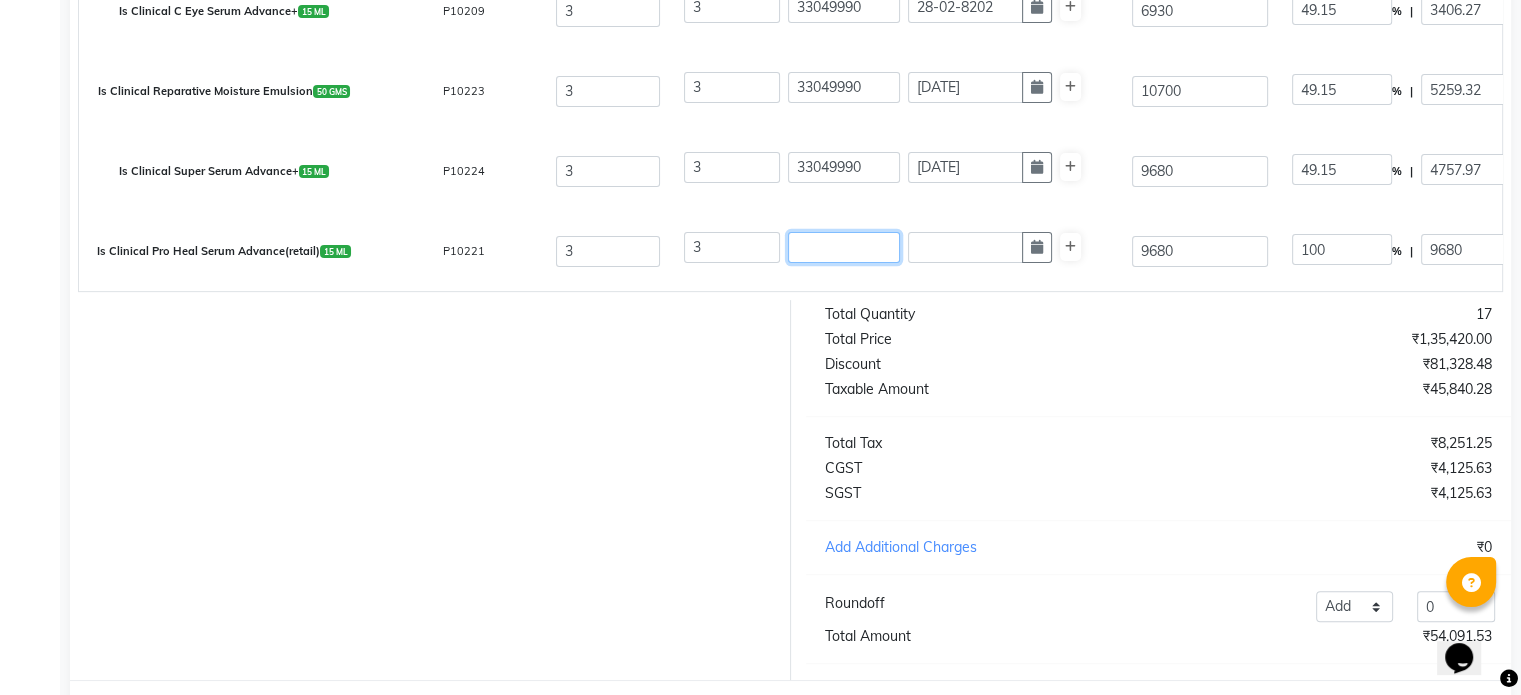 paste on "33049990" 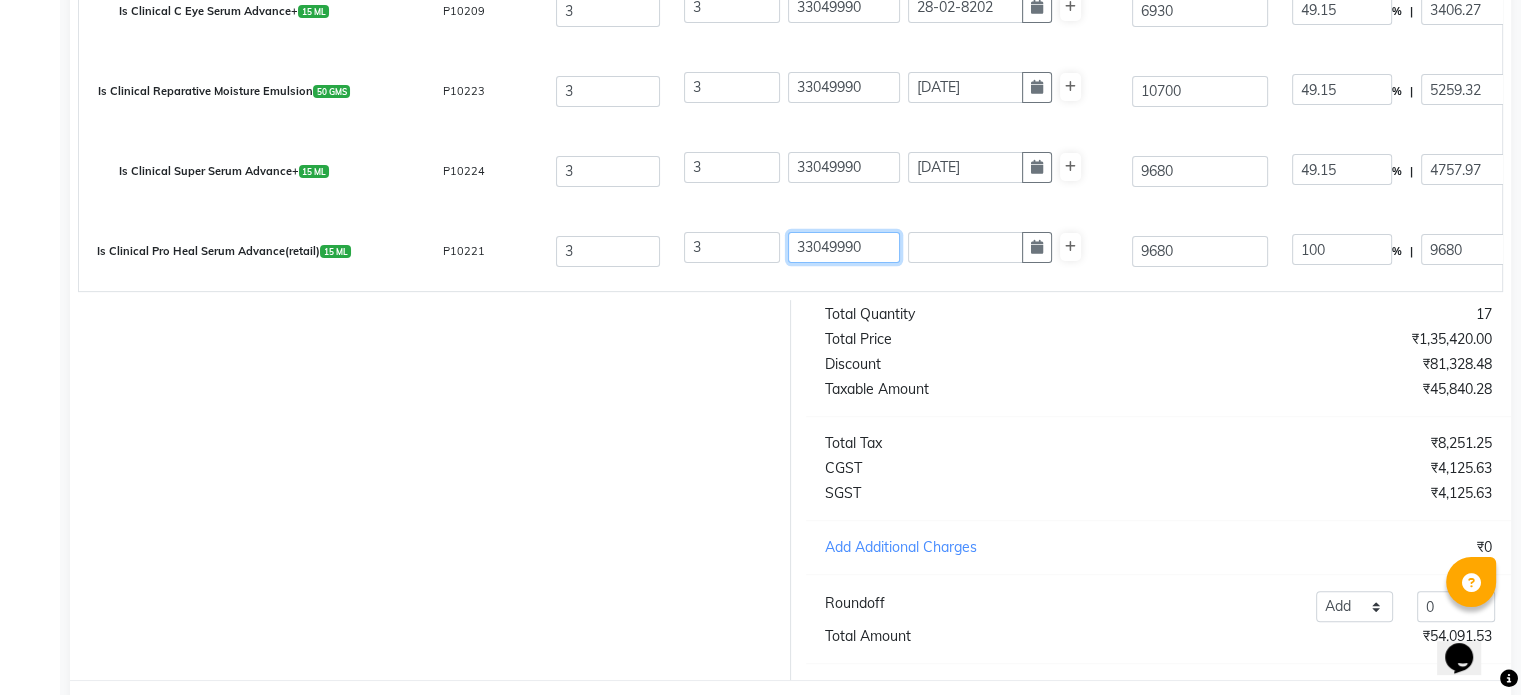 type on "33049990" 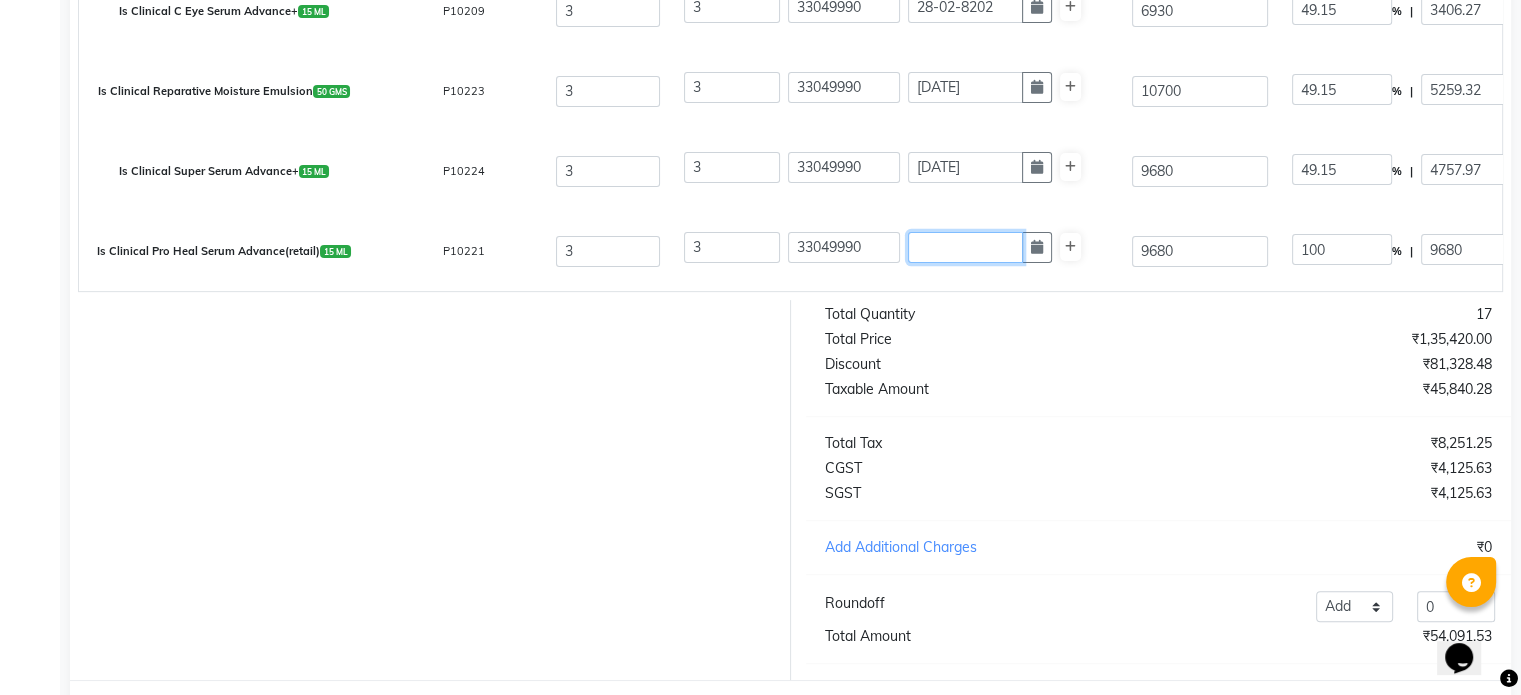 click 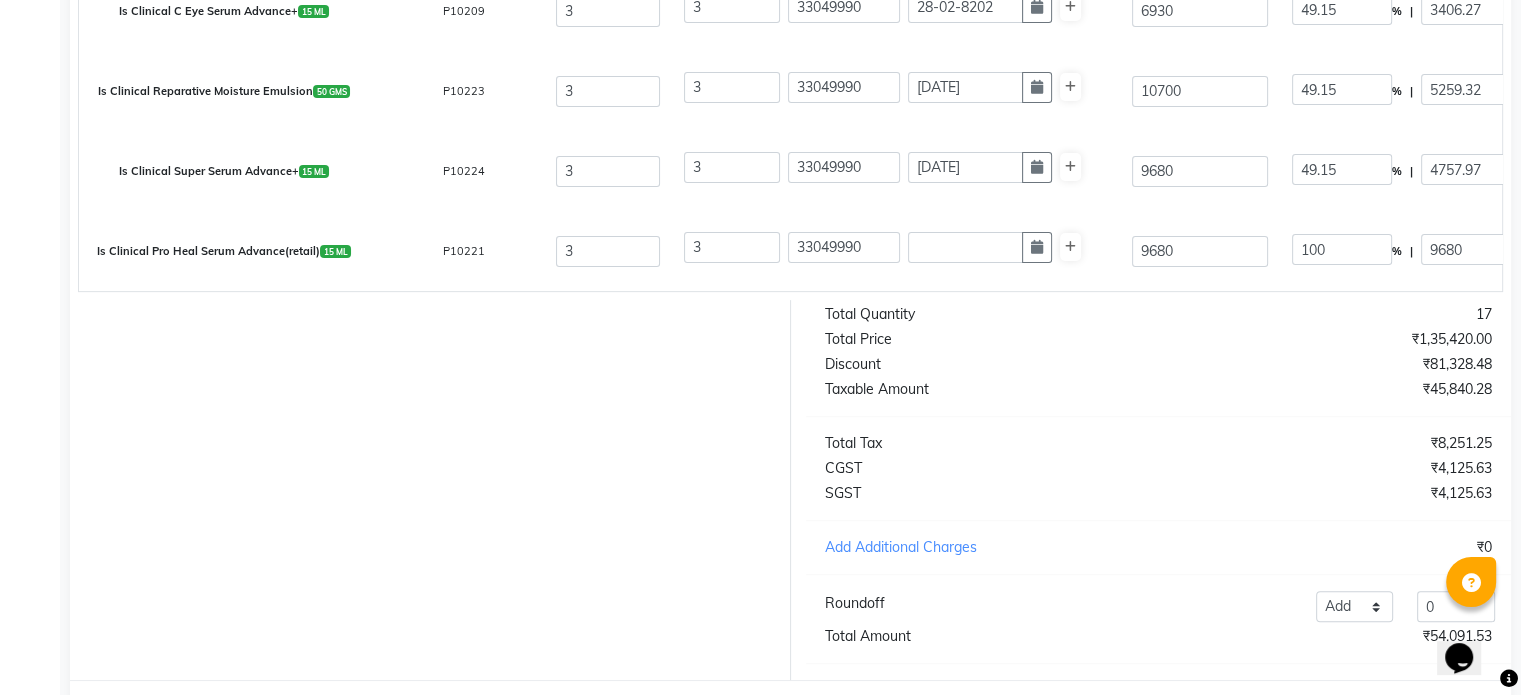 select on "7" 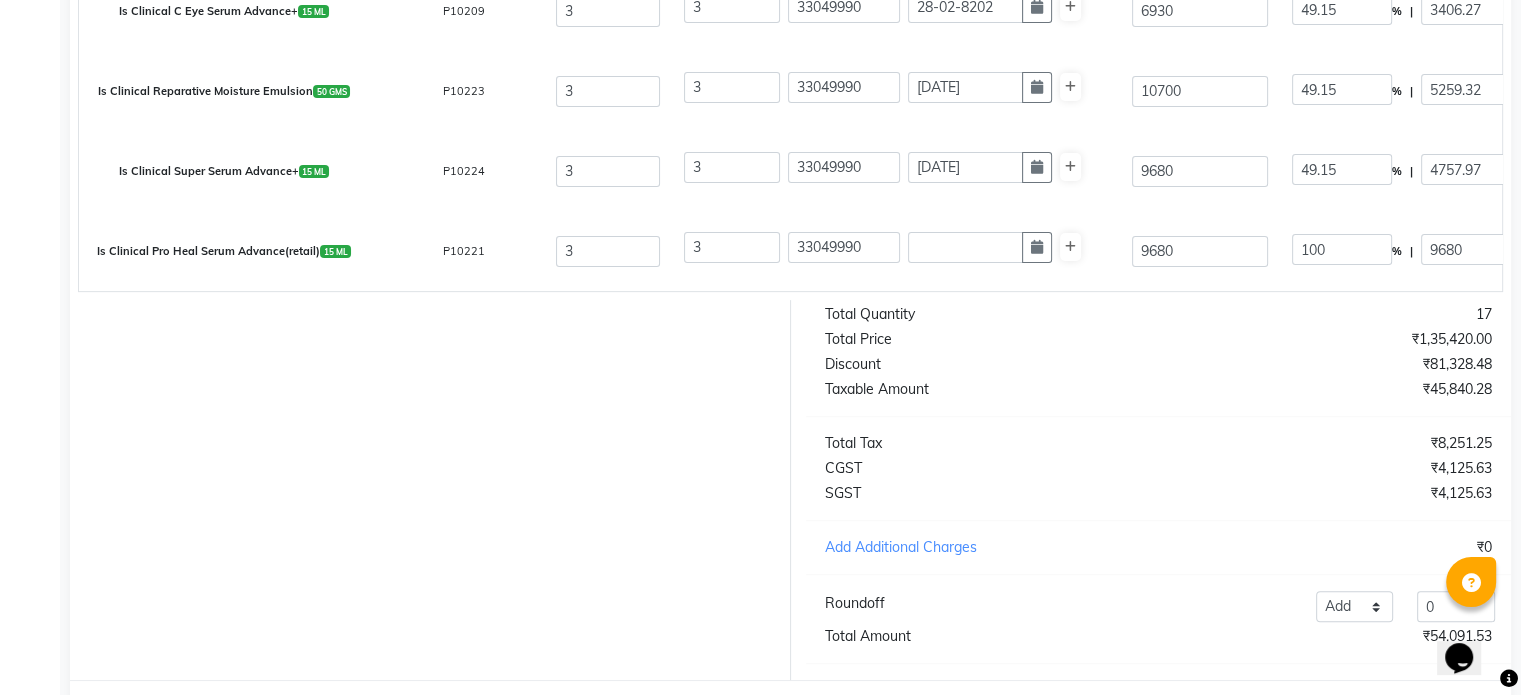 select on "2025" 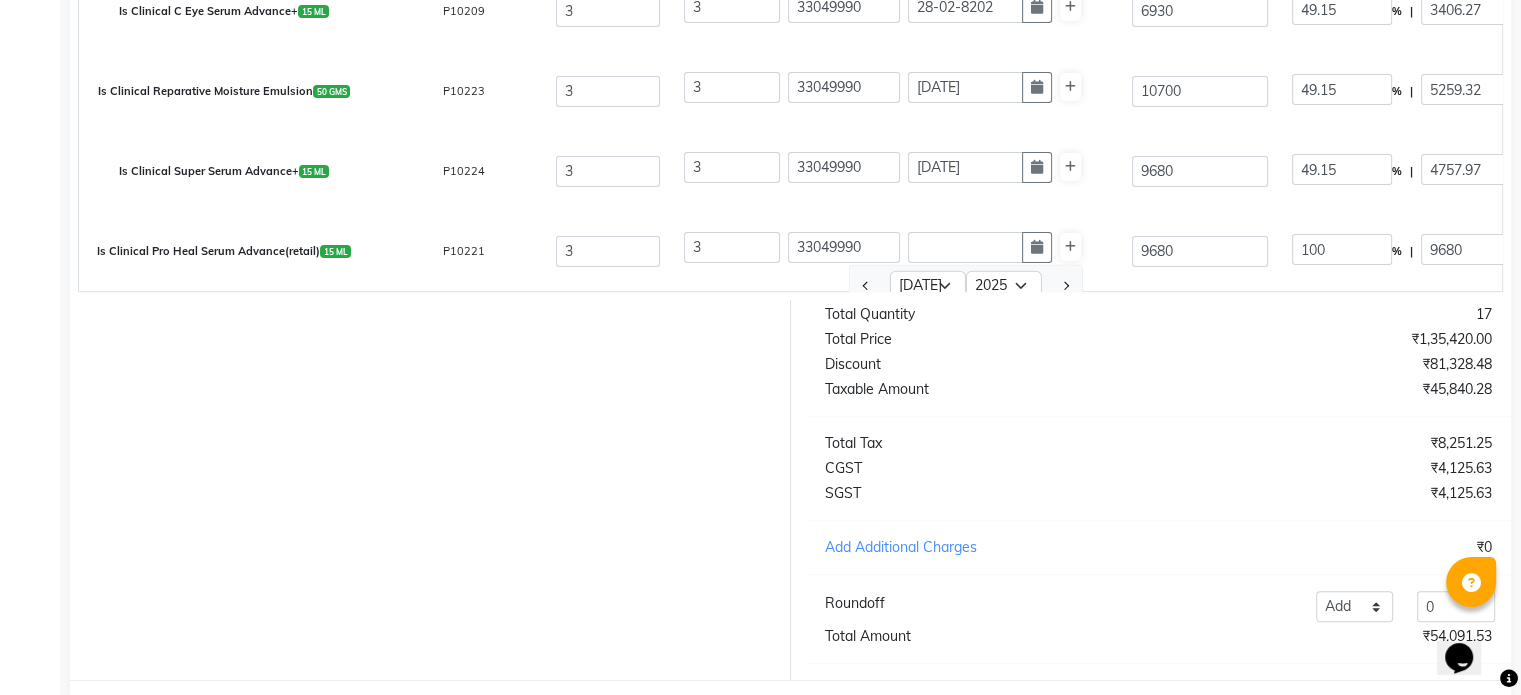 scroll, scrollTop: 240, scrollLeft: 0, axis: vertical 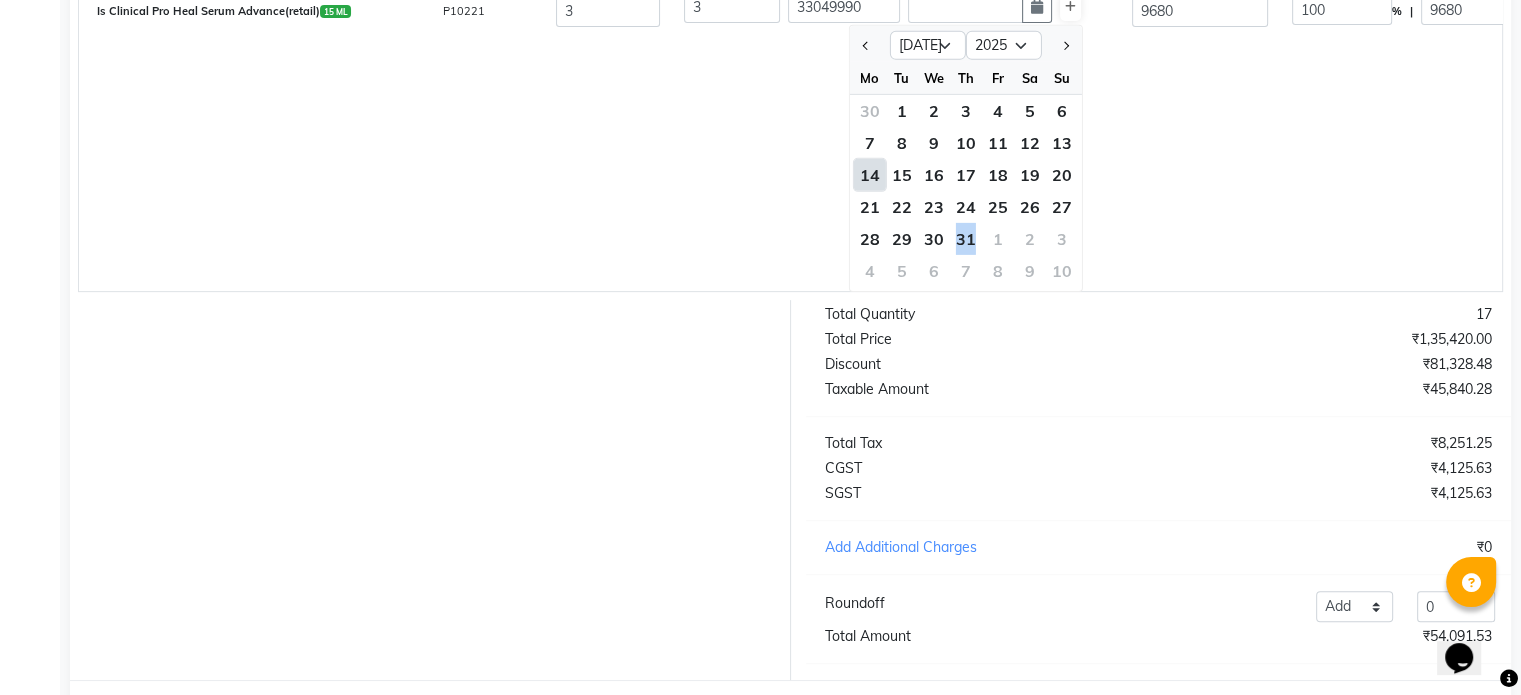 click on "31" 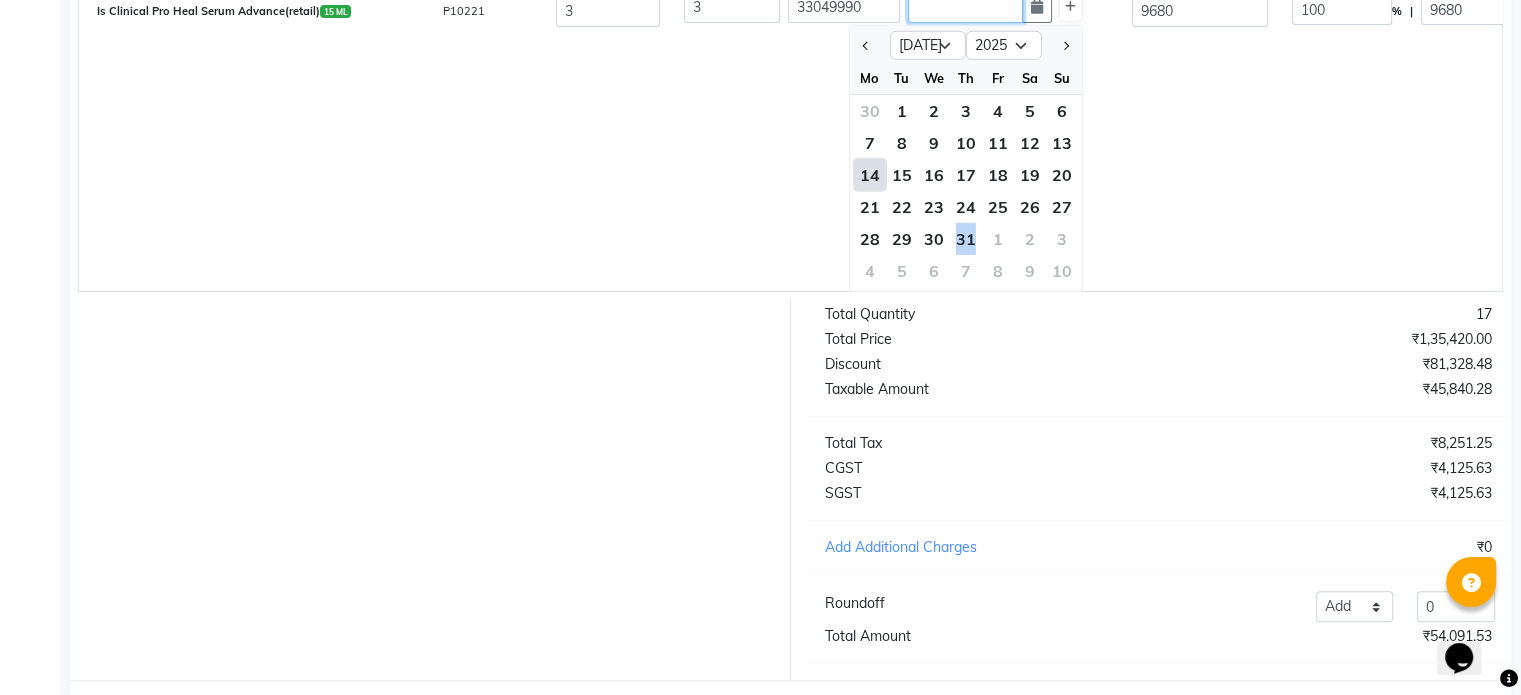 type on "31-07-2025" 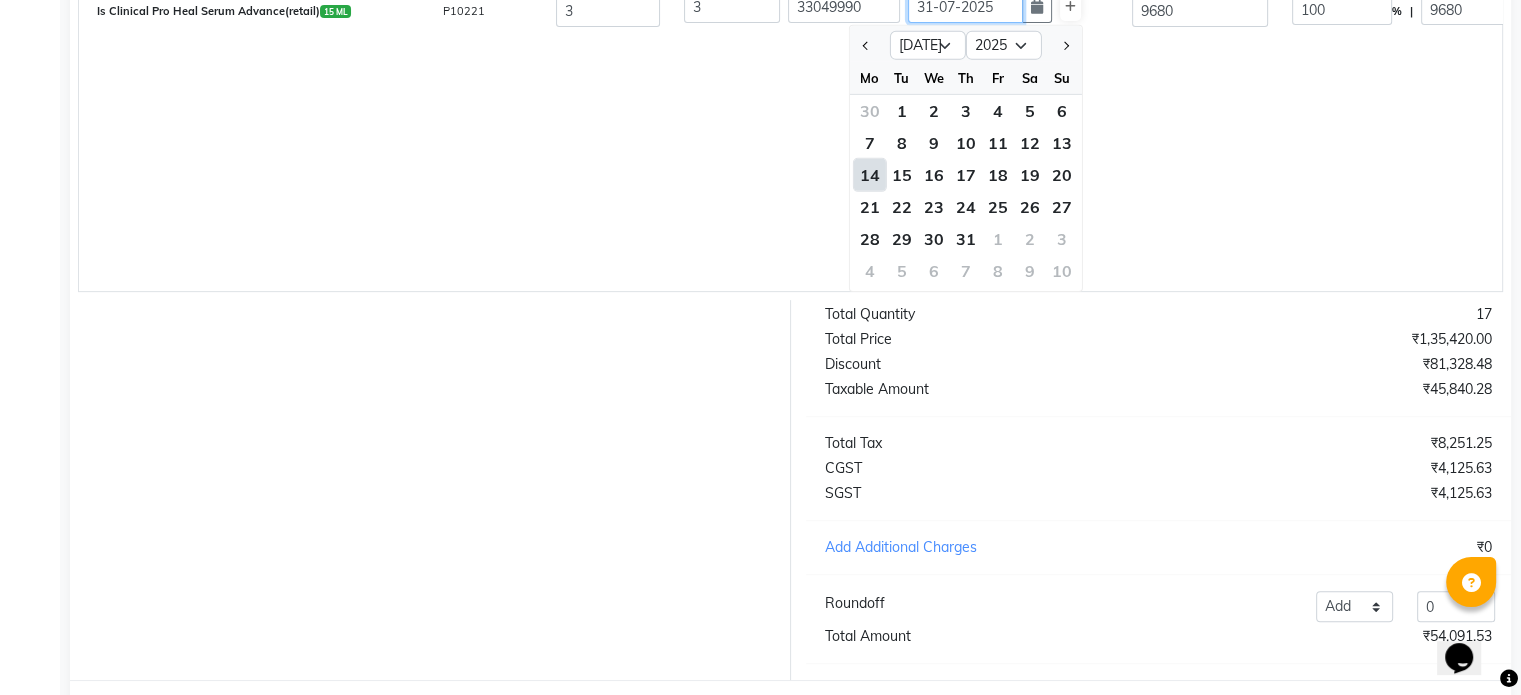 scroll, scrollTop: 0, scrollLeft: 0, axis: both 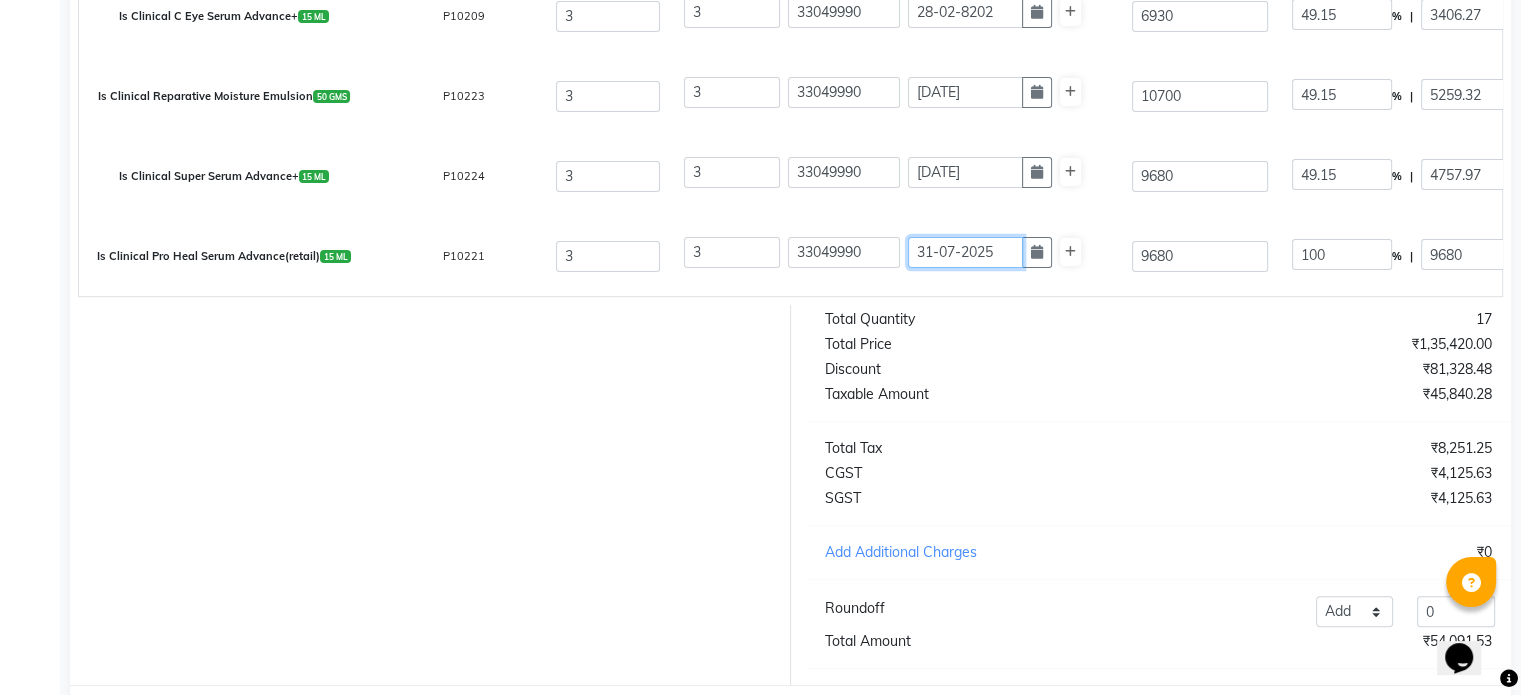 click on "31-07-2025" 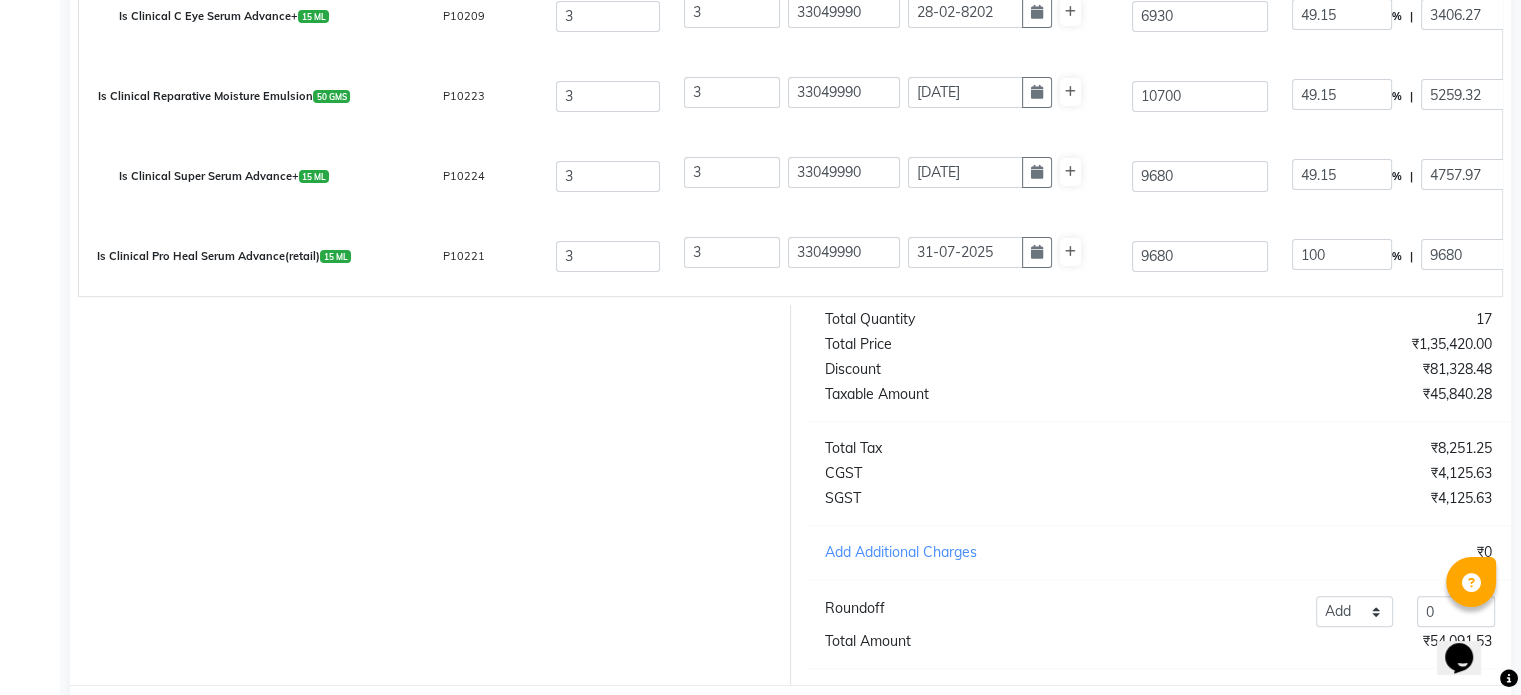 select on "7" 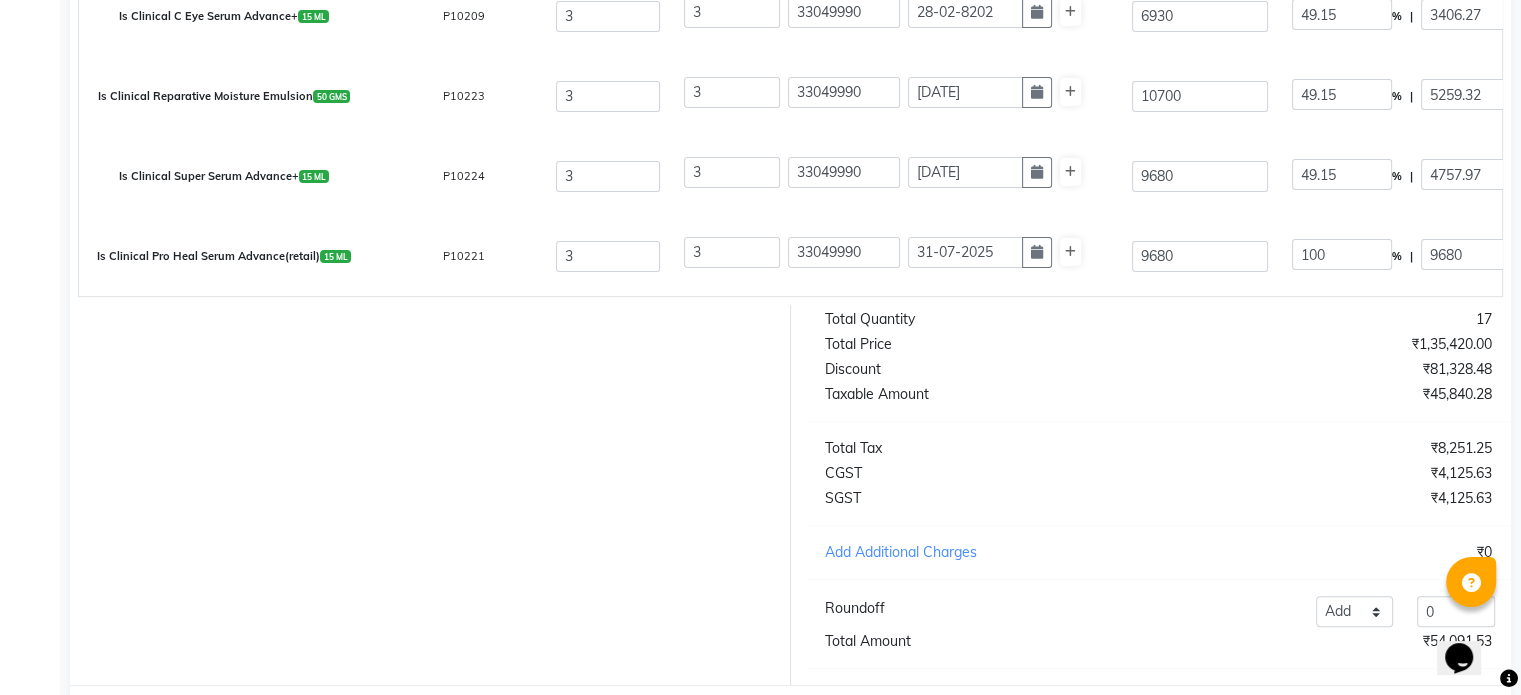 type 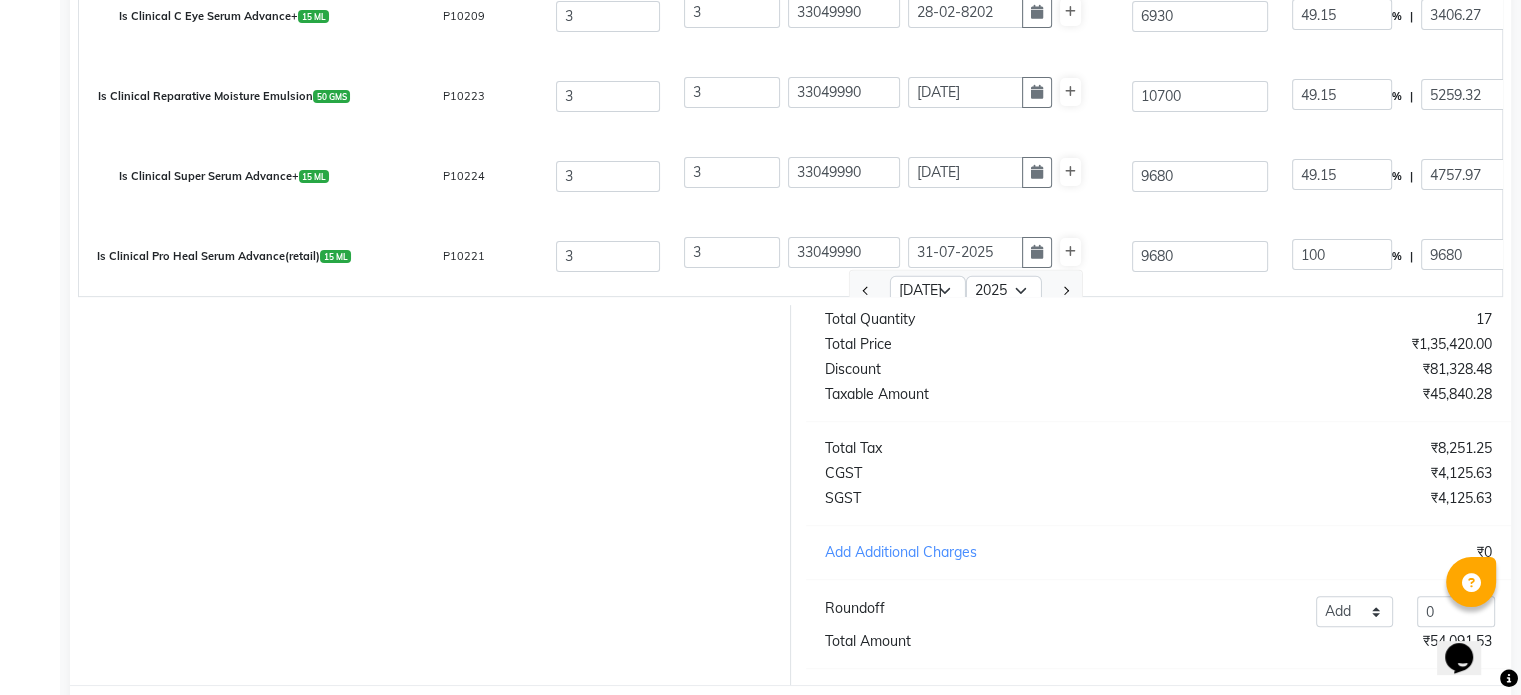 scroll, scrollTop: 240, scrollLeft: 0, axis: vertical 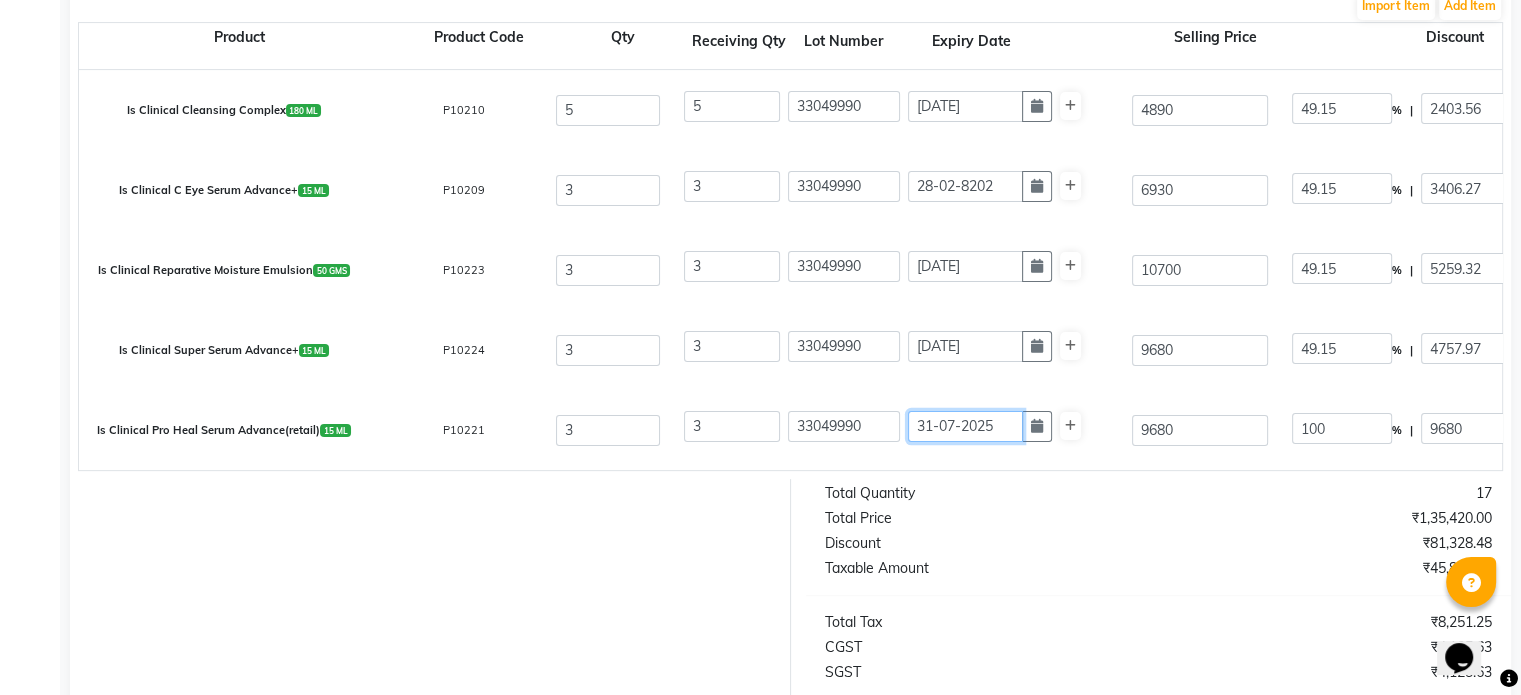 click on "31-07-2025" 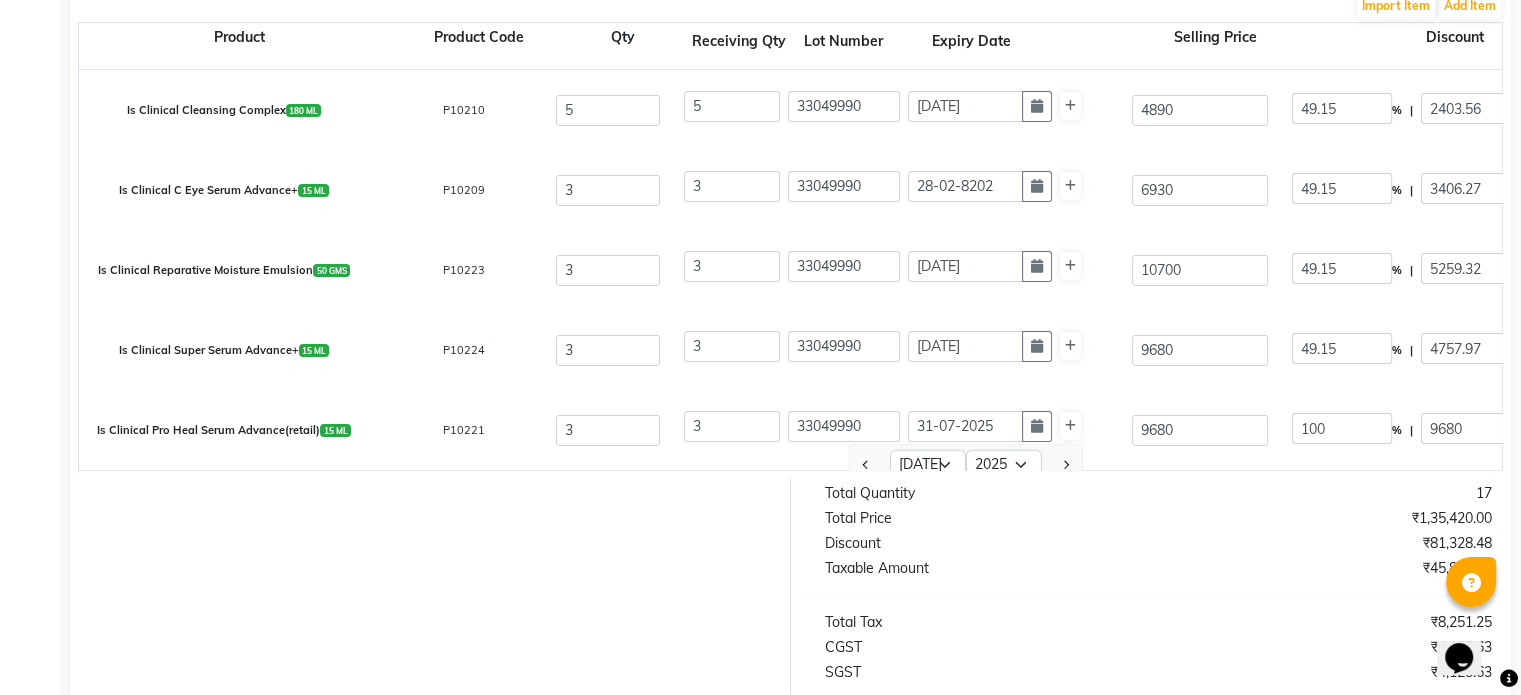 scroll, scrollTop: 240, scrollLeft: 0, axis: vertical 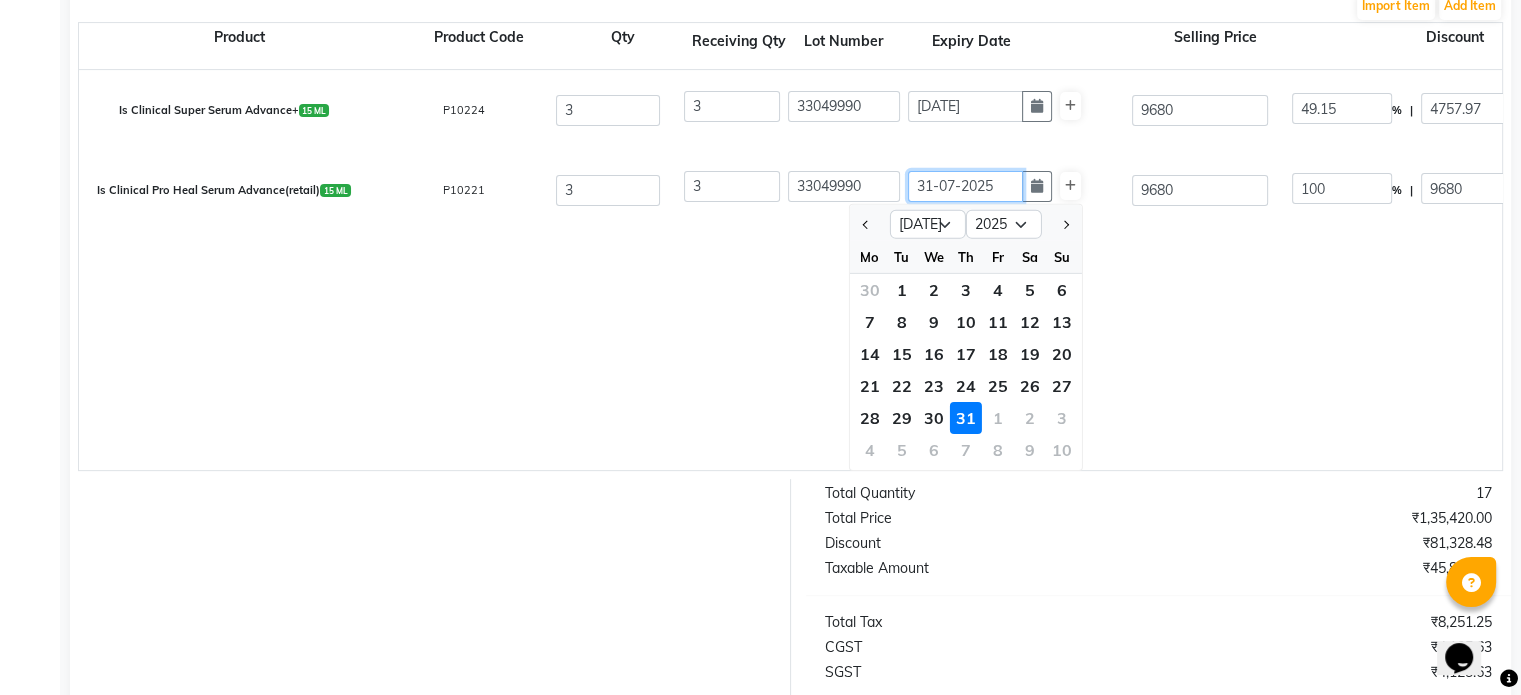 click on "31-07-2025" 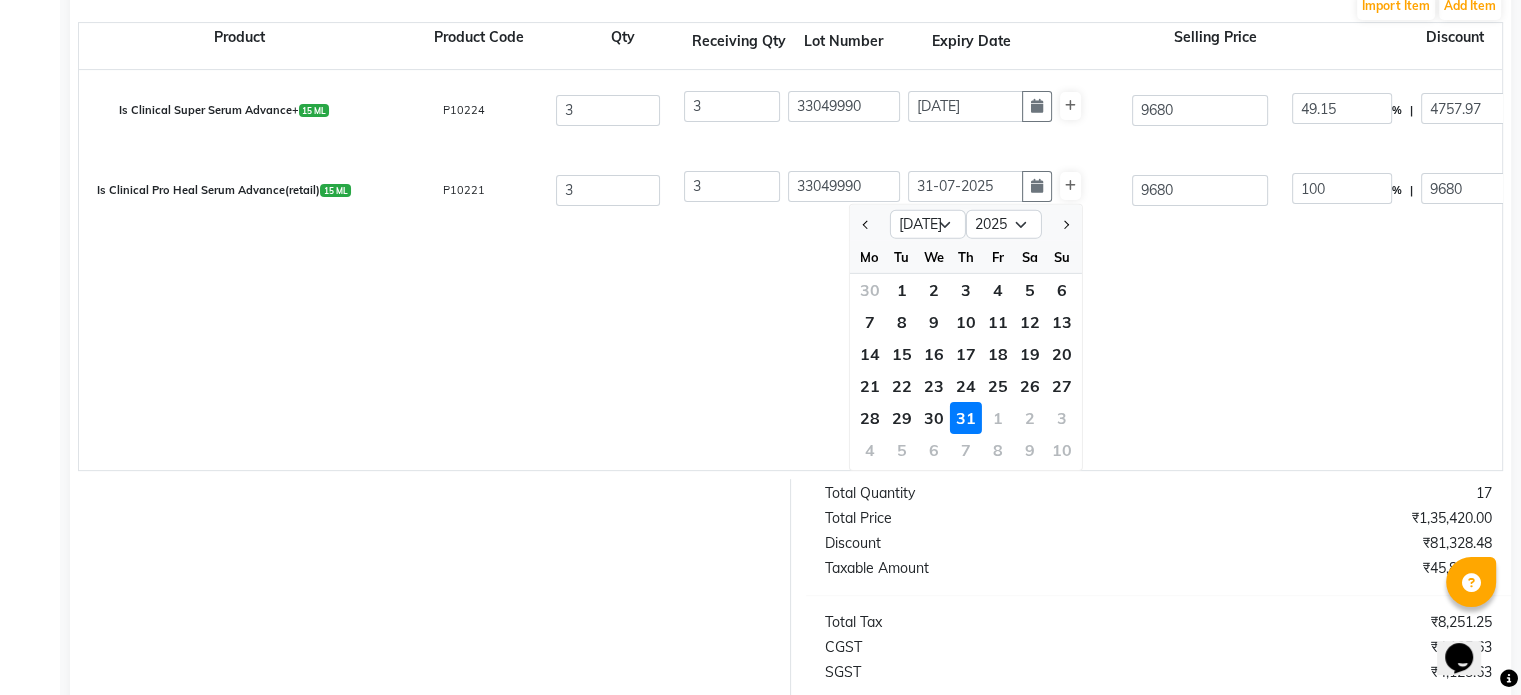 scroll, scrollTop: 0, scrollLeft: 0, axis: both 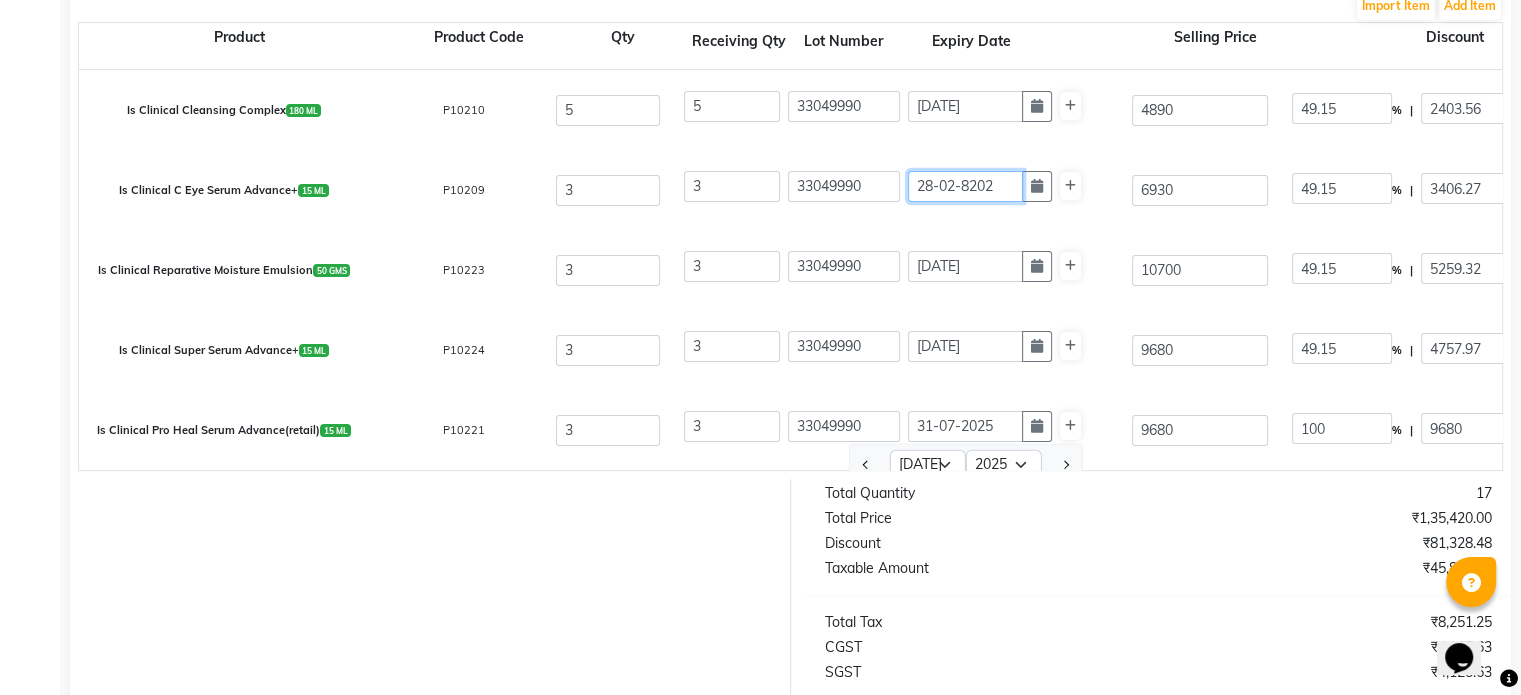 click on "28-02-8202" 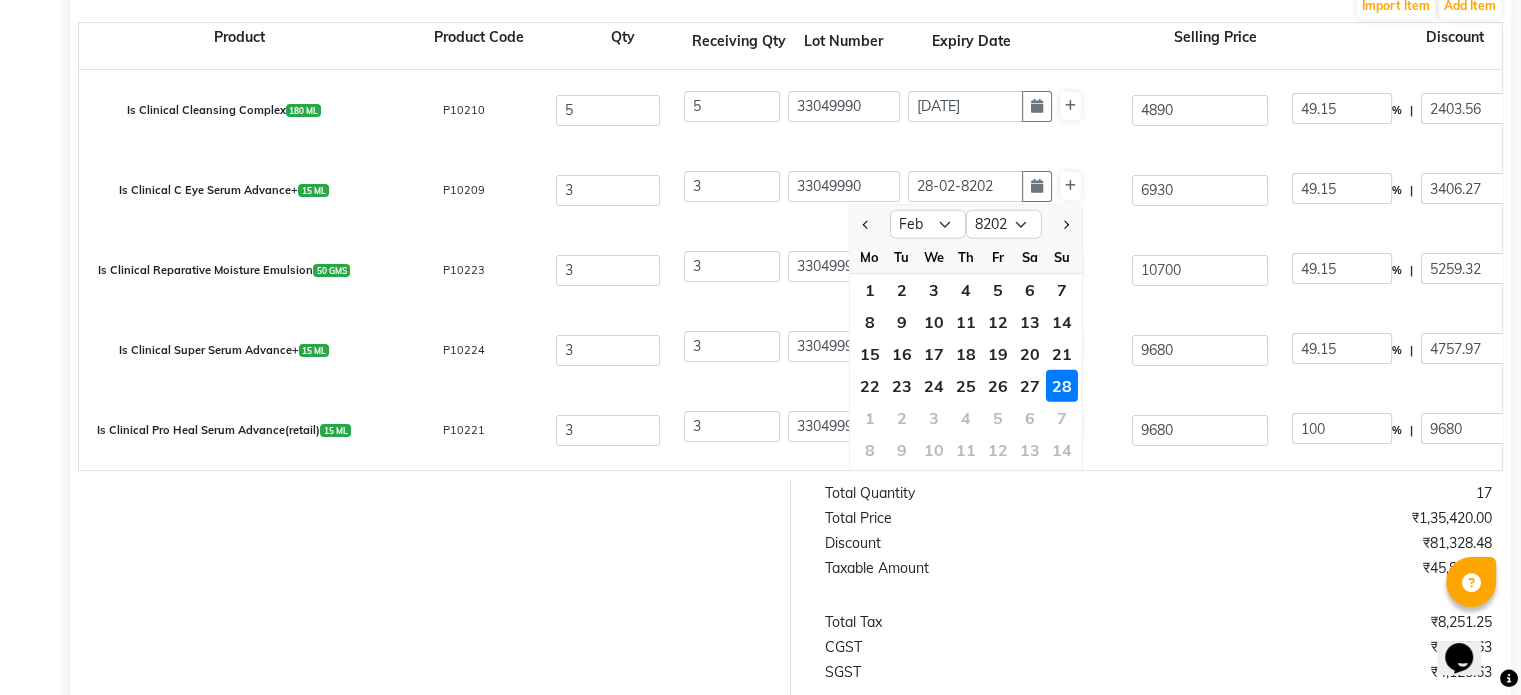 click 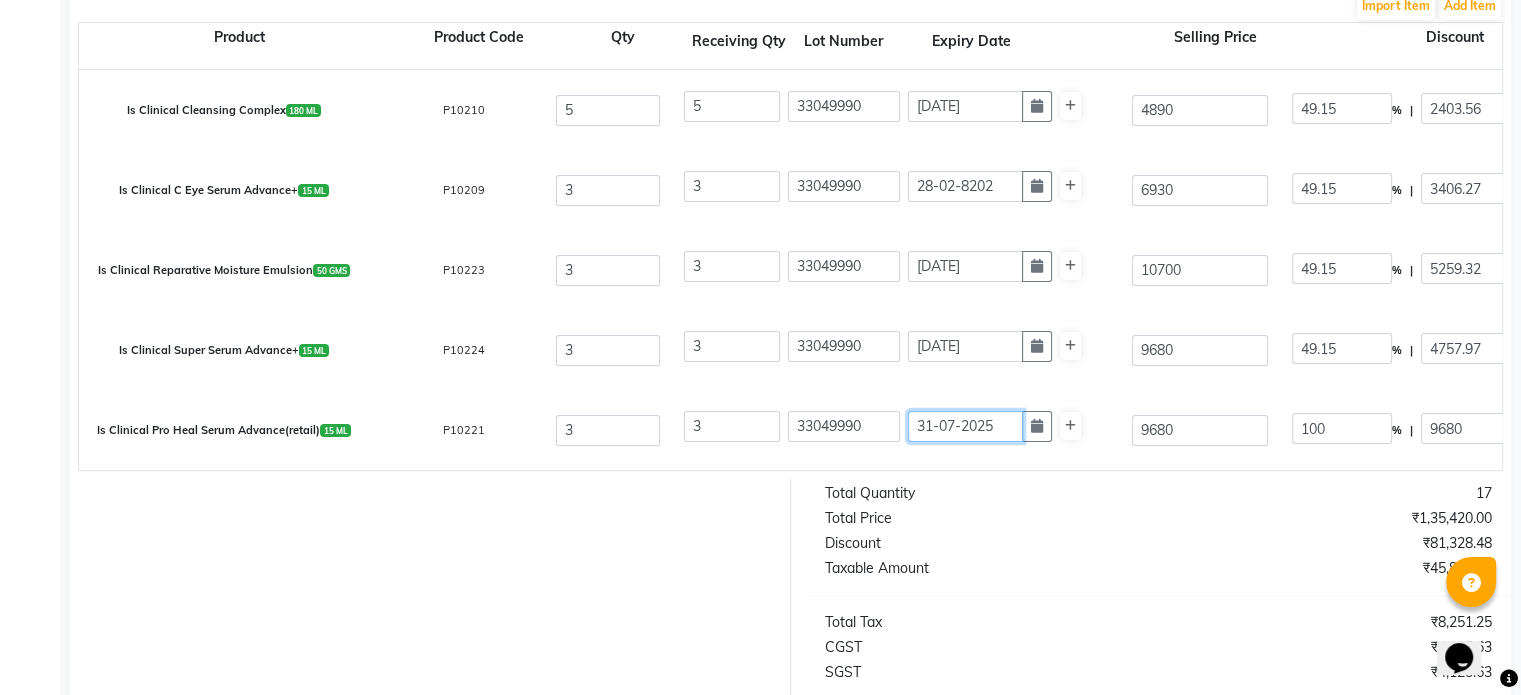 click on "31-07-2025" 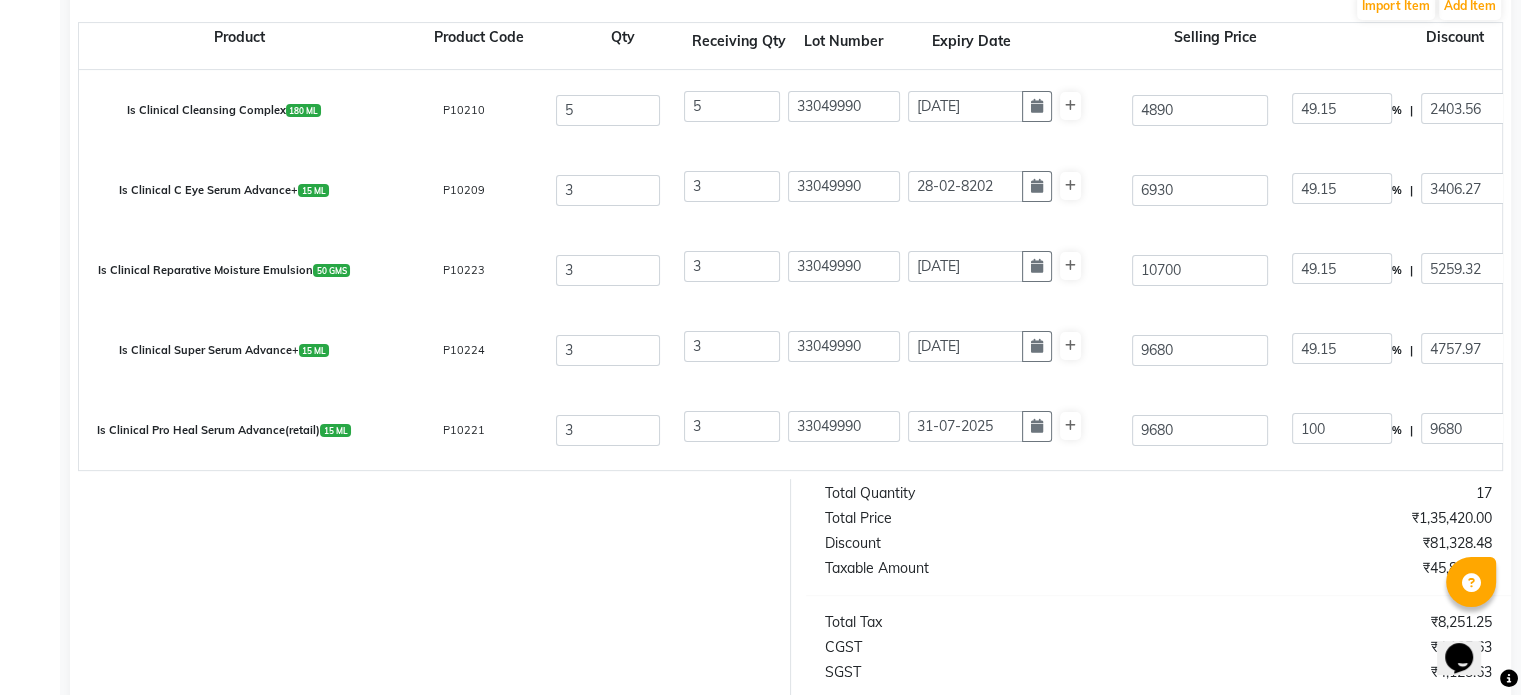 scroll, scrollTop: 240, scrollLeft: 0, axis: vertical 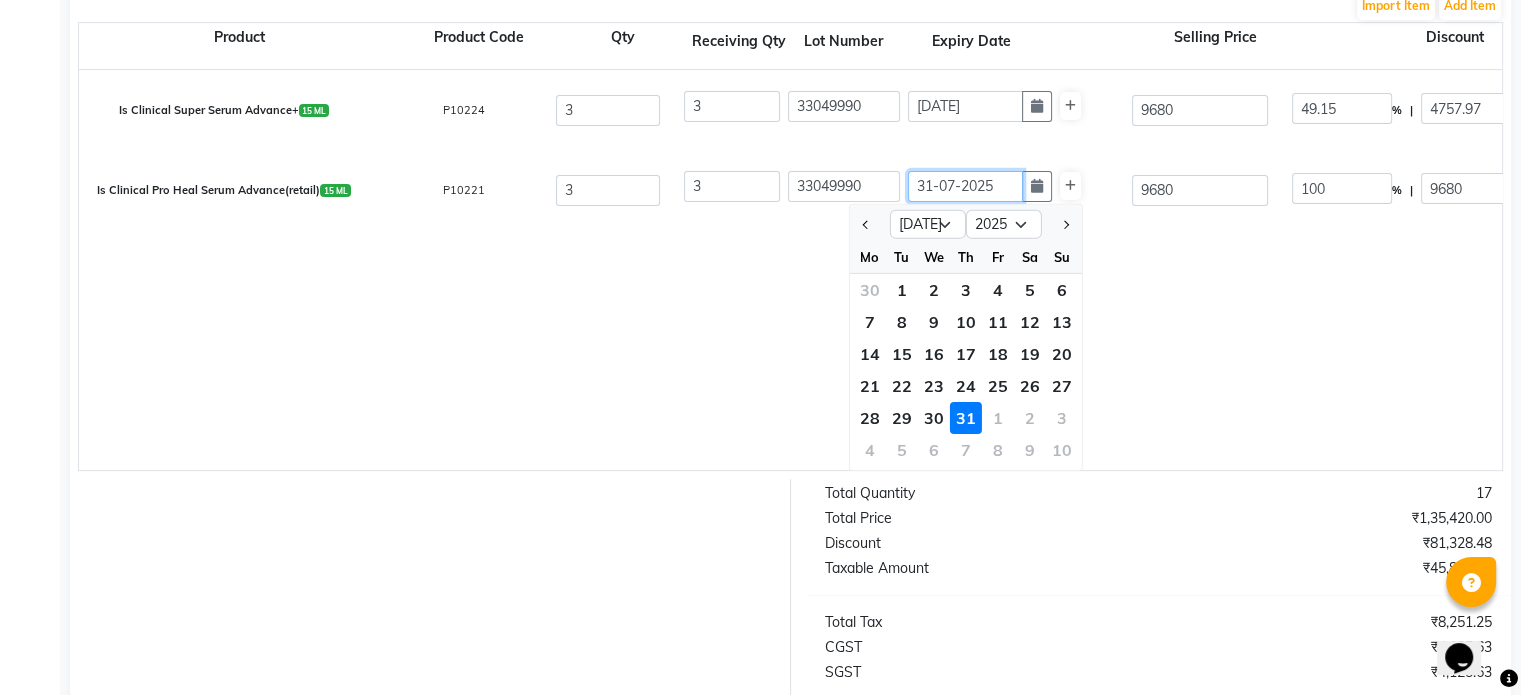 click on "31-07-2025" 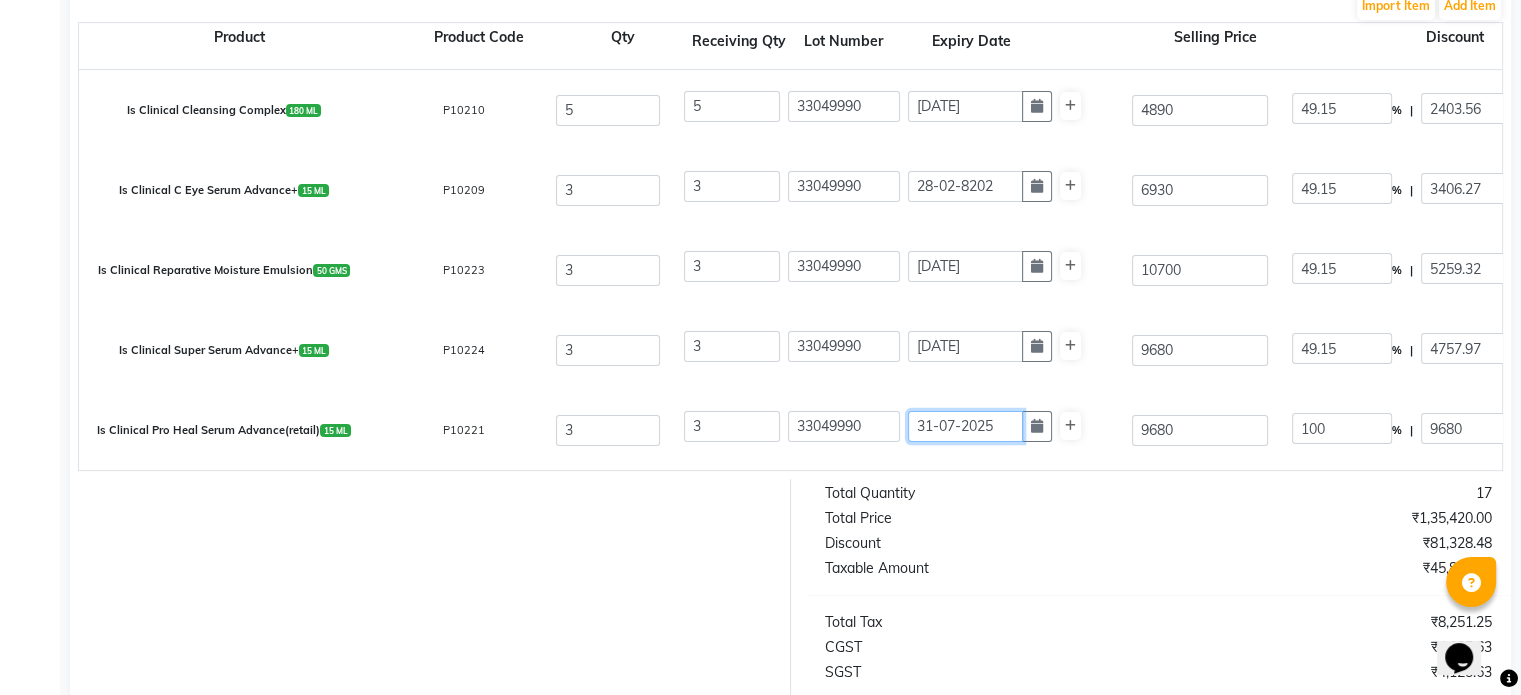 scroll, scrollTop: 0, scrollLeft: 0, axis: both 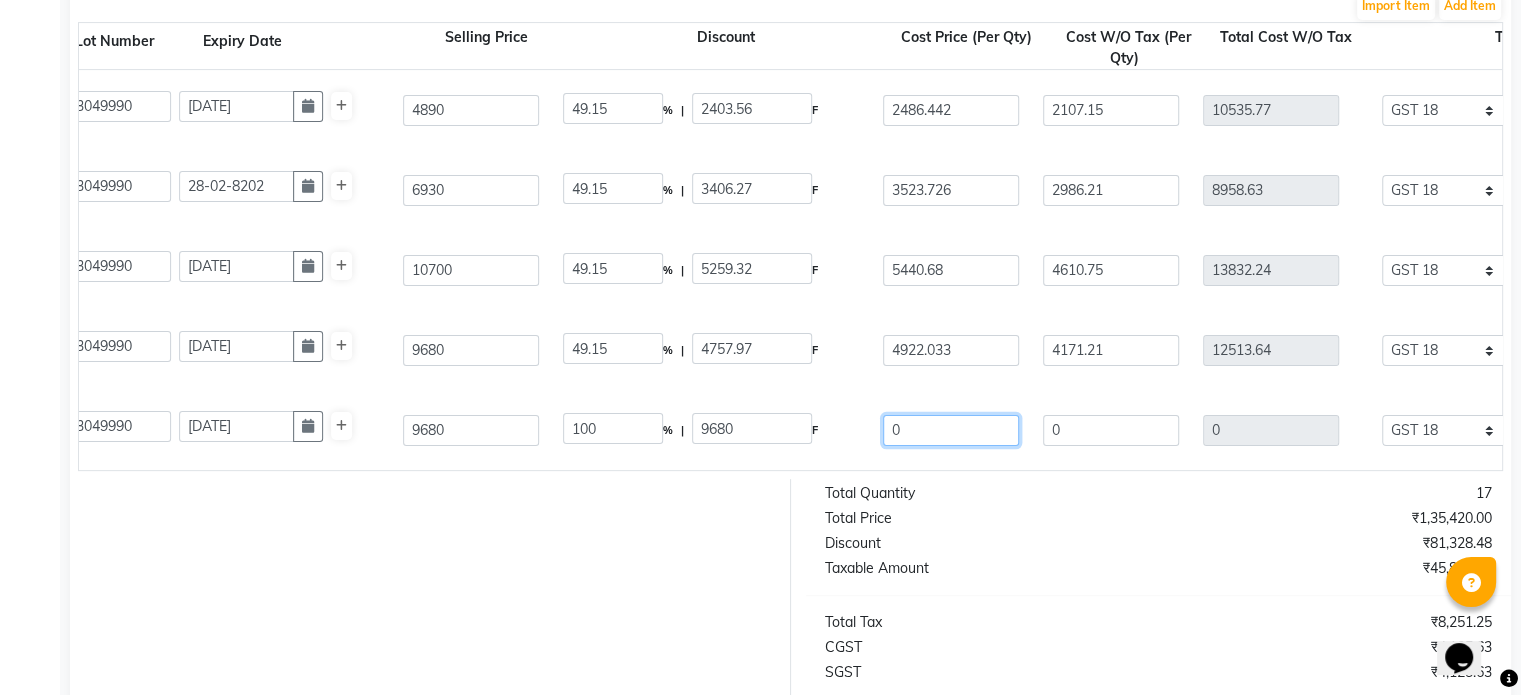 drag, startPoint x: 916, startPoint y: 435, endPoint x: 712, endPoint y: 458, distance: 205.29248 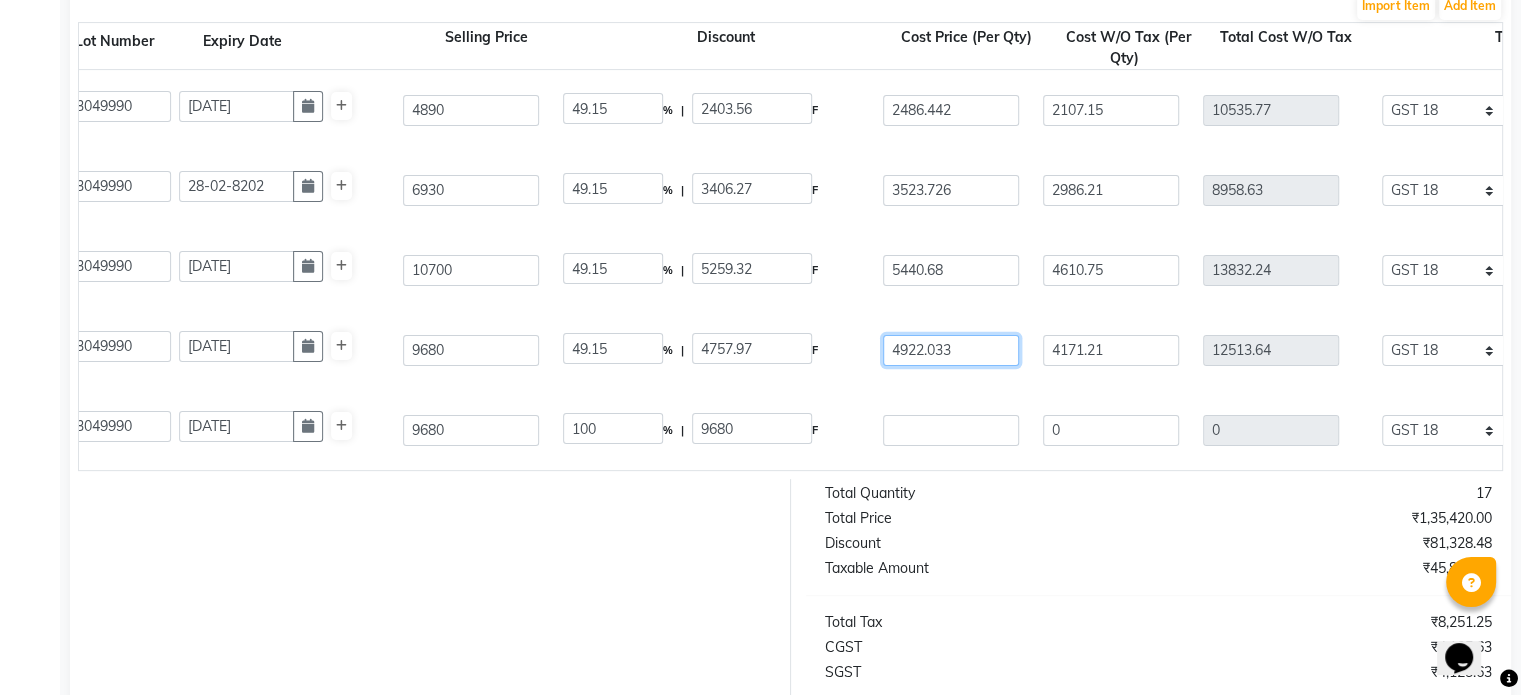 drag, startPoint x: 975, startPoint y: 348, endPoint x: 721, endPoint y: 371, distance: 255.03922 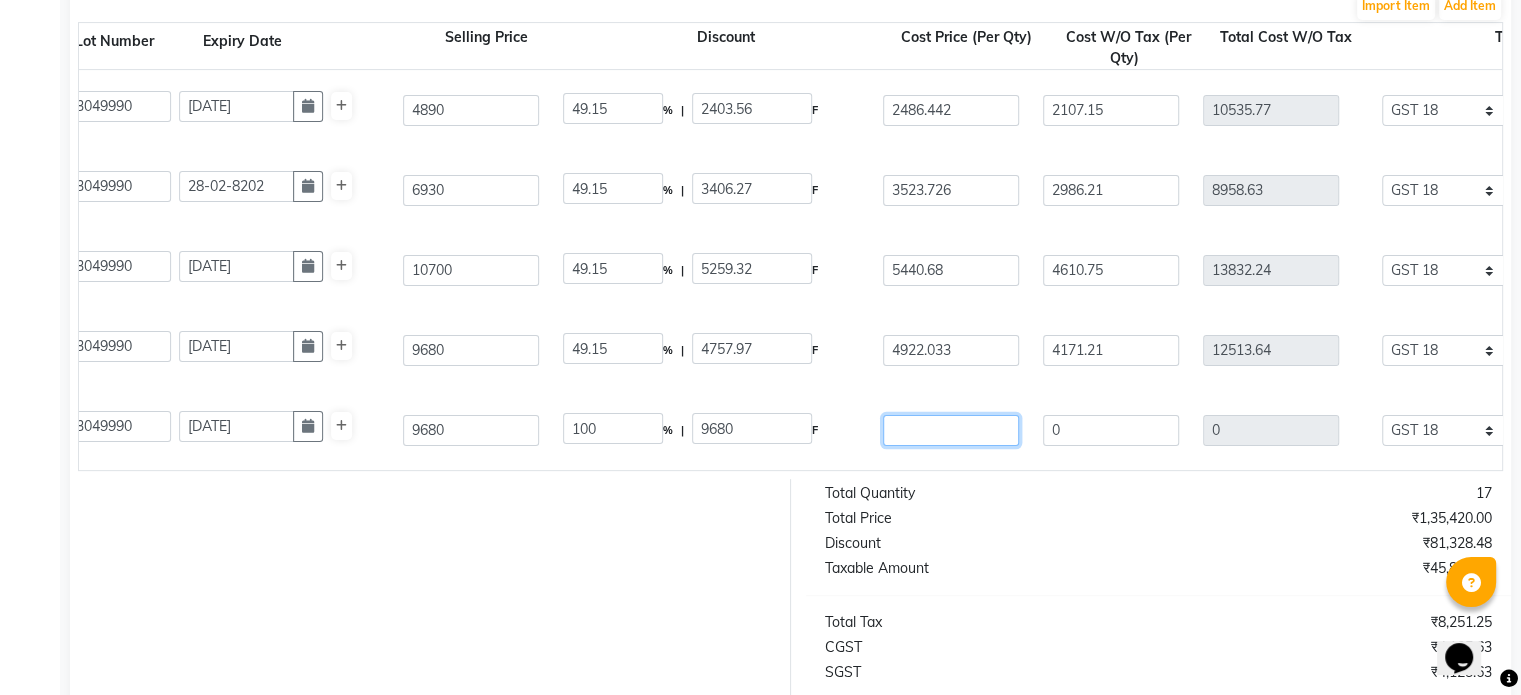 click 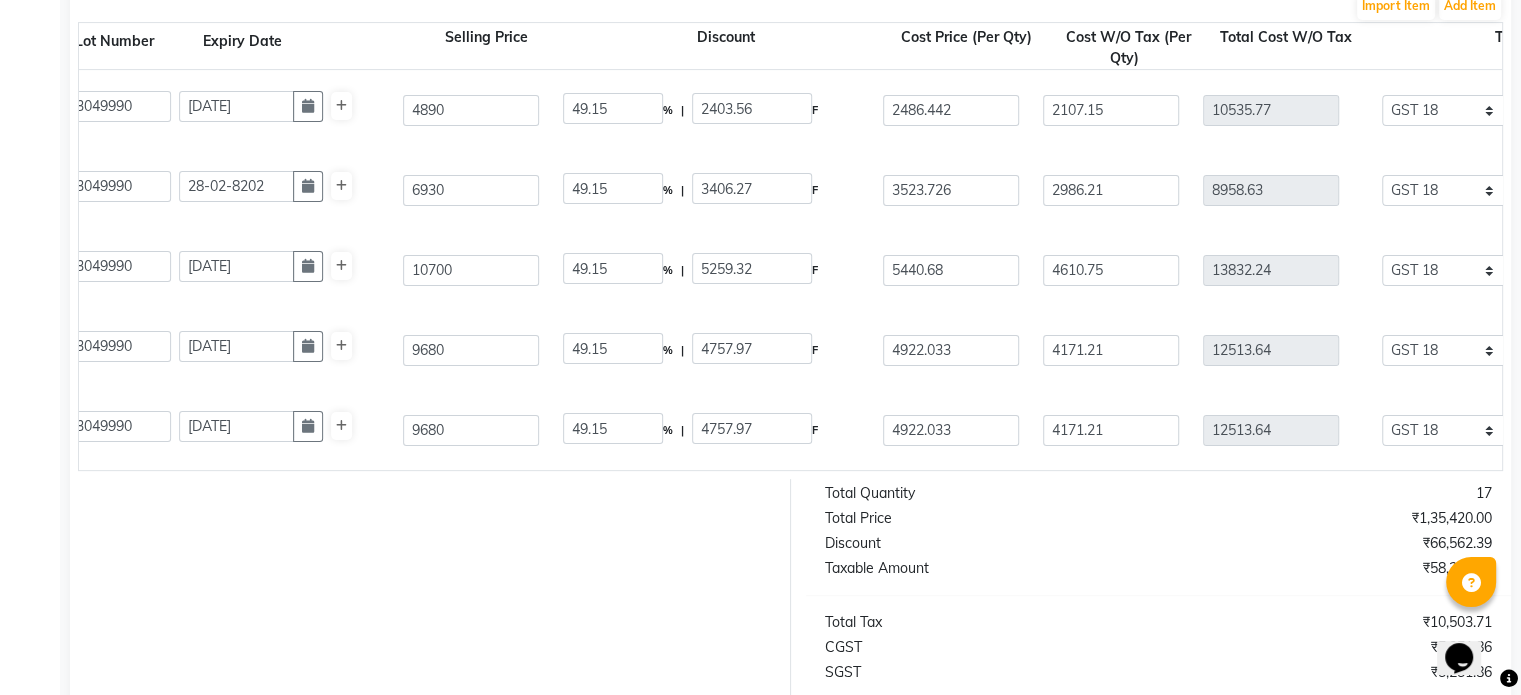 click on "Is Clinical Pro Heal Serum Advance(retail)  15 ML  P10221  3 3 33049990 [DATE] 9680 49.15 % | 4757.97 F 4922.033 4171.21 12513.64 None 5% GST Exempted GST 12 GST 18  (18%)  2252.46 14766.1" 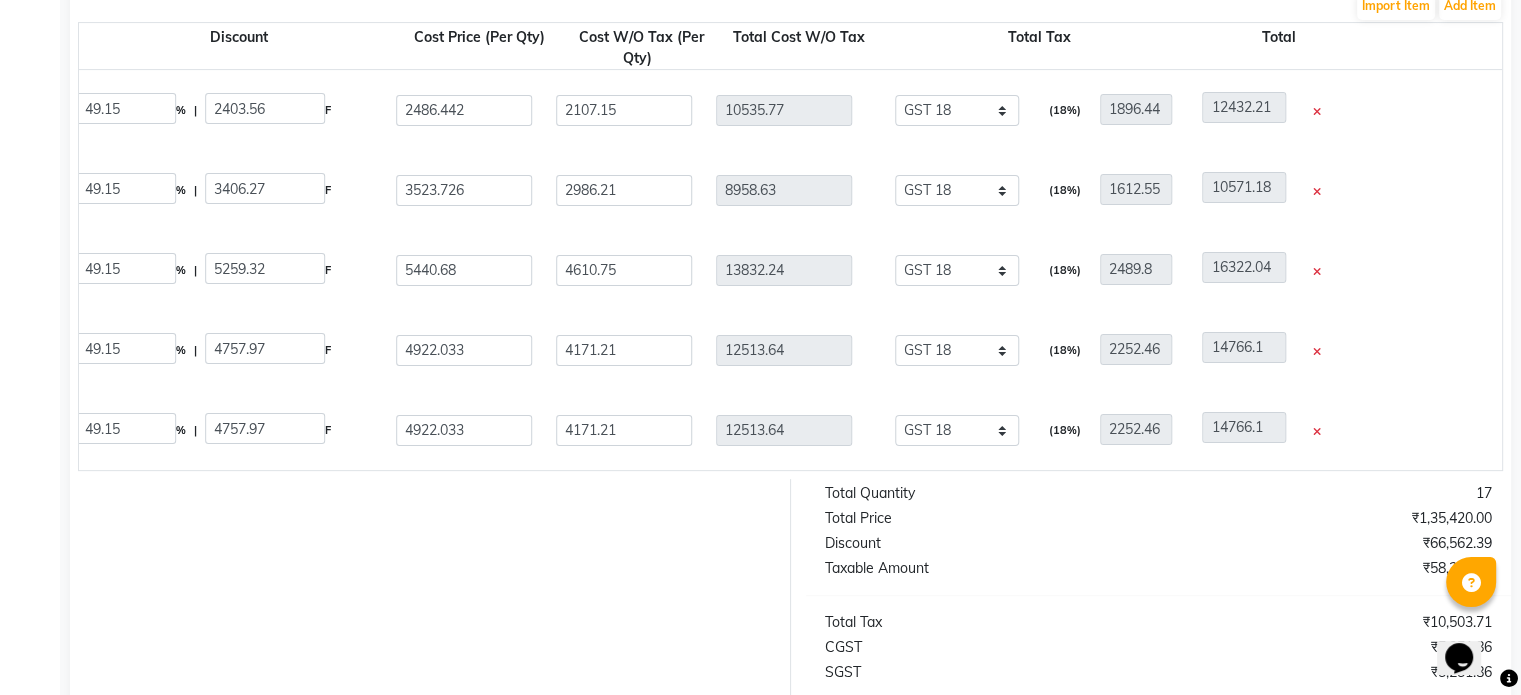 scroll, scrollTop: 0, scrollLeft: 1218, axis: horizontal 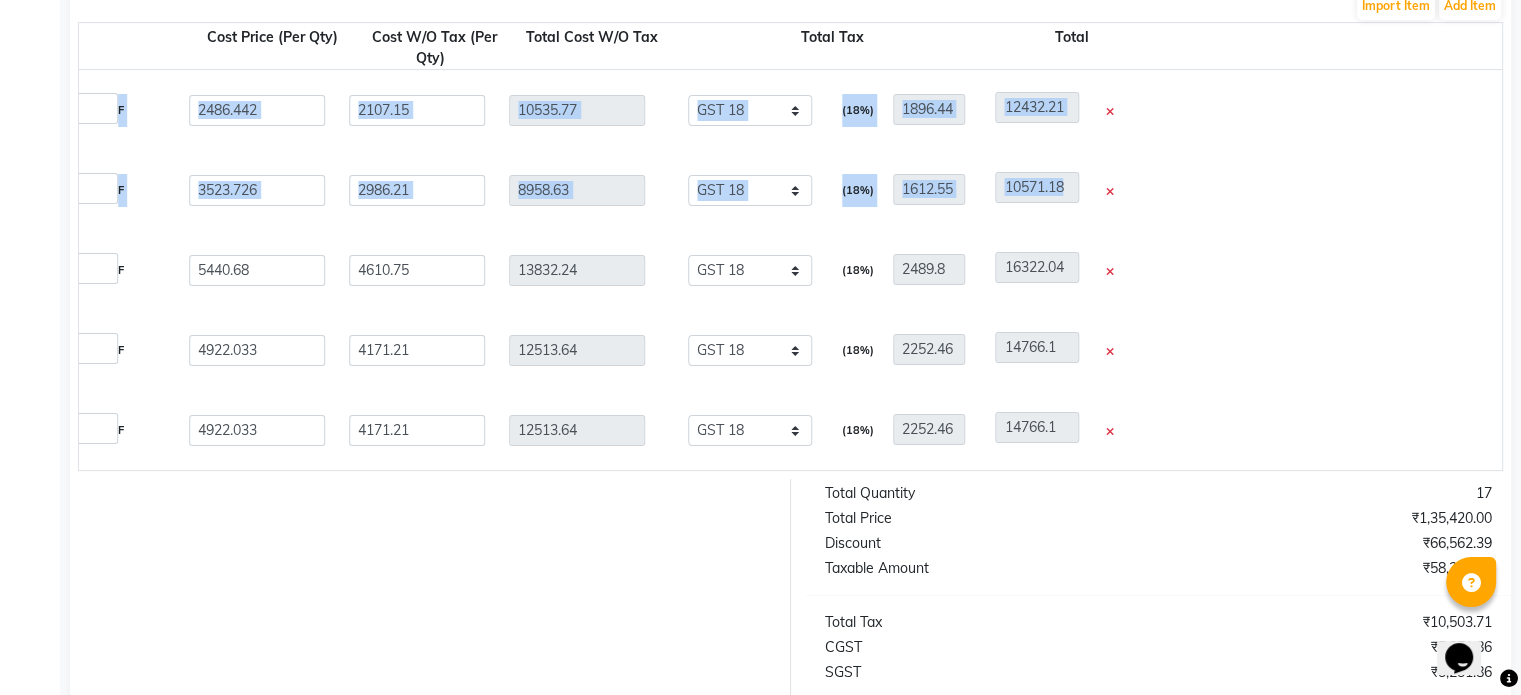 drag, startPoint x: 1508, startPoint y: 66, endPoint x: 1508, endPoint y: 155, distance: 89 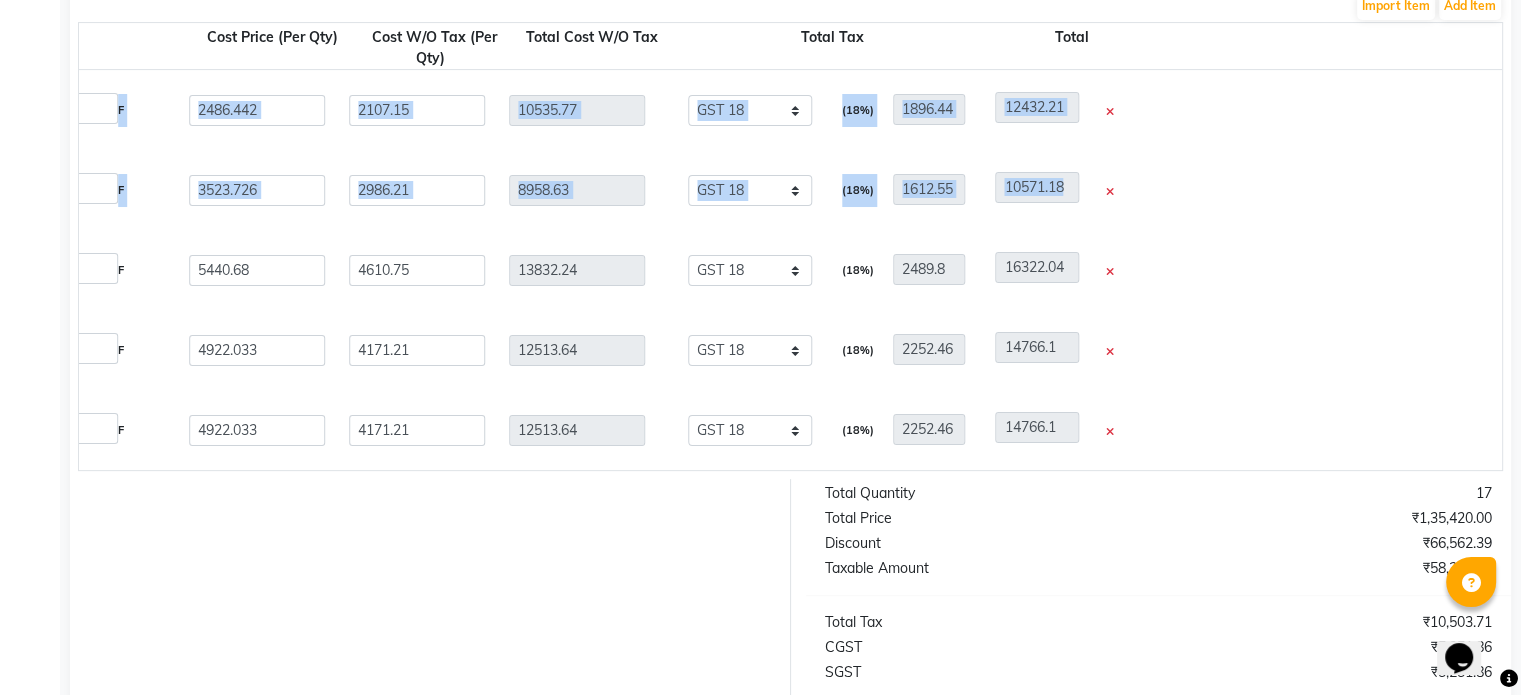 click on "Is Clinical C Eye Serum Advance+  15 ML  P10209  3 3 33049990 28-02-8202 6930 49.15 % | 3406.27 F 3523.726 2986.21 8958.63 None 5% GST Exempted GST 12 GST 18  (18%)  1612.55 10571.18" 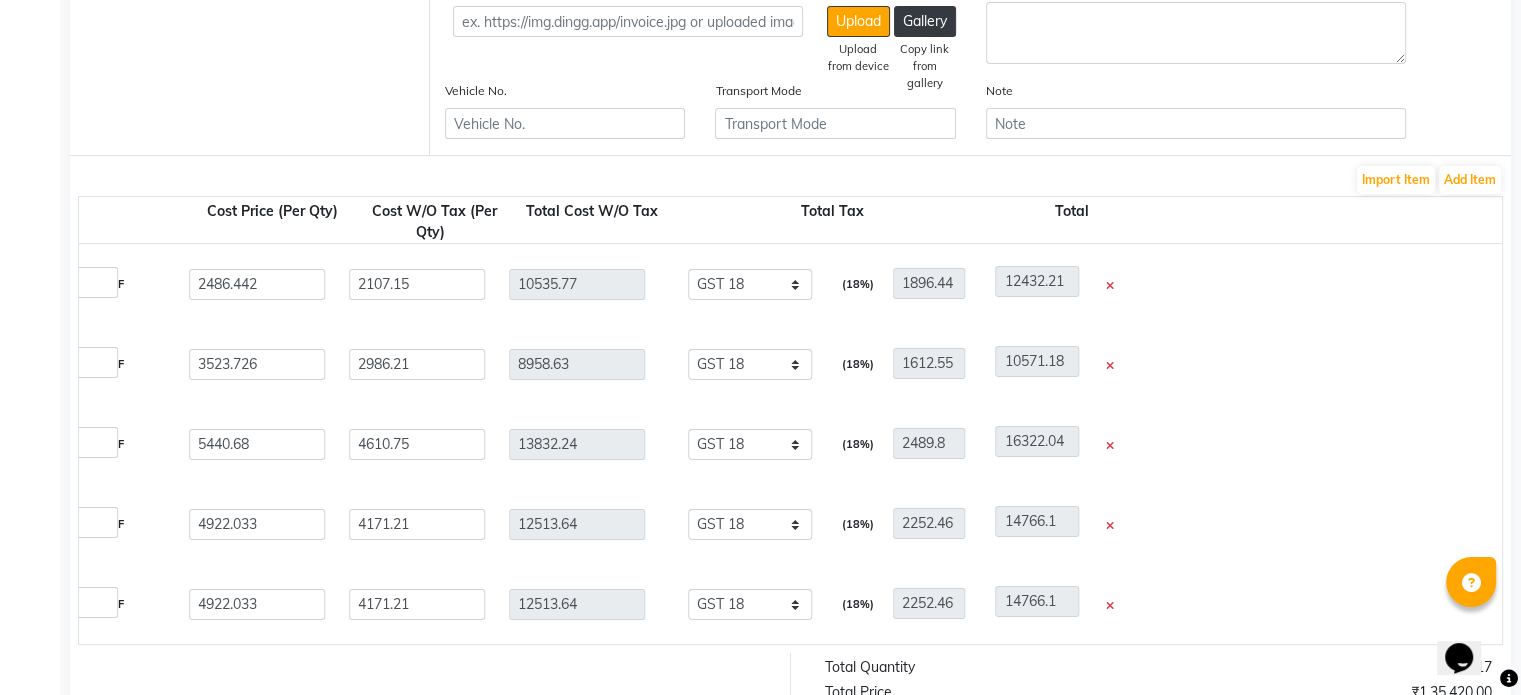 scroll, scrollTop: 456, scrollLeft: 0, axis: vertical 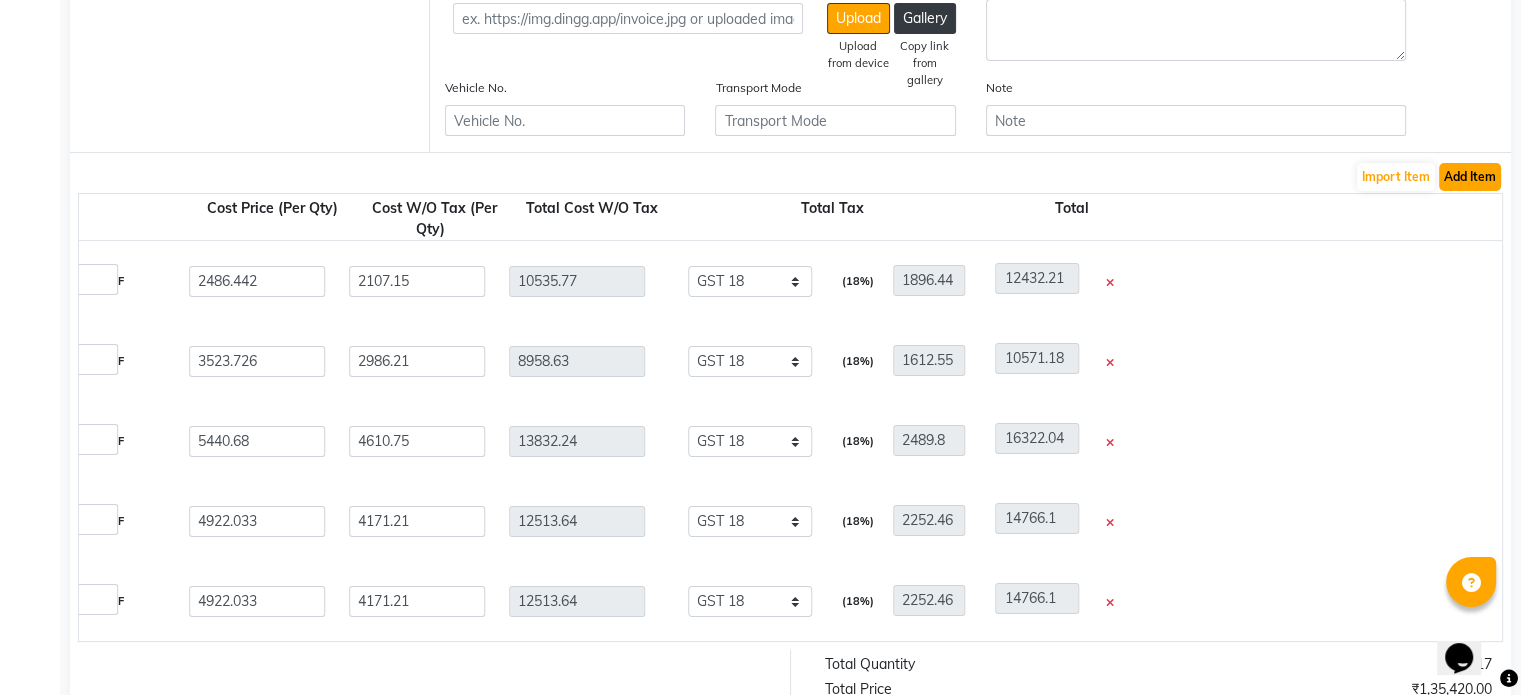 click on "Add Item" 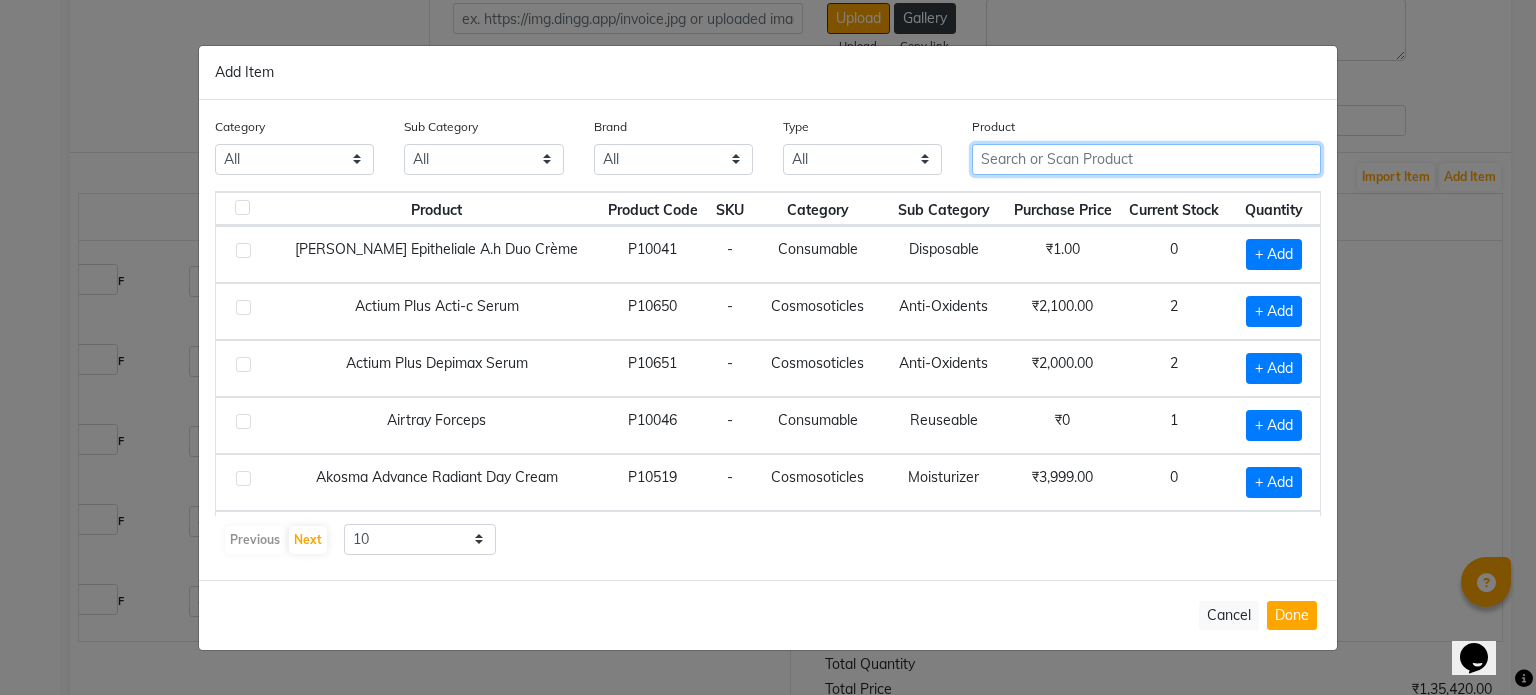 click 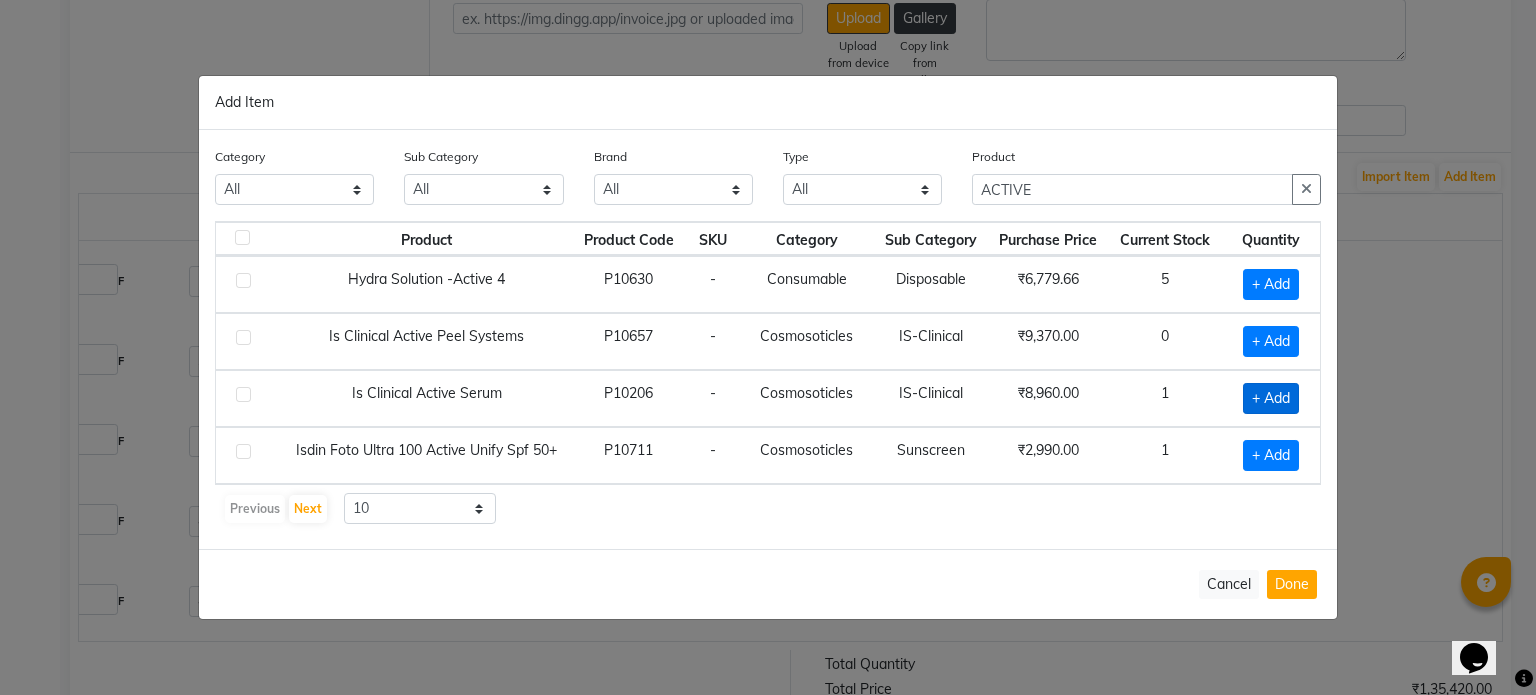 click on "+ Add" 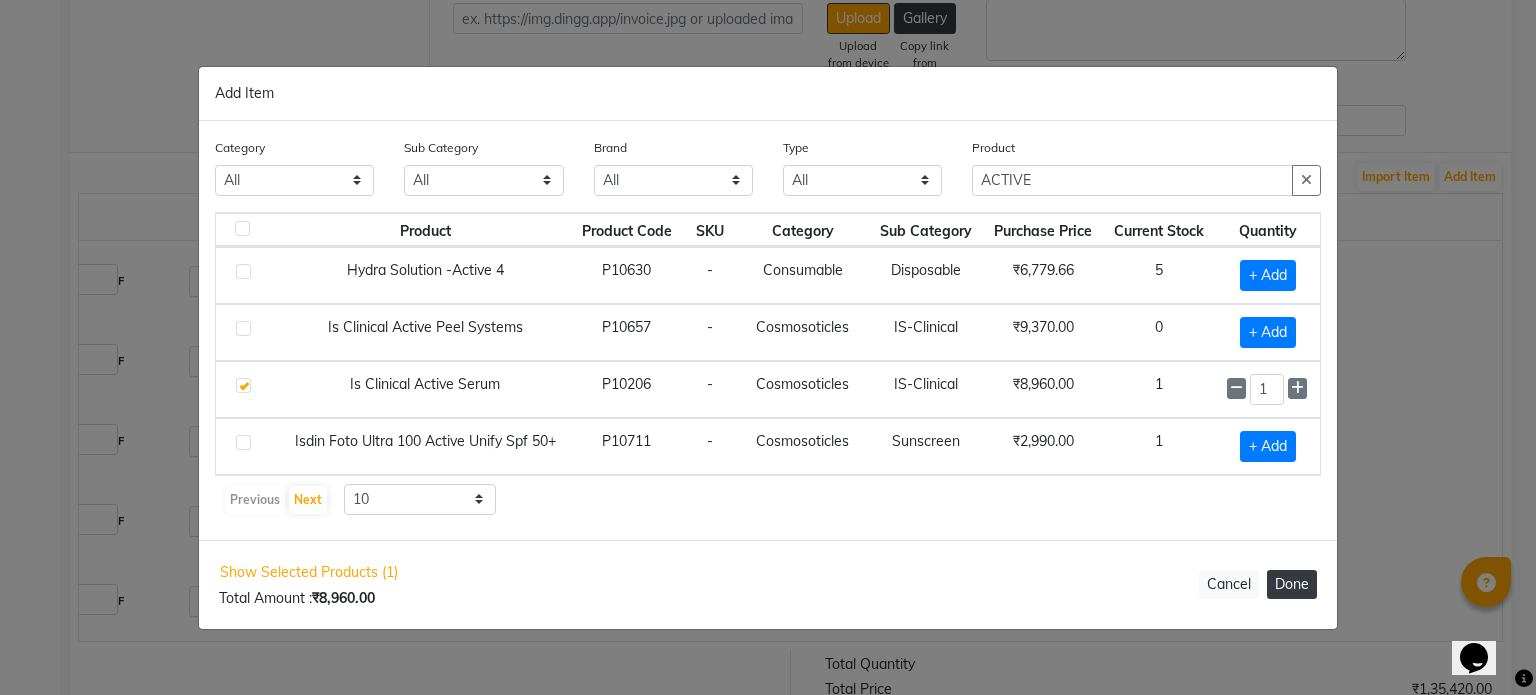 click on "Done" 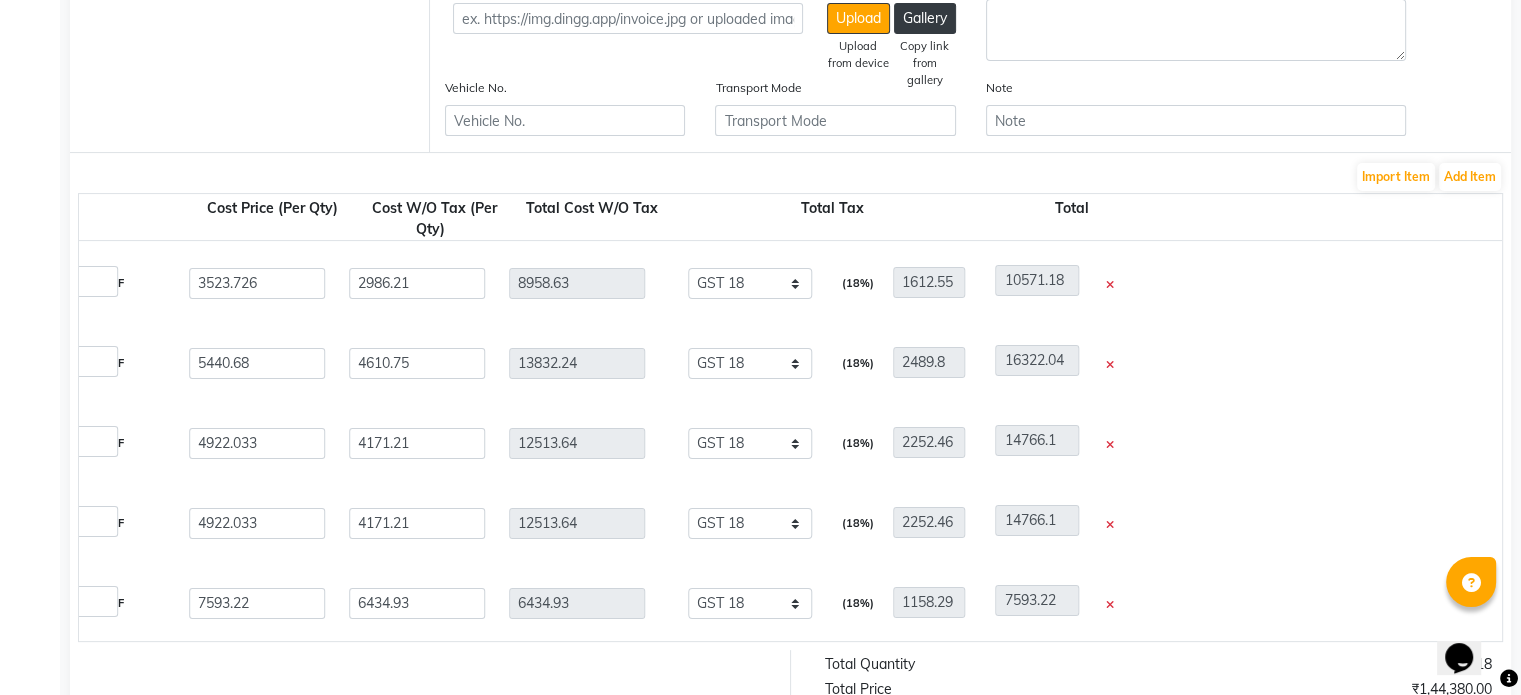scroll, scrollTop: 80, scrollLeft: 0, axis: vertical 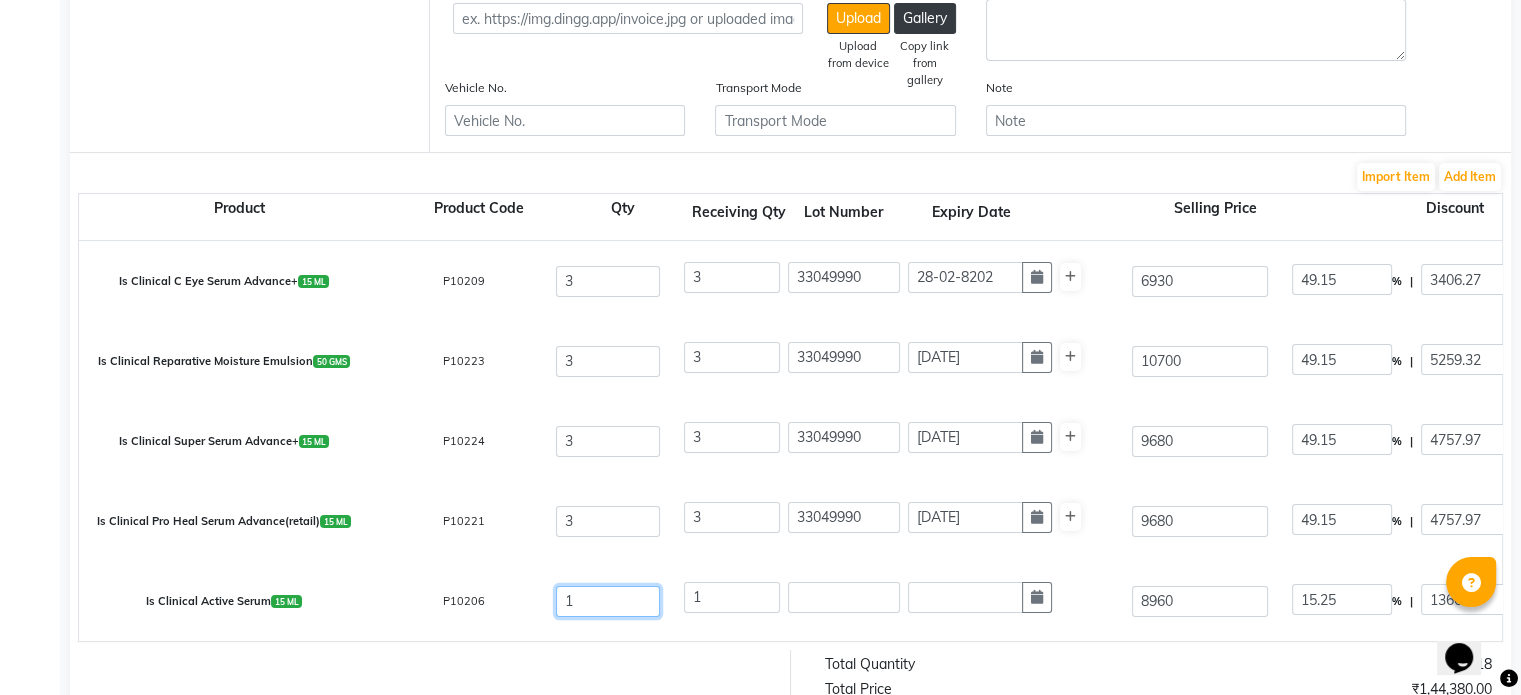 drag, startPoint x: 623, startPoint y: 605, endPoint x: 404, endPoint y: 660, distance: 225.8008 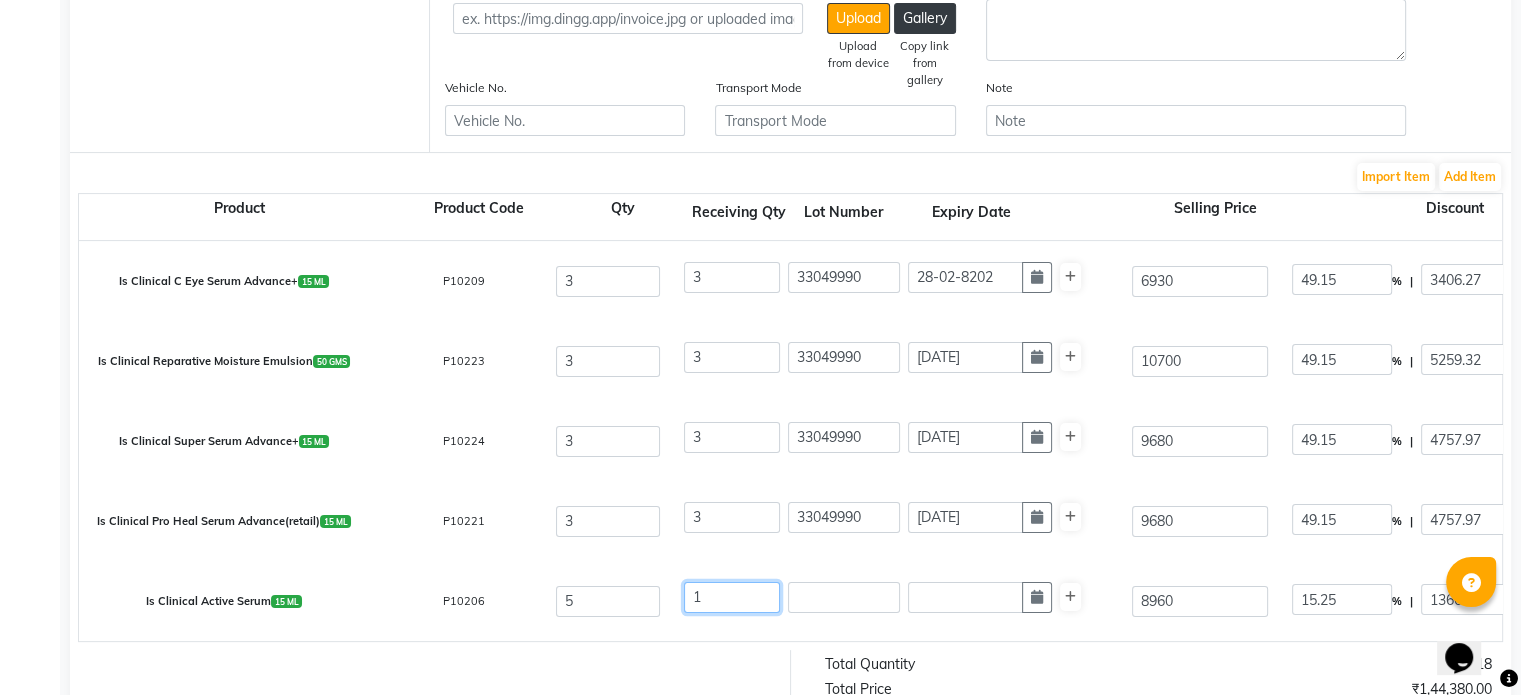 drag, startPoint x: 722, startPoint y: 609, endPoint x: 468, endPoint y: 635, distance: 255.32724 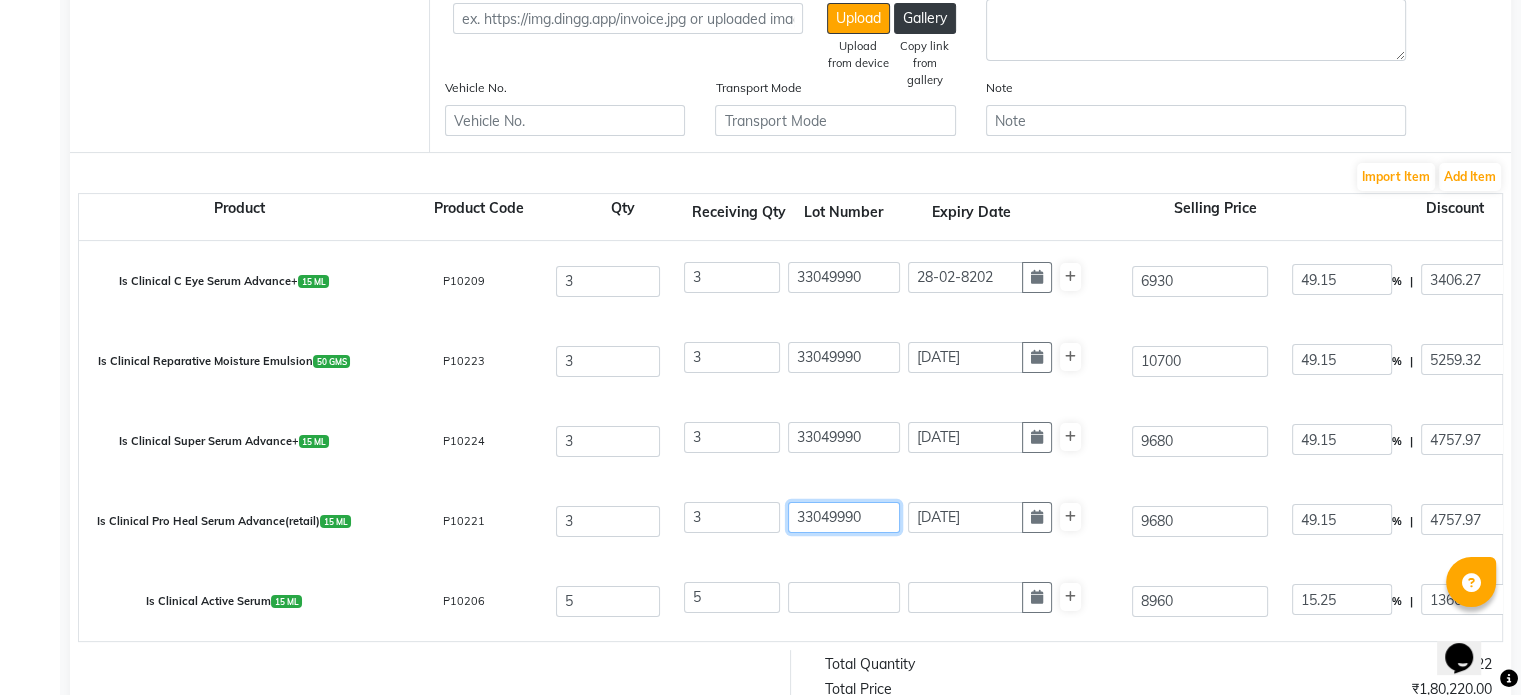 drag, startPoint x: 864, startPoint y: 524, endPoint x: 711, endPoint y: 541, distance: 153.94154 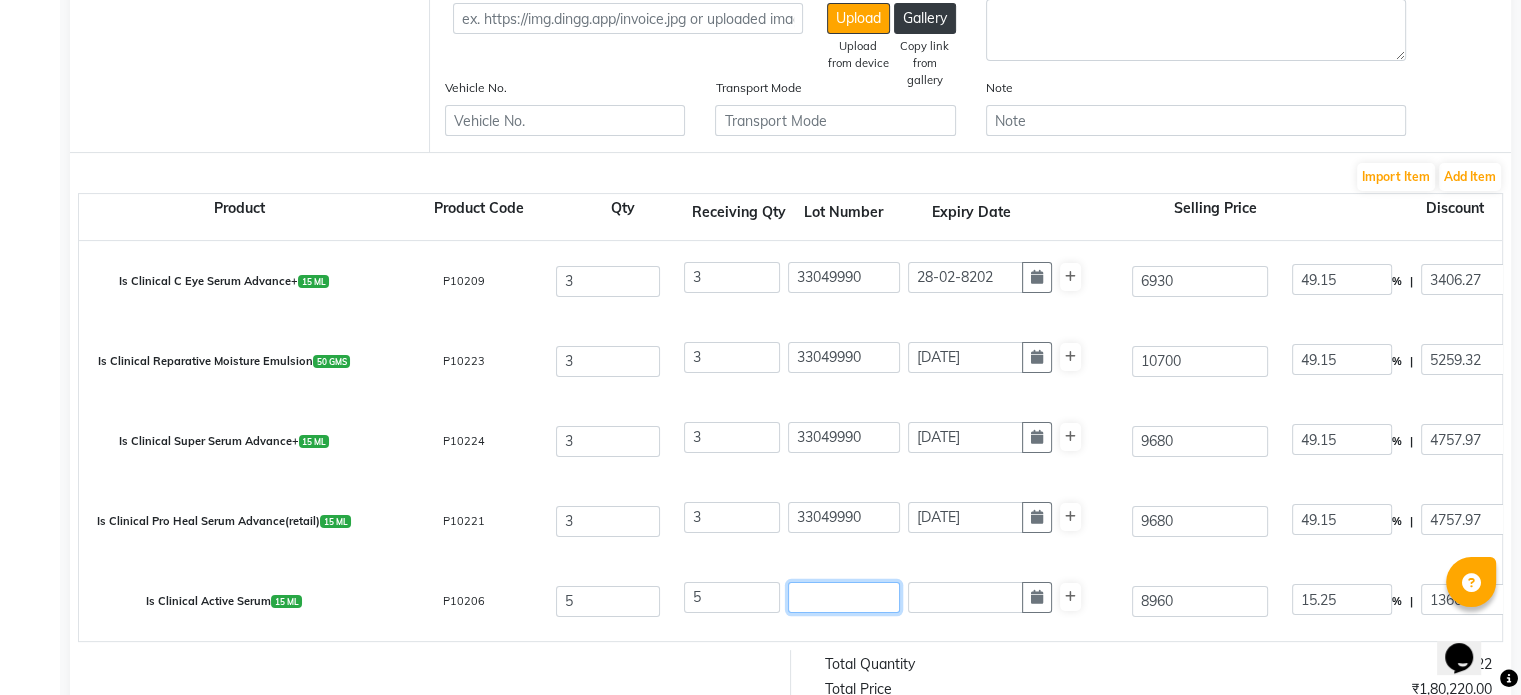 click 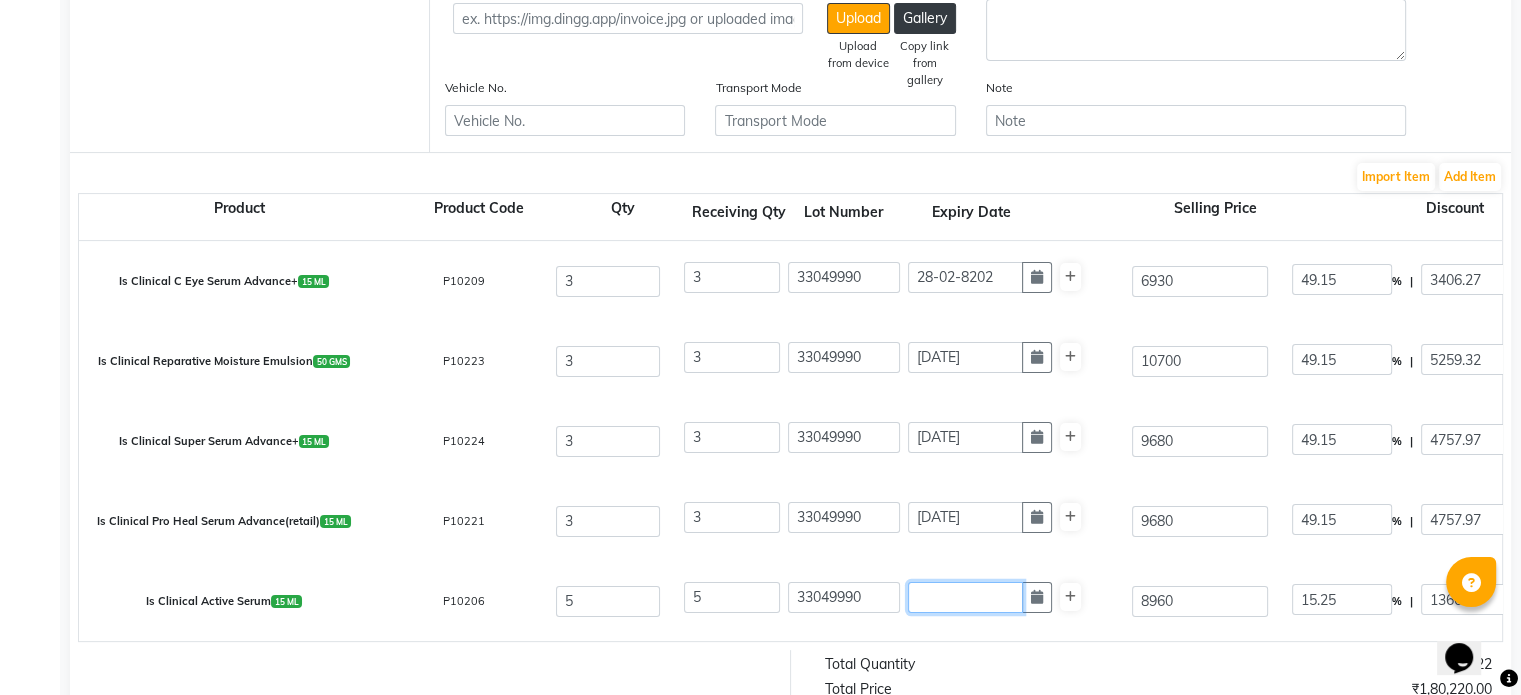 click 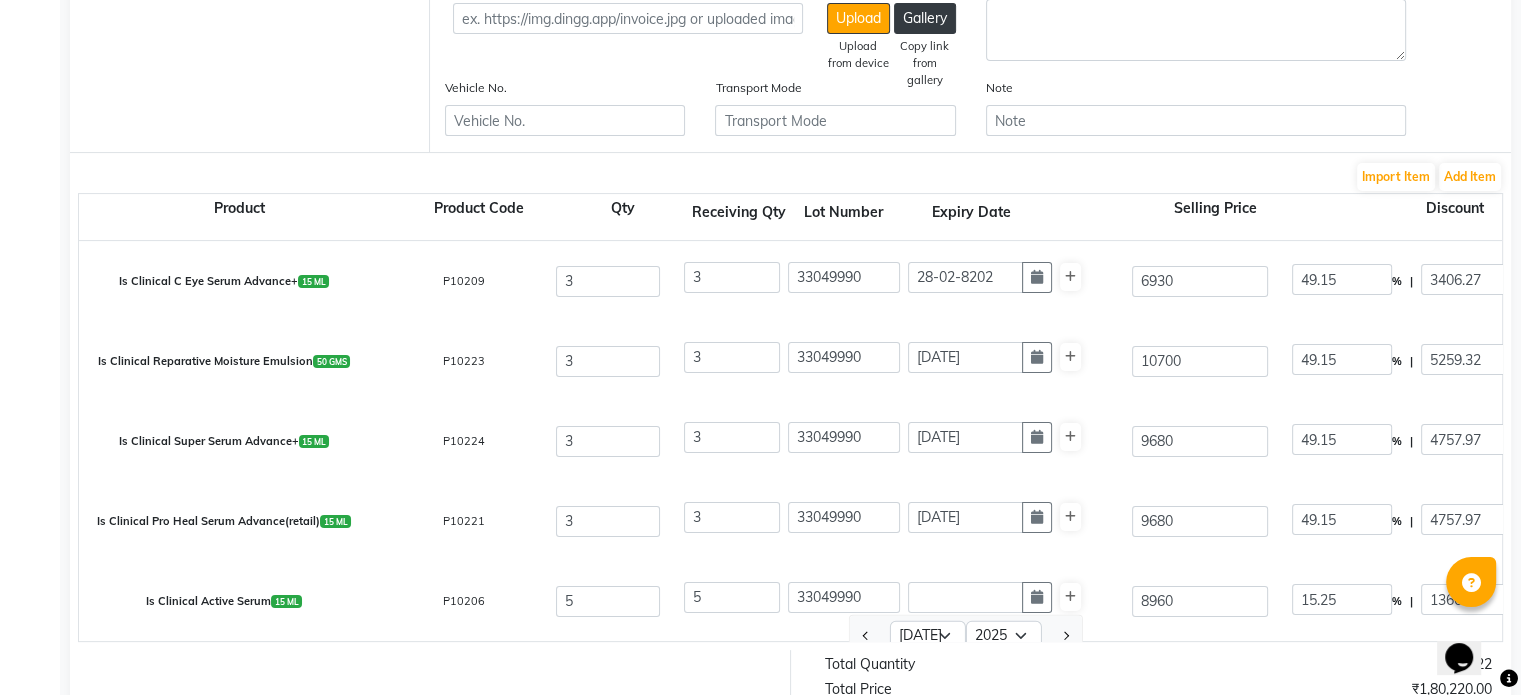 scroll, scrollTop: 320, scrollLeft: 0, axis: vertical 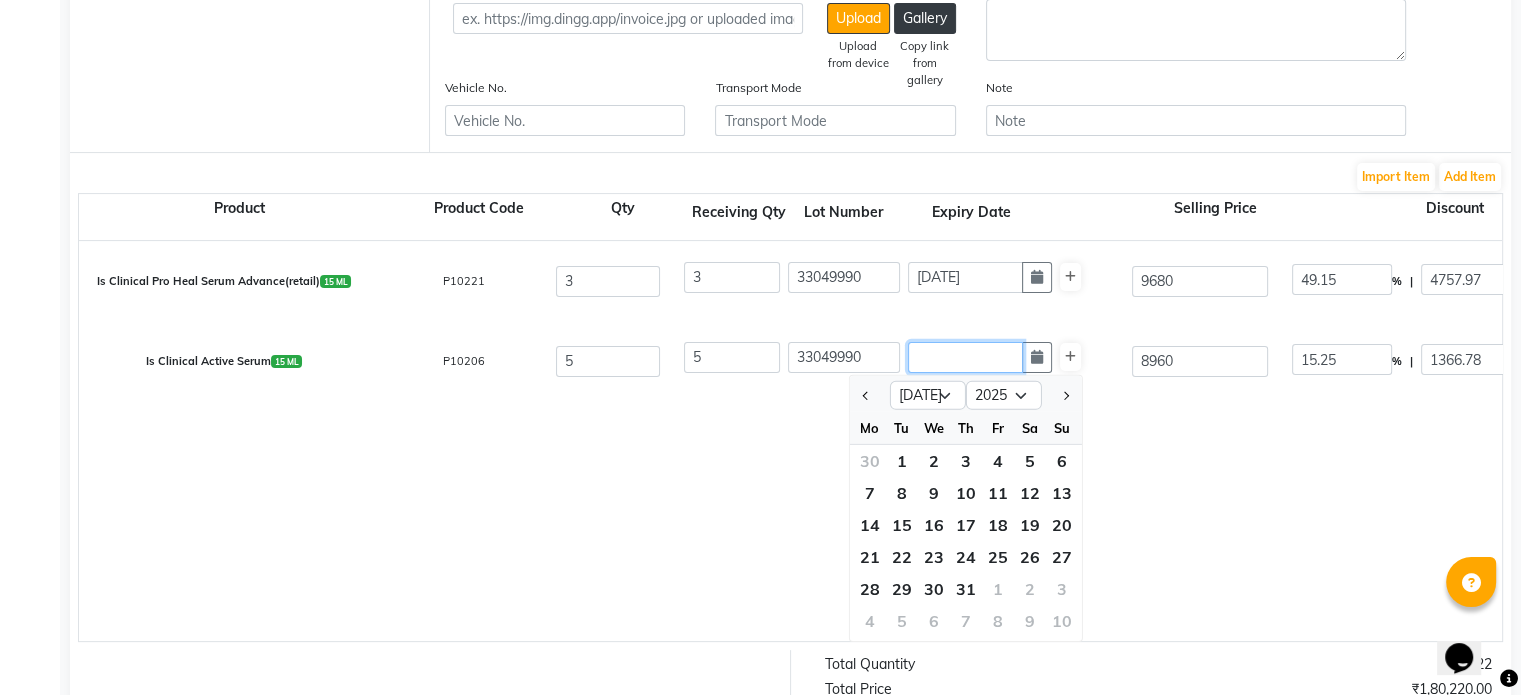 click 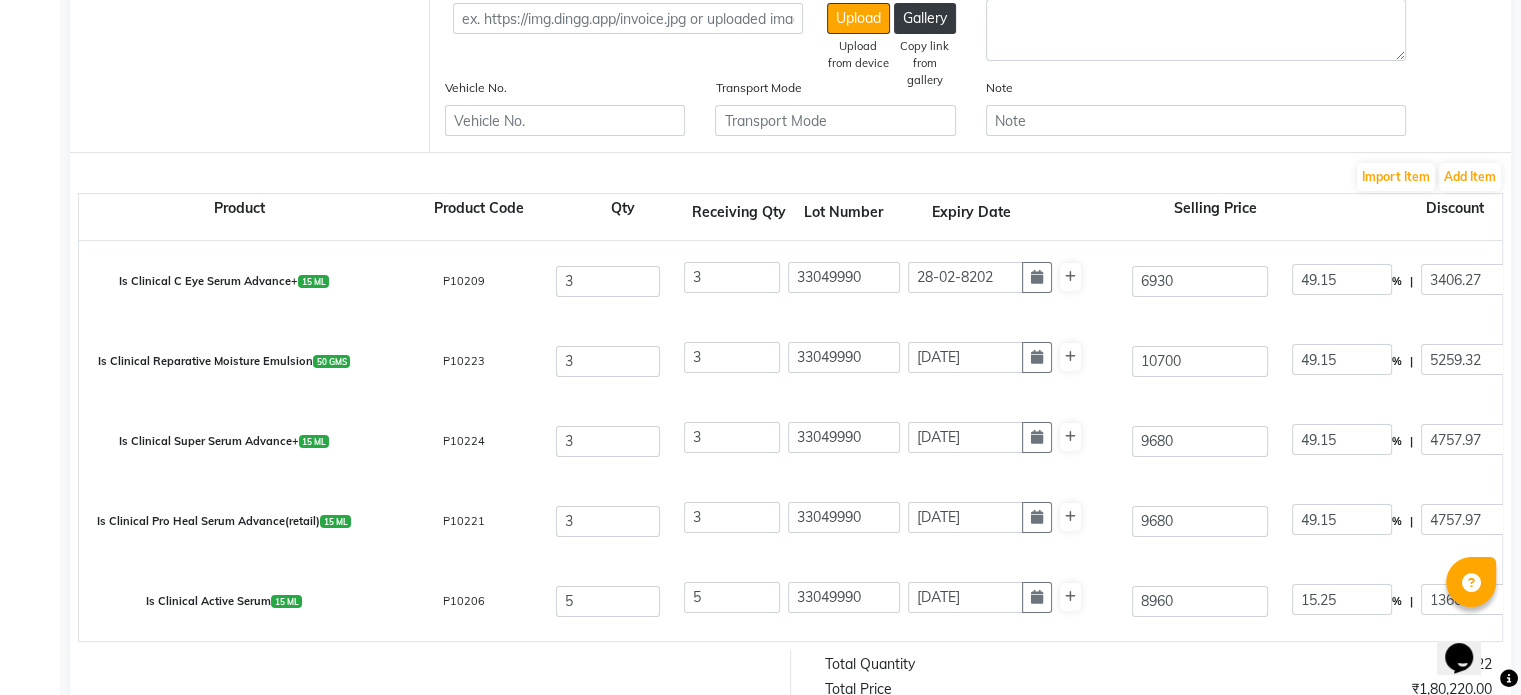 scroll, scrollTop: 0, scrollLeft: 1245, axis: horizontal 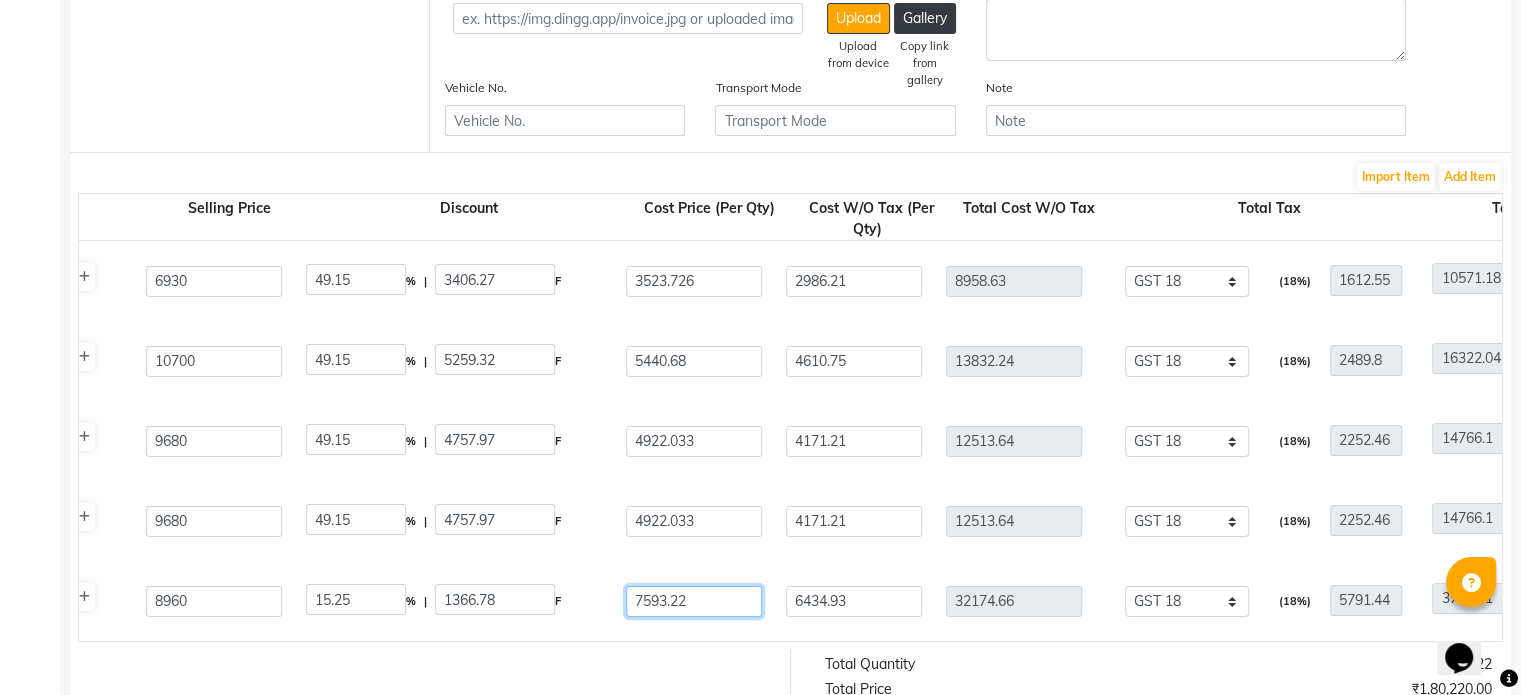 drag, startPoint x: 701, startPoint y: 601, endPoint x: 406, endPoint y: 609, distance: 295.10846 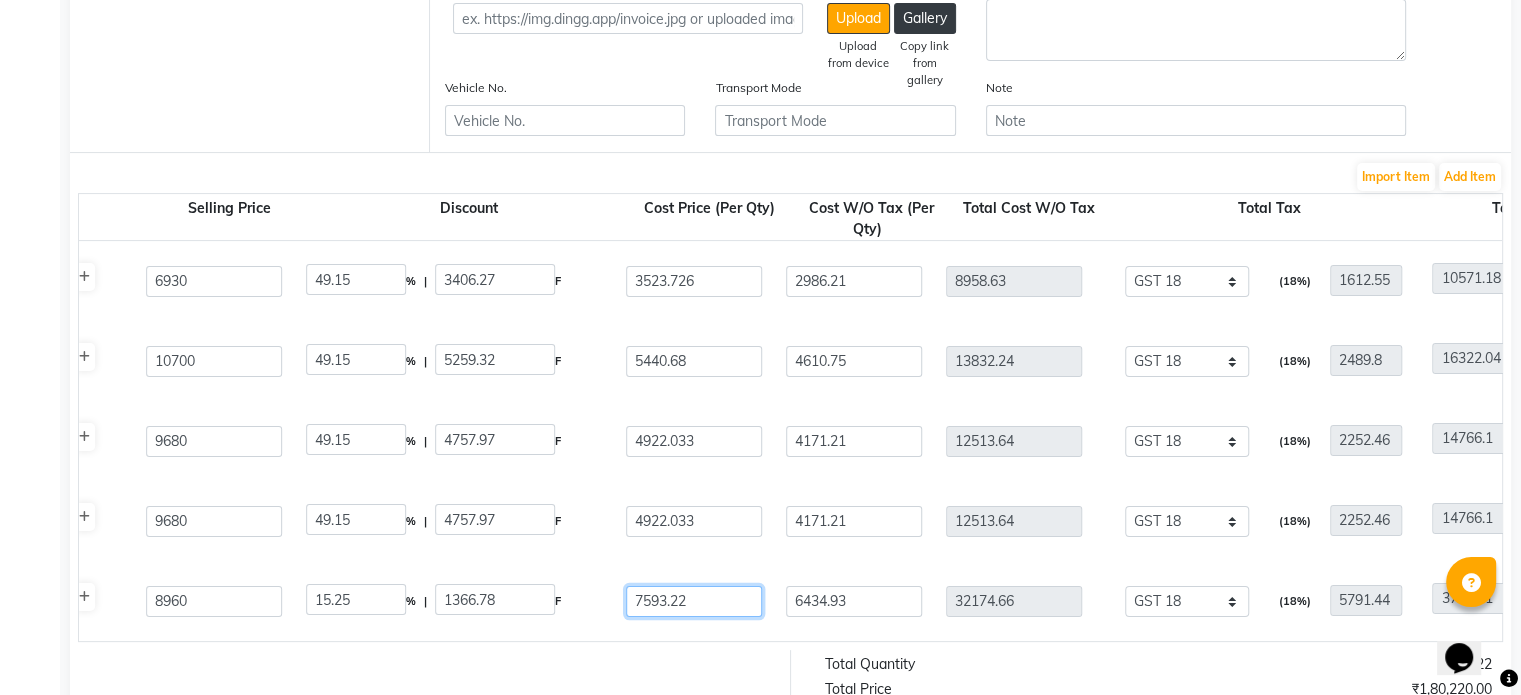 click on "Is Clinical Active Serum  15 ML  P10206  5 5 33049990 [DATE] 8960 15.25 % | 1366.78 F 7593.22 6434.93 32174.66 None 5% GST Exempted GST 12 GST 18  (18%)  5791.44 37966.1" 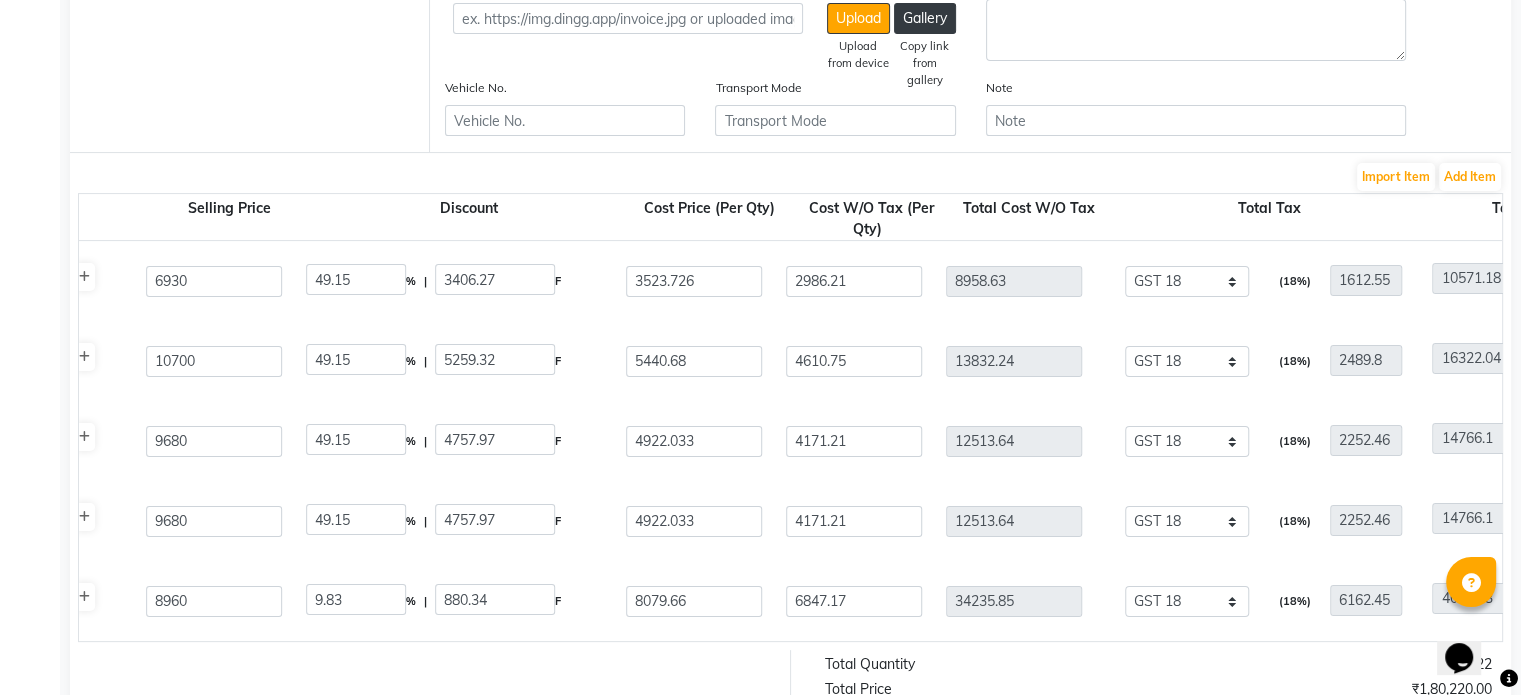 click on "Is Clinical Active Serum  15 ML  P10206  5 5 33049990 [DATE] 8960 9.83 % | 880.34 F 8079.66 6847.17 34235.85 None 5% GST Exempted GST 12 GST 18  (18%)  6162.45 40398.3" 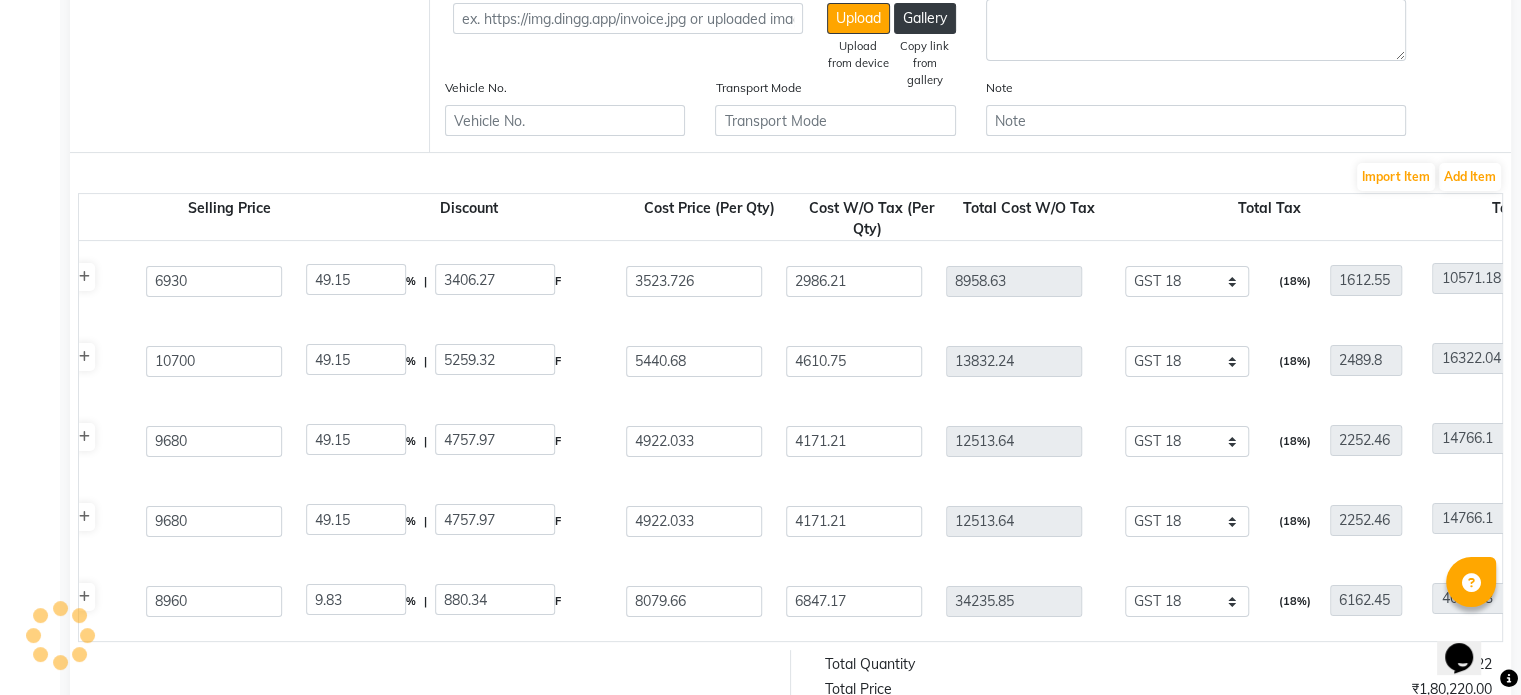 scroll, scrollTop: 0, scrollLeft: 1423, axis: horizontal 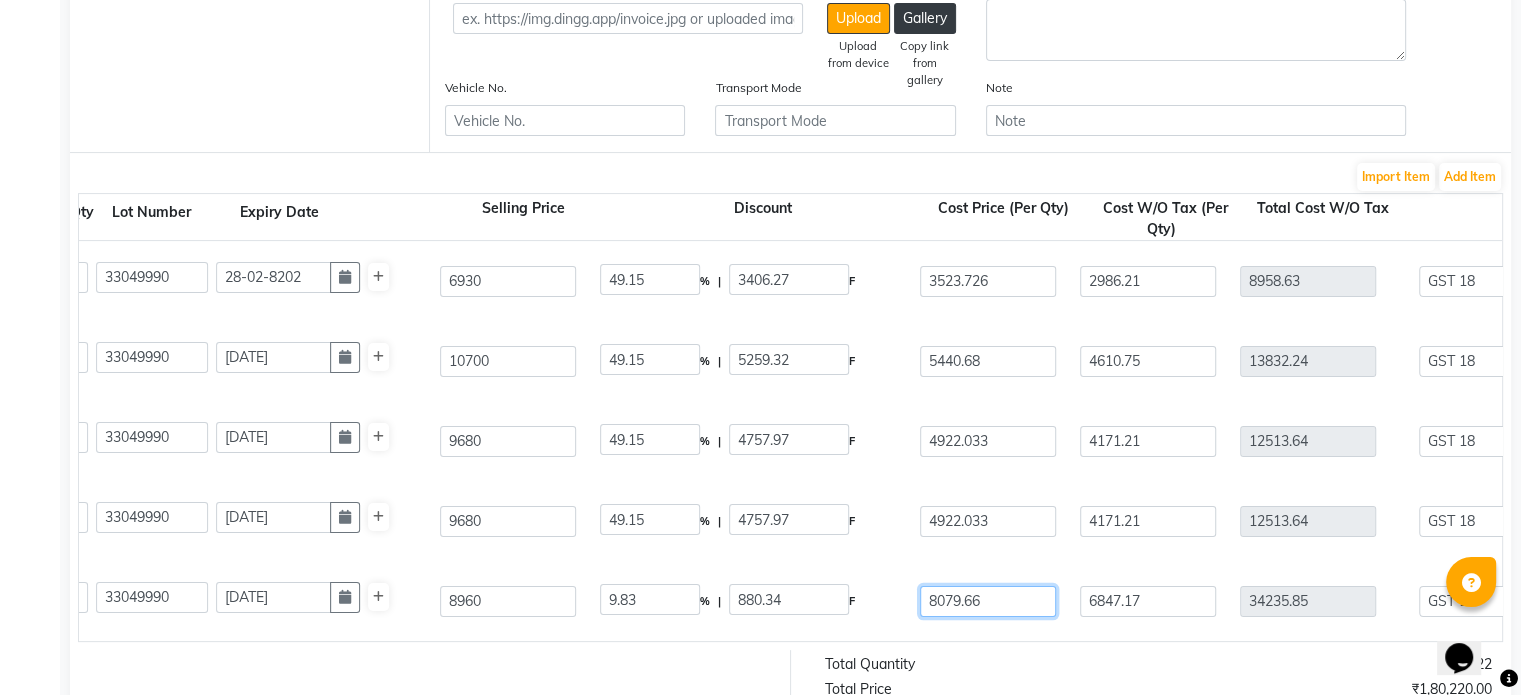 click on "8079.66" 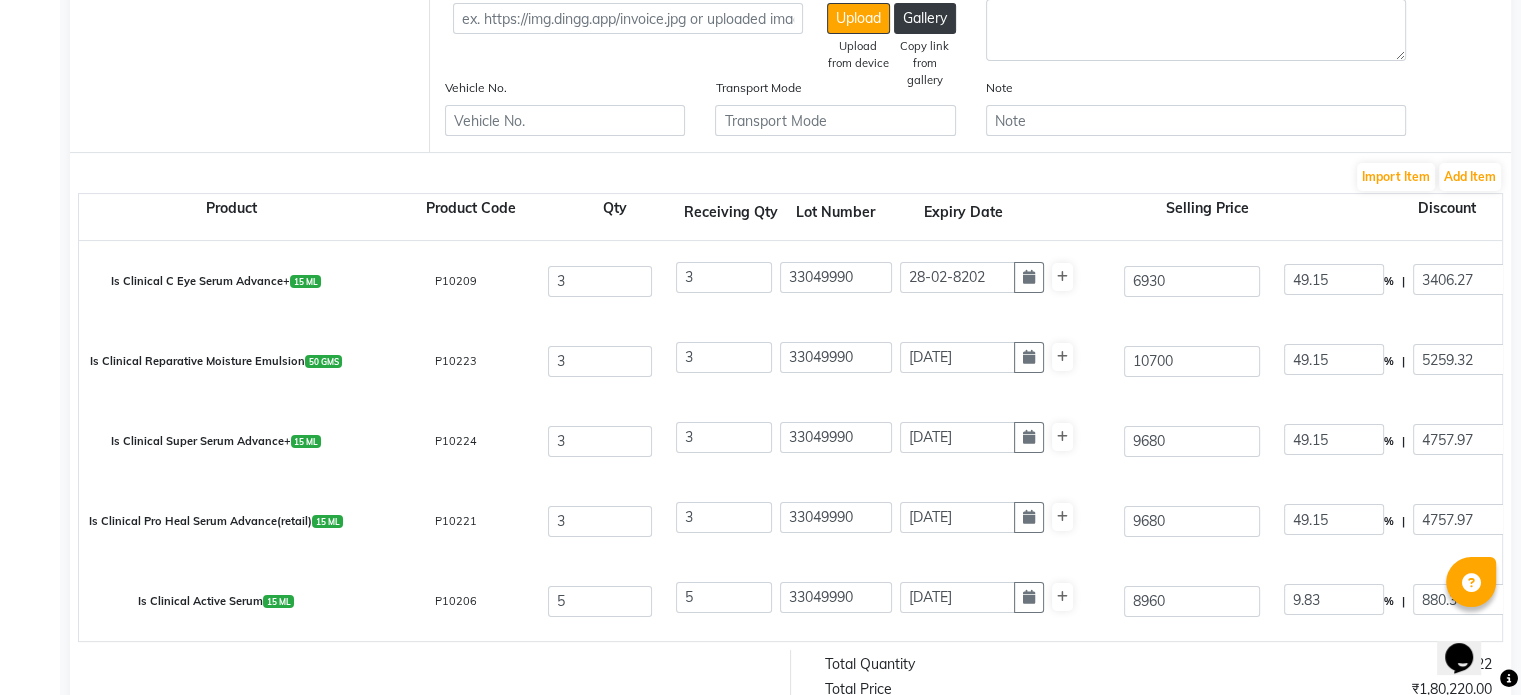 scroll, scrollTop: 0, scrollLeft: 0, axis: both 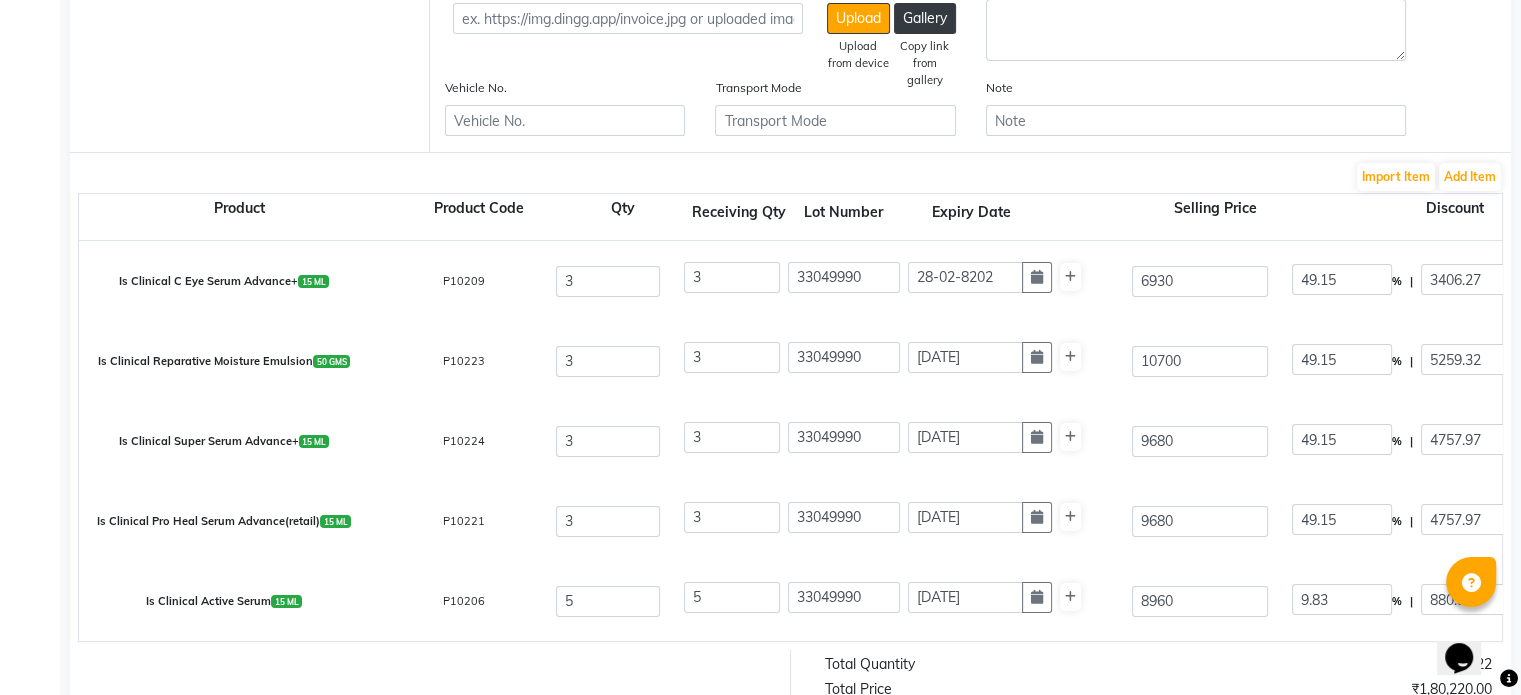 click on "Total Quantity" 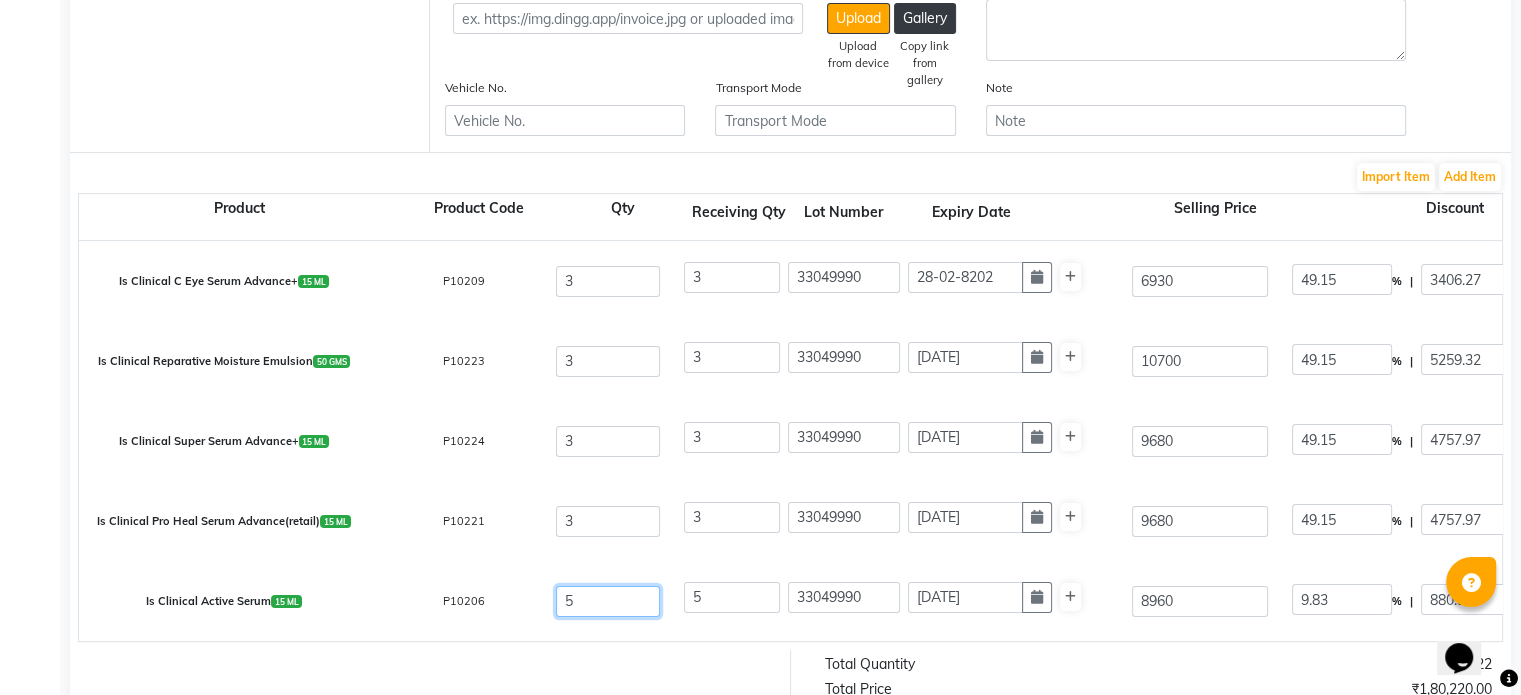 click on "5" 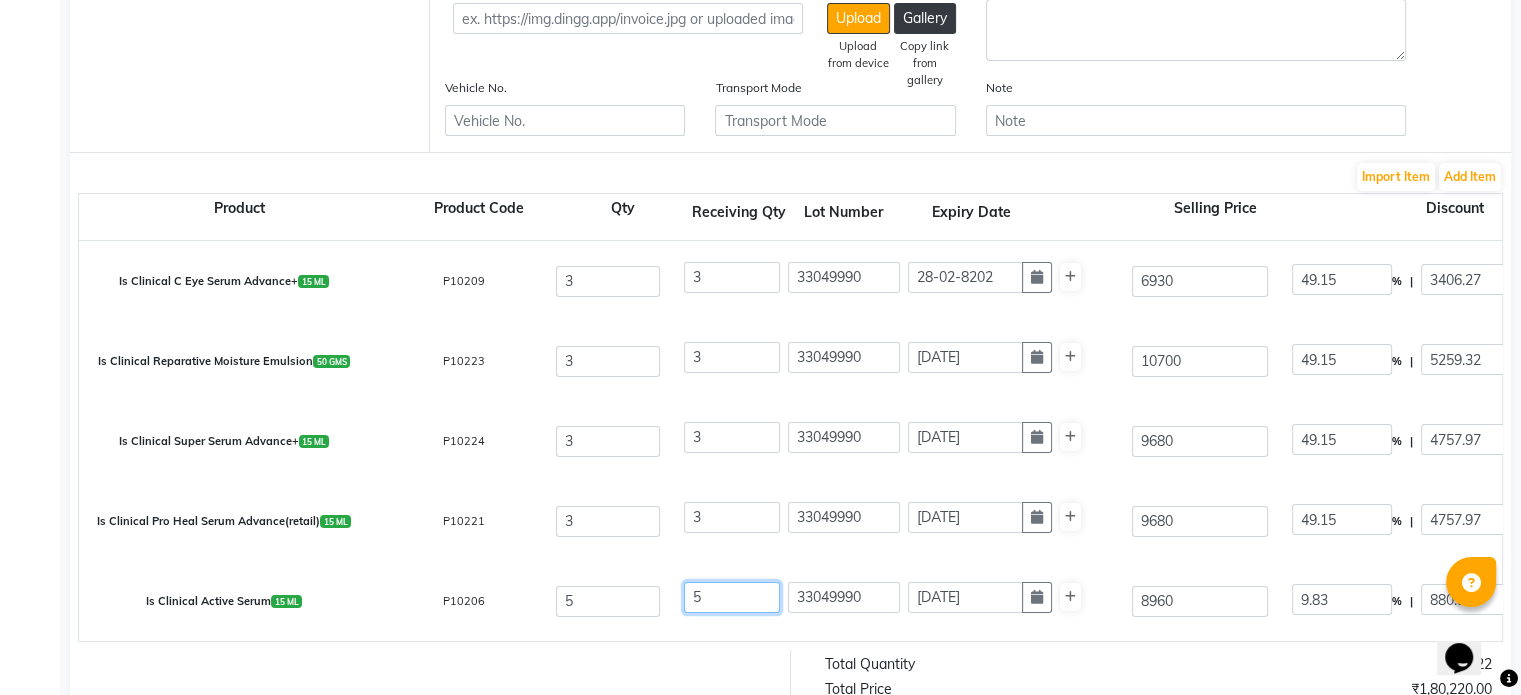 click on "5" 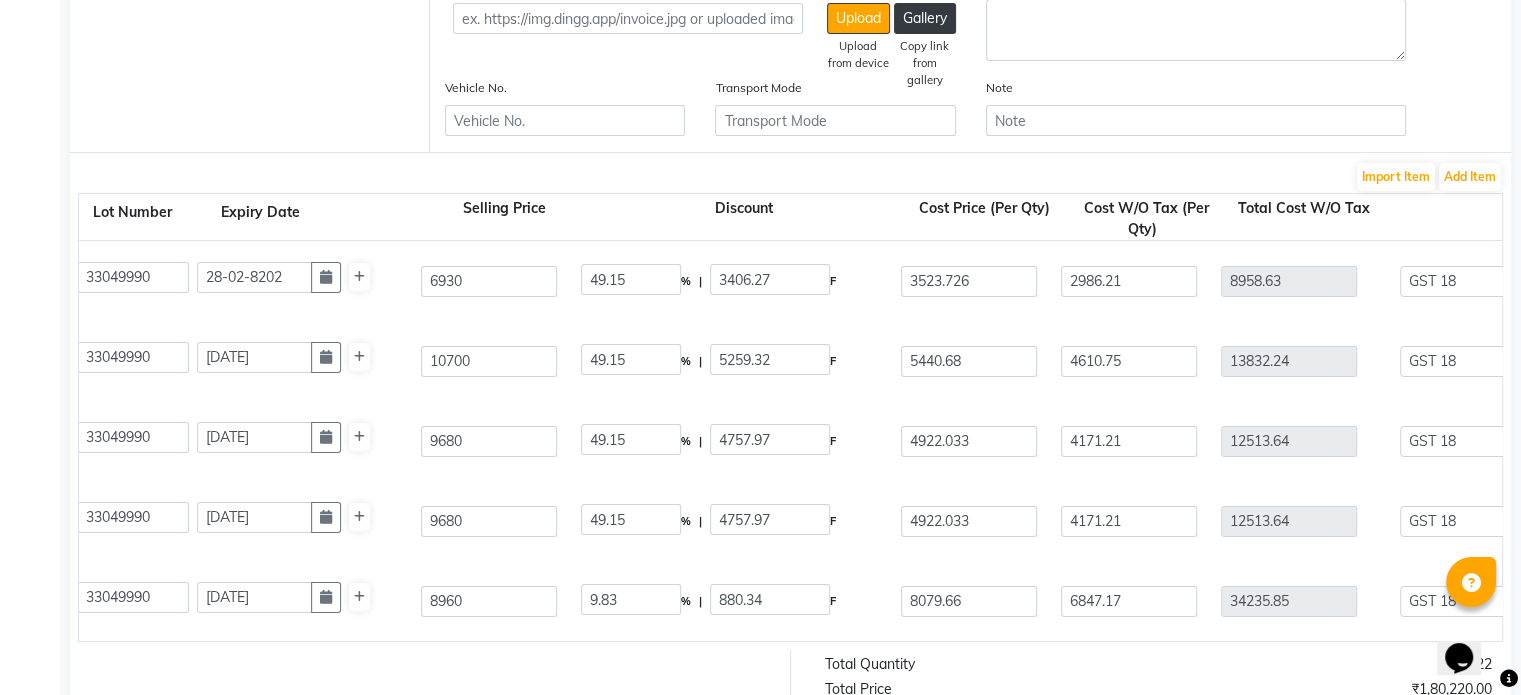 scroll, scrollTop: 0, scrollLeft: 715, axis: horizontal 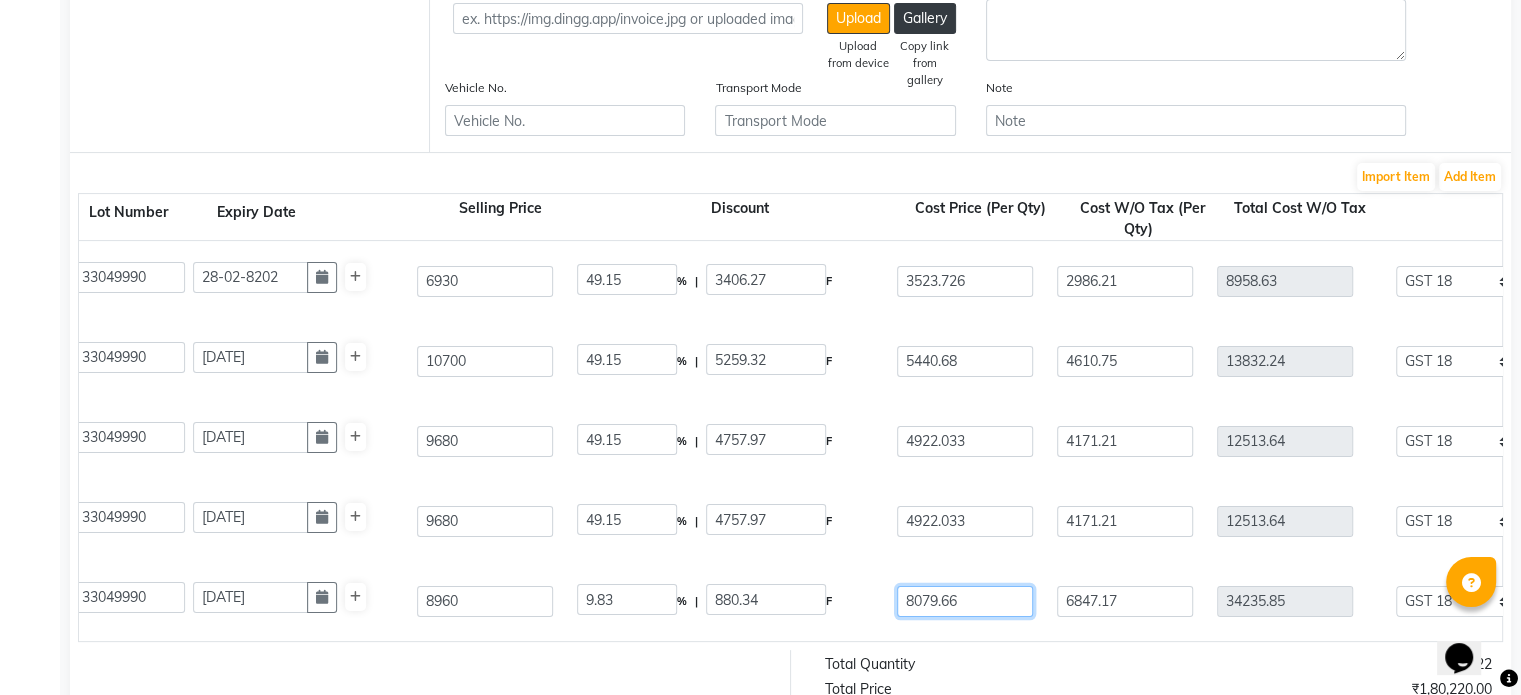 click on "8079.66" 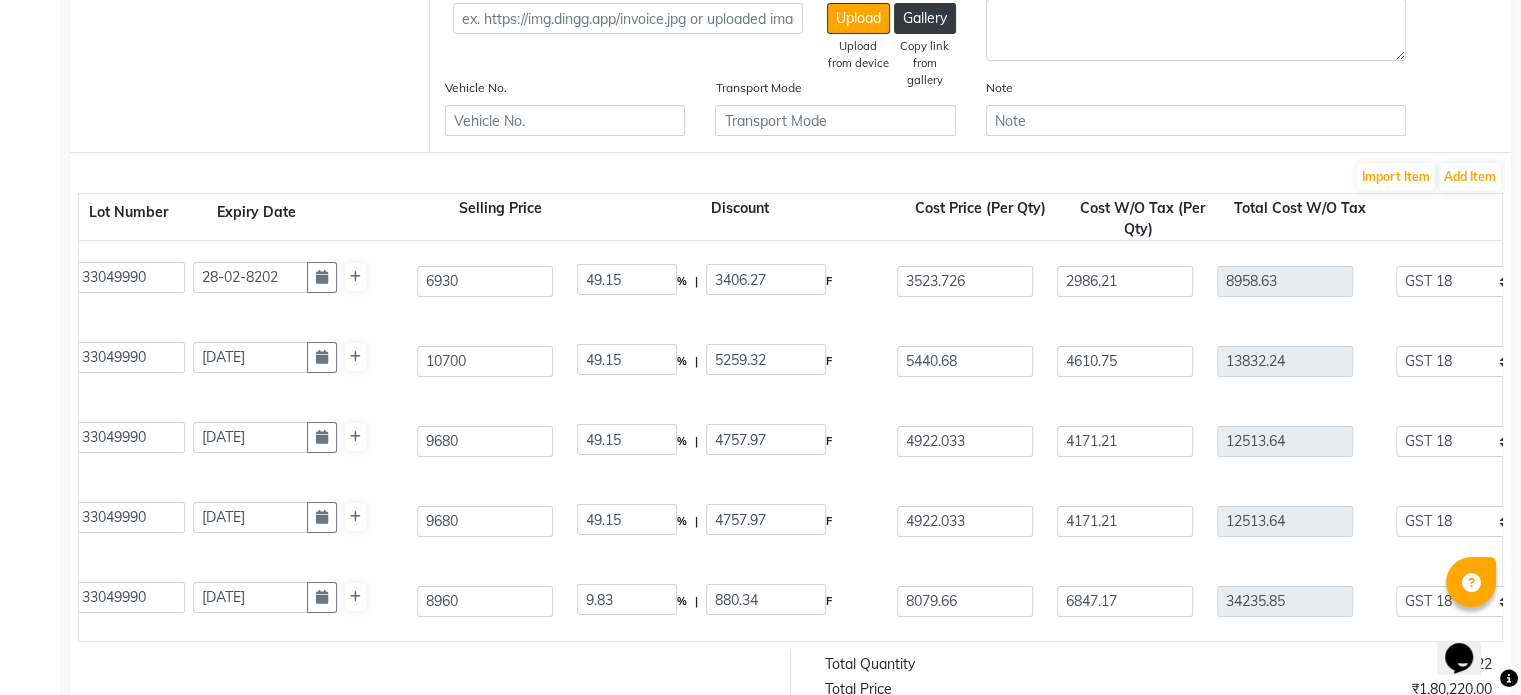 click on "Is Clinical Active Serum  15 ML  P10206  5 5 33049990 [DATE] 8960 9.83 % | 880.34 F 8079.66 6847.17 34235.85 None 5% GST Exempted GST 12 GST 18  (18%)  6162.45 40398.3" 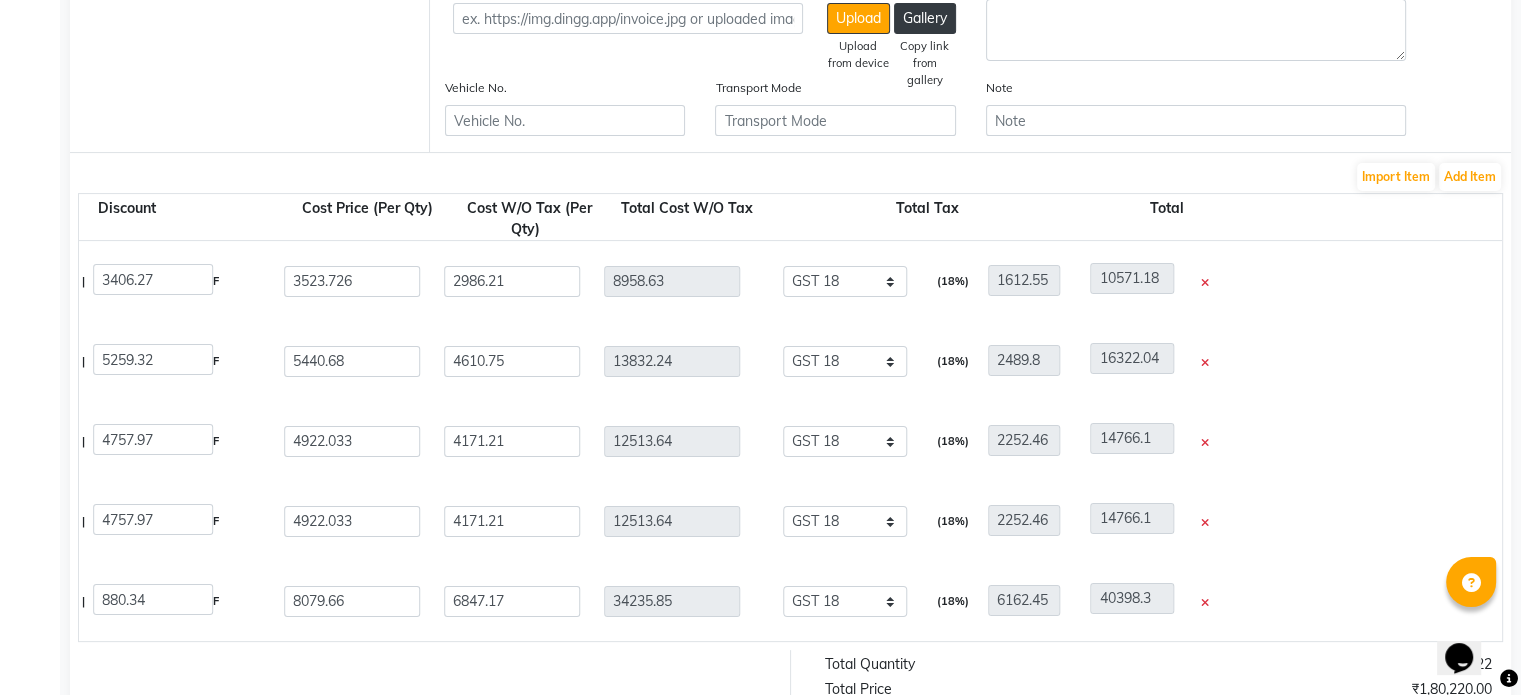 scroll, scrollTop: 0, scrollLeft: 1326, axis: horizontal 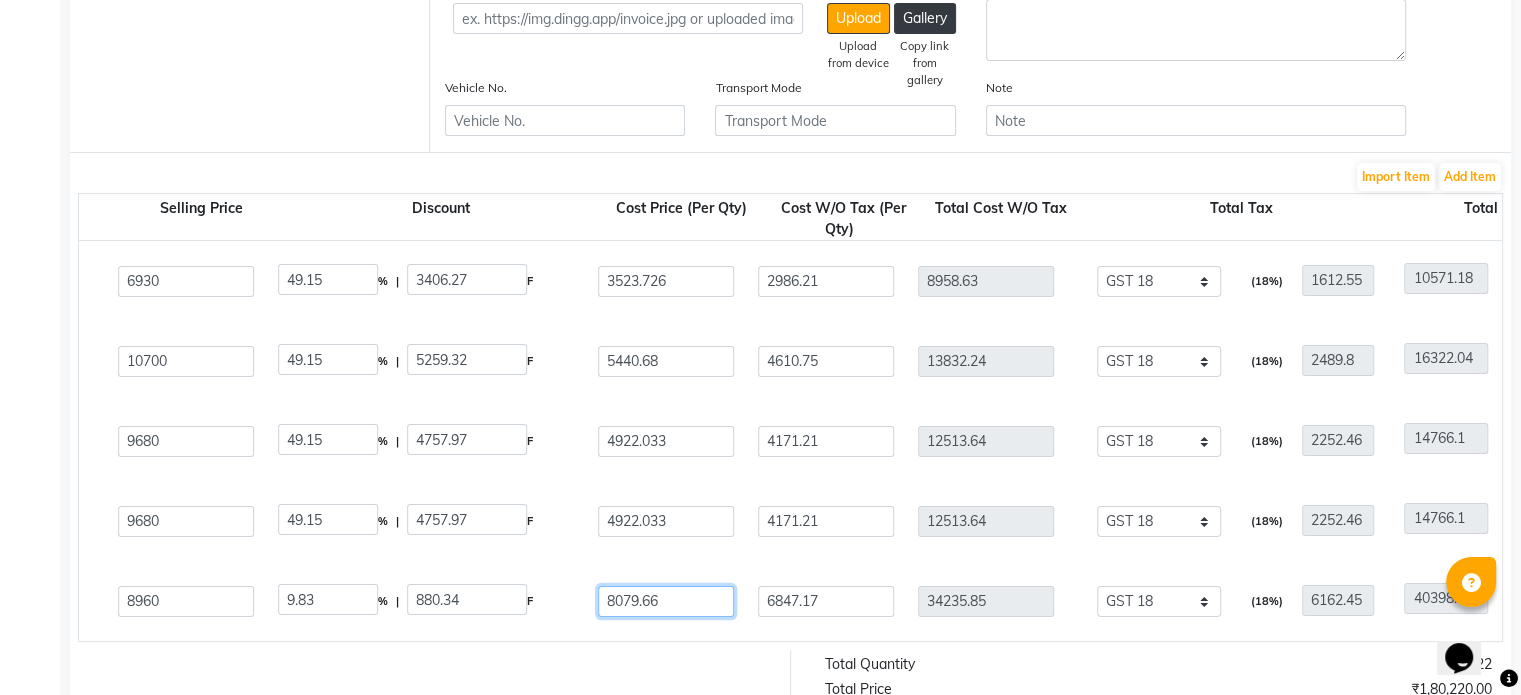 drag, startPoint x: 680, startPoint y: 609, endPoint x: 536, endPoint y: 612, distance: 144.03125 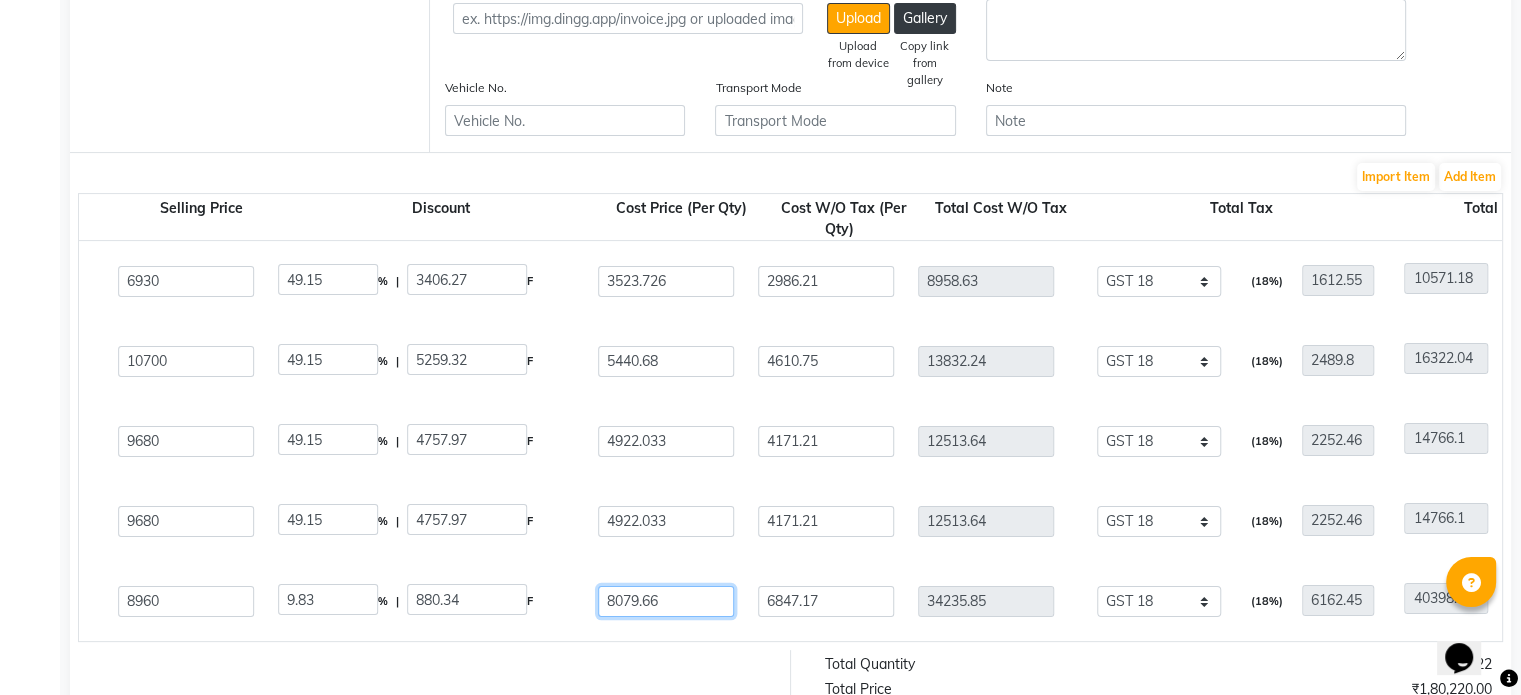 click on "Is Clinical Active Serum  15 ML  P10206  5 5 33049990 [DATE] 8960 9.83 % | 880.34 F 8079.66 6847.17 34235.85 None 5% GST Exempted GST 12 GST 18  (18%)  6162.45 40398.3" 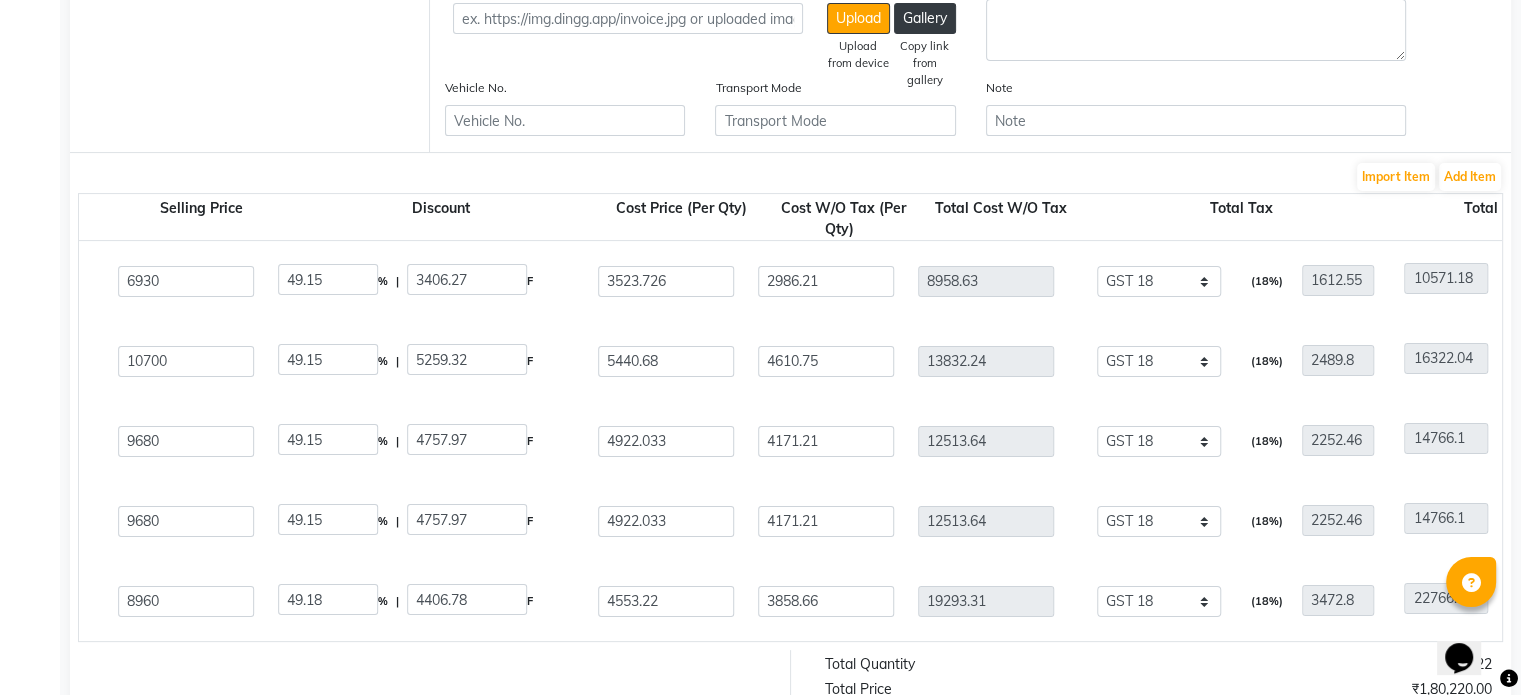 click on "Is Clinical Active Serum  15 ML  P10206  5 5 33049990 [DATE] 8960 49.18 % | 4406.78 F 4553.22 3858.66 19293.31 None 5% GST Exempted GST 12 GST 18  (18%)  3472.8 22766.11" 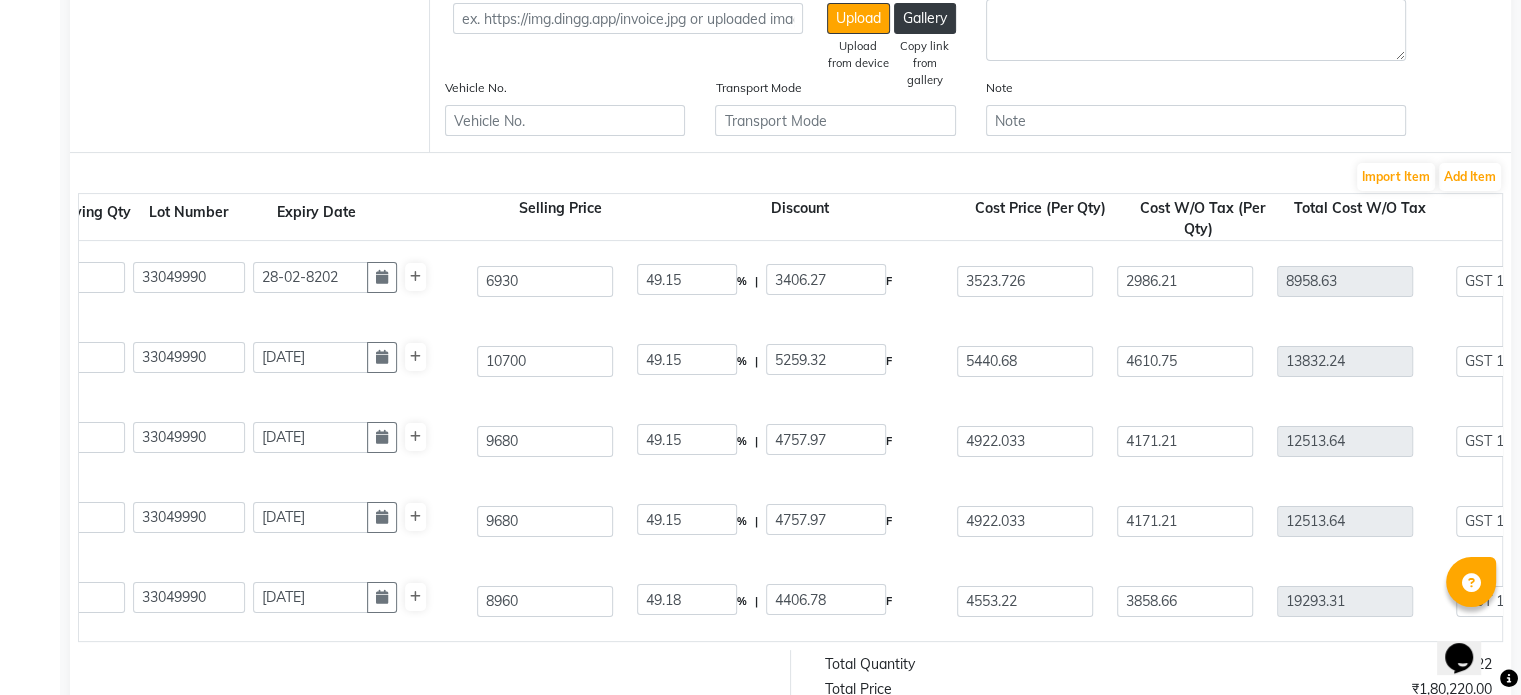 scroll, scrollTop: 0, scrollLeft: 658, axis: horizontal 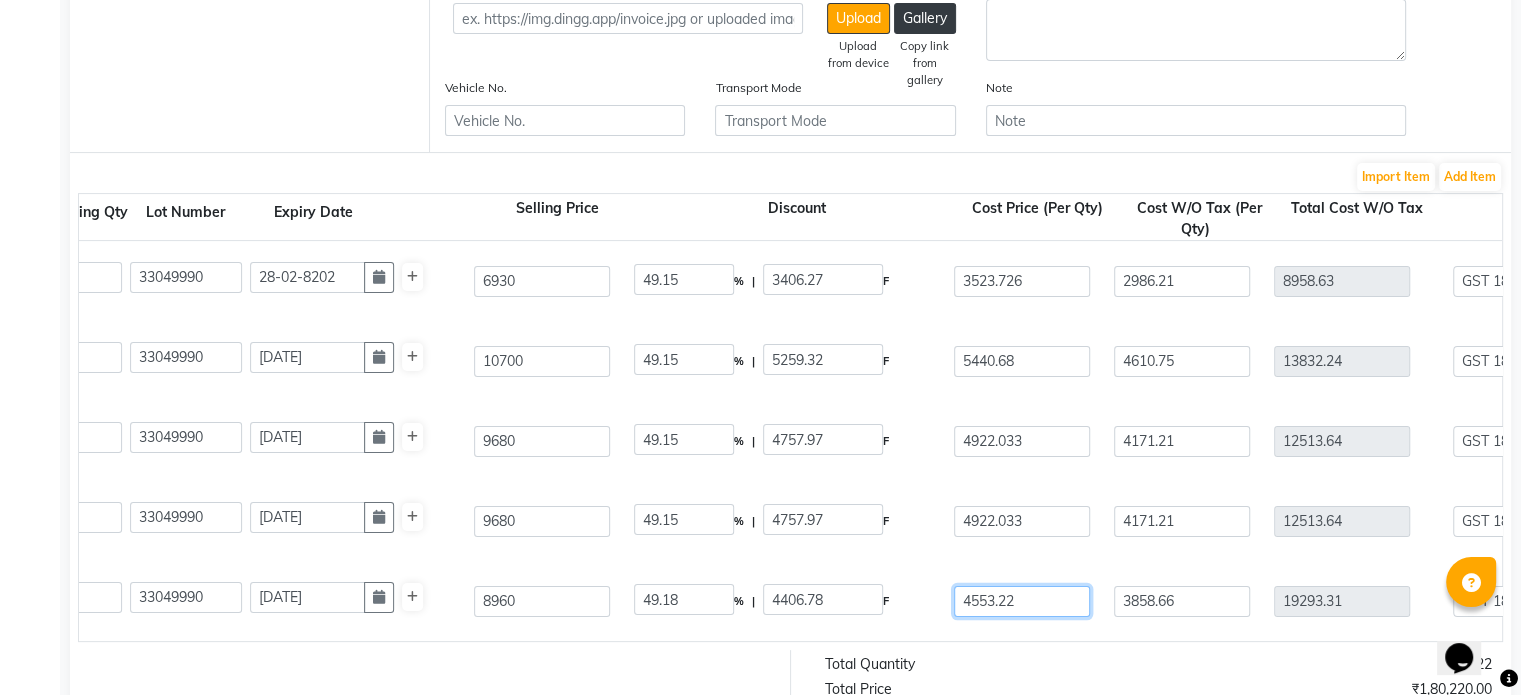 click on "4553.22" 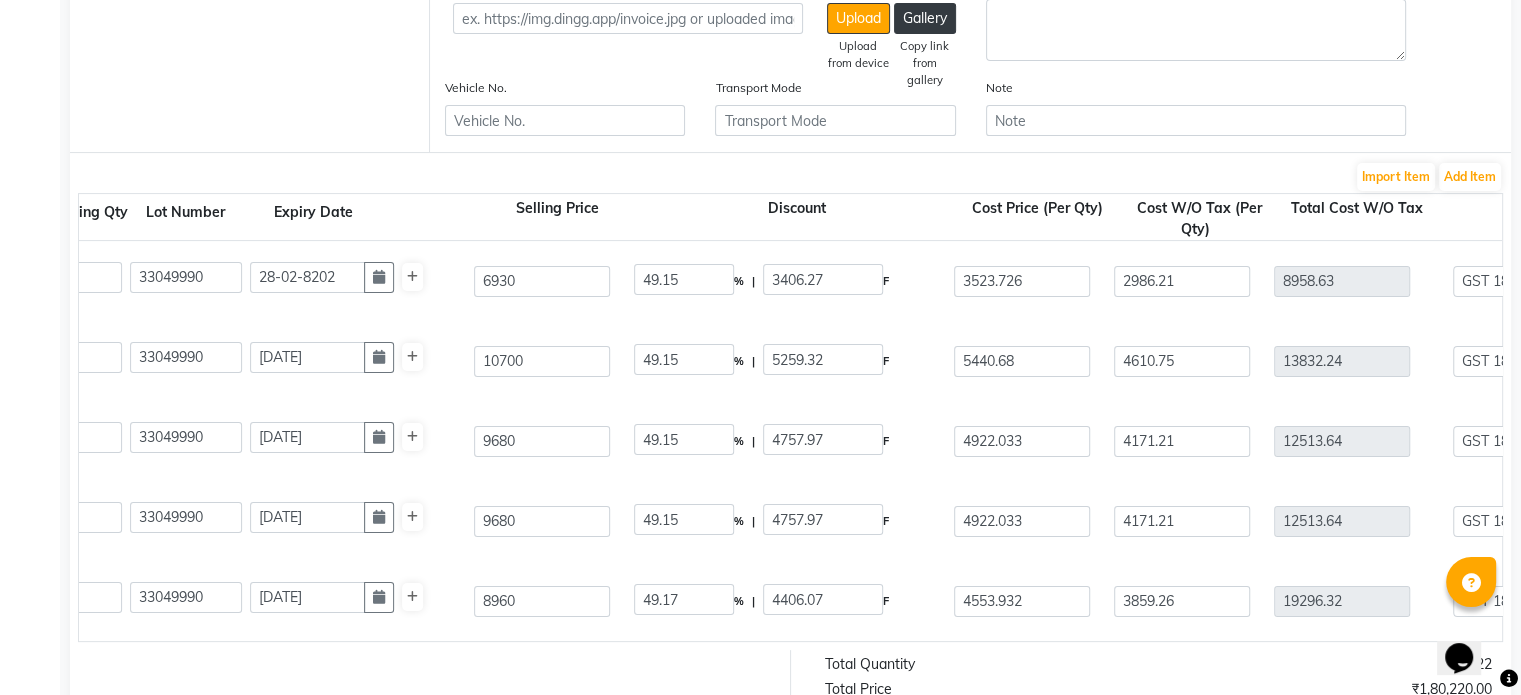 click on "Is Clinical Active Serum  15 ML  P10206  5 5 33049990 [DATE] 8960 49.17 % | 4406.07 F 4553.932 3859.26 19296.32 None 5% GST Exempted GST 12 GST 18  (18%)  3473.34 22769.66" 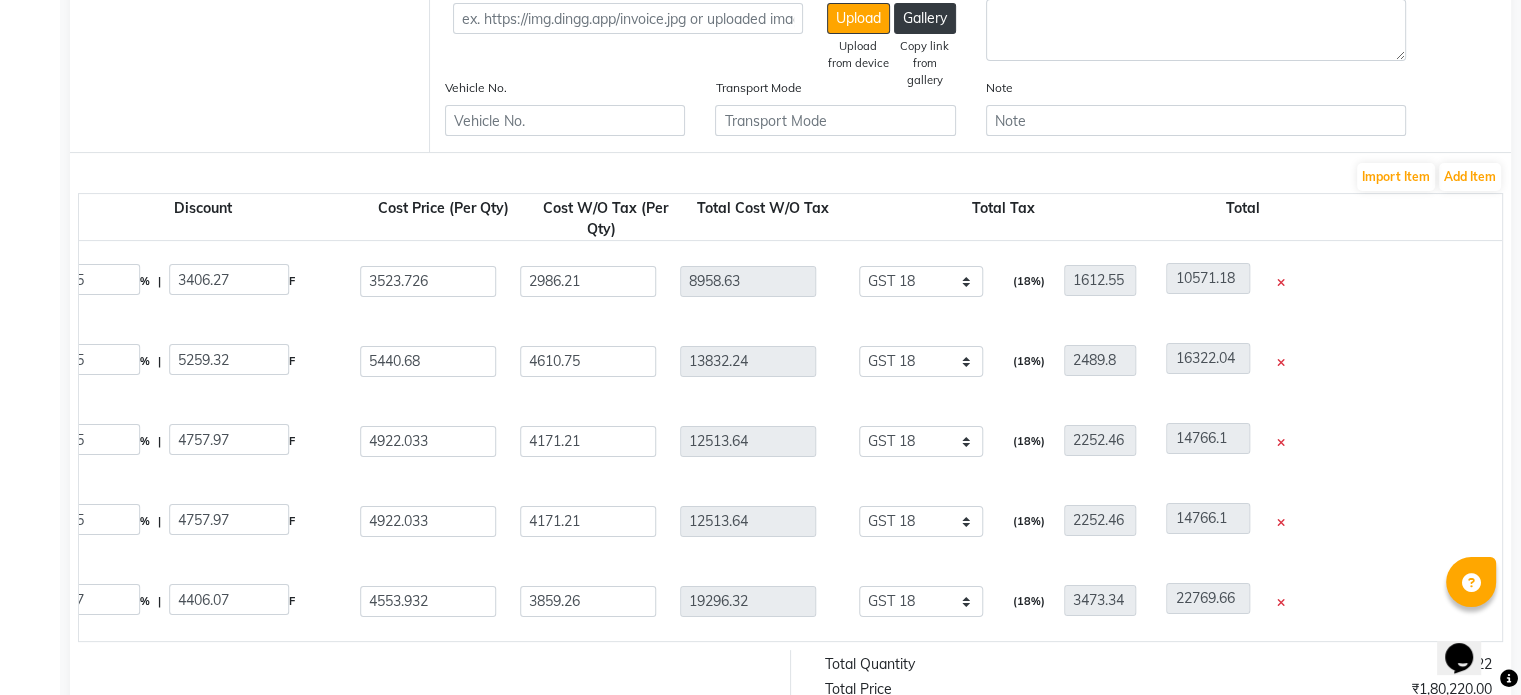 scroll, scrollTop: 0, scrollLeft: 1256, axis: horizontal 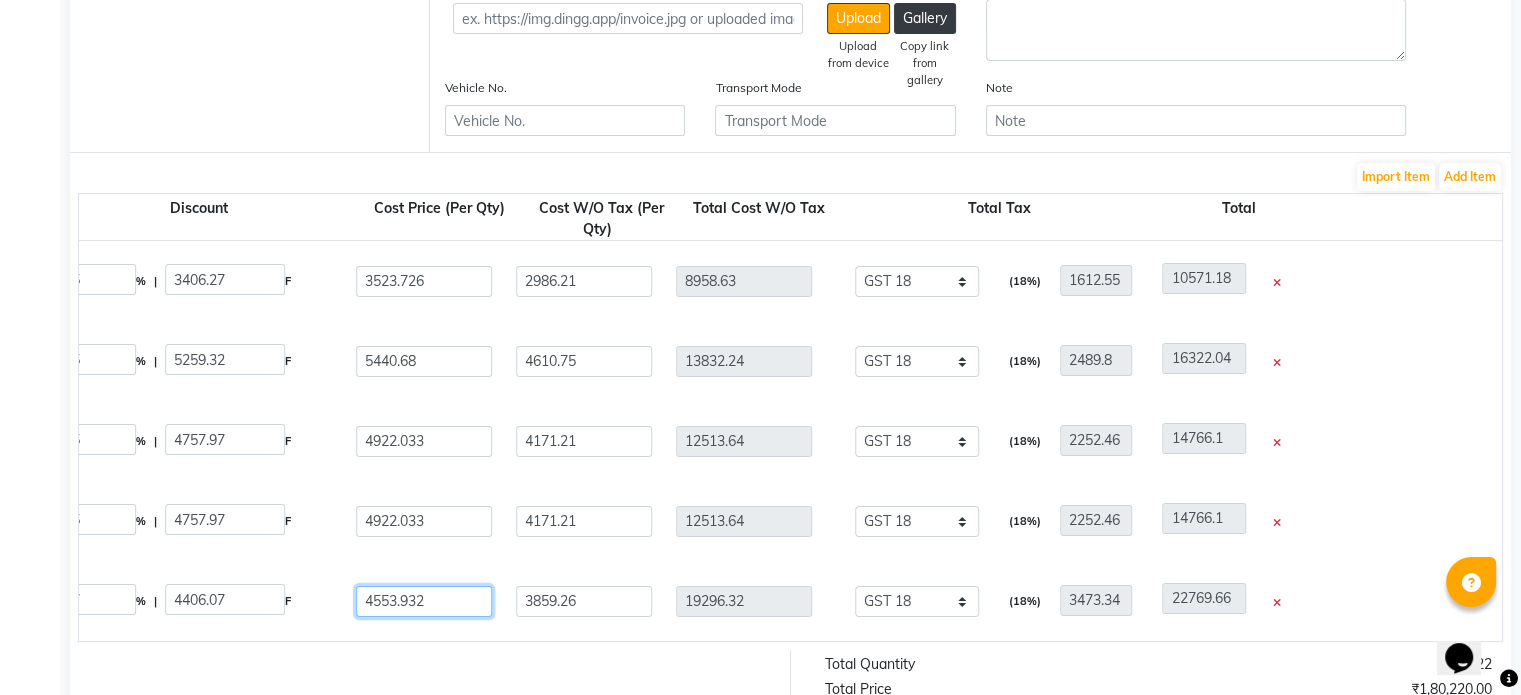 click on "4553.932" 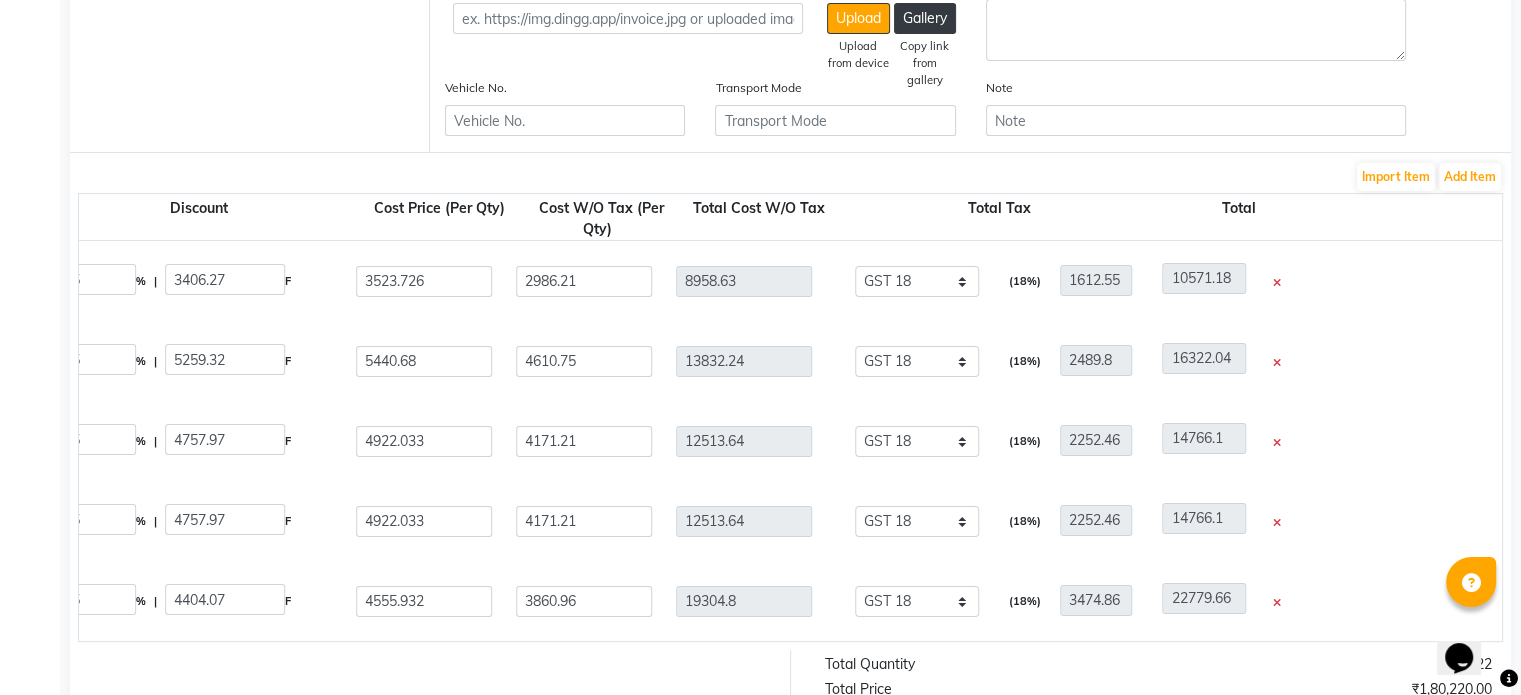 click on "Is Clinical Active Serum  15 ML  P10206  5 5 33049990 [DATE] 8960 49.15 % | 4404.07 F 4555.932 3860.96 19304.8 None 5% GST Exempted GST 12 GST 18  (18%)  3474.86 22779.66" 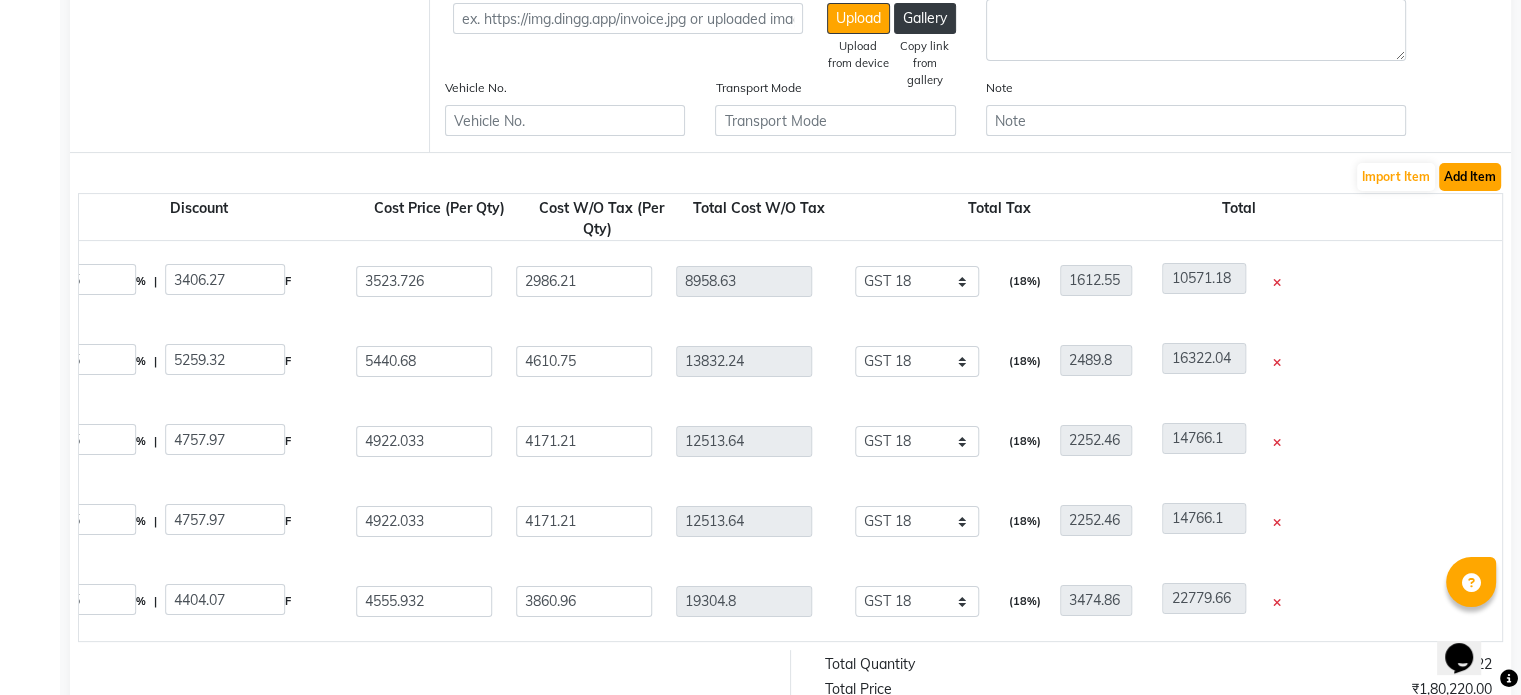 click on "Add Item" 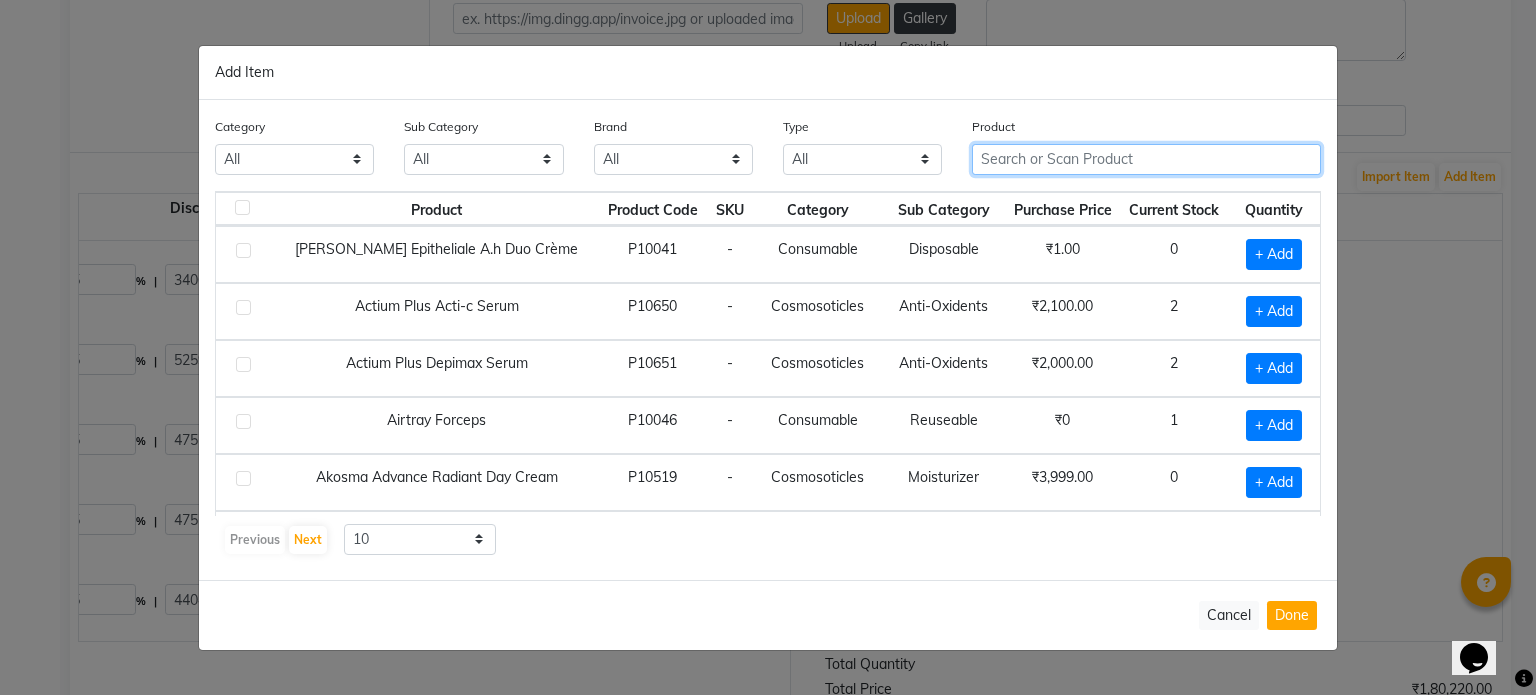 click 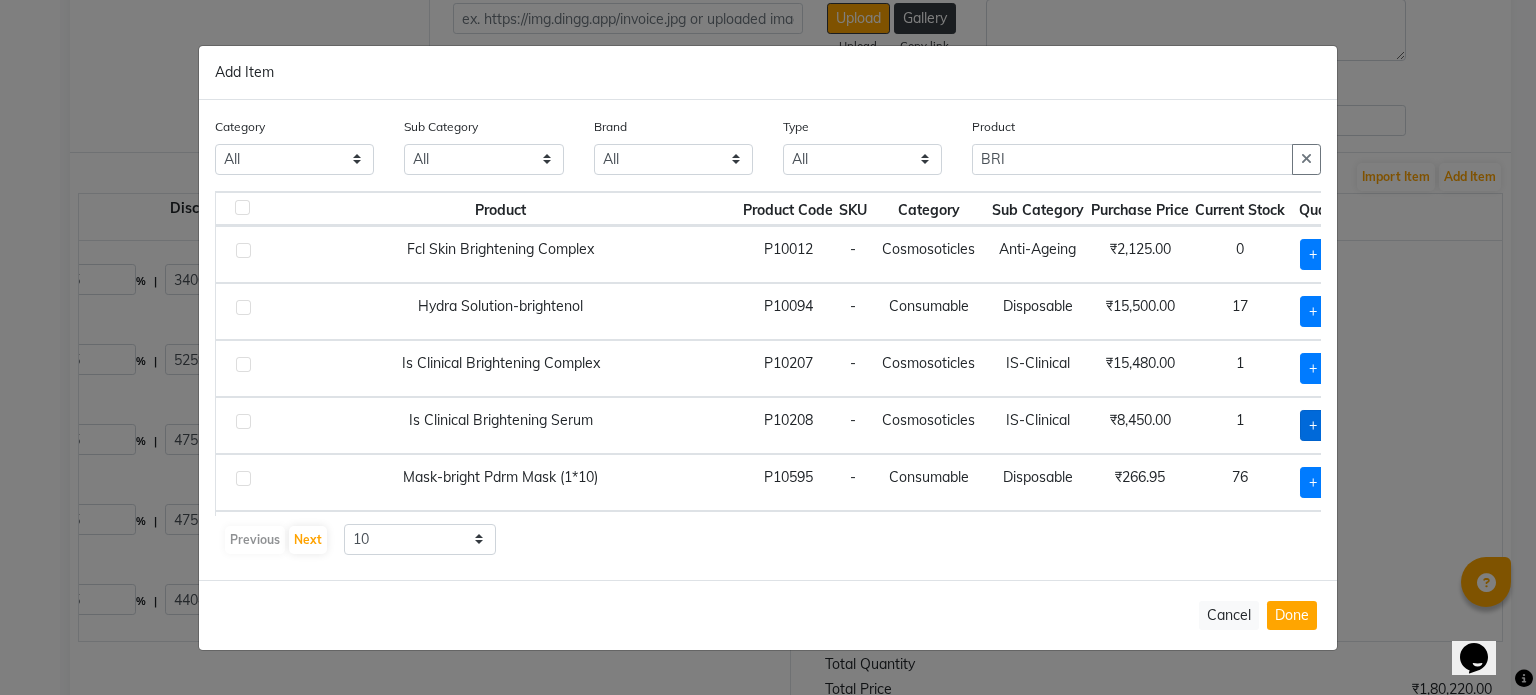 click on "+ Add" 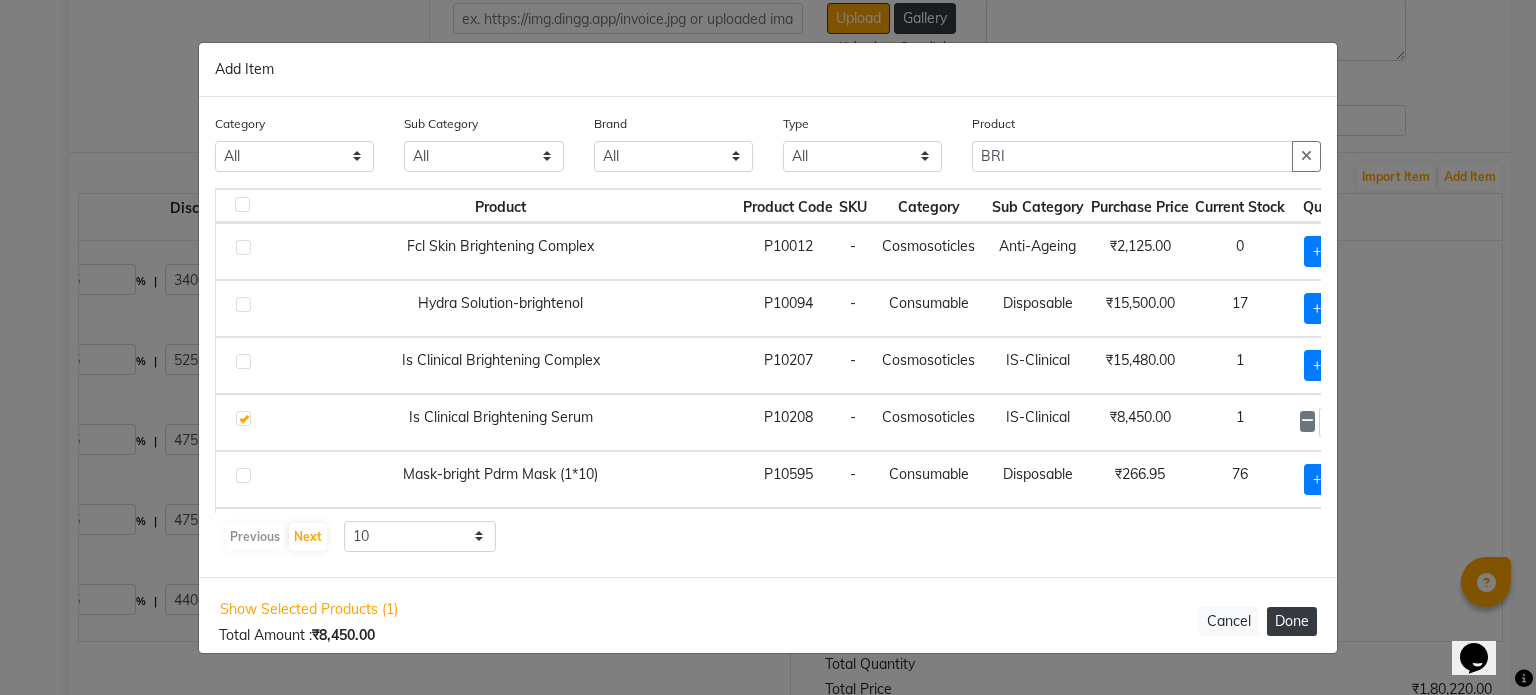 click on "Done" 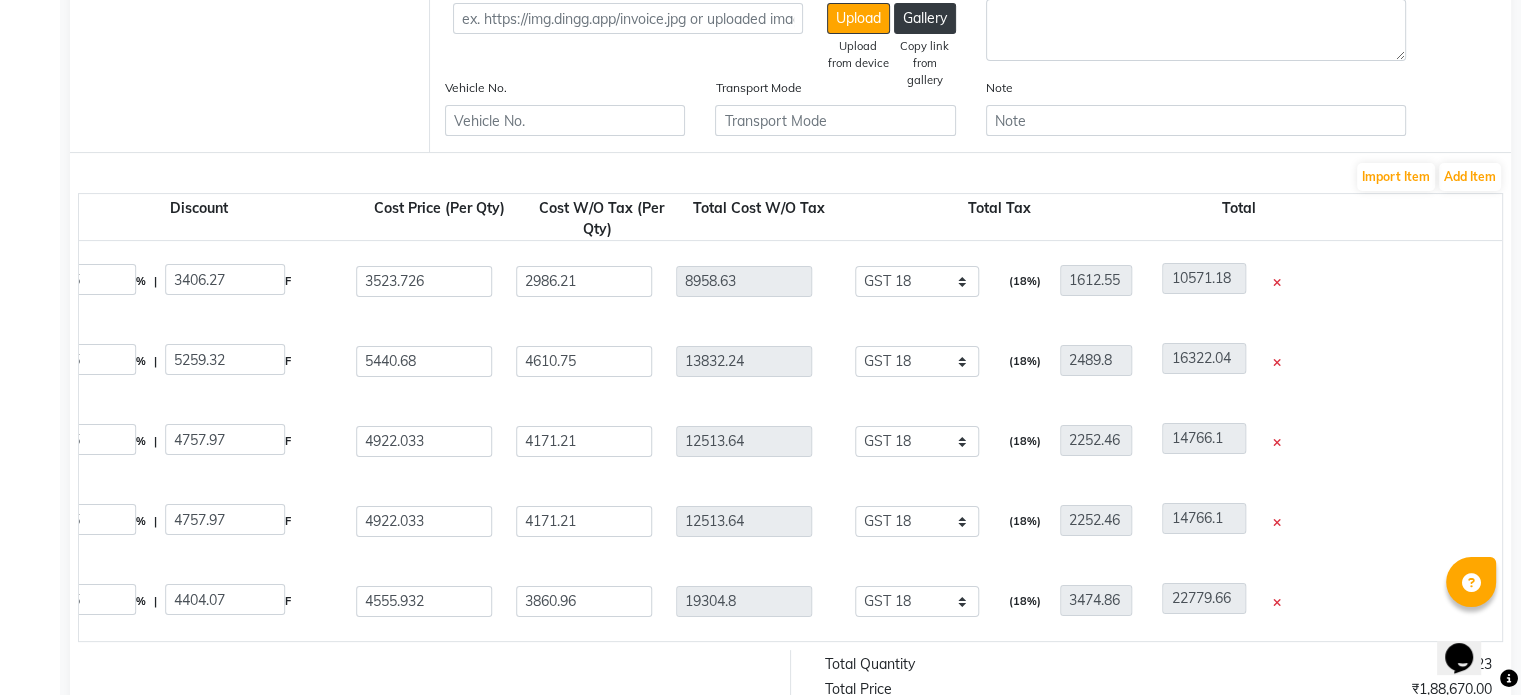 scroll, scrollTop: 0, scrollLeft: 1423, axis: horizontal 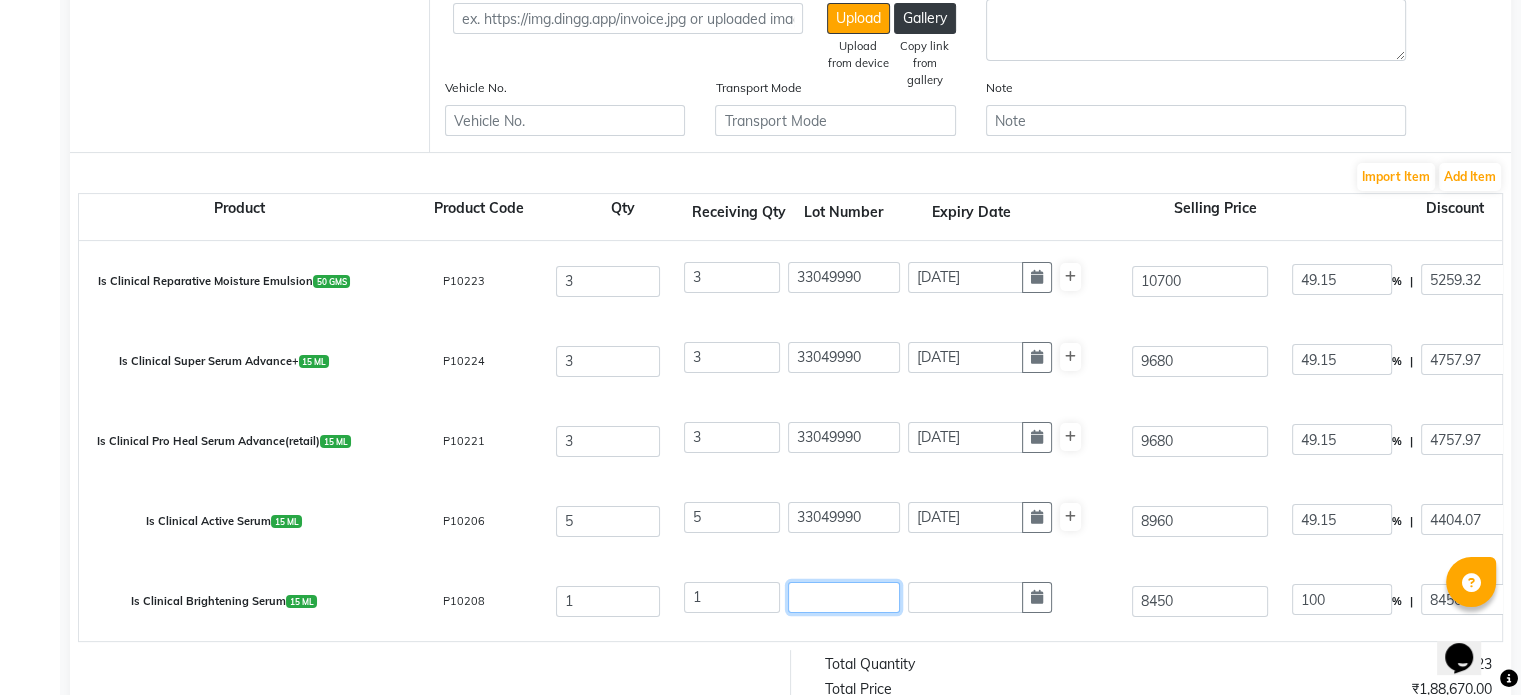 click 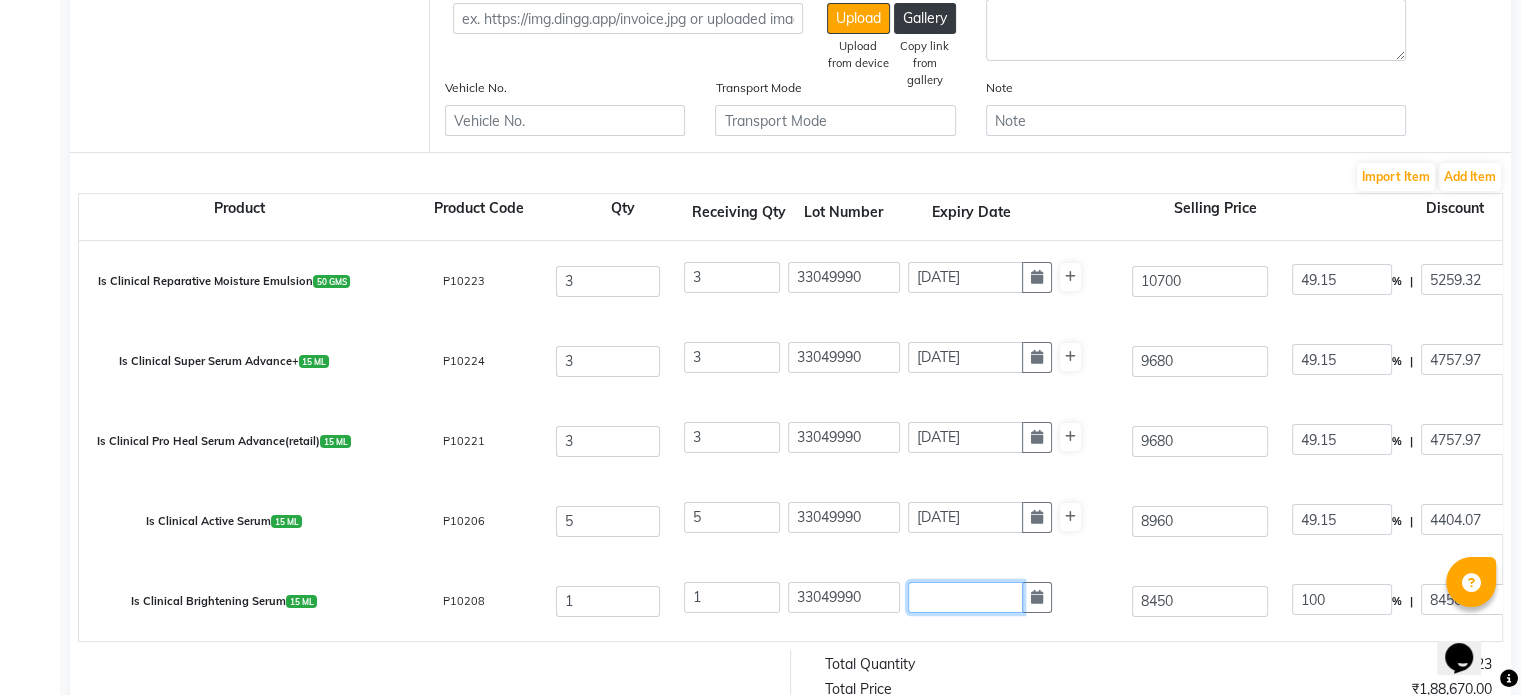 click 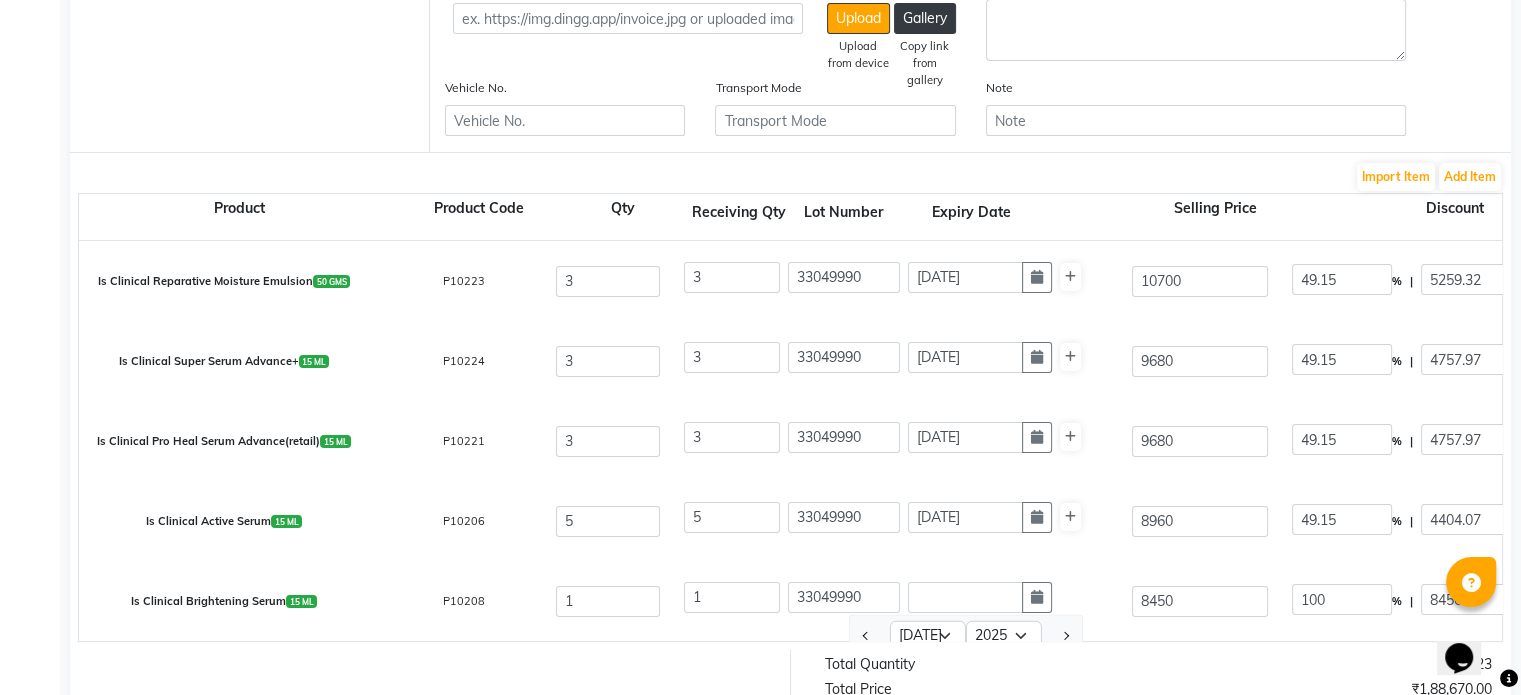scroll, scrollTop: 400, scrollLeft: 0, axis: vertical 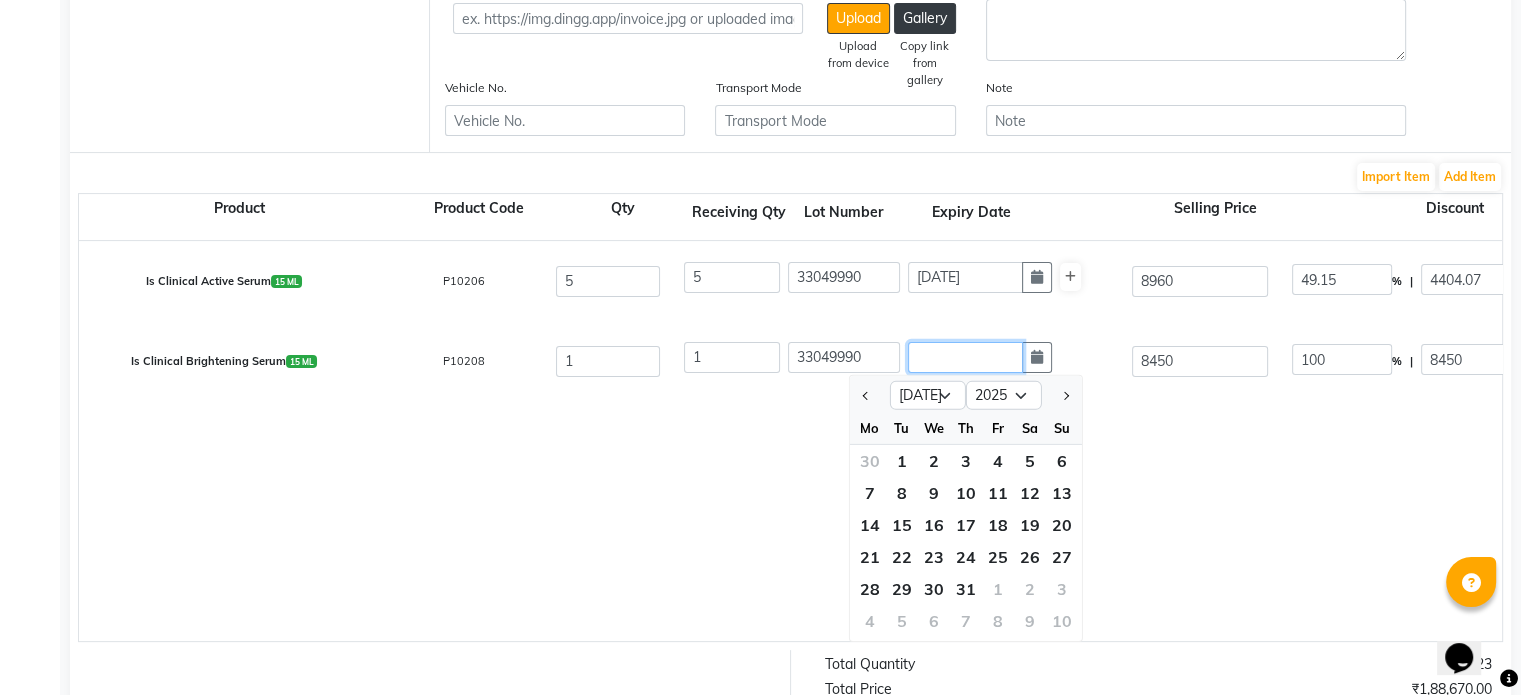 click 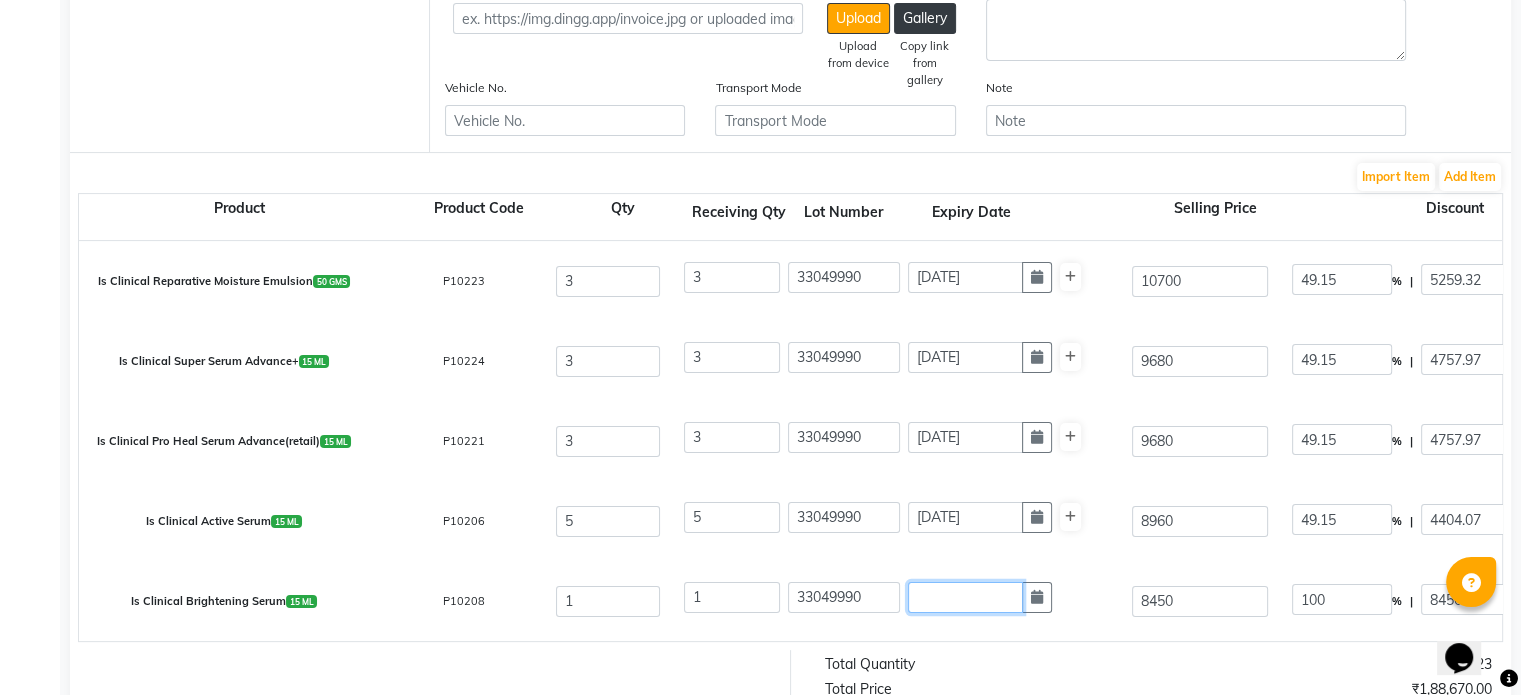 scroll, scrollTop: 160, scrollLeft: 0, axis: vertical 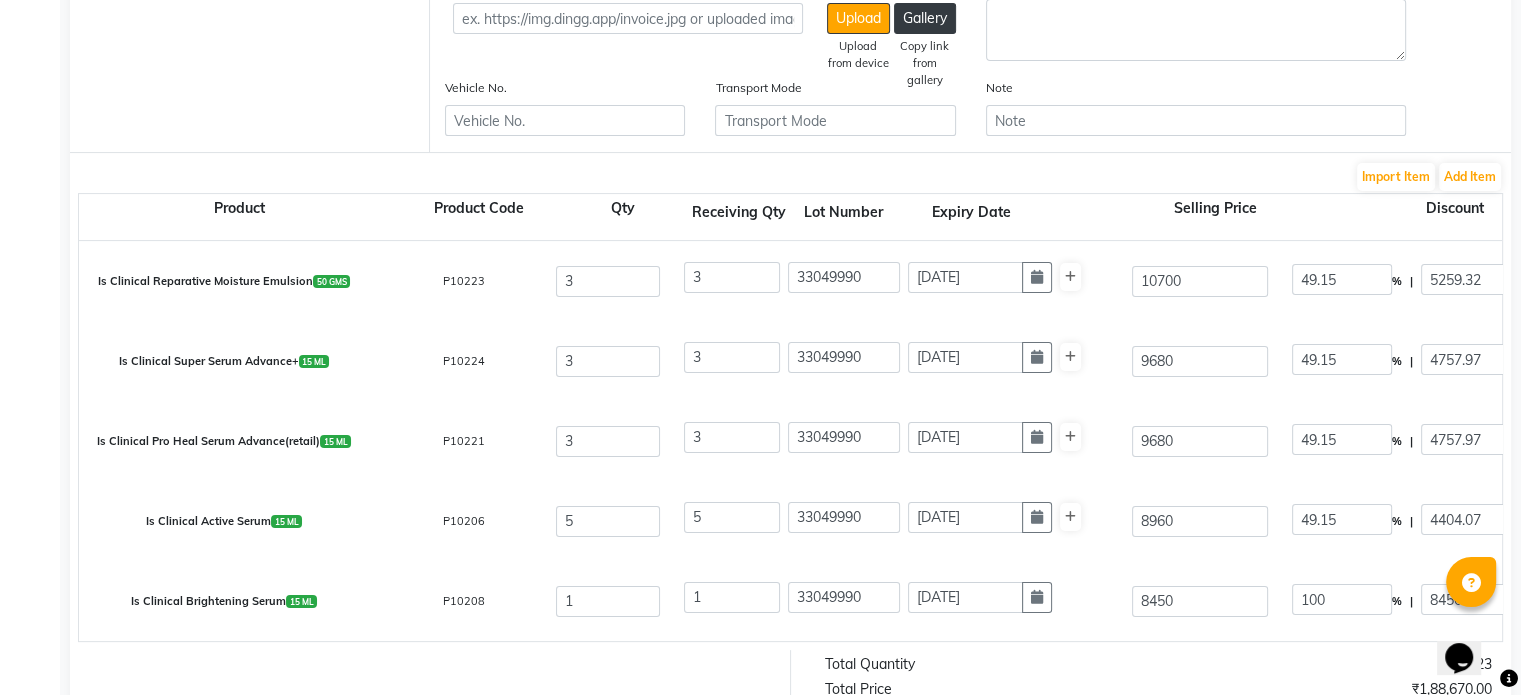 click on "Is Clinical Brightening Serum  15 ML  P10208  1 1 33049990 [DATE] 8450 100 % | 8450 F 0 0 0 None 5% GST Exempted GST 12 GST 18  (18%)  0 0" 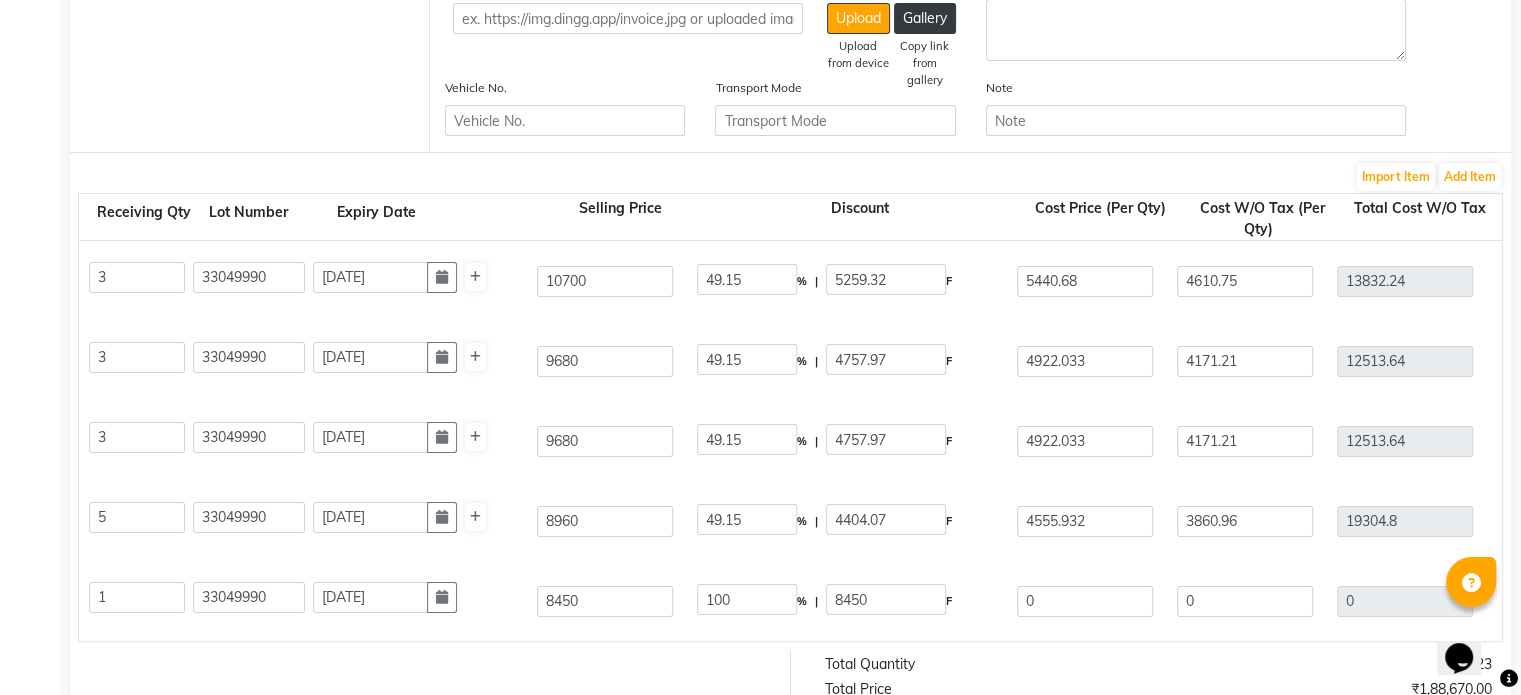 scroll, scrollTop: 0, scrollLeft: 596, axis: horizontal 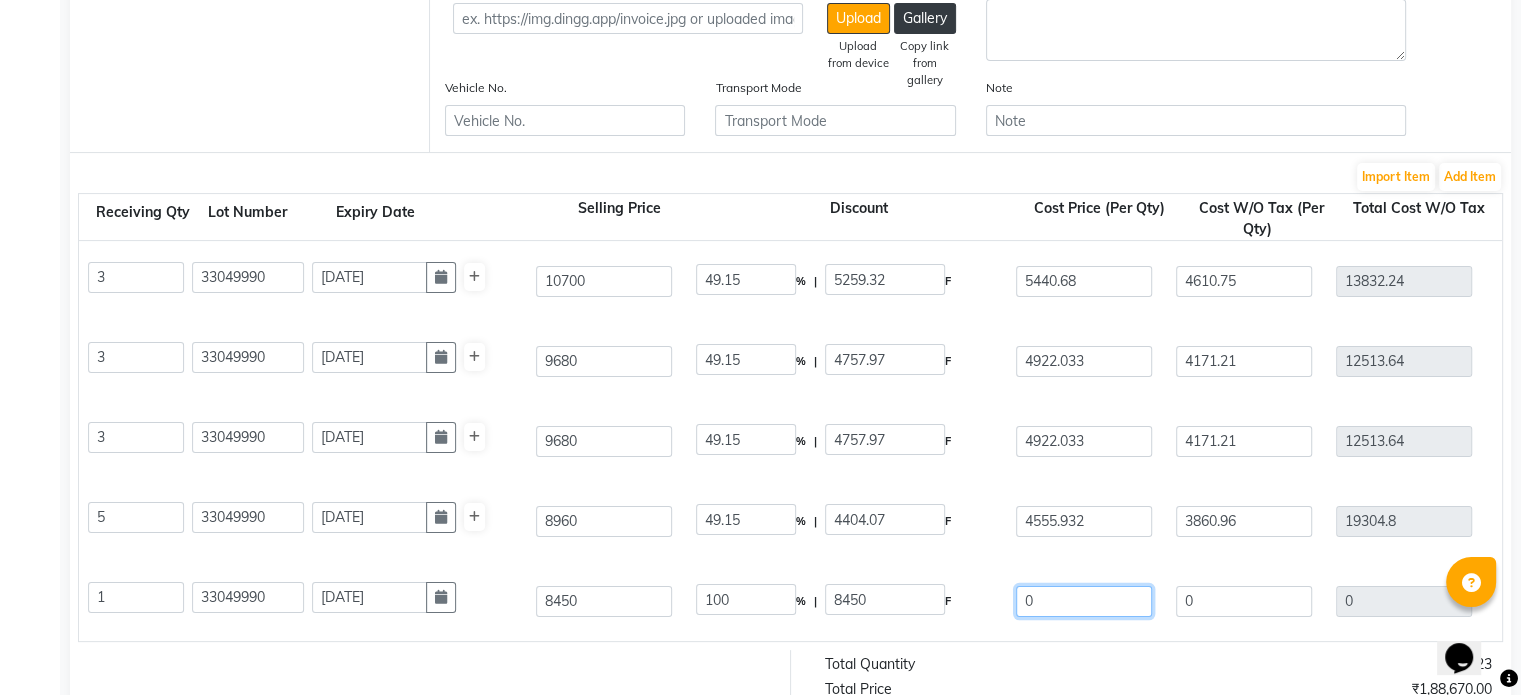 drag, startPoint x: 1059, startPoint y: 605, endPoint x: 979, endPoint y: 610, distance: 80.1561 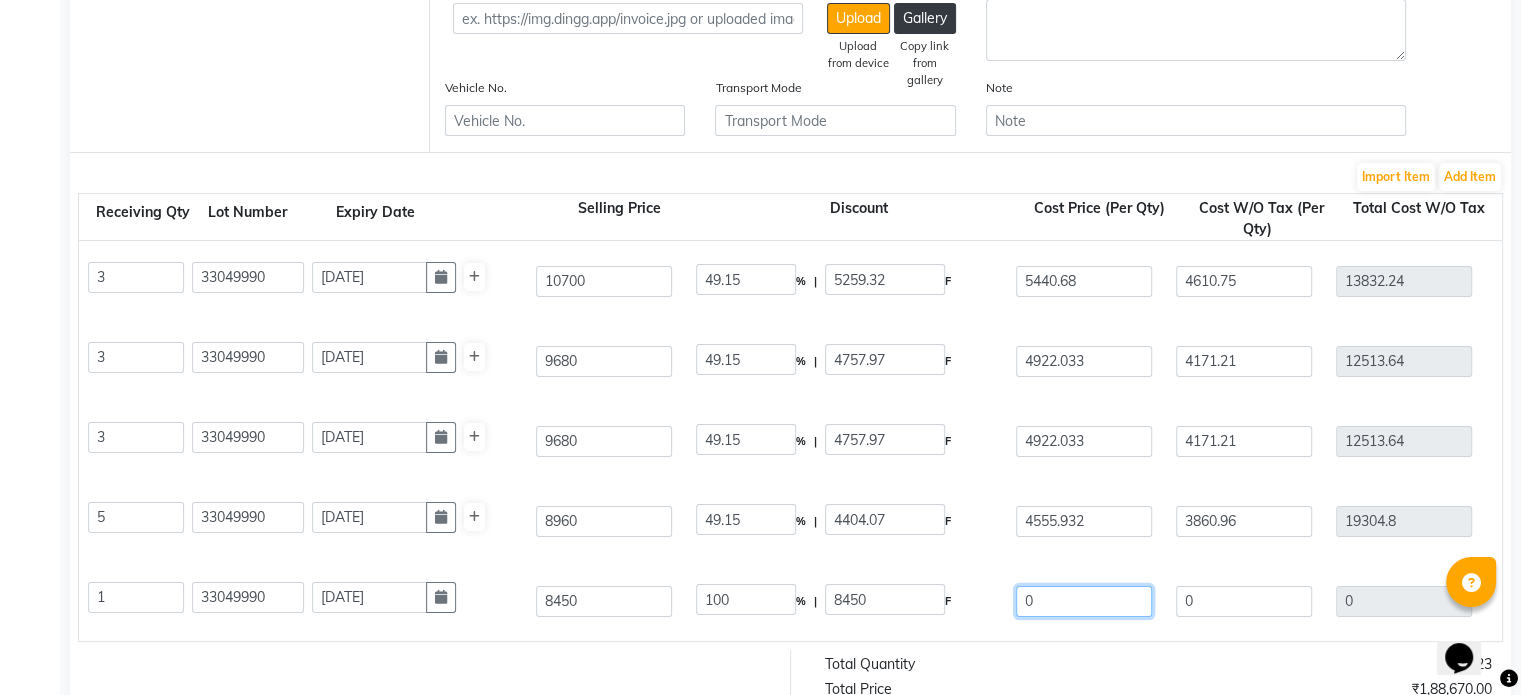 click on "Is Clinical Brightening Serum  15 ML  P10208  1 1 33049990 [DATE] 8450 100 % | 8450 F 0 0 0 None 5% GST Exempted GST 12 GST 18  (18%)  0 0" 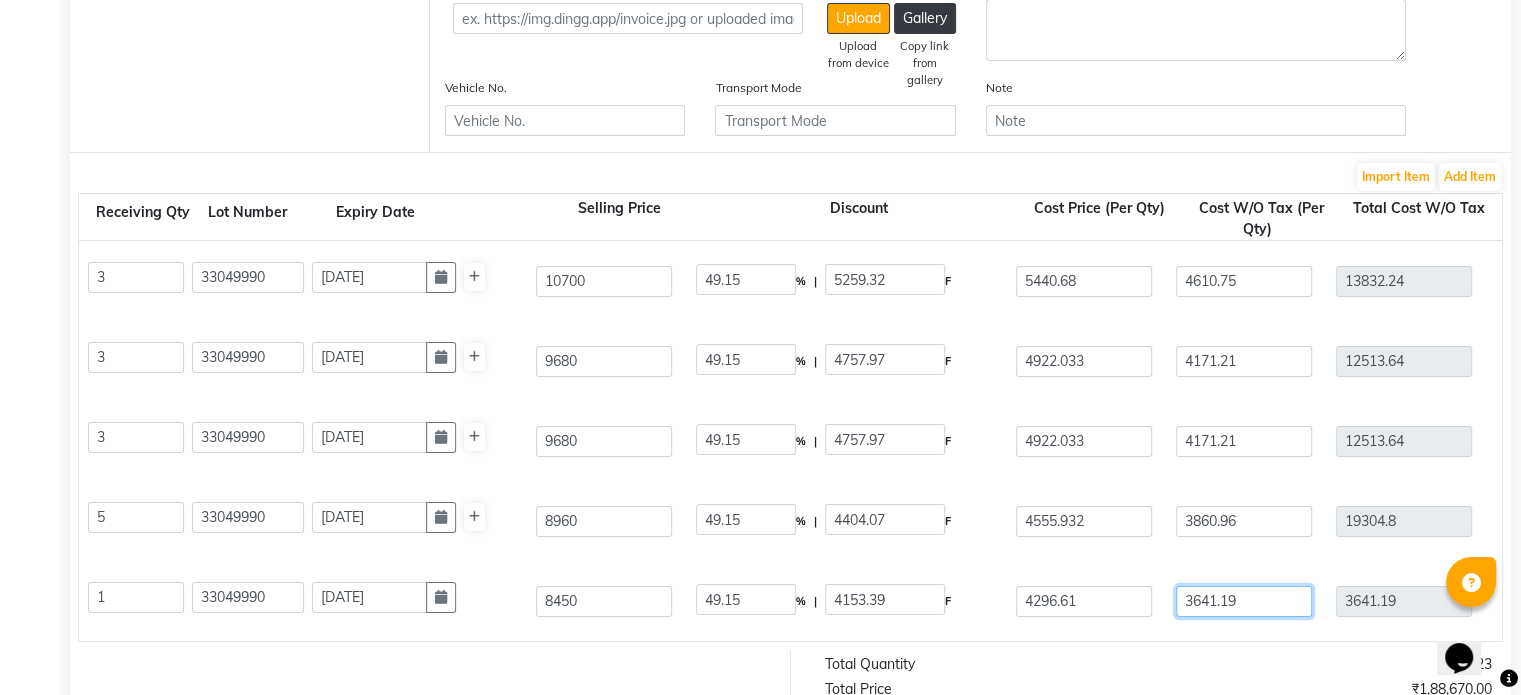 click on "3641.19" 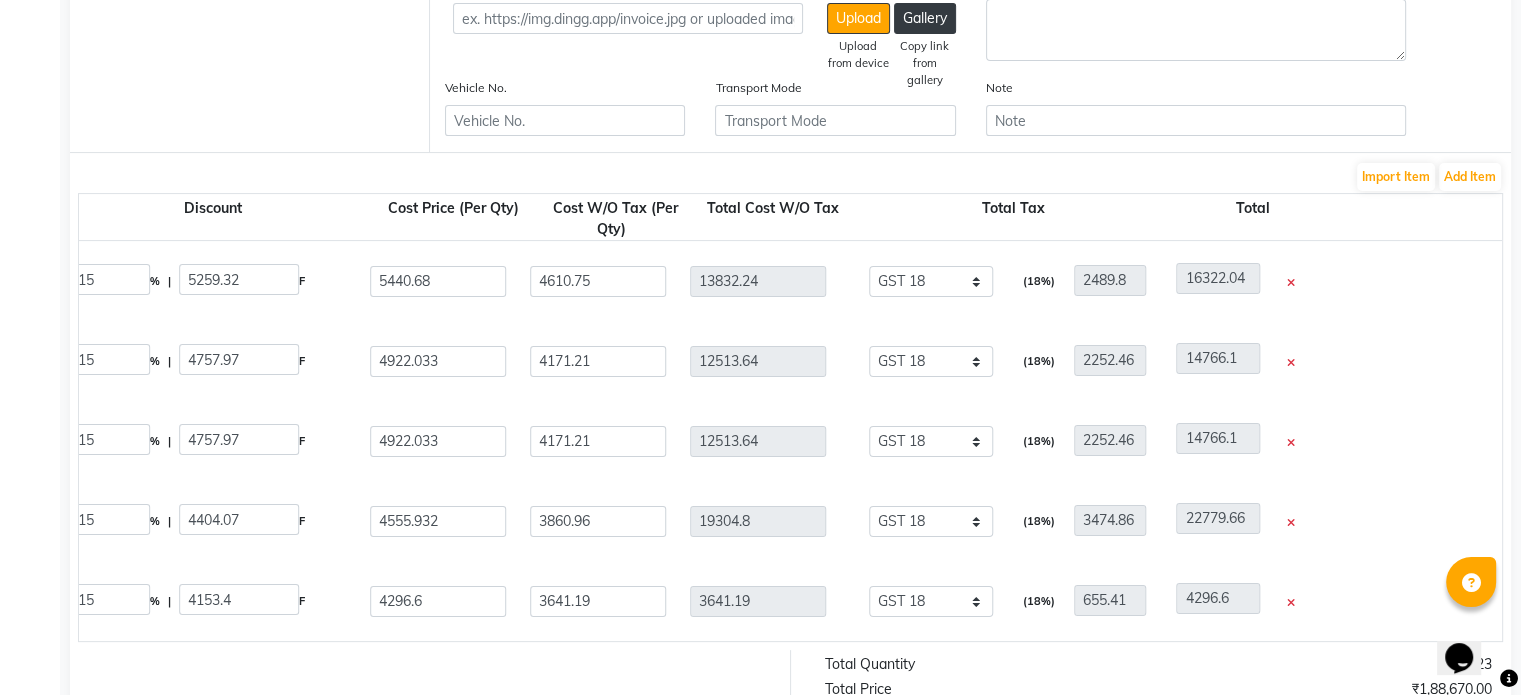 scroll, scrollTop: 0, scrollLeft: 1257, axis: horizontal 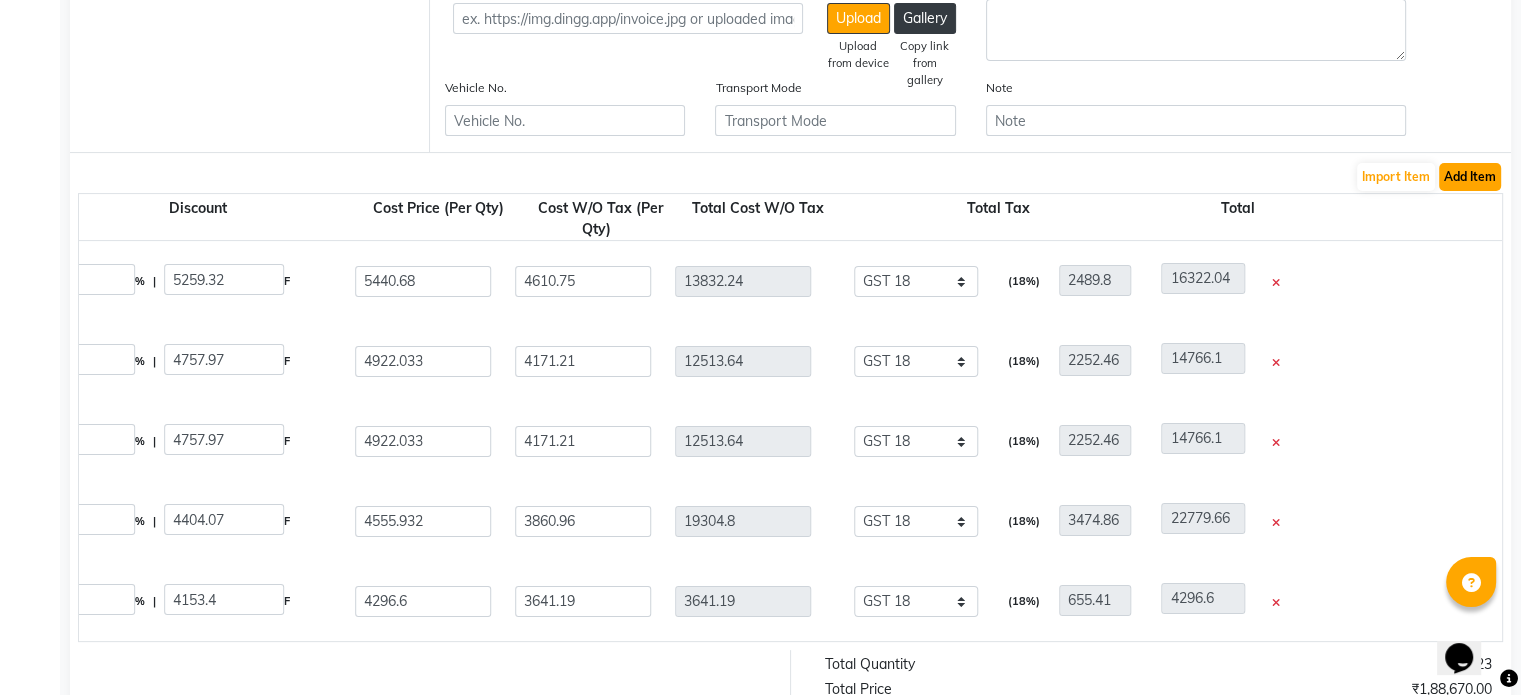 click on "Add Item" 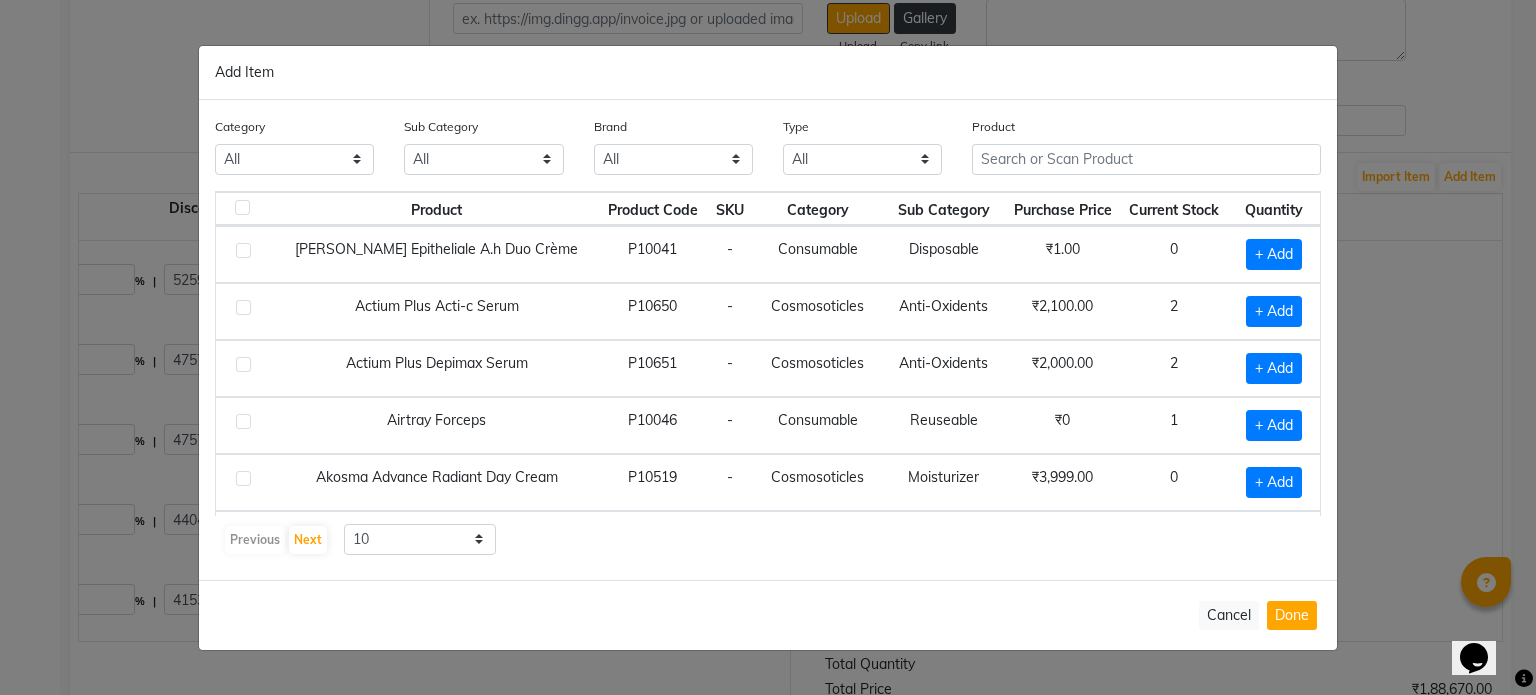 click on "Purchase Price" 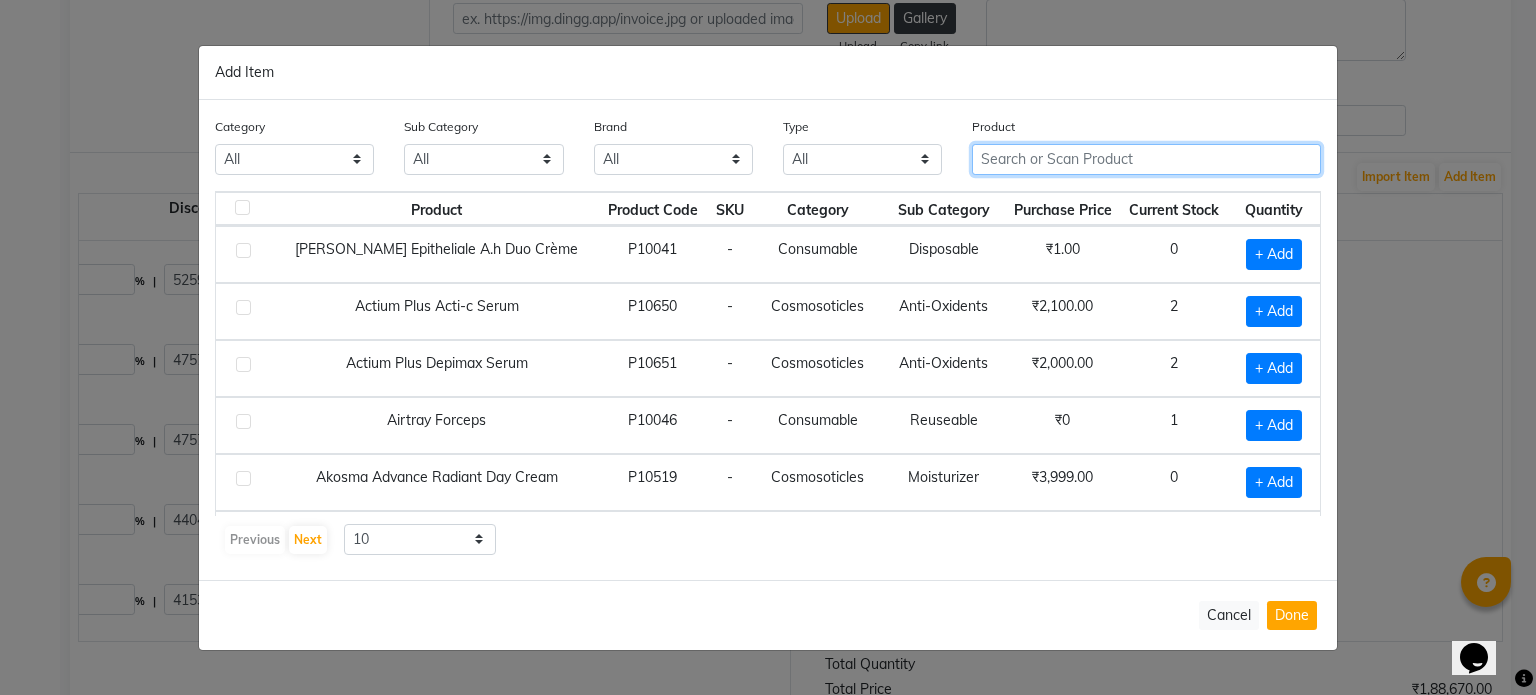 click 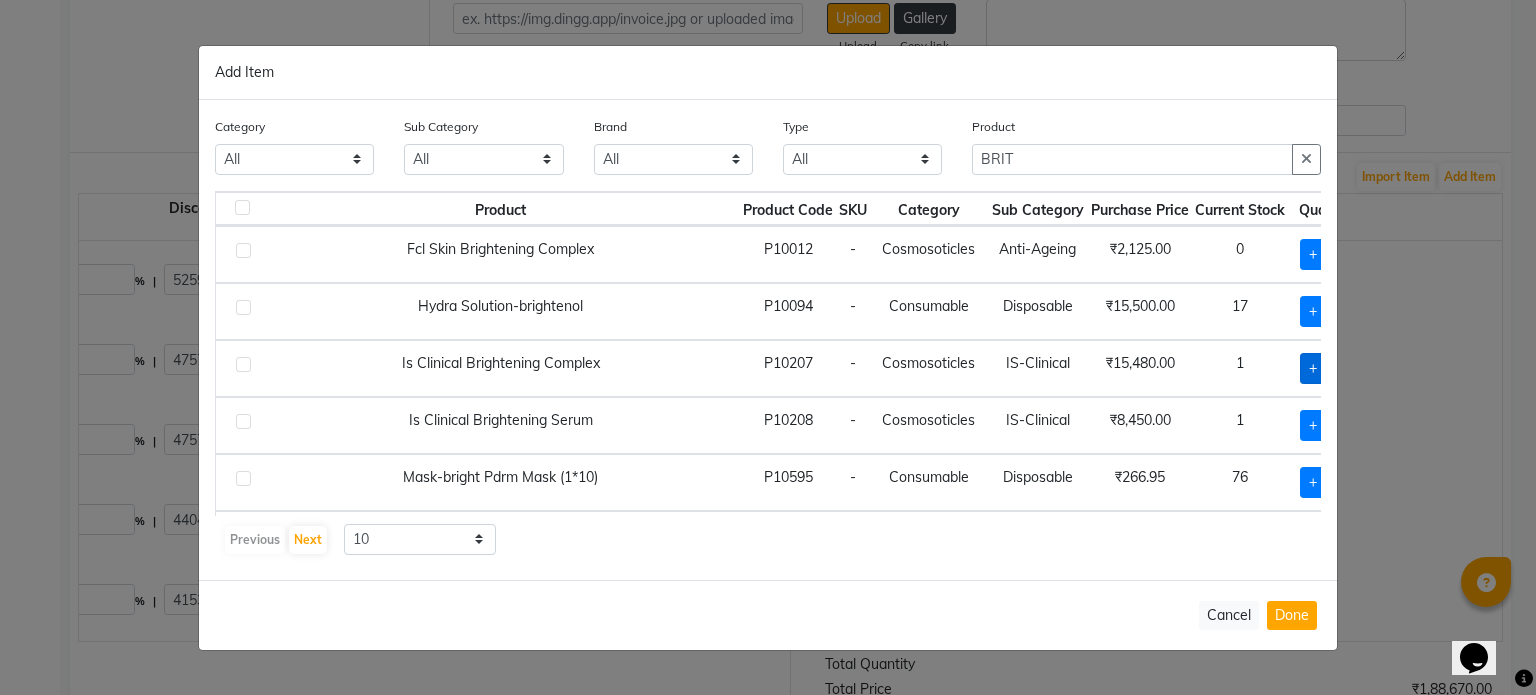 click on "+ Add" 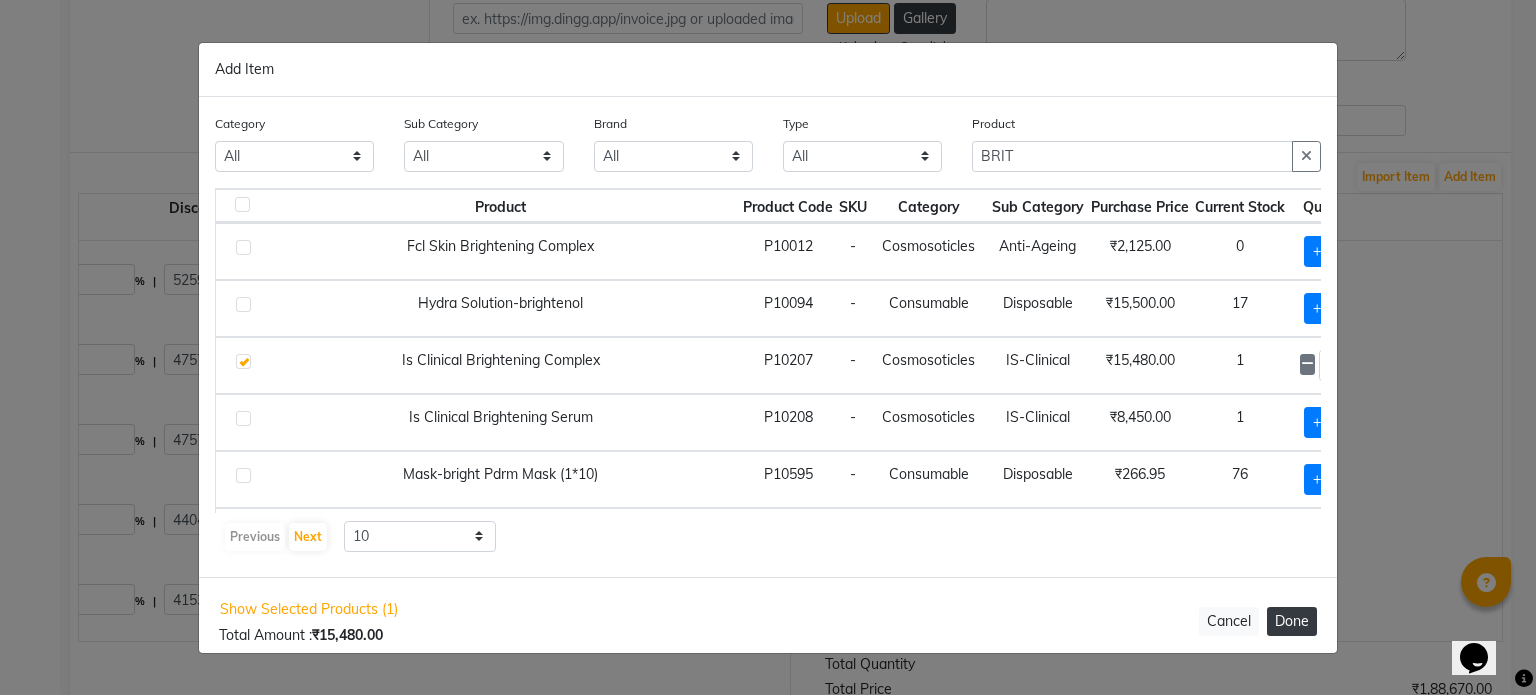 click on "Done" 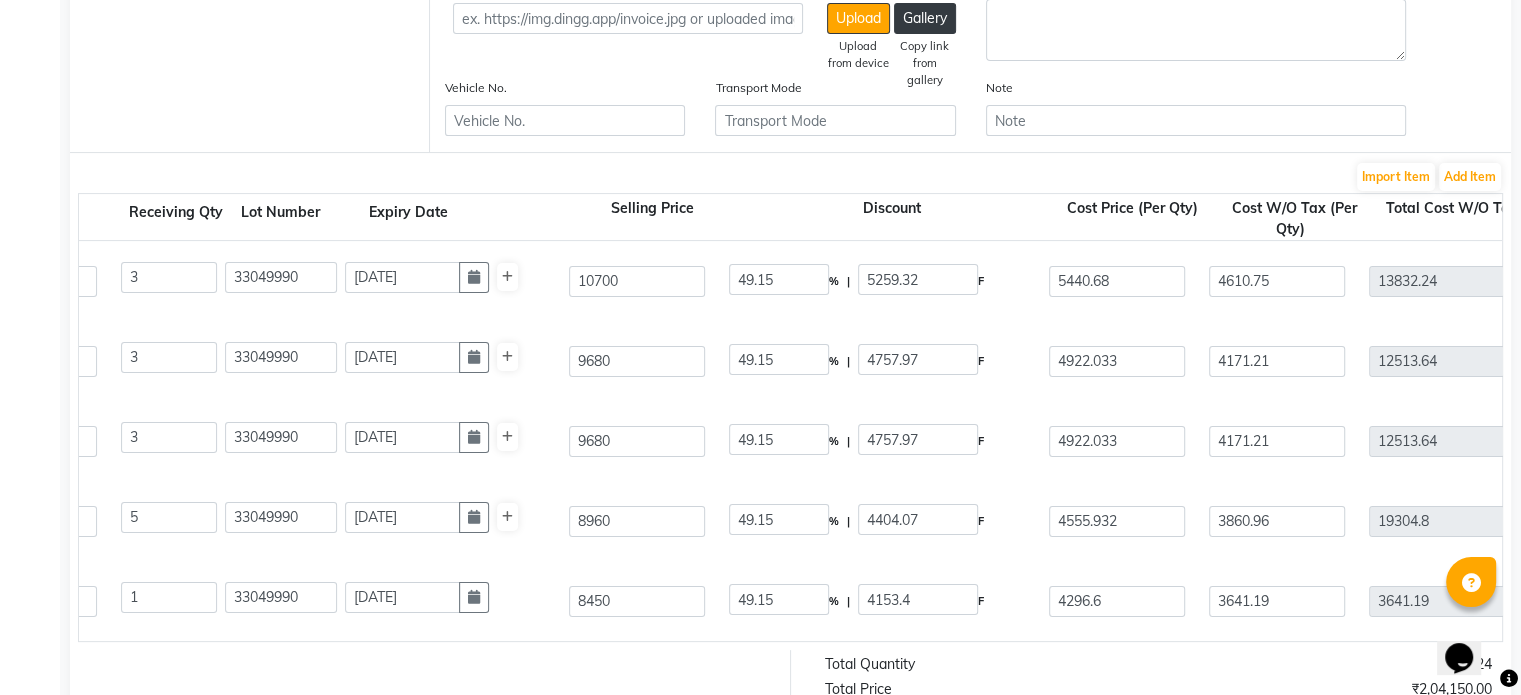scroll, scrollTop: 0, scrollLeft: 1423, axis: horizontal 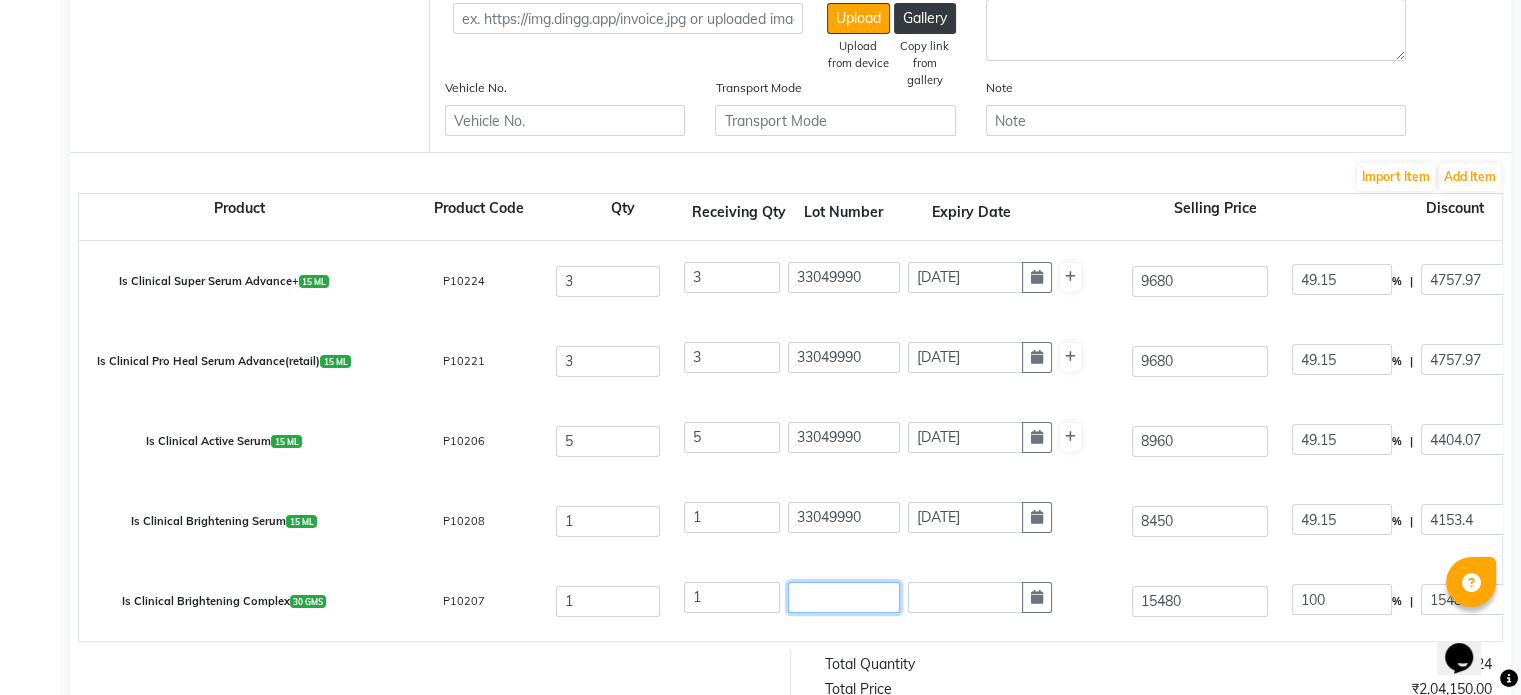 click 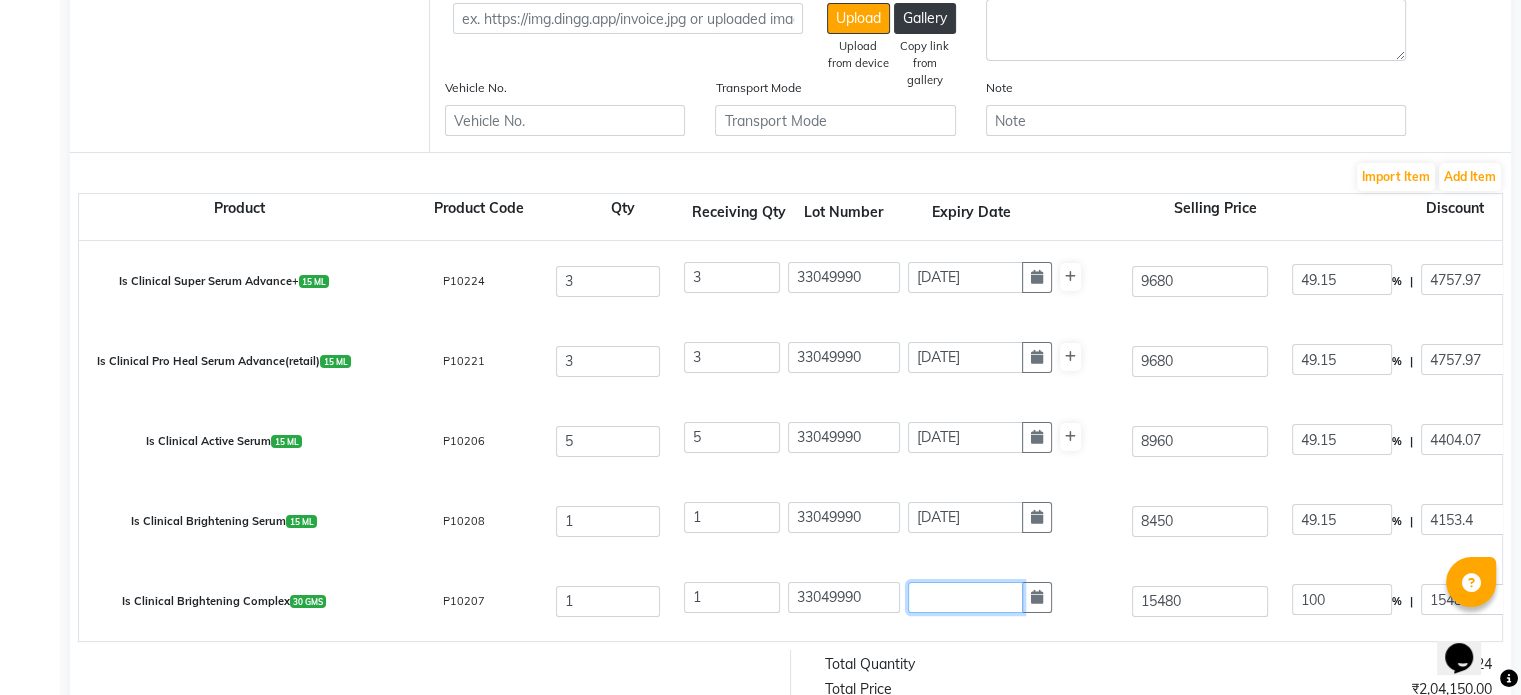 click 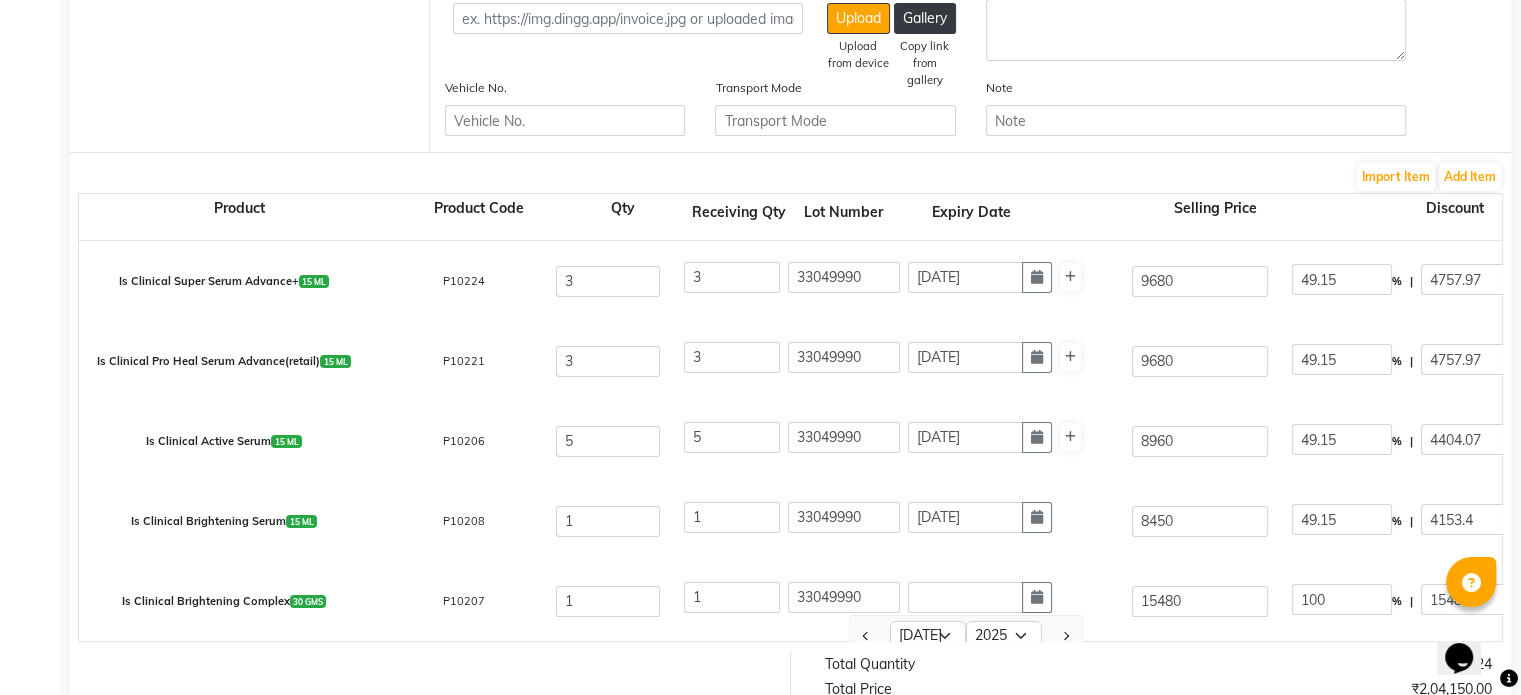 scroll, scrollTop: 480, scrollLeft: 0, axis: vertical 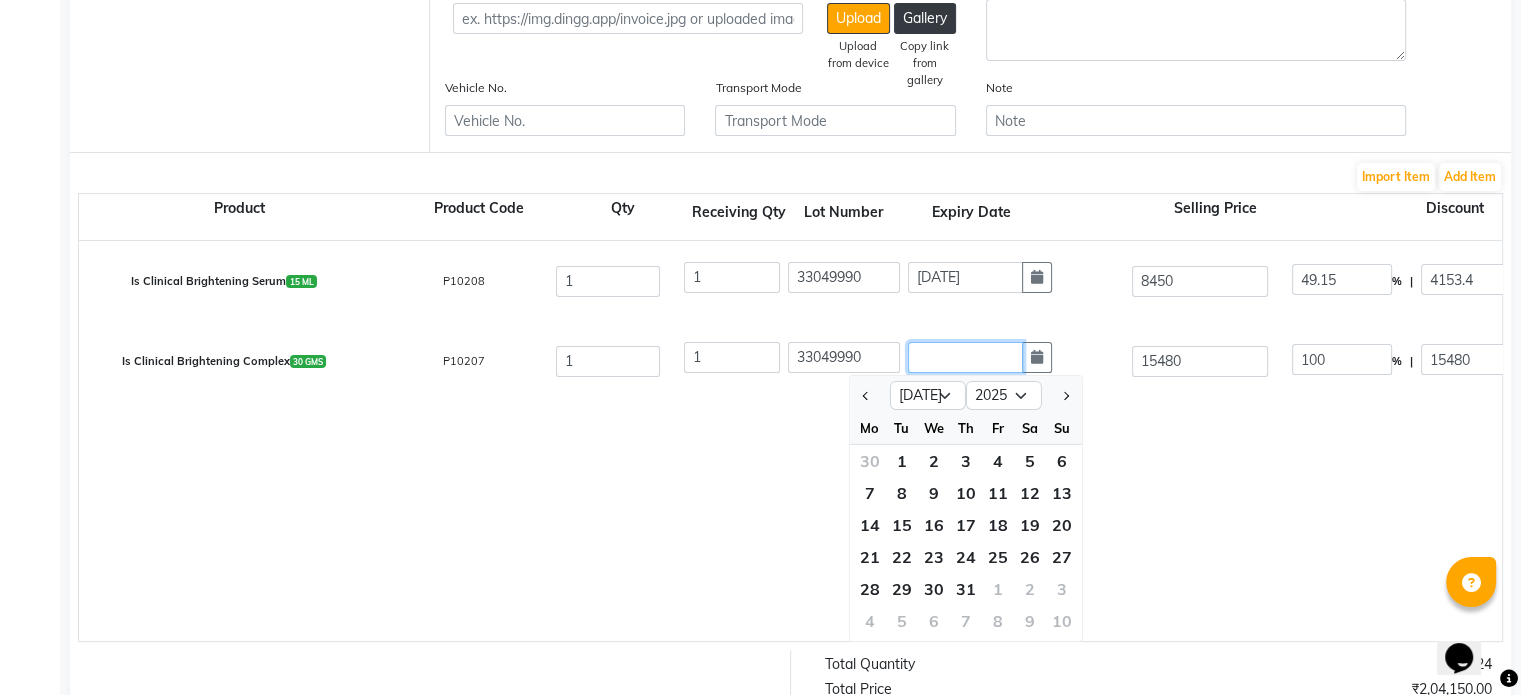 click 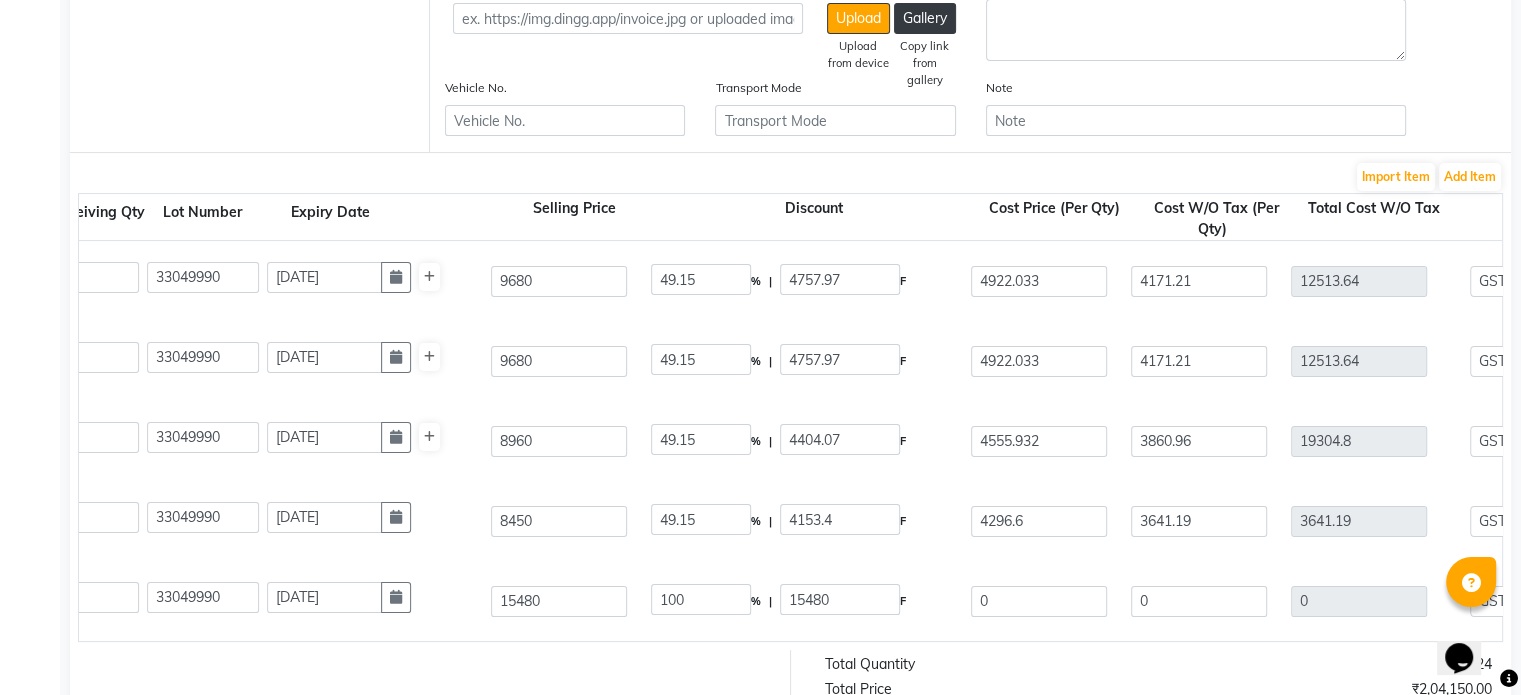 scroll, scrollTop: 0, scrollLeft: 642, axis: horizontal 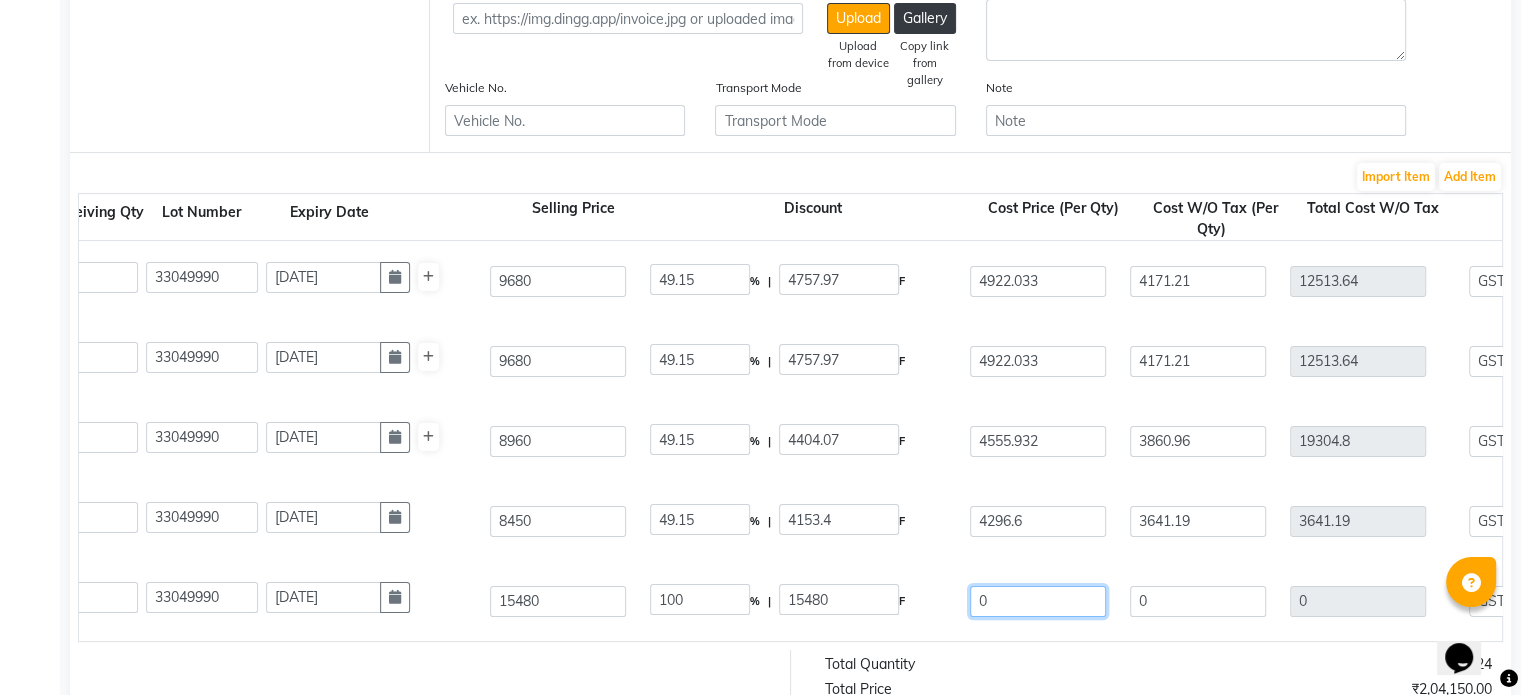 drag, startPoint x: 1003, startPoint y: 607, endPoint x: 826, endPoint y: 643, distance: 180.62392 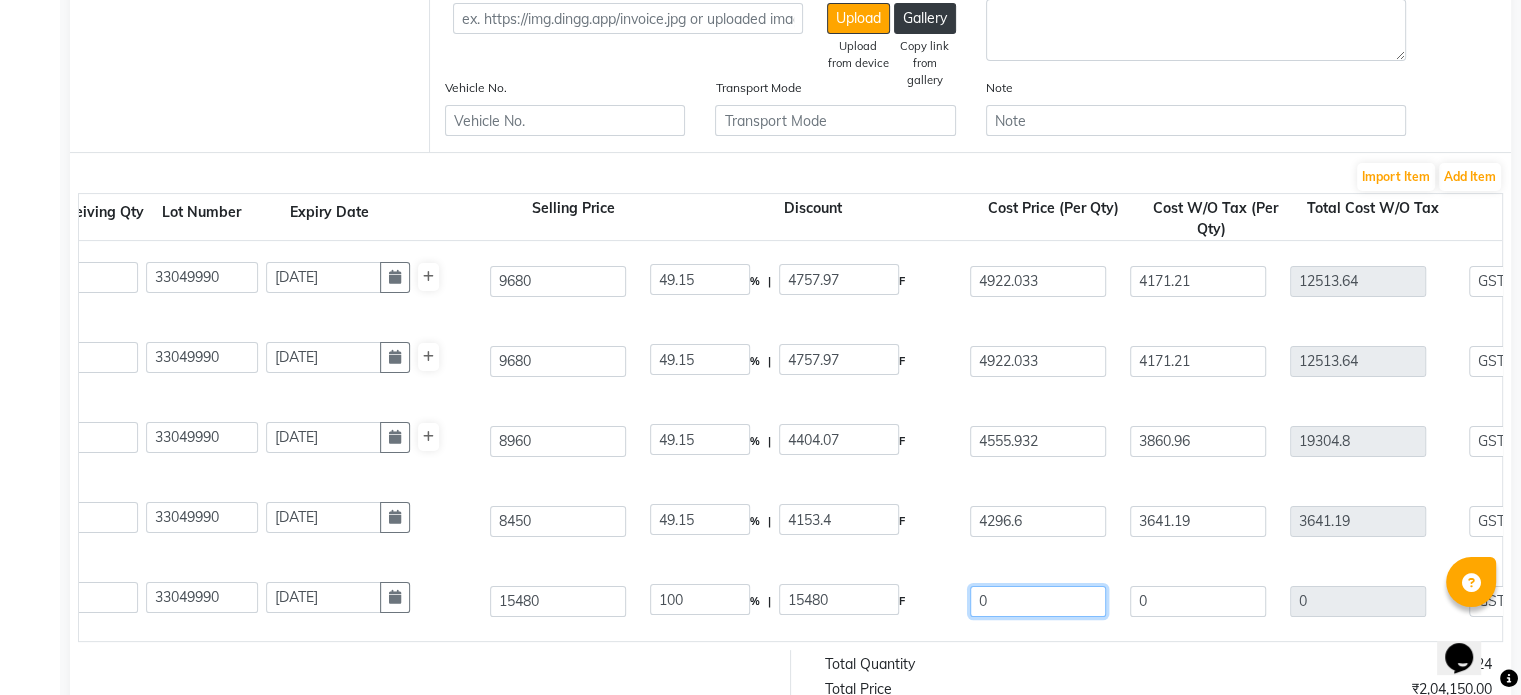 click on "Is Clinical Brightening Complex  30 GMS  P10207  1 1 33049990 [DATE] 15480 100 % | 15480 F 0 0 0 None 5% GST Exempted GST 12 GST 18  (18%)  0 0" 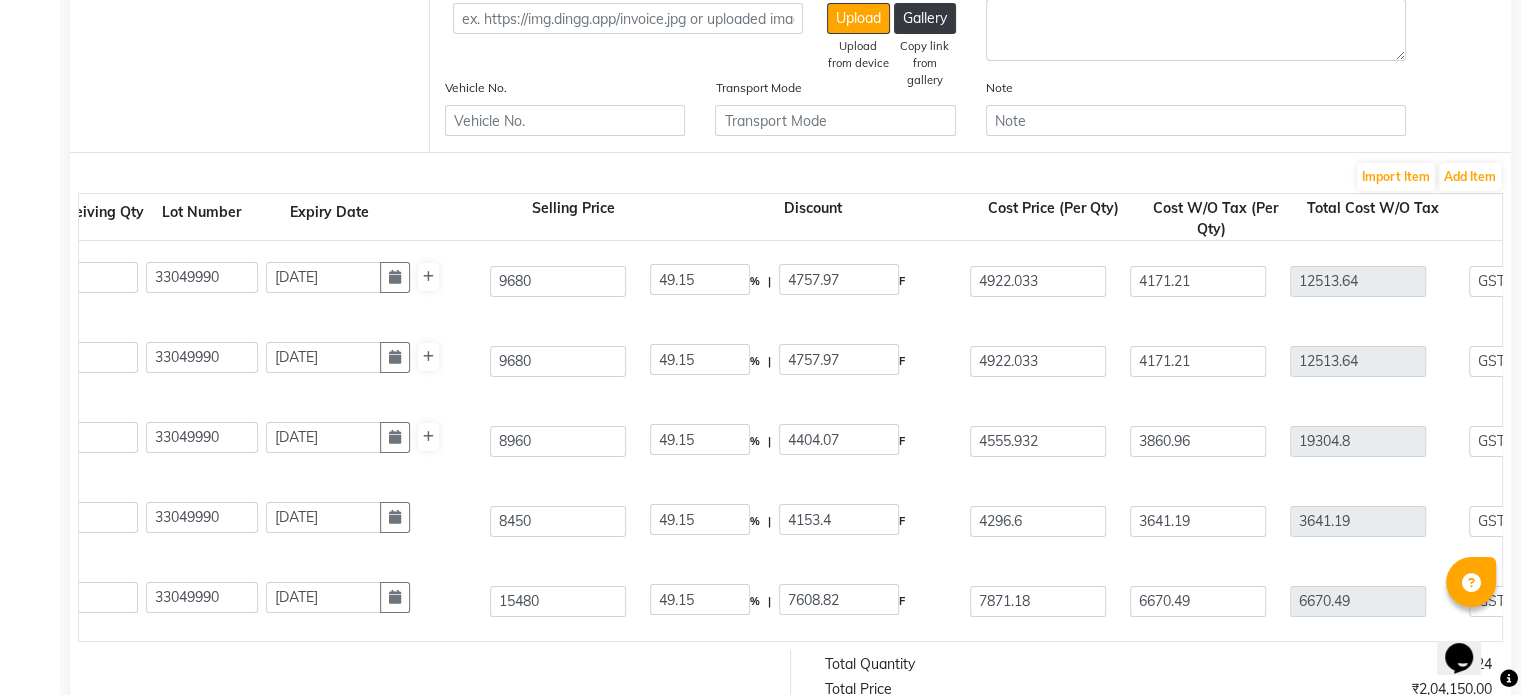 scroll, scrollTop: 0, scrollLeft: 1423, axis: horizontal 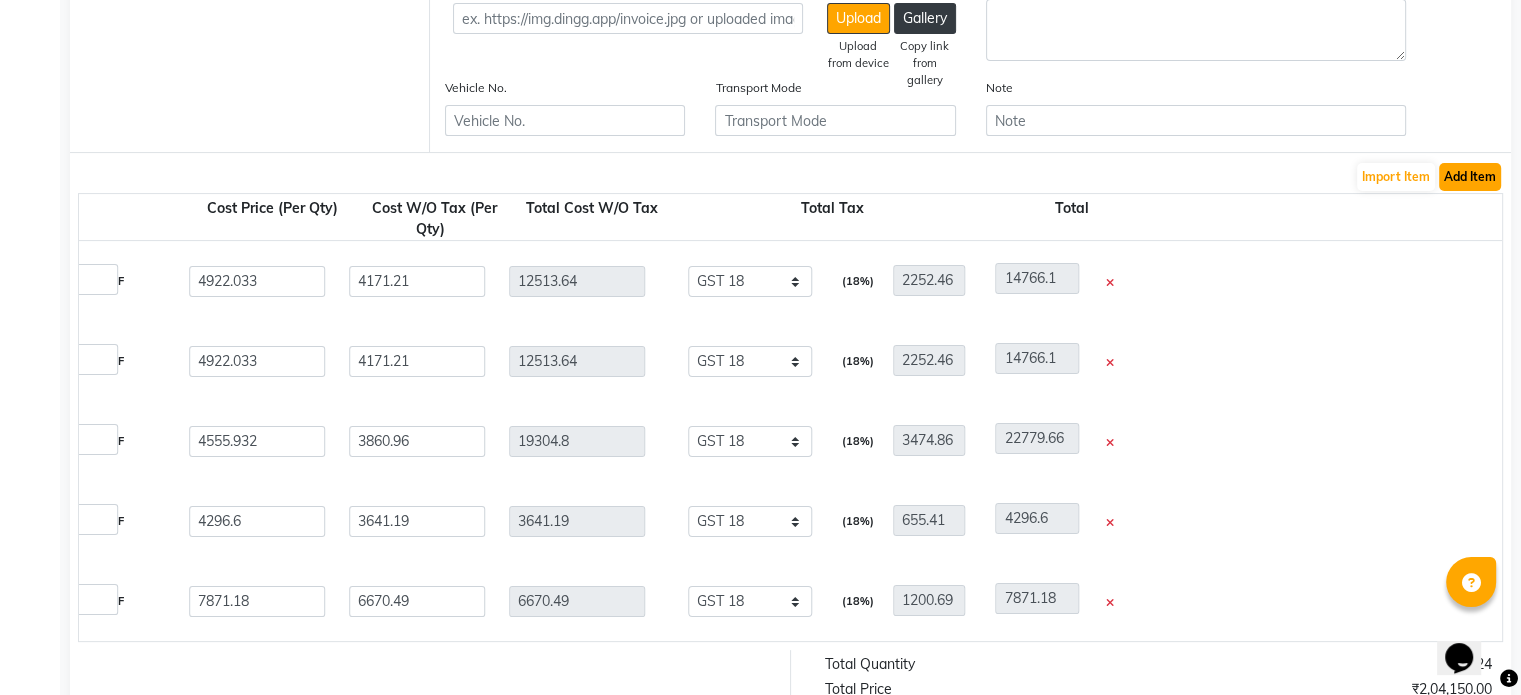 click on "Add Item" 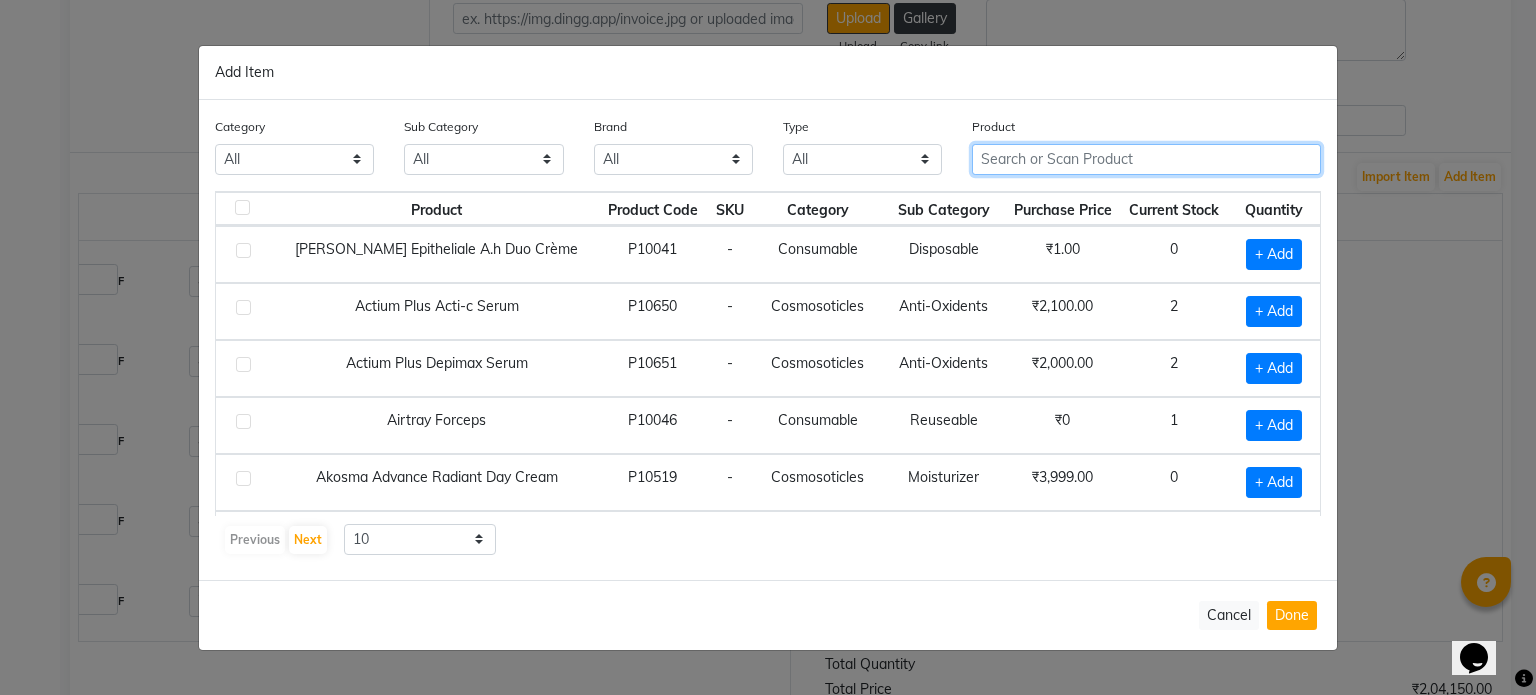 click 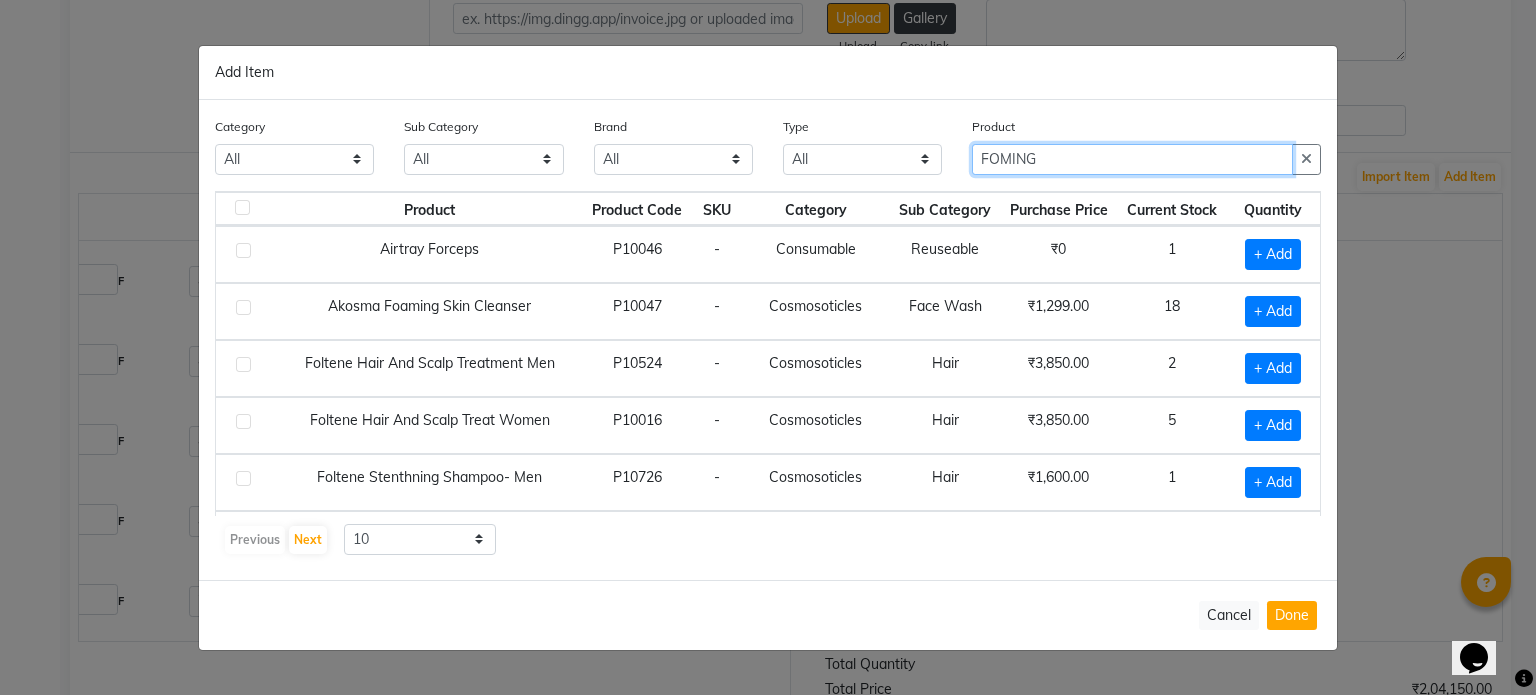 click on "FOMING" 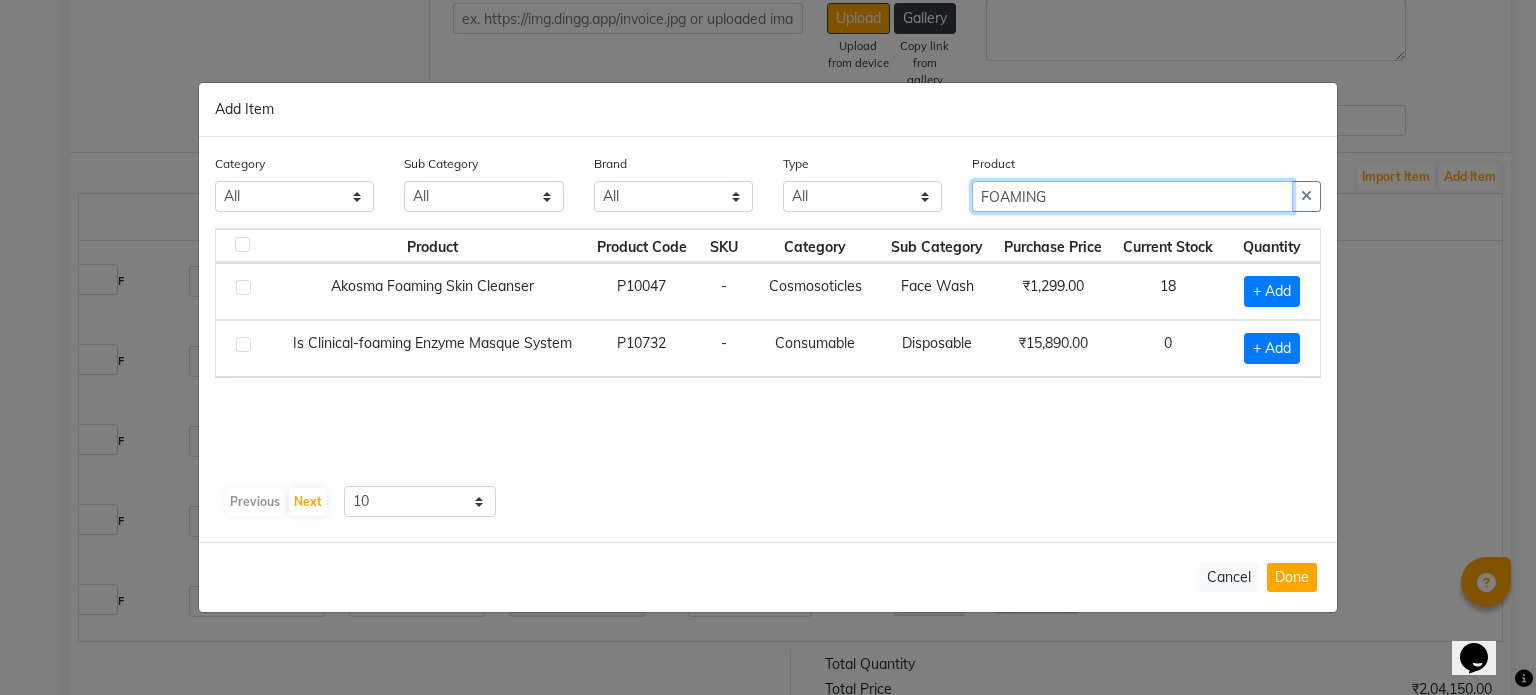 click on "FOAMING" 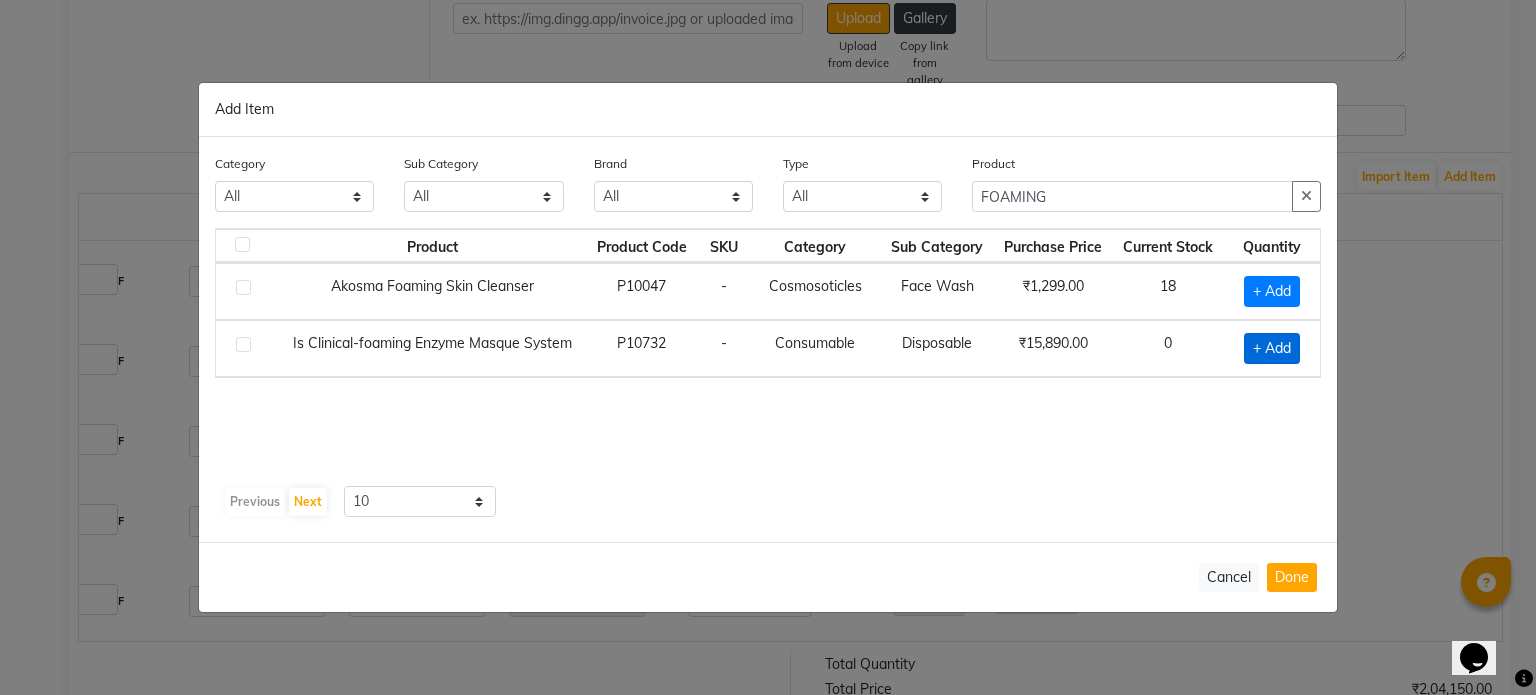 click on "+ Add" 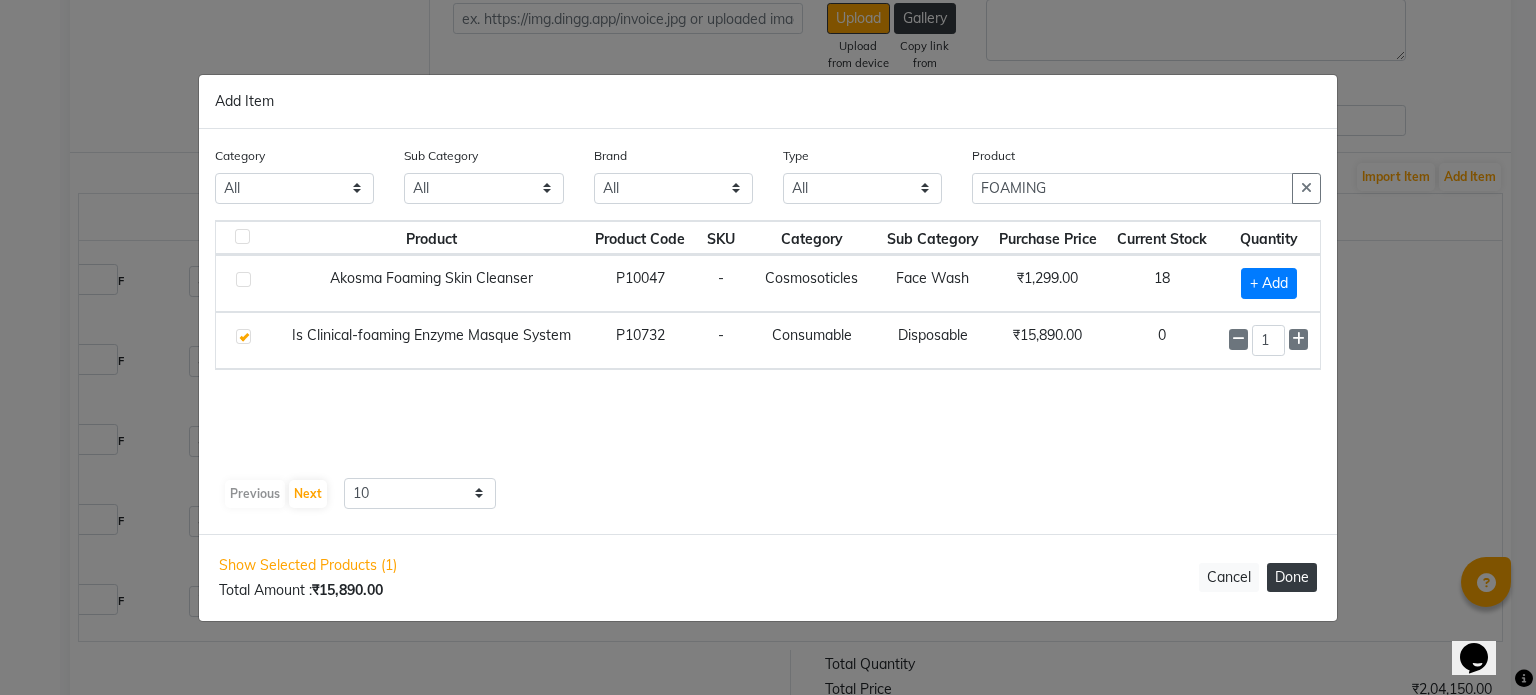 click on "Done" 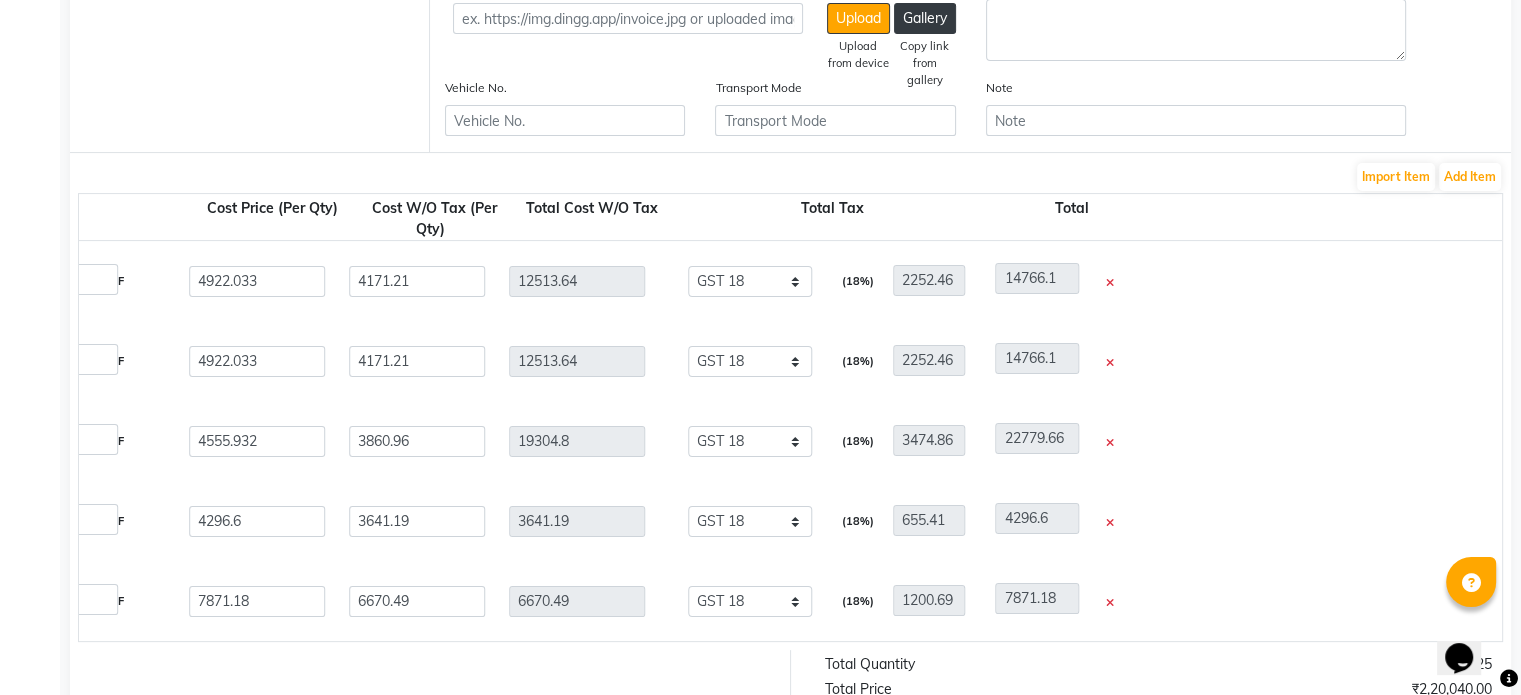 scroll, scrollTop: 320, scrollLeft: 0, axis: vertical 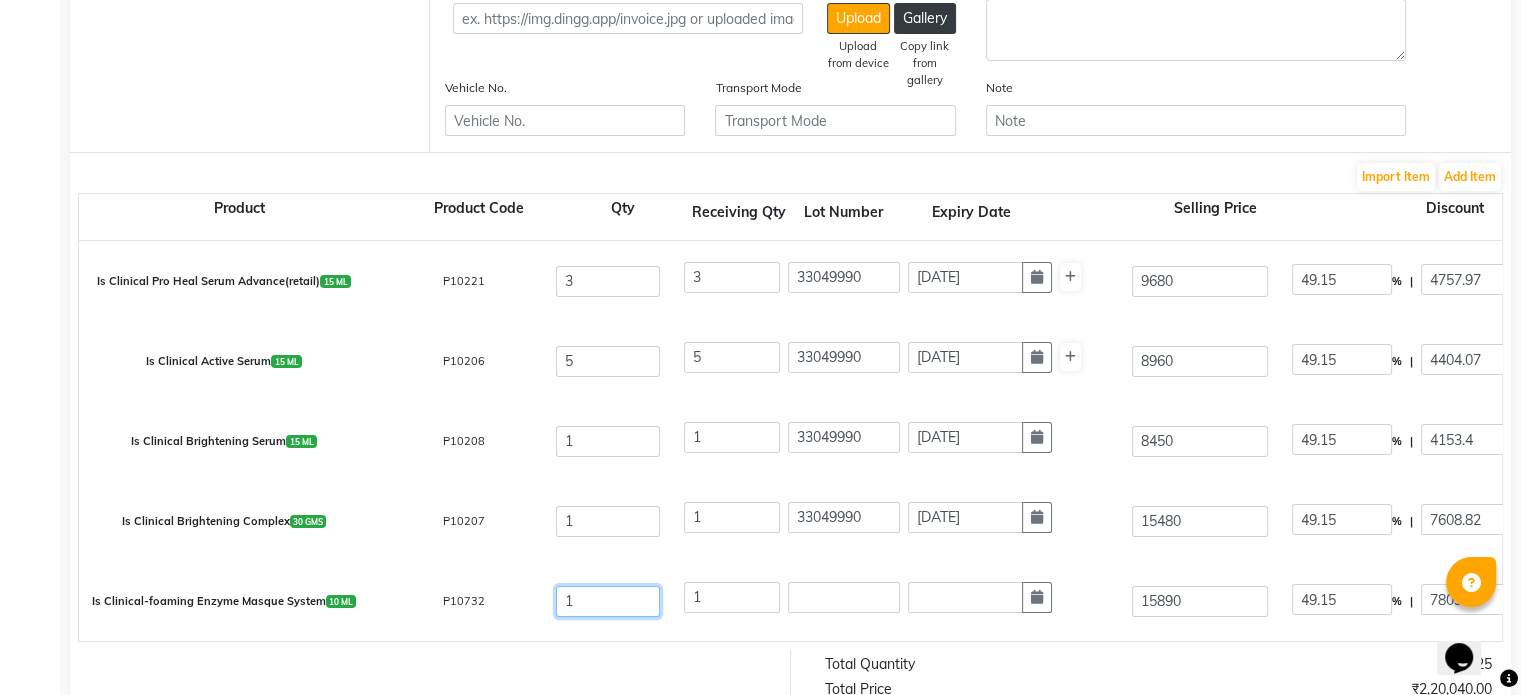 drag, startPoint x: 588, startPoint y: 598, endPoint x: 420, endPoint y: 618, distance: 169.1863 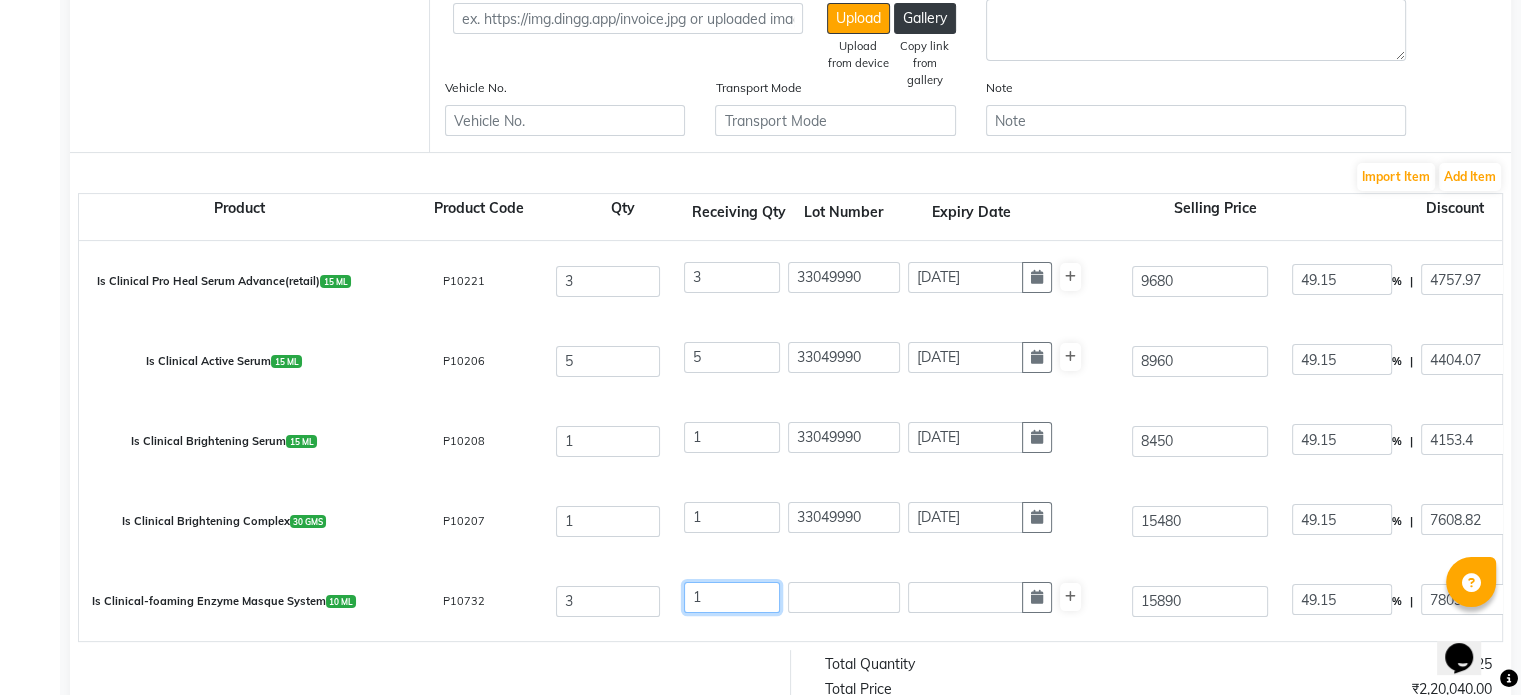 drag, startPoint x: 721, startPoint y: 610, endPoint x: 336, endPoint y: 663, distance: 388.63092 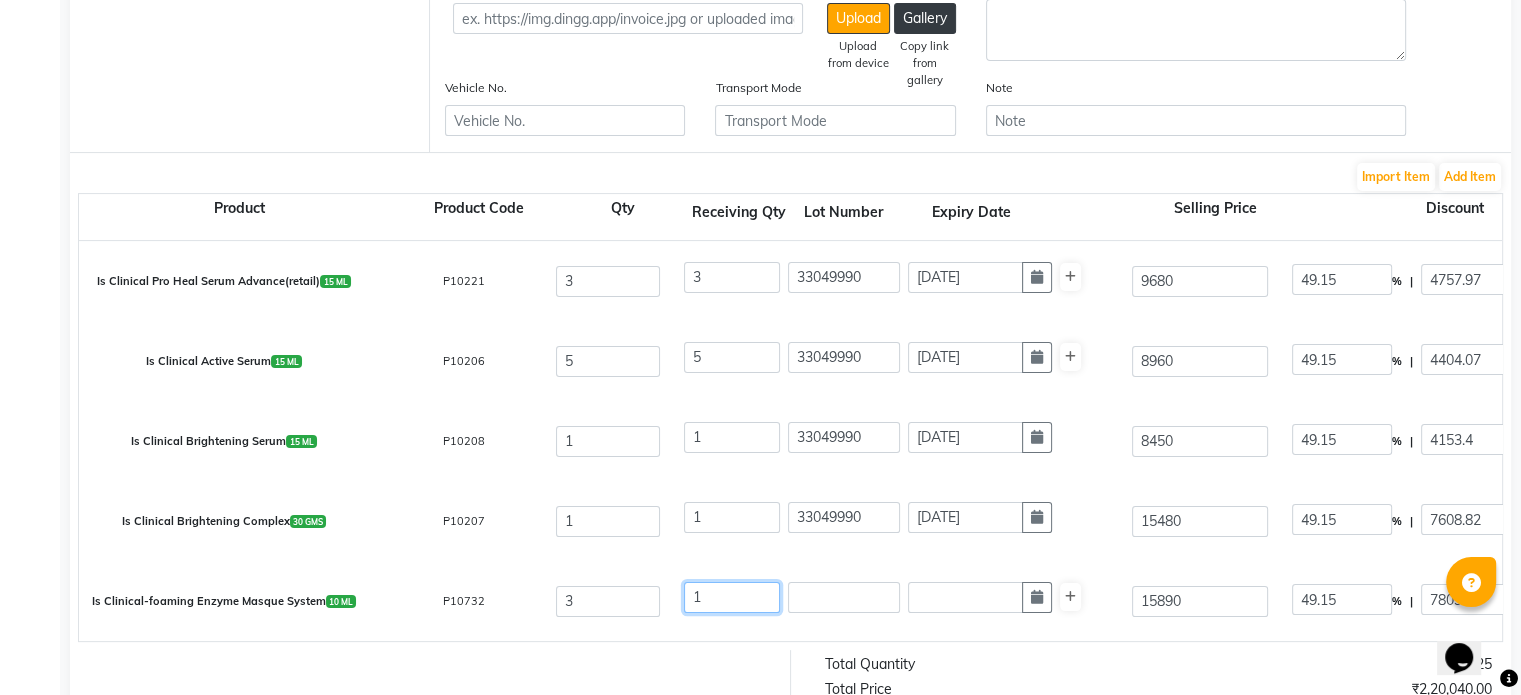 click on "Bill To (From) Select Address  [GEOGRAPHIC_DATA]   [GEOGRAPHIC_DATA]   [GEOGRAPHIC_DATA]   [GEOGRAPHIC_DATA]   [GEOGRAPHIC_DATA]   [GEOGRAPHIC_DATA]   [GEOGRAPHIC_DATA]   [GEOGRAPHIC_DATA]   [GEOGRAPHIC_DATA]   [GEOGRAPHIC_DATA]   [GEOGRAPHIC_DATA]   [GEOGRAPHIC_DATA]   BHIVANDI   [GEOGRAPHIC_DATA]   [GEOGRAPHIC_DATA]  Ship To (Delivered To) Select Address  [GEOGRAPHIC_DATA]  Invoice Date [DATE] Invoice Number LMS/25-26-/071/102 Bill Attachment Choose File Supplier (To) Select Universal INC leader medical system - Leader Medical System PHARMA [GEOGRAPHIC_DATA] NX - PHARMA [GEOGRAPHIC_DATA] NX ETERNO DISTRIBUTORS - ETERNO DISTIBUTORS PVT LTD DIOS SALES AND MARKETING AGENCY - DIOA SALES AND MARKETING AGENCY G3 Medical System Private Limited - G3 Medical System Private Limited parmar surgicals - Parmar Surgicals Spectra Medicals - SPECTRA MEDICALS INDIA RAJAN SALES CORPORATION - RAJAN SALES CORPORATION SURGICARE DISTRIBUTORS - SURGICARE DISTRIBUTORS SHAUNON ENTERPRISES - SHAUNON ENTERPRISES REMI SALES & ENGINEERING LIMITED - REMI SALES & ENGINEERING LIMITED KGB LOGISTICS - KGB LOGISTICS ORIJINE CLINIC - [GEOGRAPHIC_DATA] CLINIC NORDEN - DERMA PHARMA GLOW - GLOW 10 5" 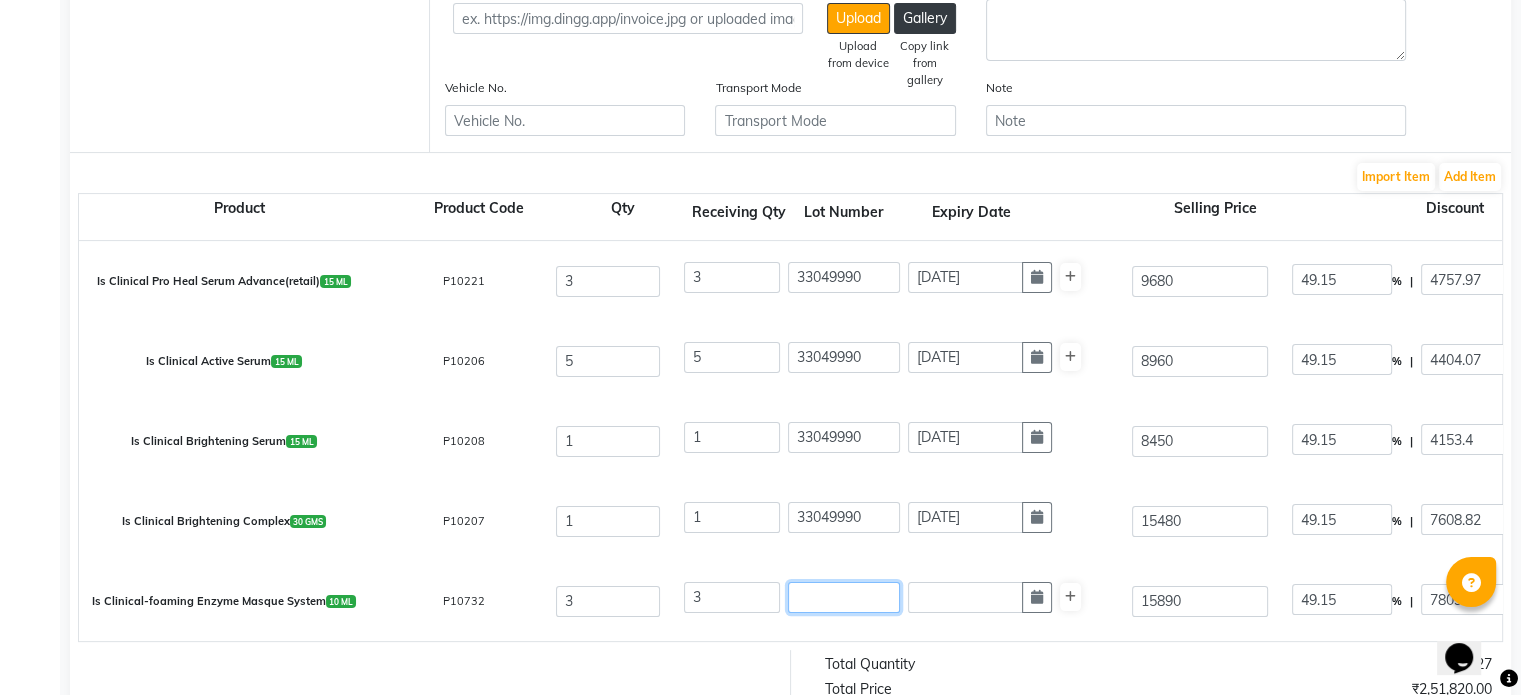 click 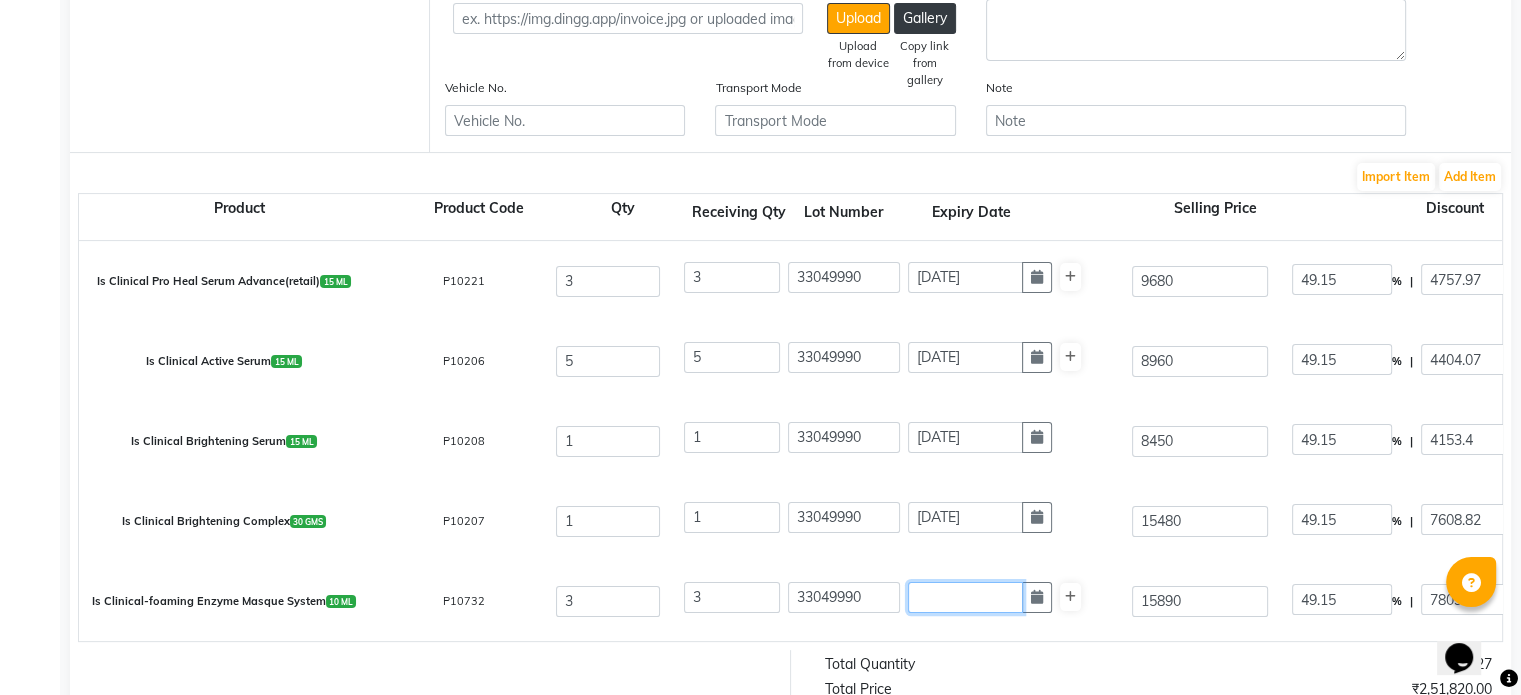click 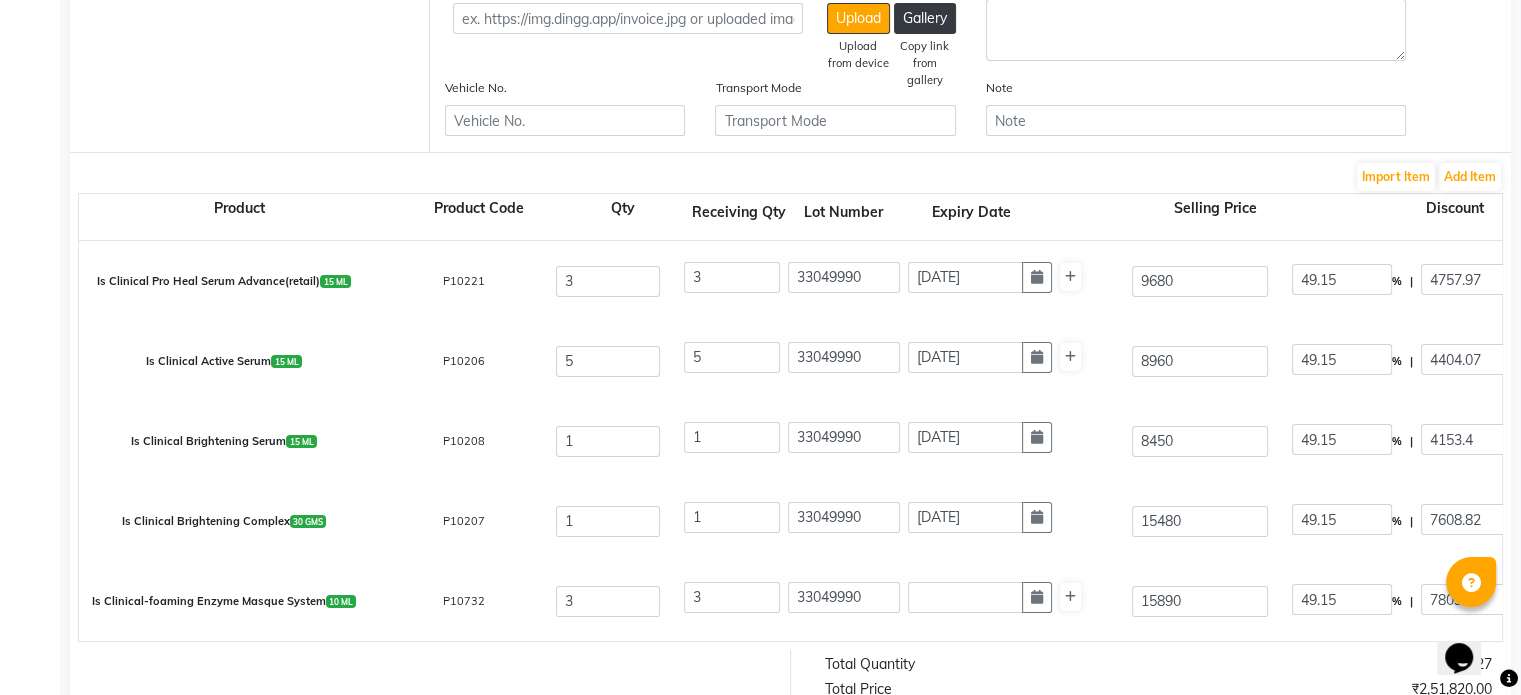scroll, scrollTop: 560, scrollLeft: 0, axis: vertical 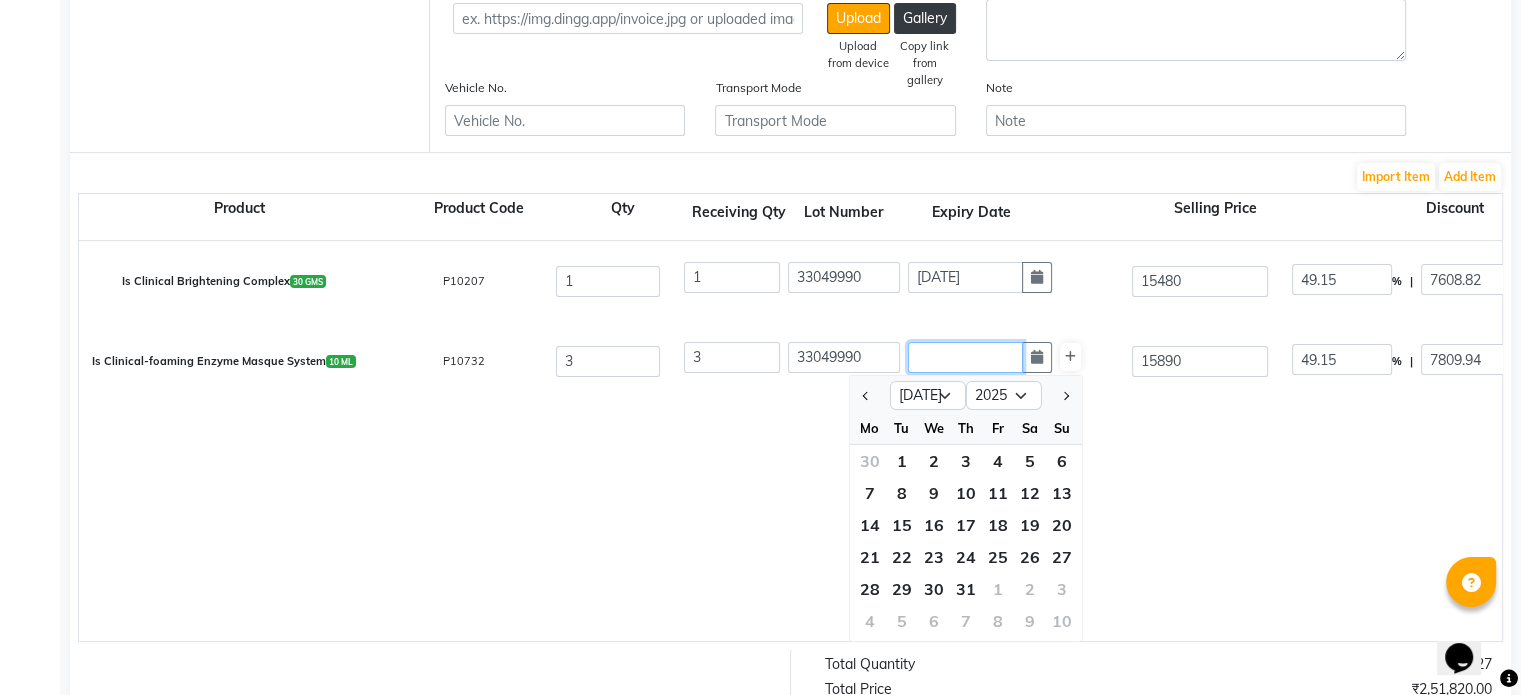 click 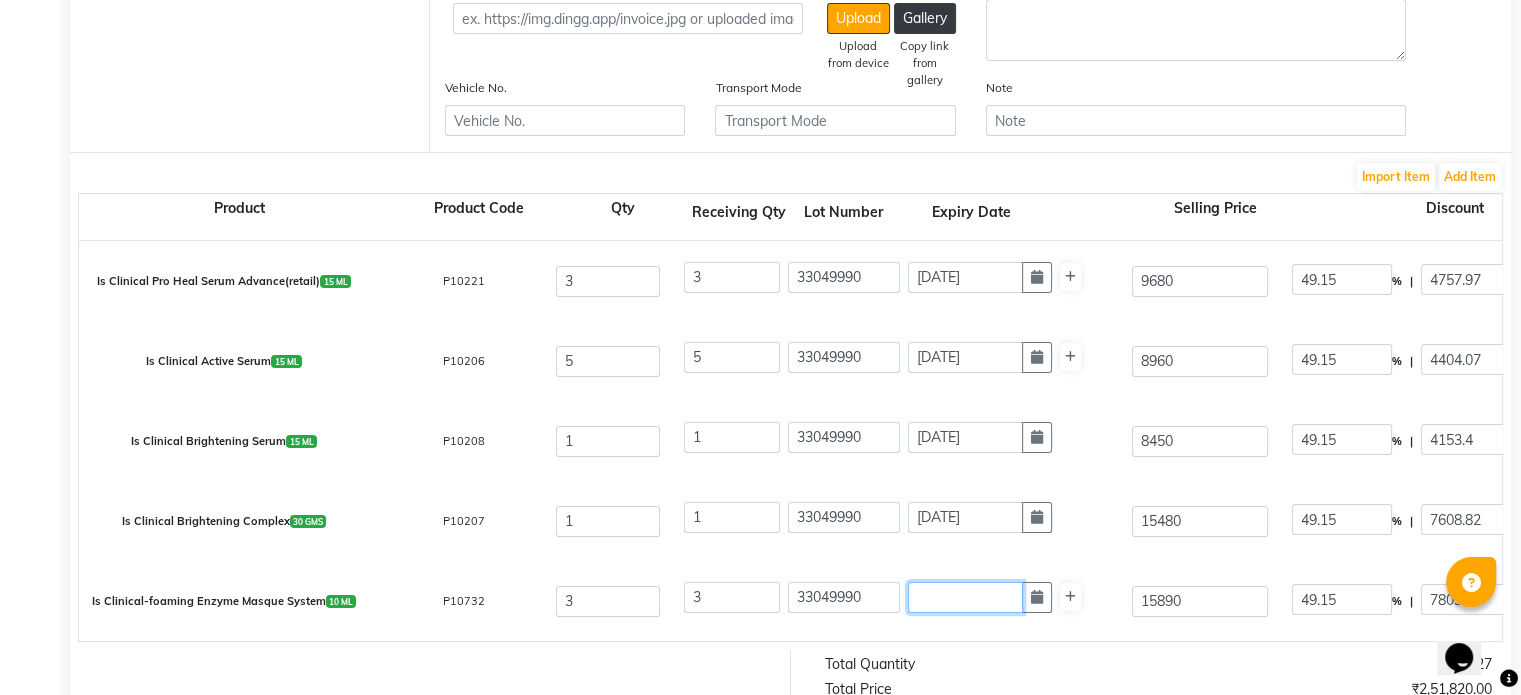 scroll, scrollTop: 320, scrollLeft: 0, axis: vertical 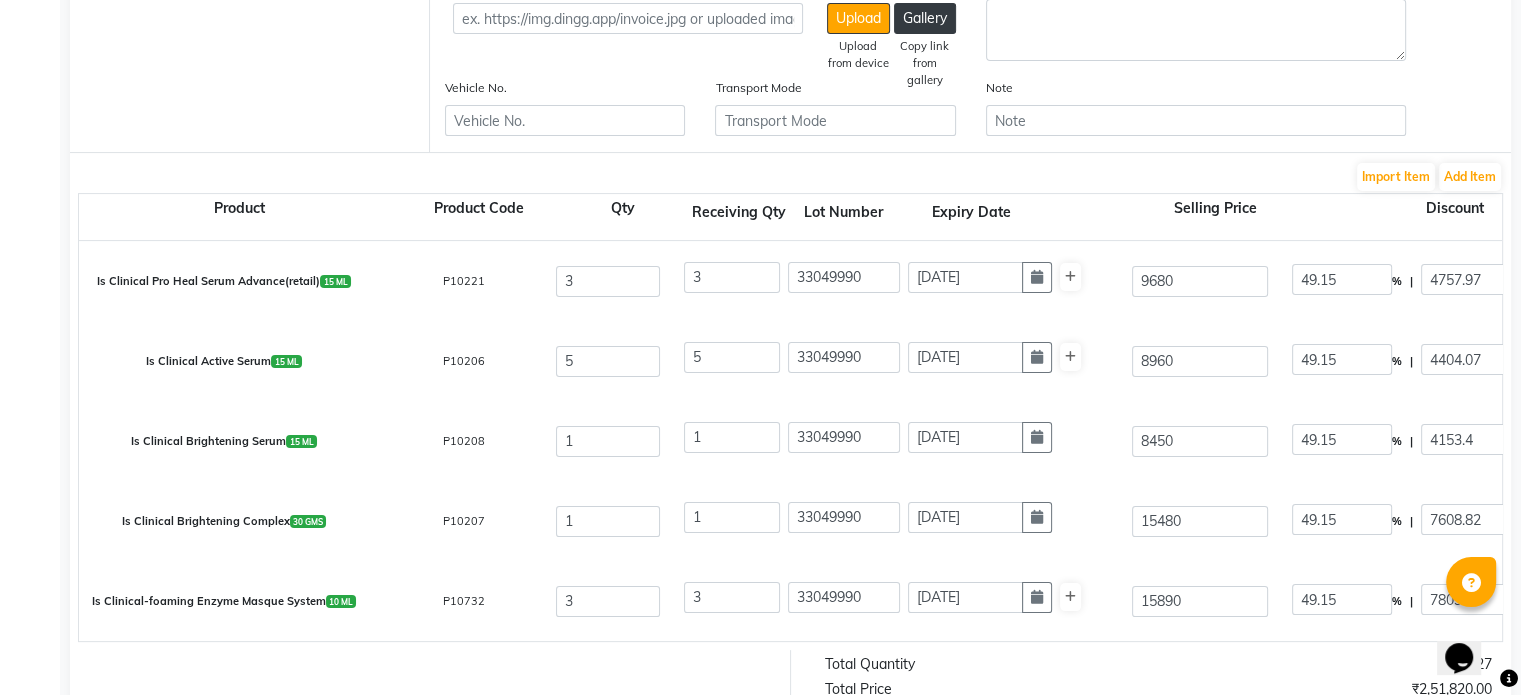 click on "Is Clinical-foaming Enzyme Masque System  10 ML  P10732  3 3 33049990 [DATE] 15890 49.15 % | 7809.94 F 8080.06 6847.51 20542.53 None 5% GST Exempted GST 12 GST 18  (18%)  3697.66 24240.19" 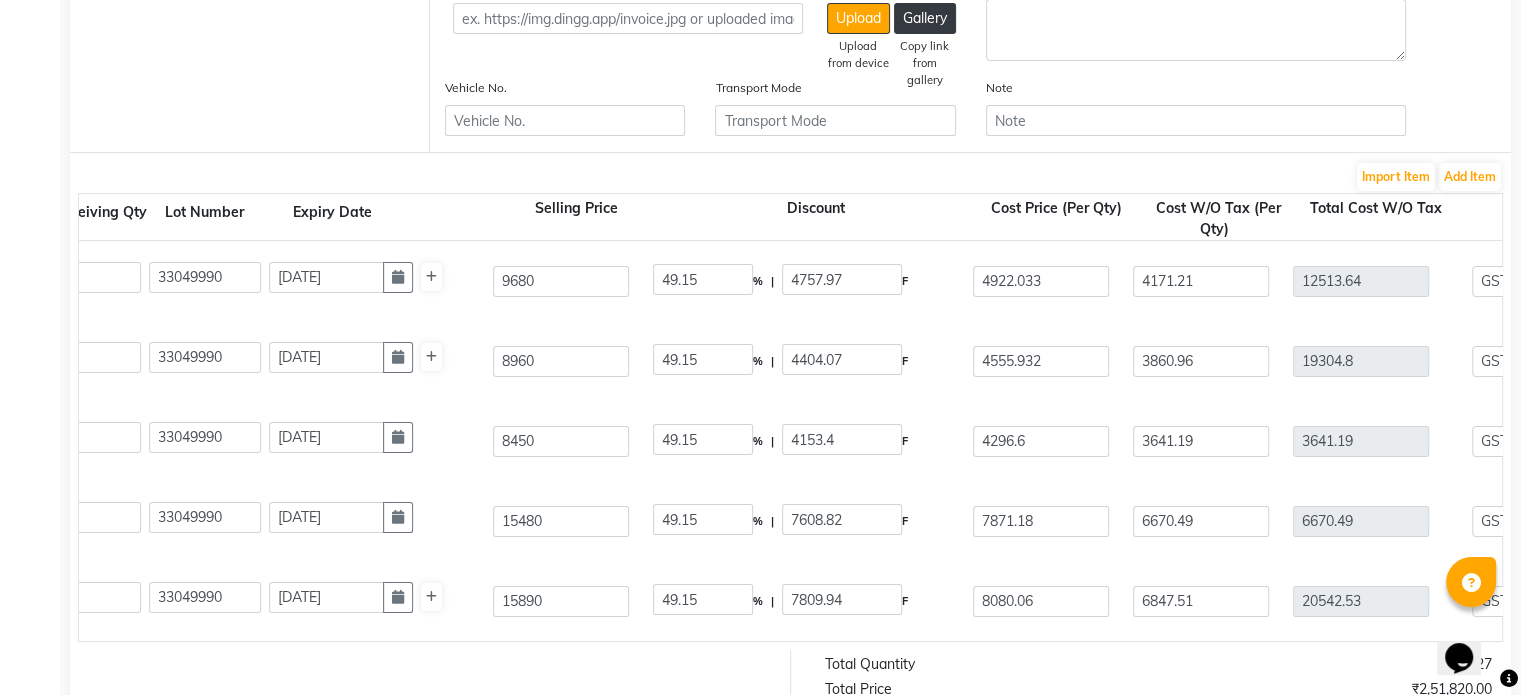 scroll, scrollTop: 0, scrollLeft: 644, axis: horizontal 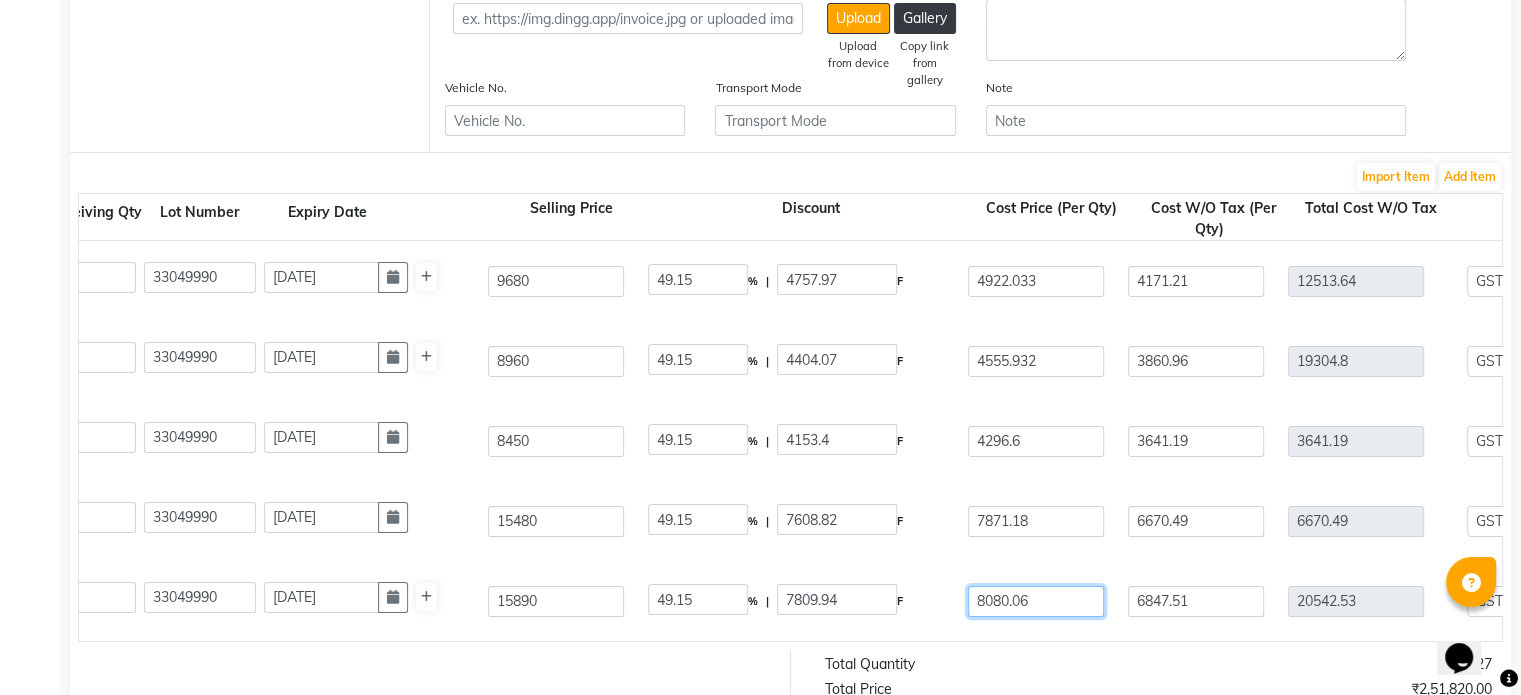 drag, startPoint x: 1056, startPoint y: 604, endPoint x: 512, endPoint y: 685, distance: 549.99725 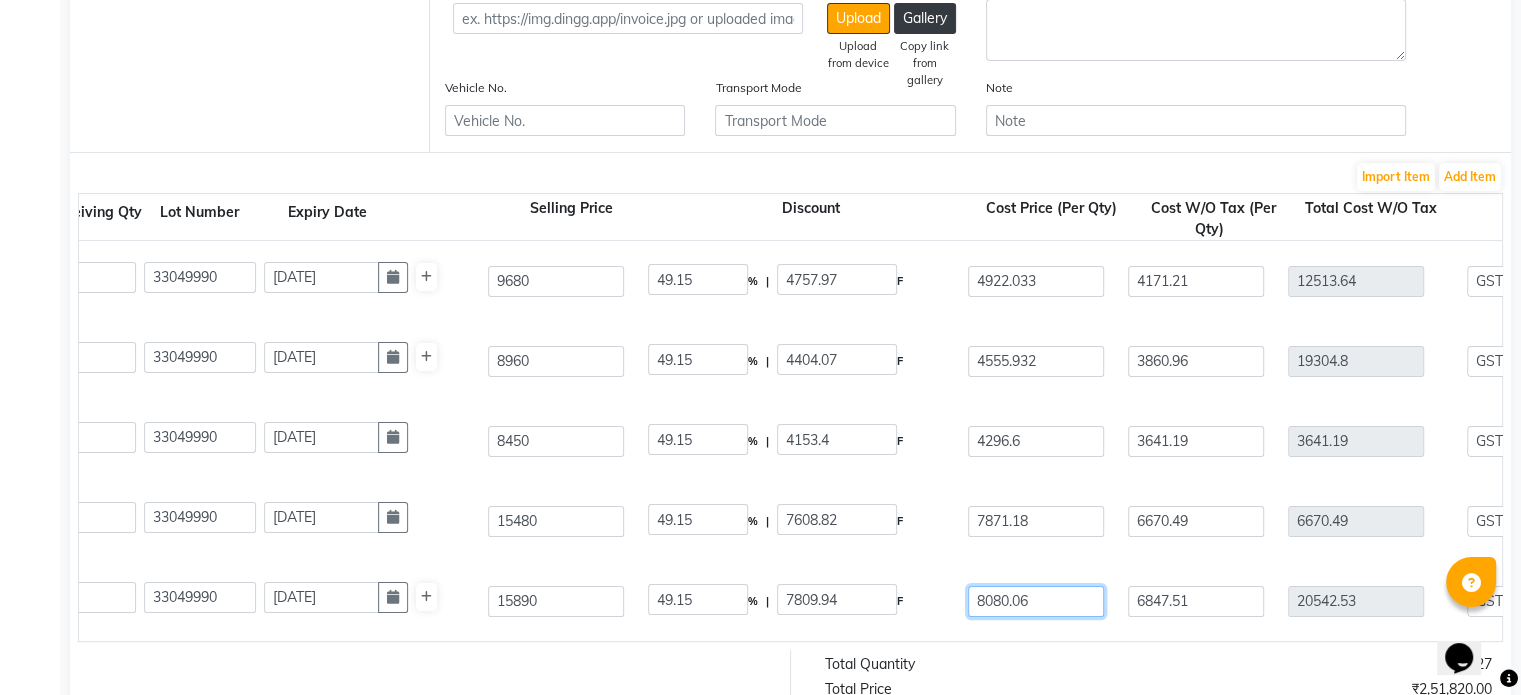 click on "Bill To (From) Select Address  [GEOGRAPHIC_DATA]   [GEOGRAPHIC_DATA]   [GEOGRAPHIC_DATA]   [GEOGRAPHIC_DATA]   [GEOGRAPHIC_DATA]   [GEOGRAPHIC_DATA]   [GEOGRAPHIC_DATA]   [GEOGRAPHIC_DATA]   [GEOGRAPHIC_DATA]   [GEOGRAPHIC_DATA]   [GEOGRAPHIC_DATA]   [GEOGRAPHIC_DATA]   BHIVANDI   [GEOGRAPHIC_DATA]   [GEOGRAPHIC_DATA]  Ship To (Delivered To) Select Address  [GEOGRAPHIC_DATA]  Invoice Date [DATE] Invoice Number LMS/25-26-/071/102 Bill Attachment Choose File Supplier (To) Select Universal INC leader medical system - Leader Medical System PHARMA [GEOGRAPHIC_DATA] NX - PHARMA [GEOGRAPHIC_DATA] NX ETERNO DISTRIBUTORS - ETERNO DISTIBUTORS PVT LTD DIOS SALES AND MARKETING AGENCY - DIOA SALES AND MARKETING AGENCY G3 Medical System Private Limited - G3 Medical System Private Limited parmar surgicals - Parmar Surgicals Spectra Medicals - SPECTRA MEDICALS INDIA RAJAN SALES CORPORATION - RAJAN SALES CORPORATION SURGICARE DISTRIBUTORS - SURGICARE DISTRIBUTORS SHAUNON ENTERPRISES - SHAUNON ENTERPRISES REMI SALES & ENGINEERING LIMITED - REMI SALES & ENGINEERING LIMITED KGB LOGISTICS - KGB LOGISTICS ORIJINE CLINIC - [GEOGRAPHIC_DATA] CLINIC NORDEN - DERMA PHARMA GLOW - GLOW 10 5" 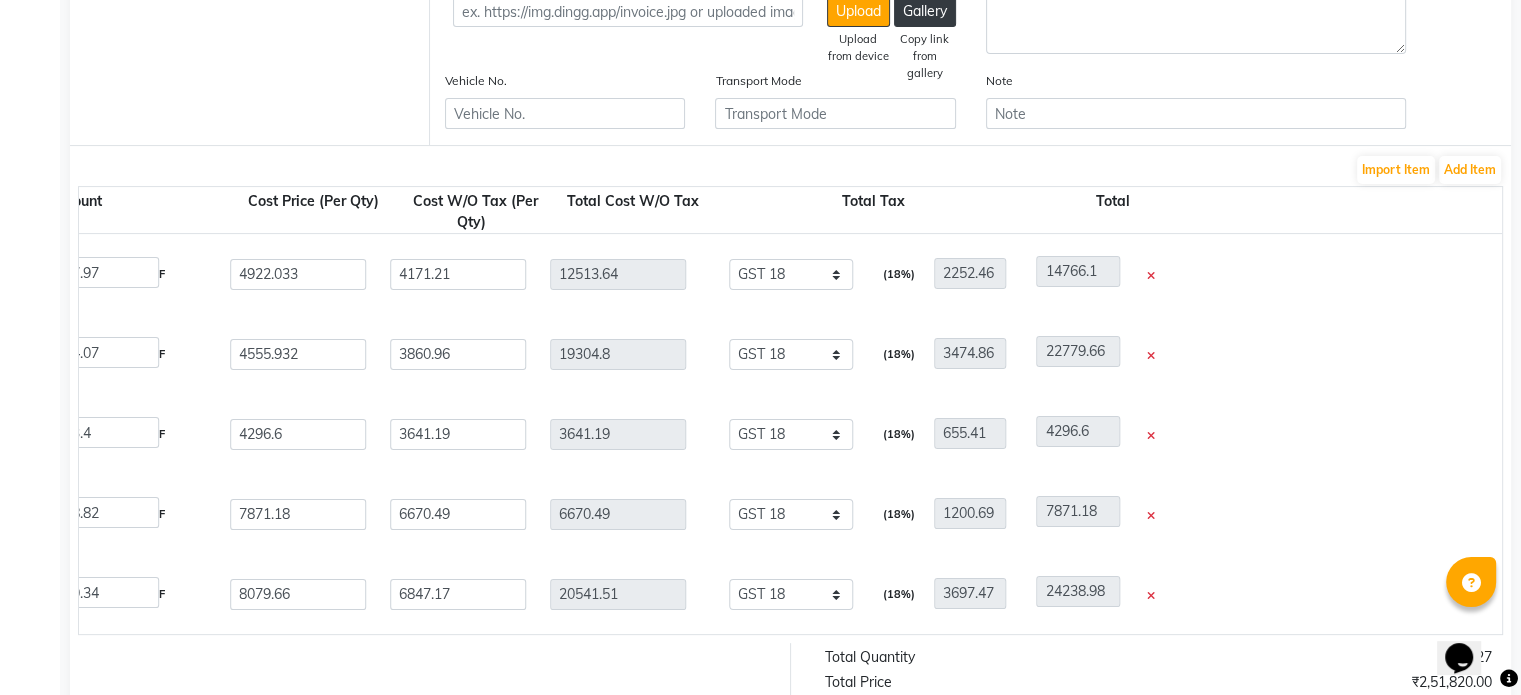 scroll, scrollTop: 0, scrollLeft: 1385, axis: horizontal 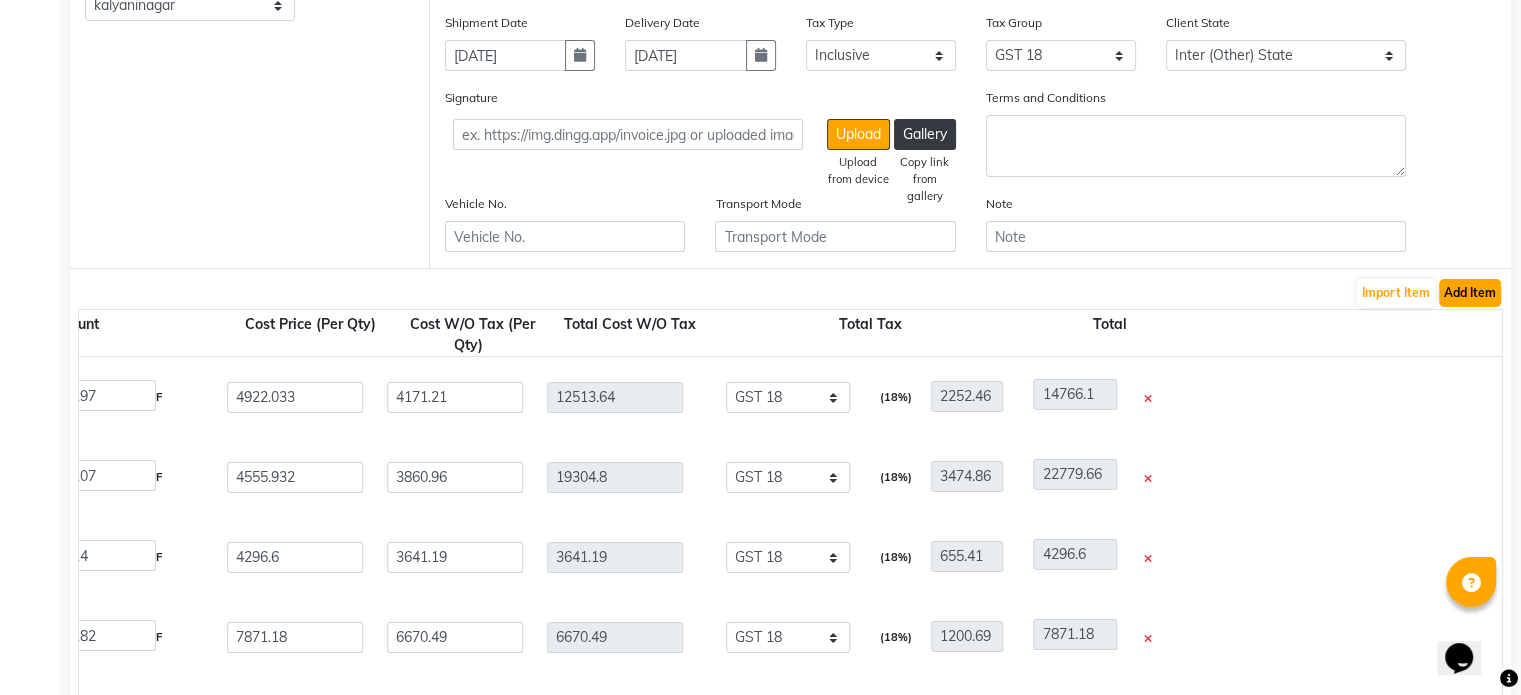 click on "Add Item" 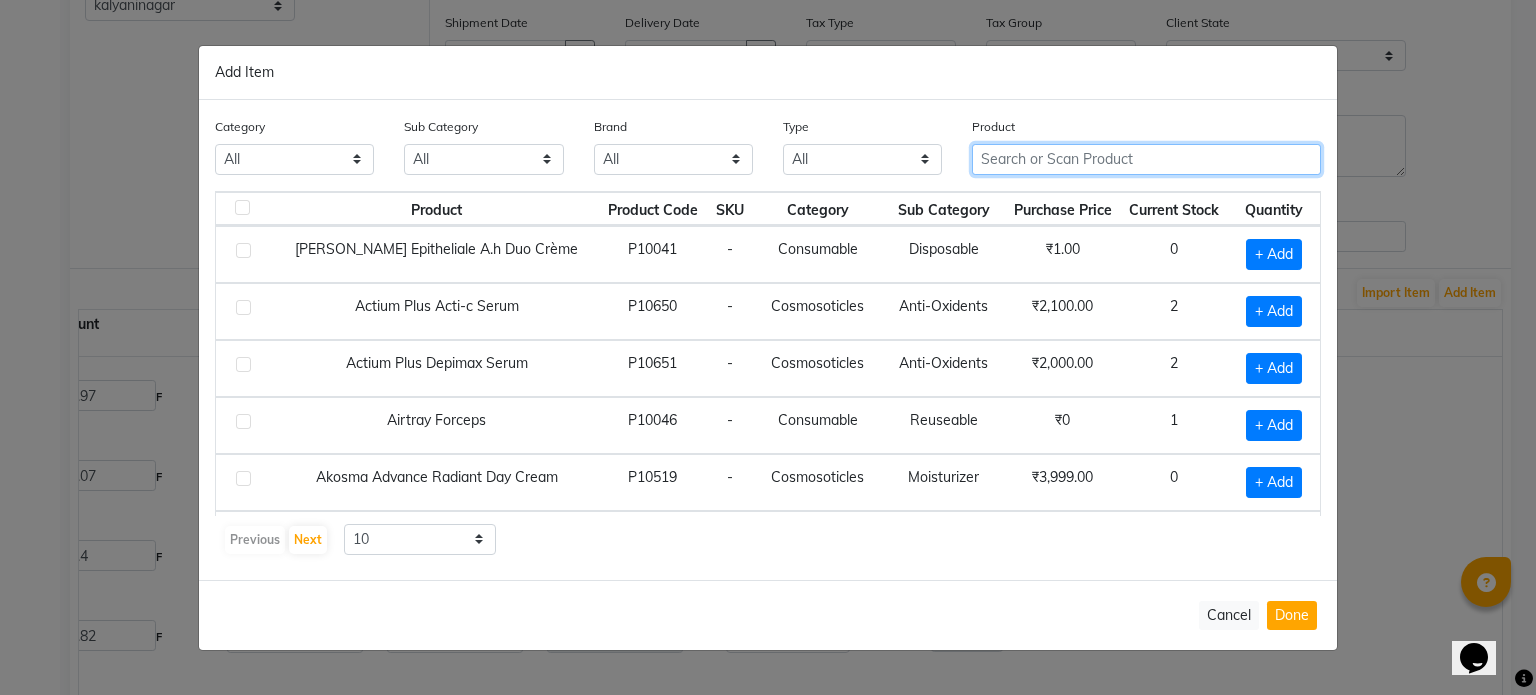 click 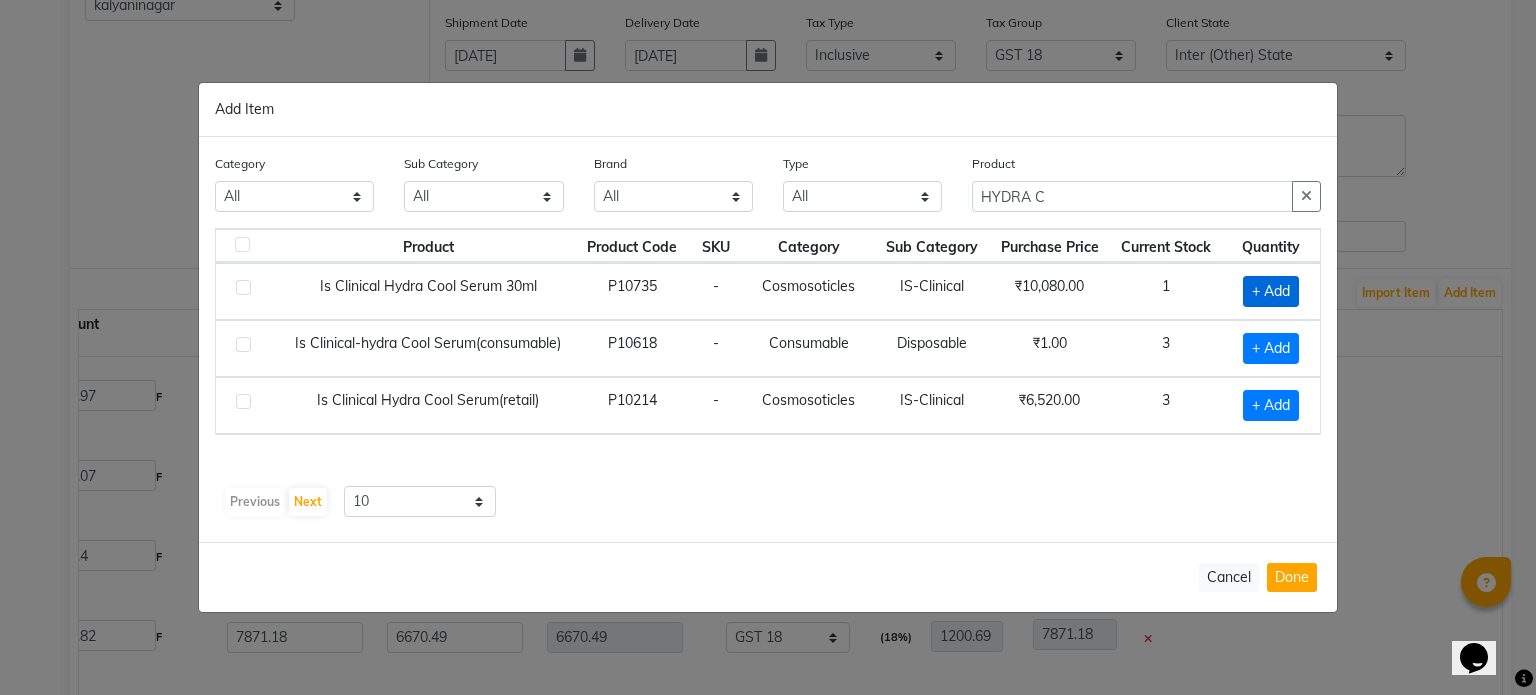 click on "+ Add" 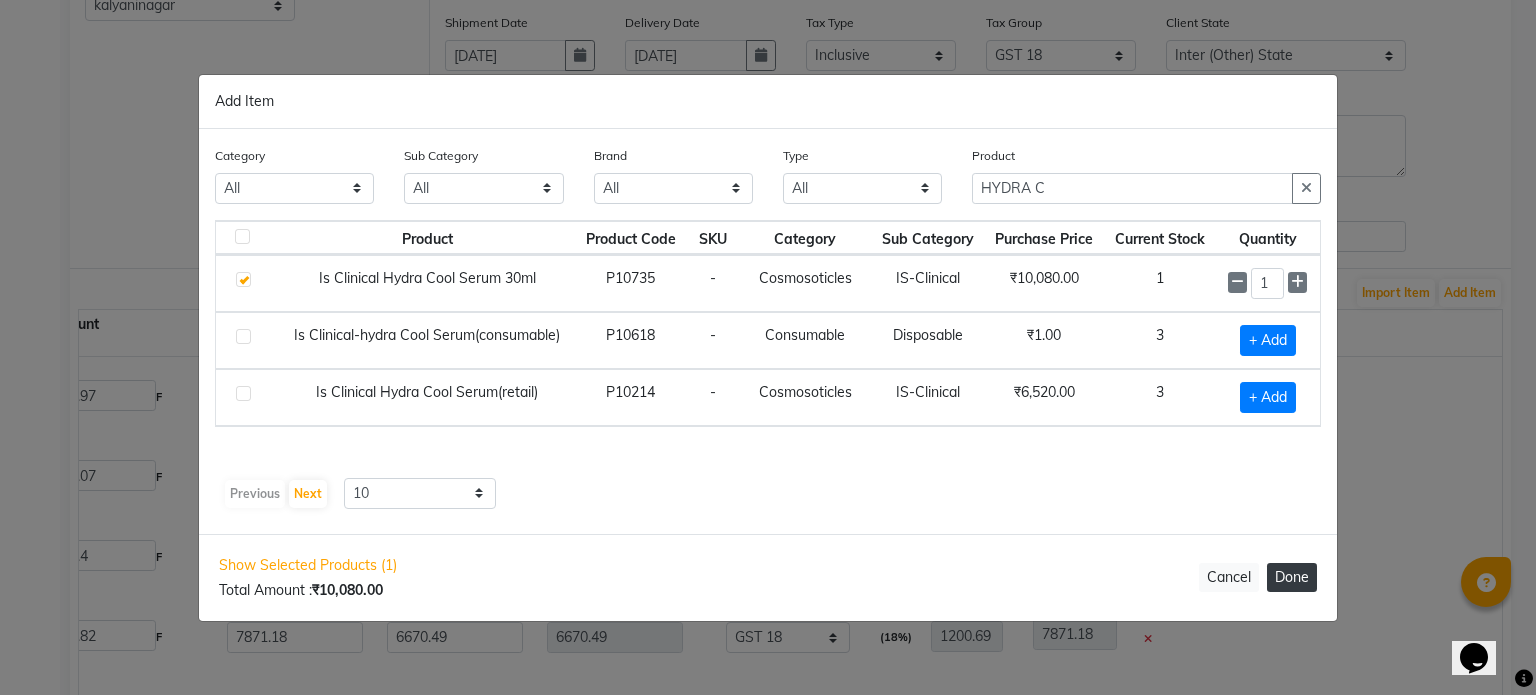 click on "Done" 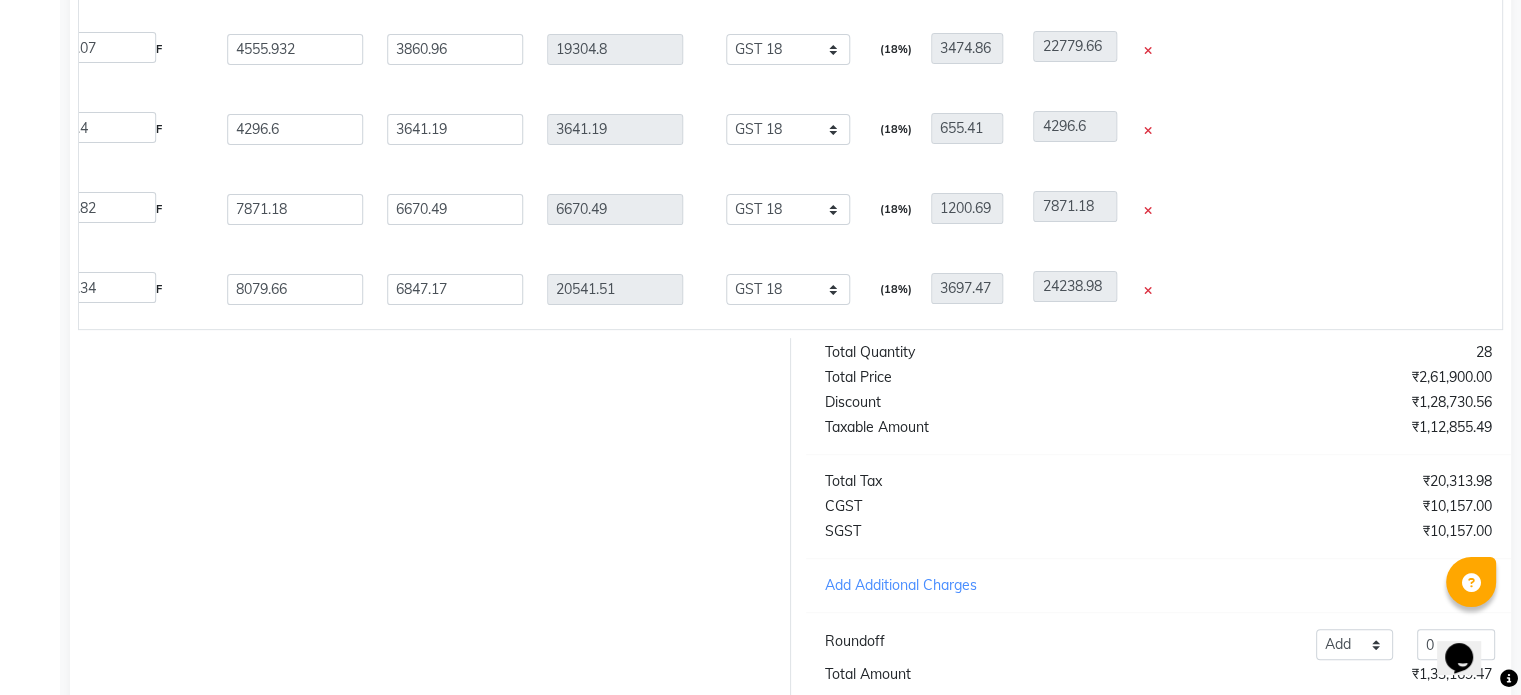 scroll, scrollTop: 766, scrollLeft: 0, axis: vertical 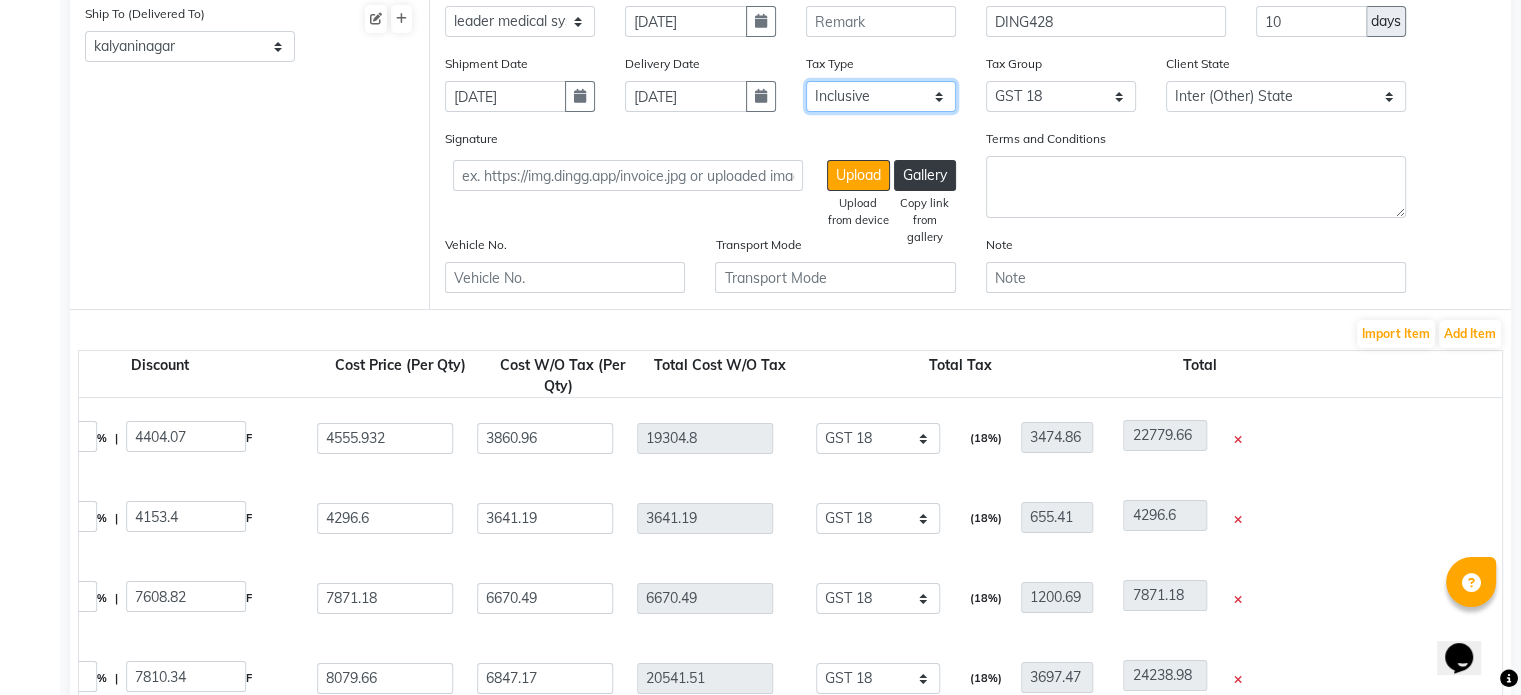click on "Select Inclusive Exclusive" 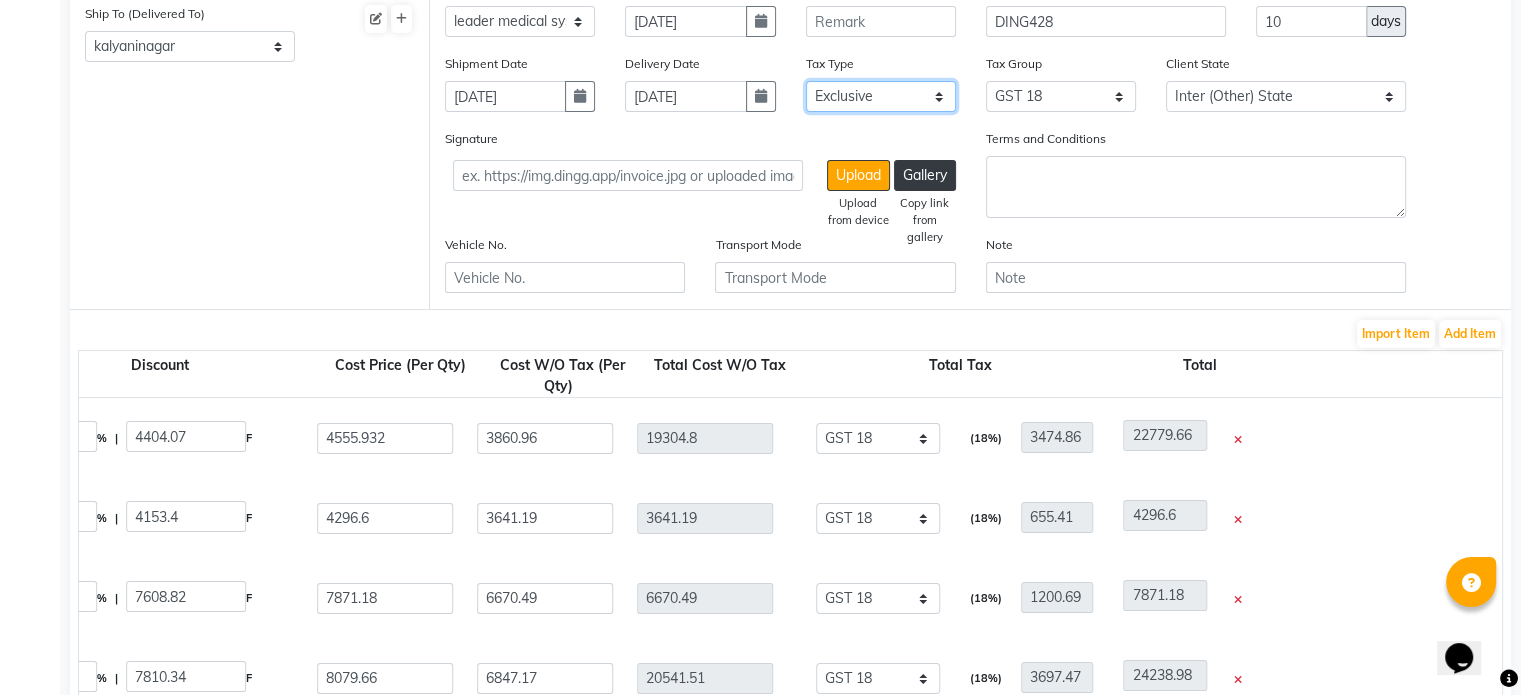 click on "Select Inclusive Exclusive" 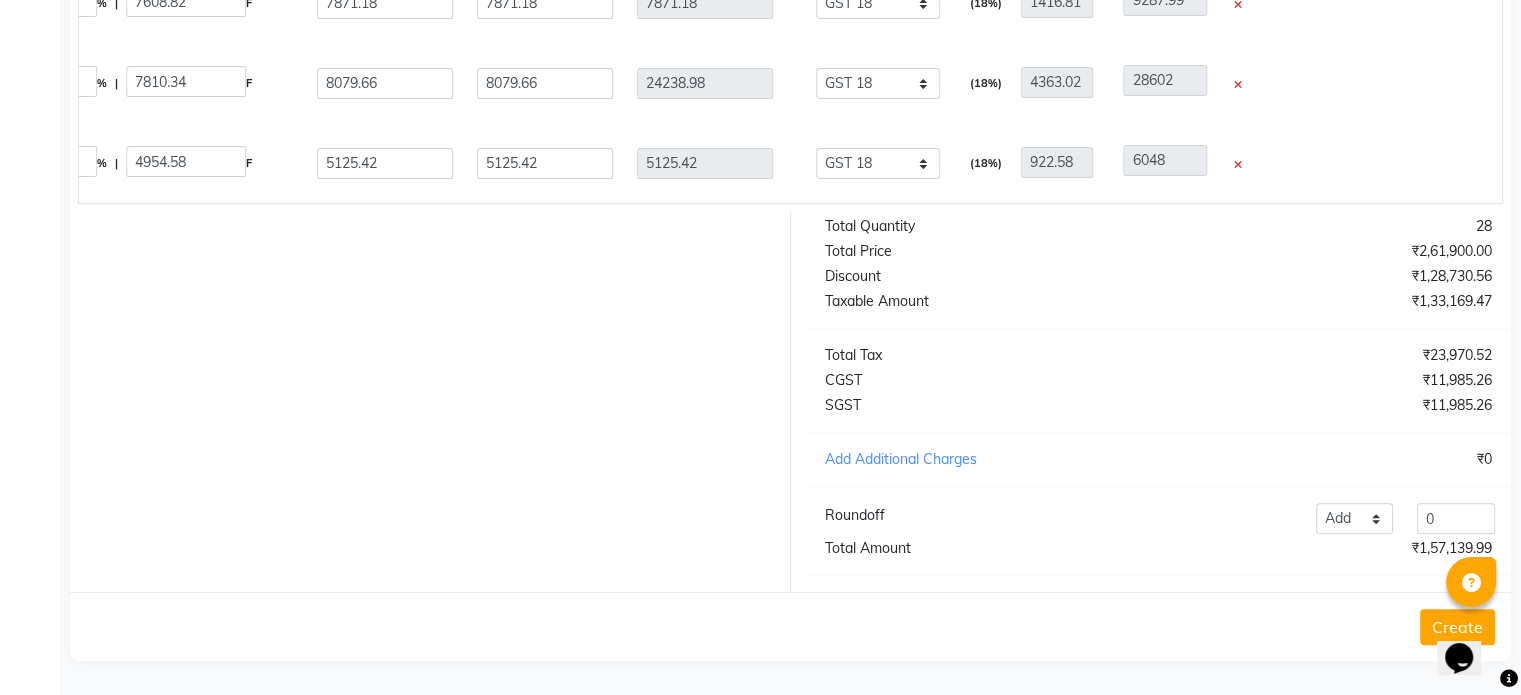 scroll, scrollTop: 912, scrollLeft: 0, axis: vertical 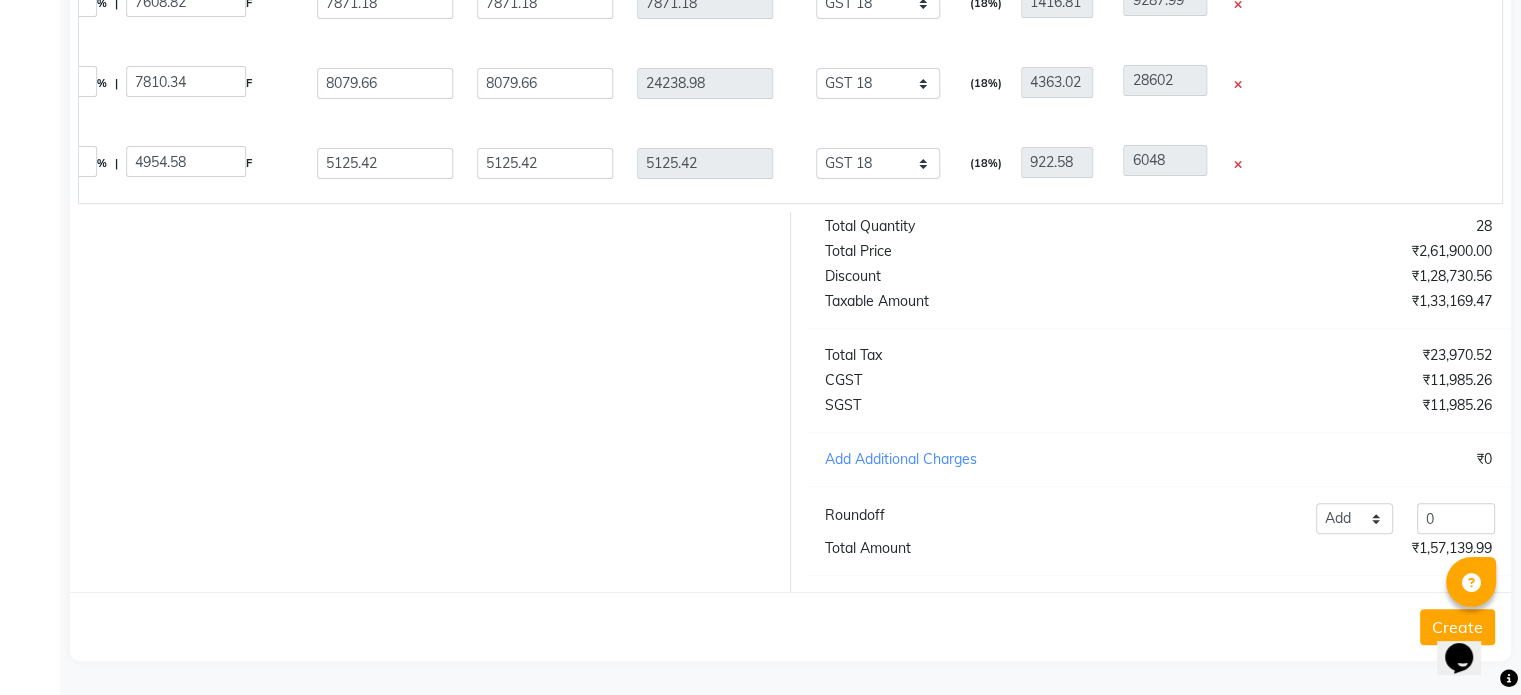 click 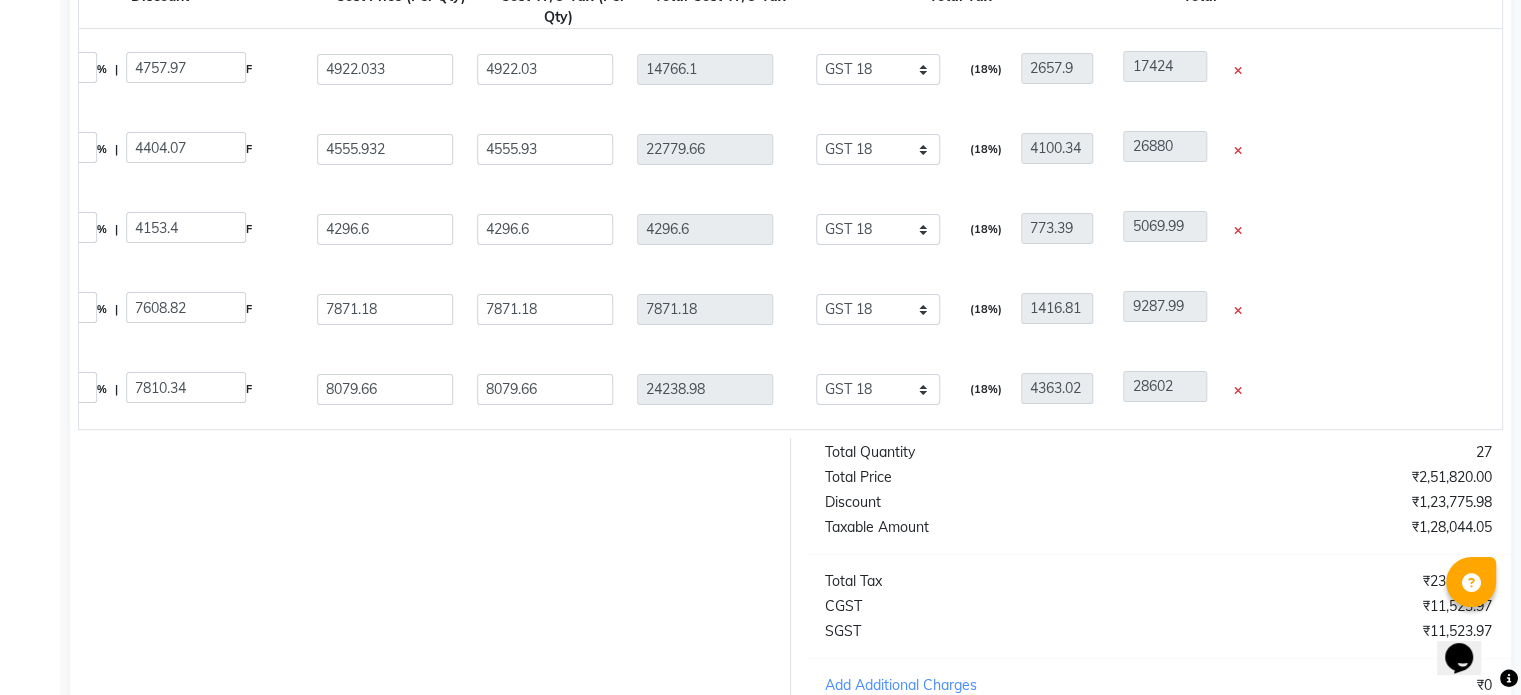 scroll, scrollTop: 912, scrollLeft: 0, axis: vertical 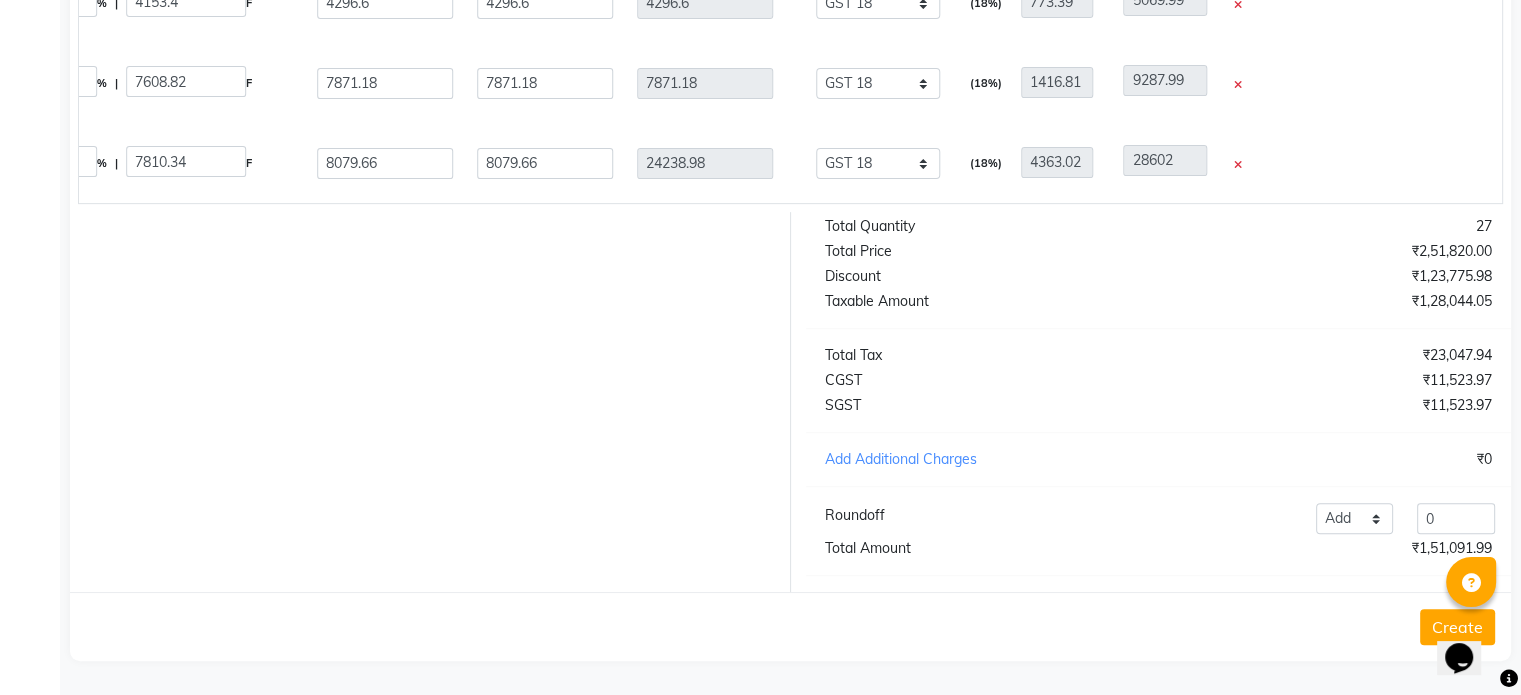 click on "Create" 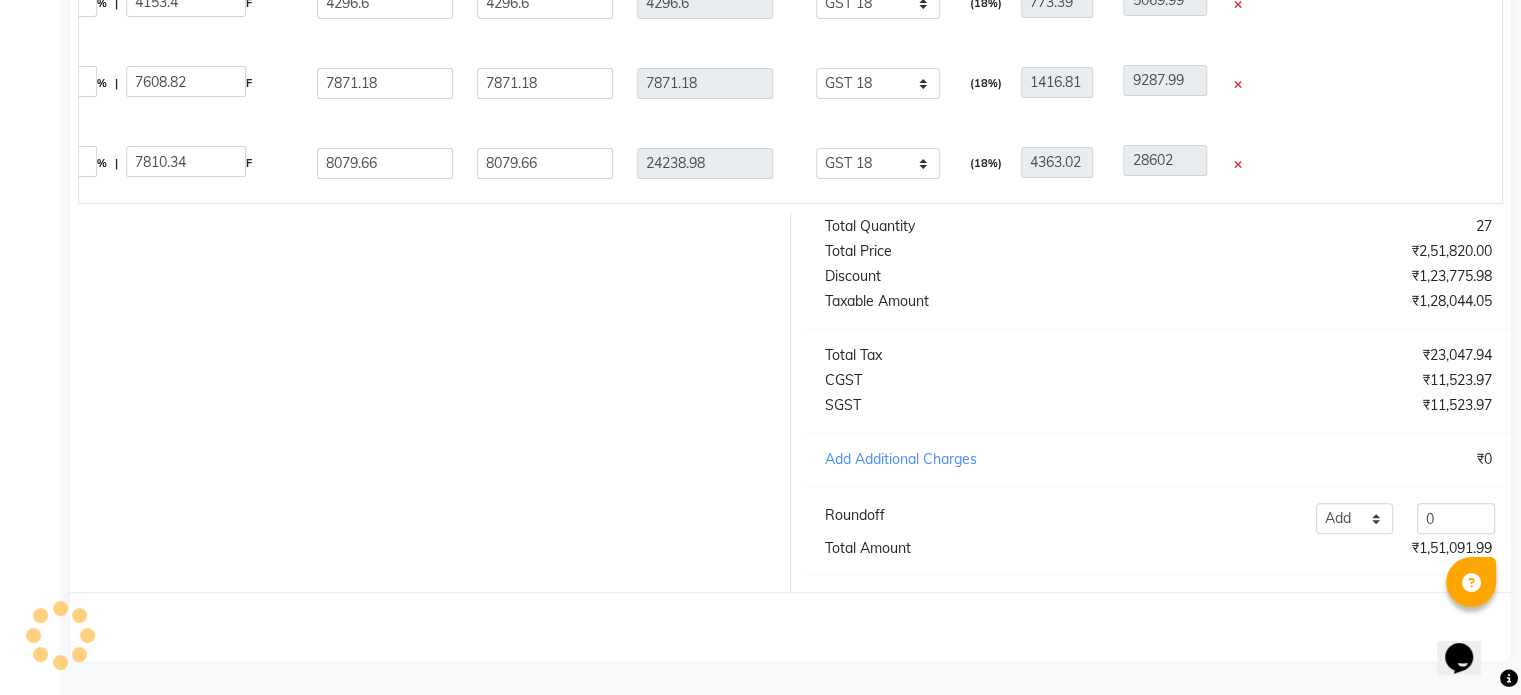 scroll, scrollTop: 0, scrollLeft: 0, axis: both 